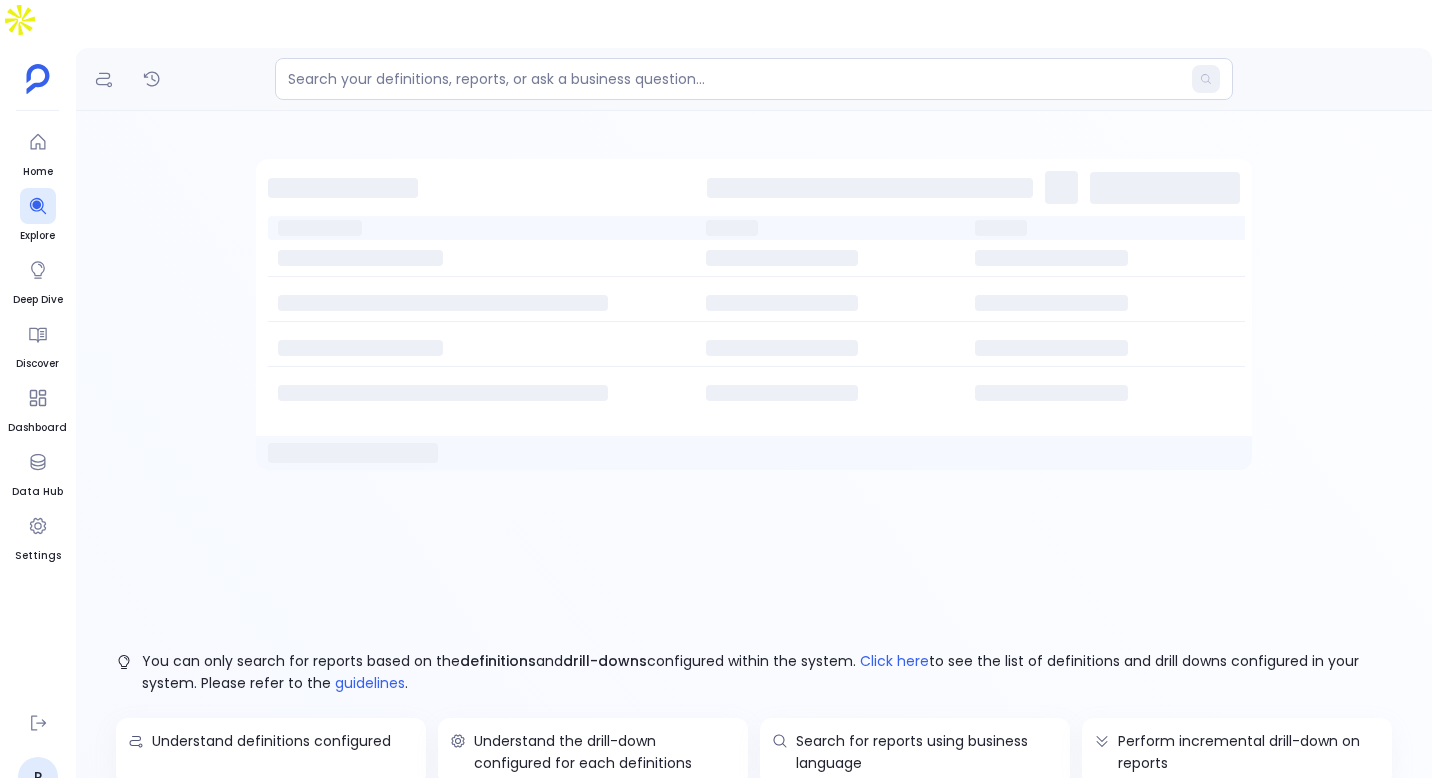 scroll, scrollTop: 0, scrollLeft: 0, axis: both 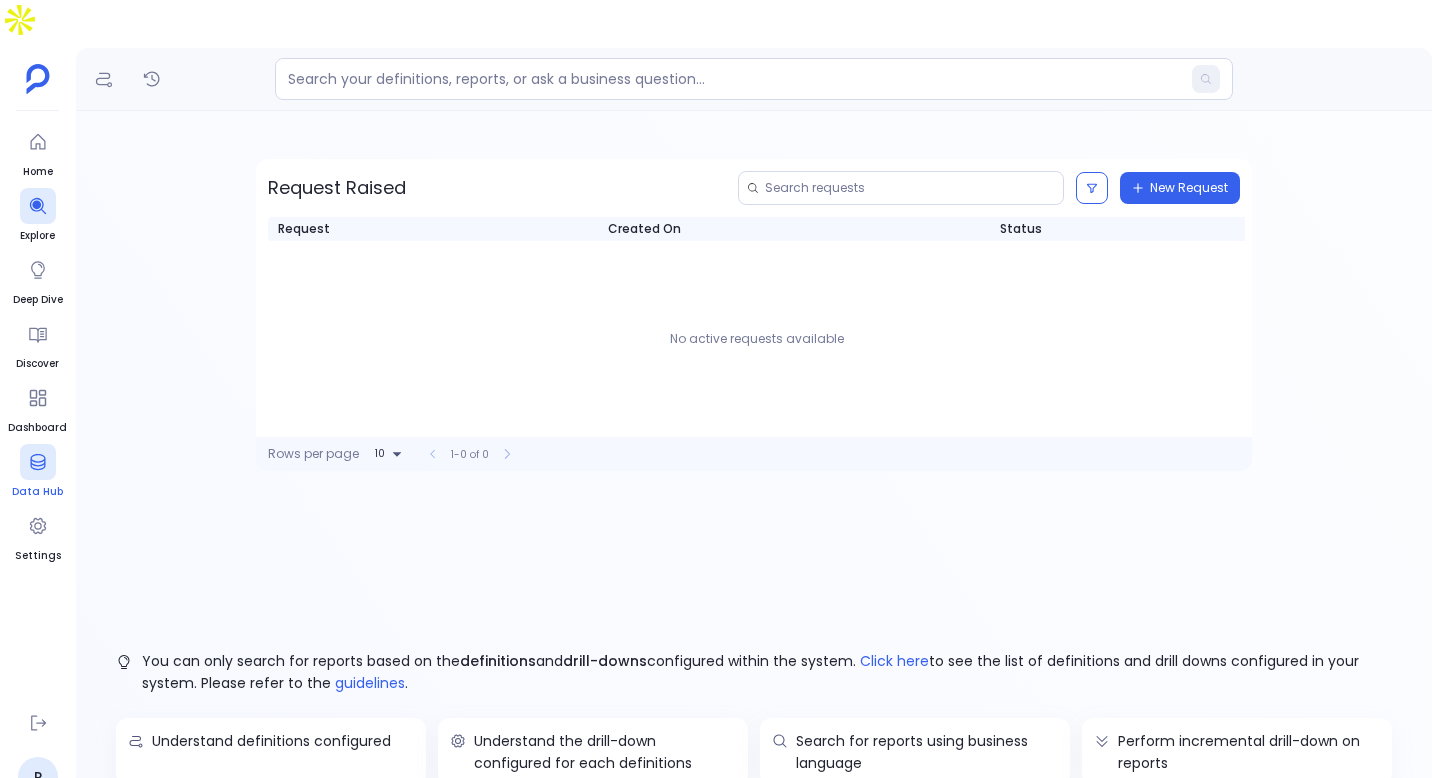 click at bounding box center [38, 462] 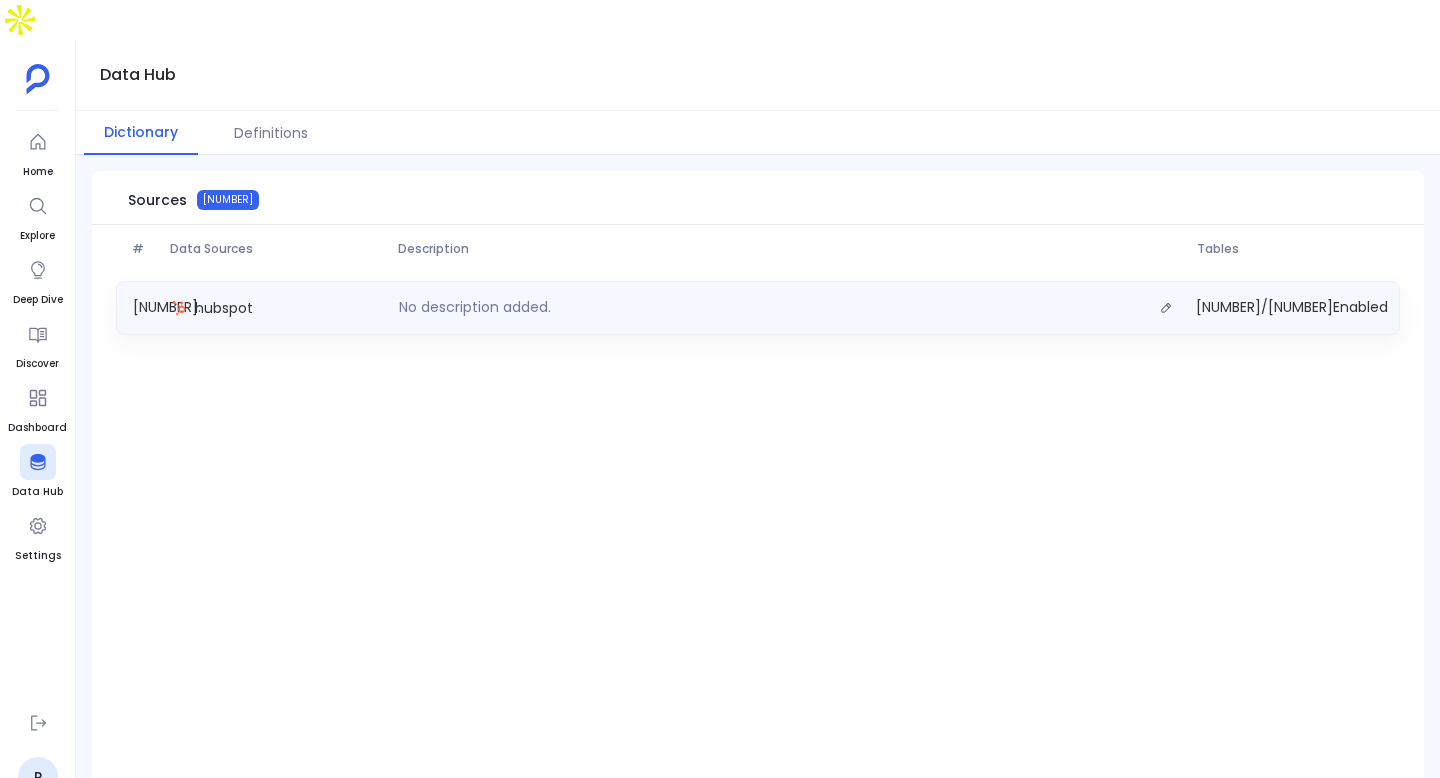 click on "1 . hubspot No description added. 37 / 37  Enabled" at bounding box center (758, 308) 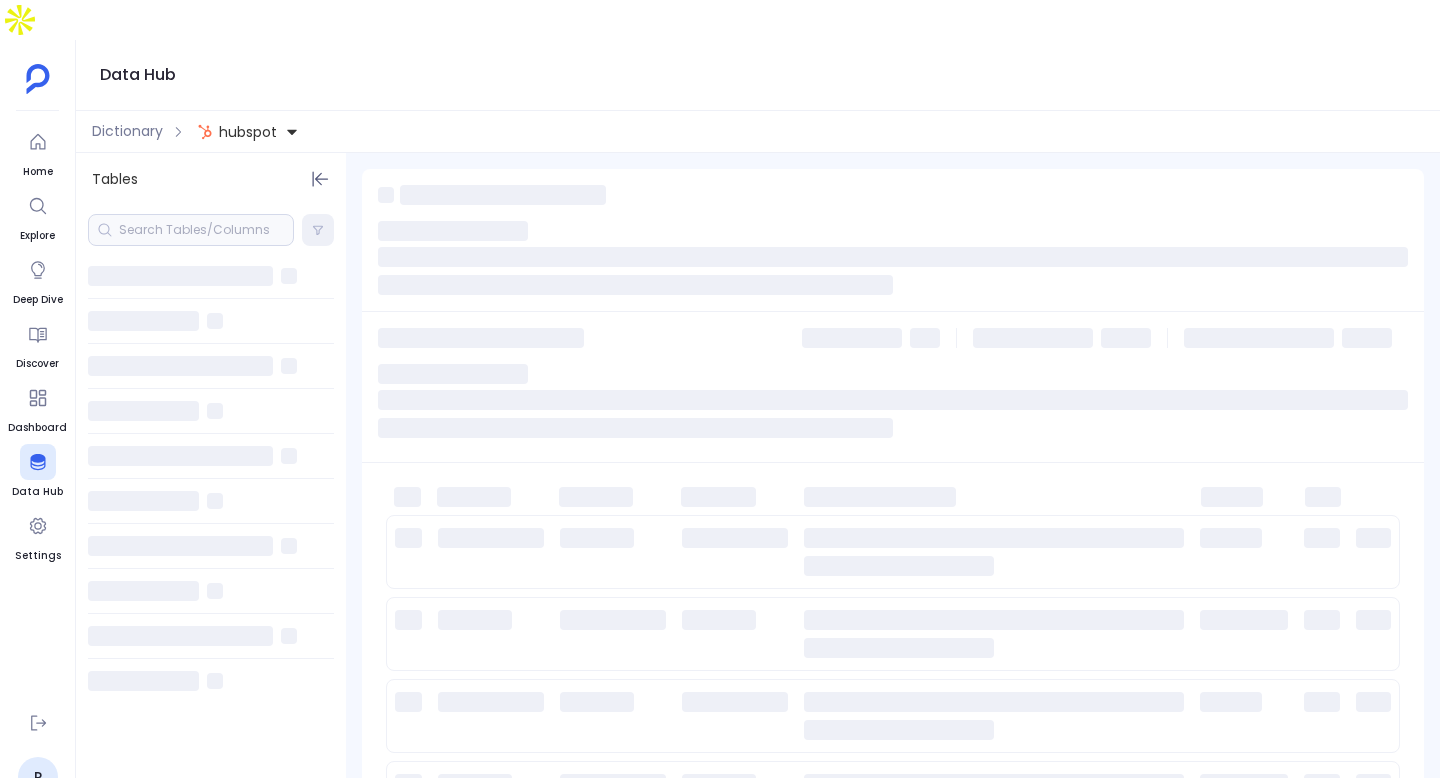 click at bounding box center (191, 230) 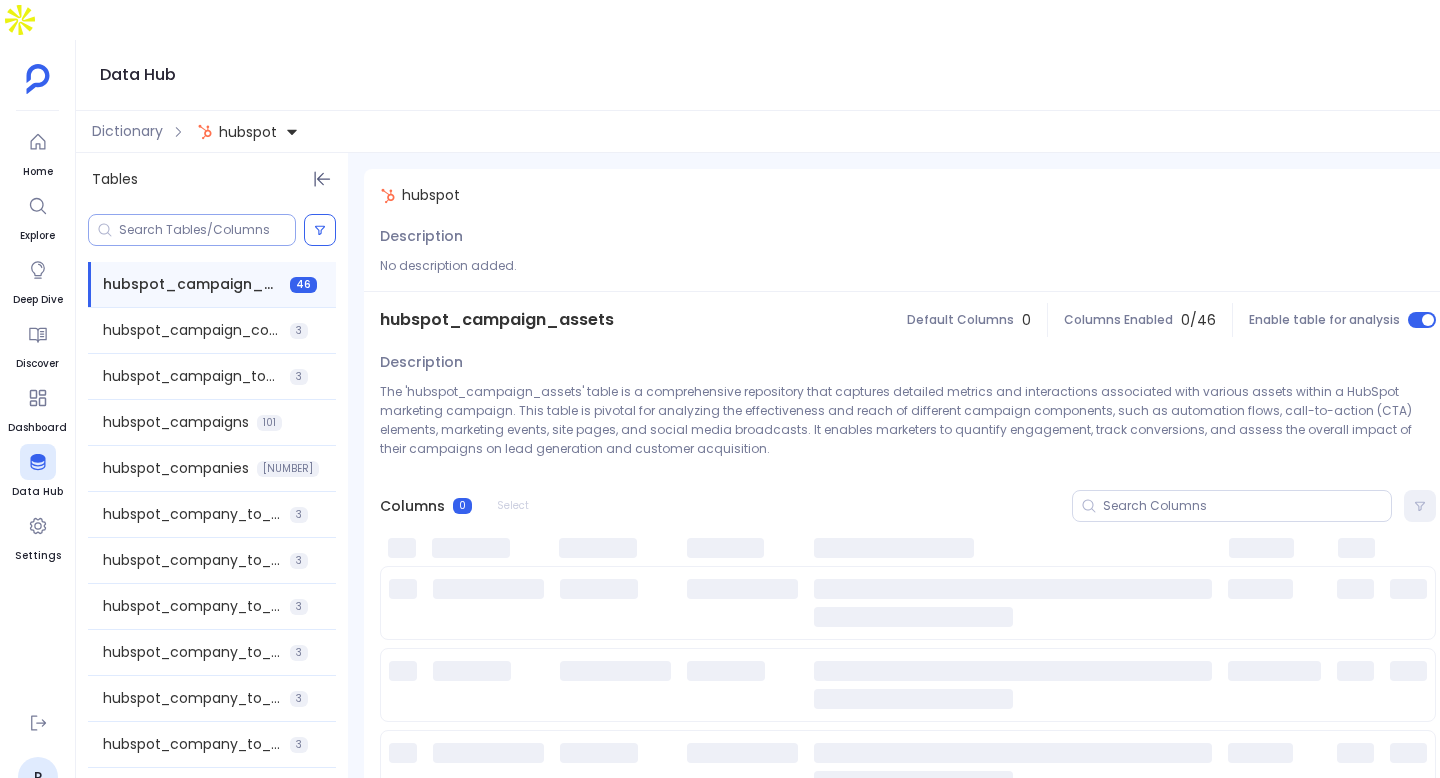 click at bounding box center (207, 230) 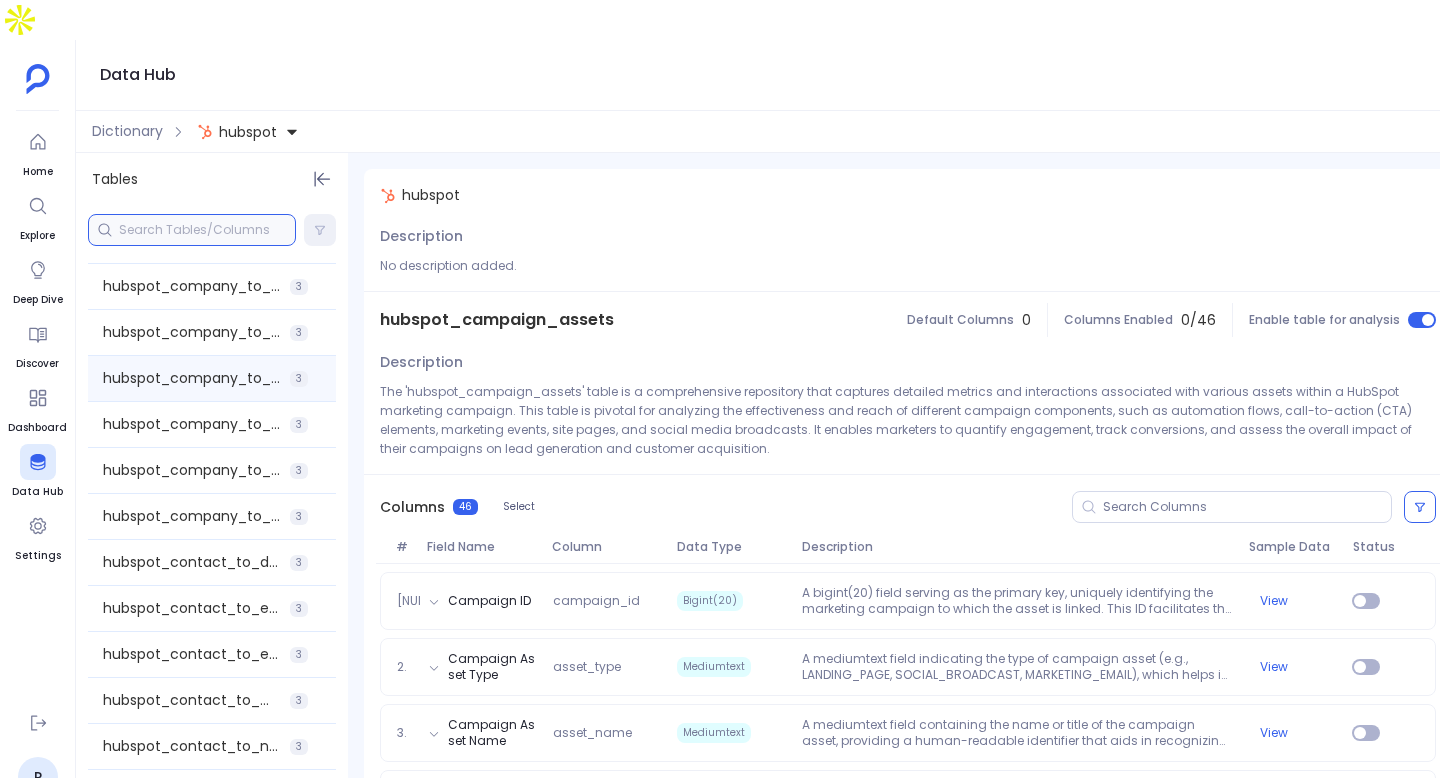 scroll, scrollTop: 275, scrollLeft: 0, axis: vertical 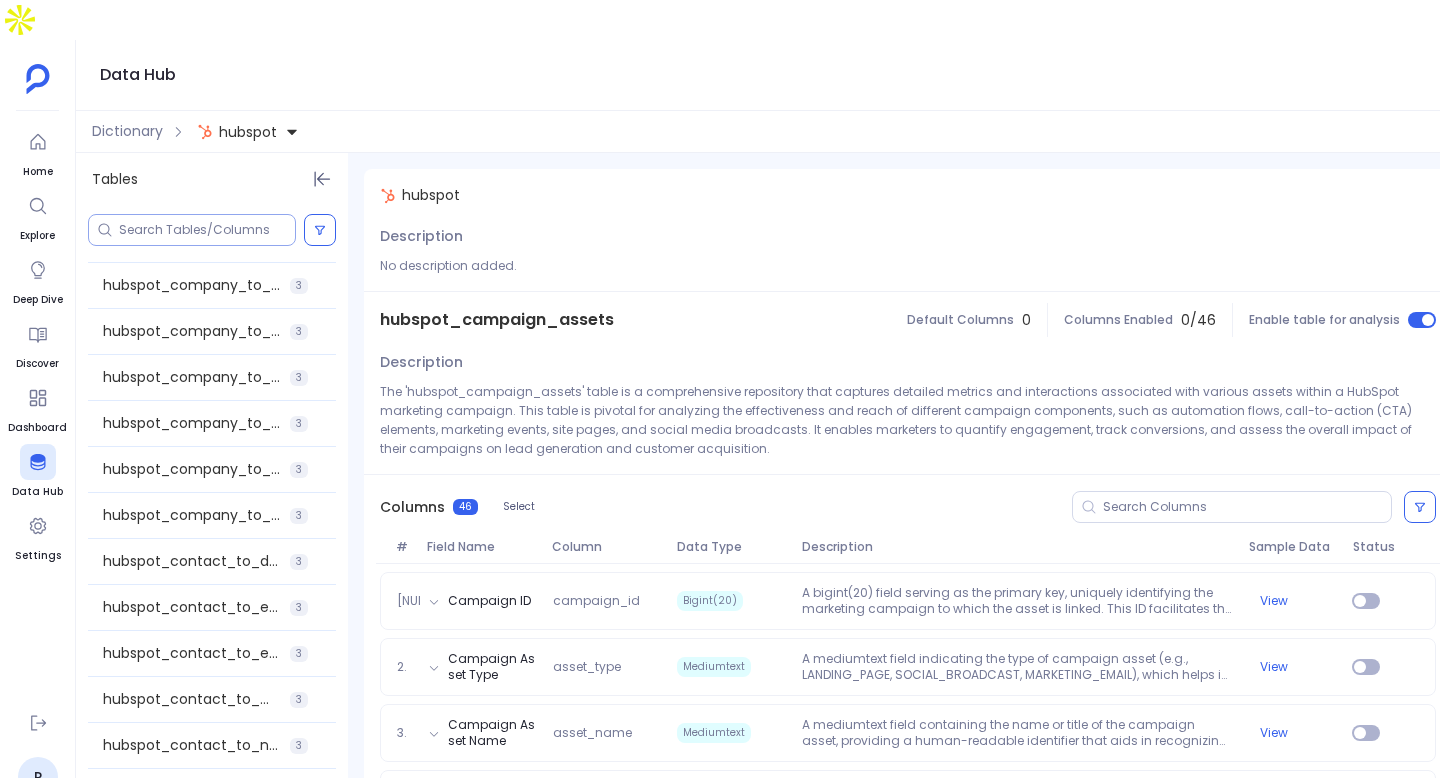 click at bounding box center [207, 230] 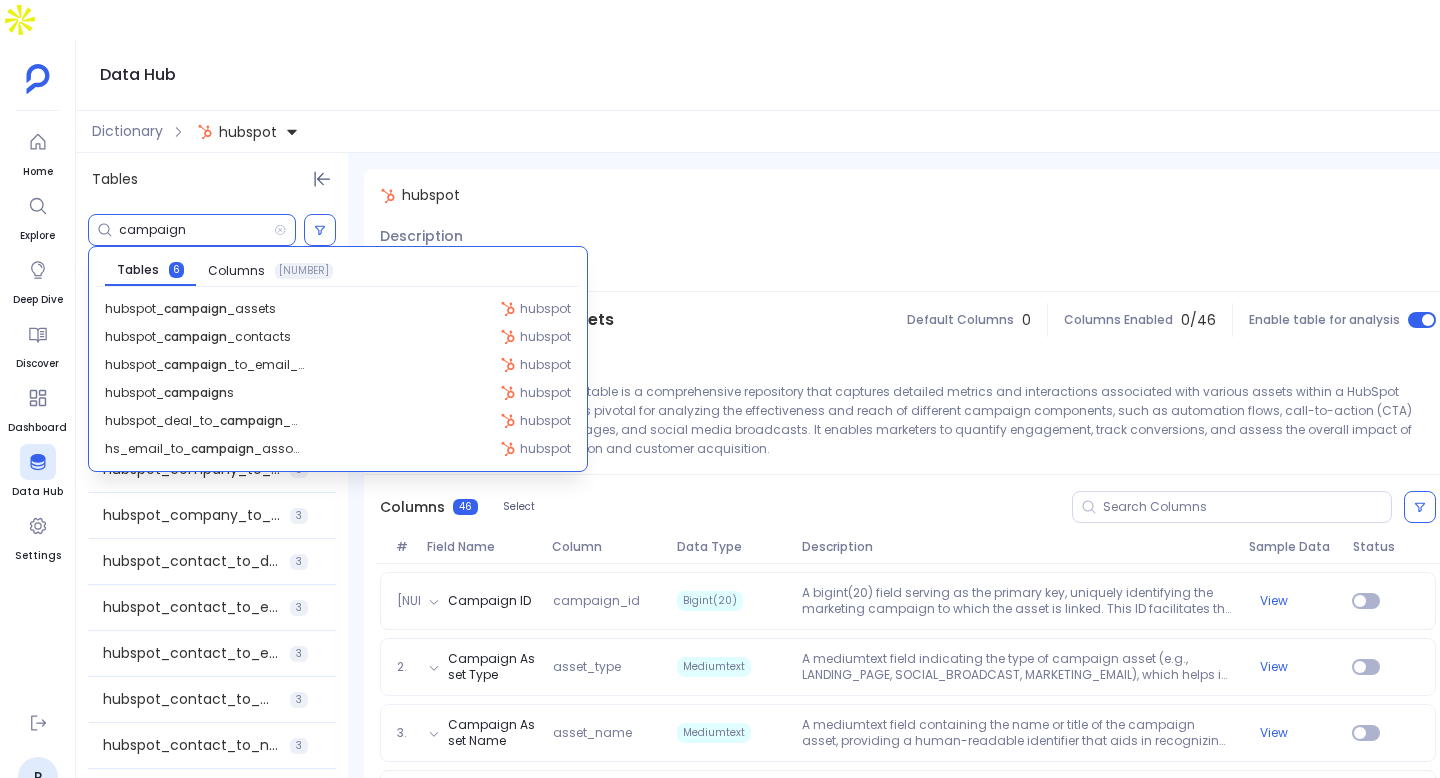 click on "campaign" at bounding box center [196, 230] 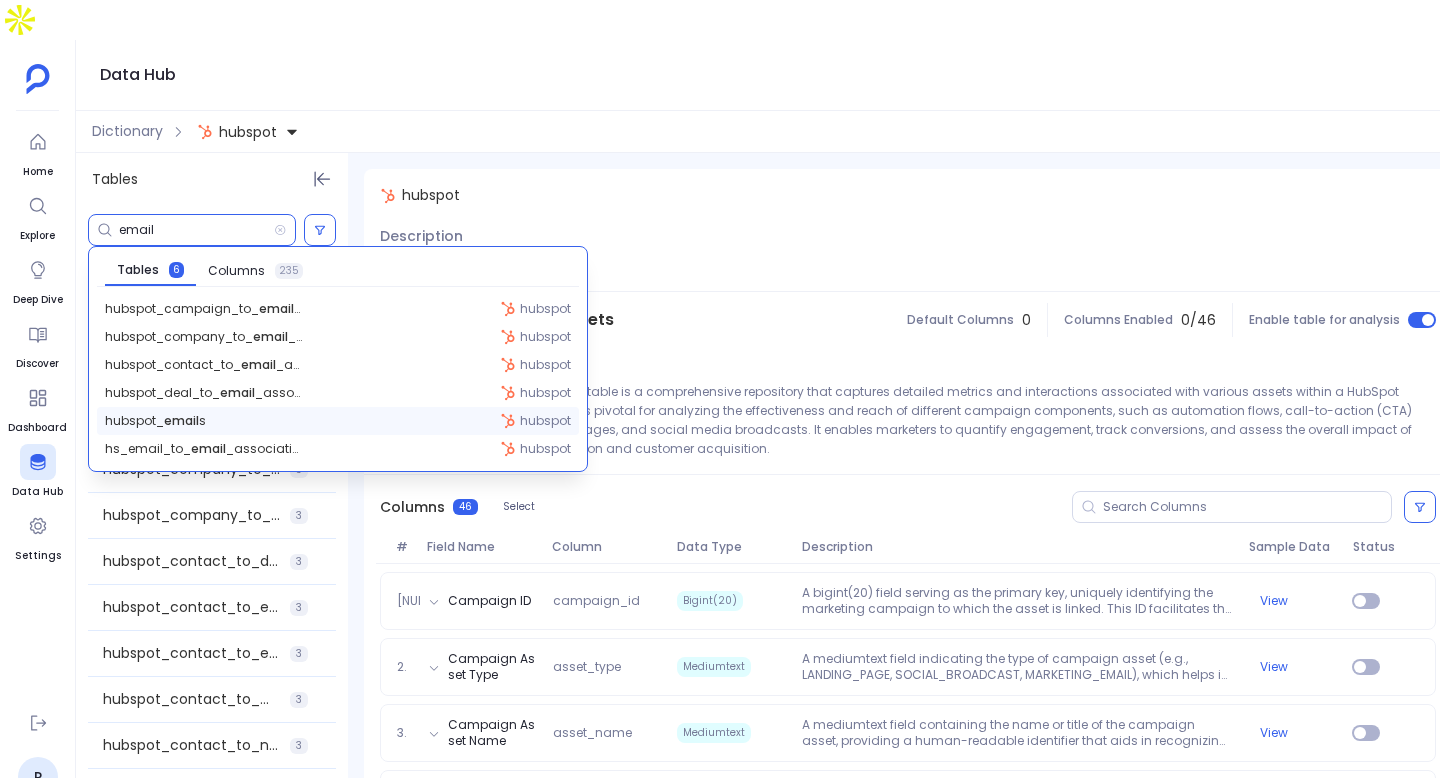 click on "hubspot_ email s hubspot" at bounding box center [338, 421] 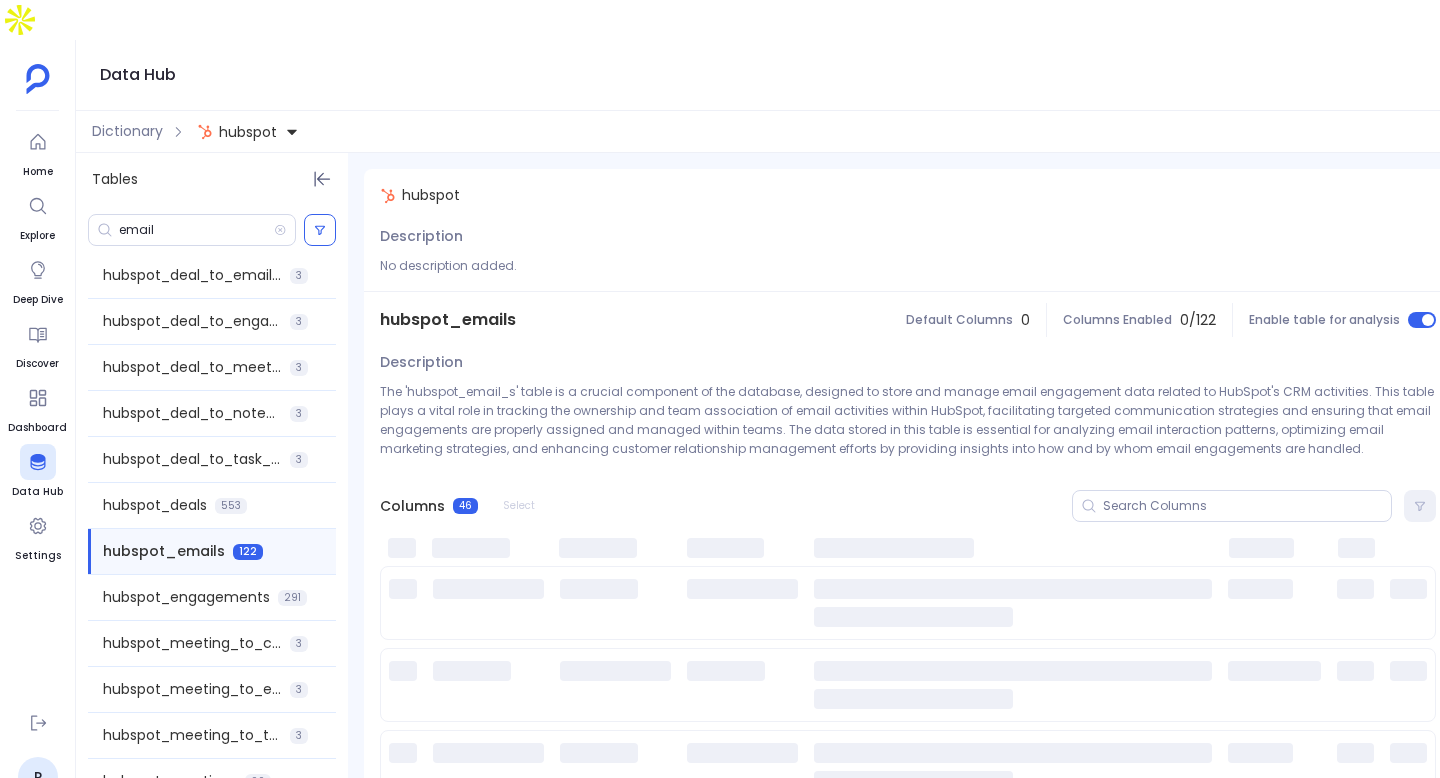 scroll, scrollTop: 1036, scrollLeft: 0, axis: vertical 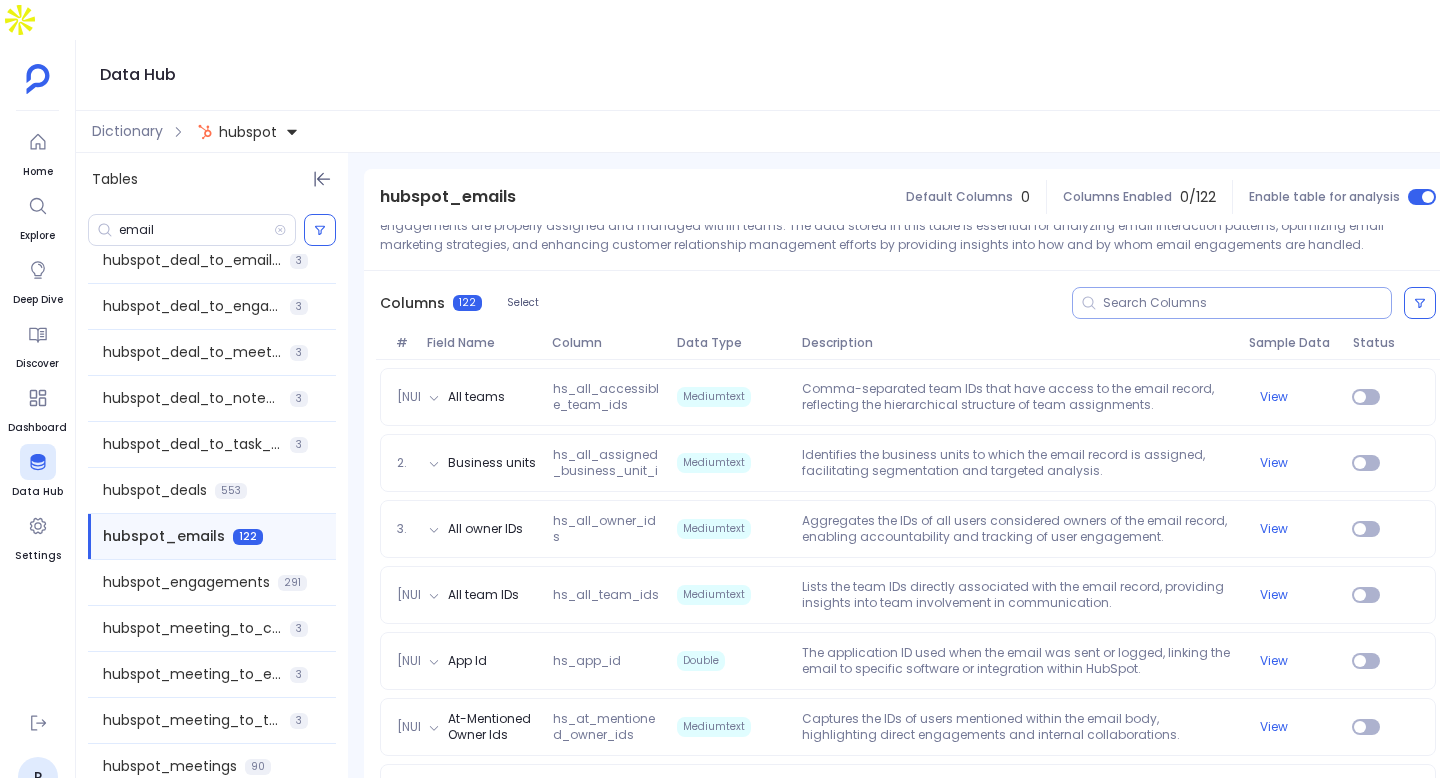 click at bounding box center [1232, 303] 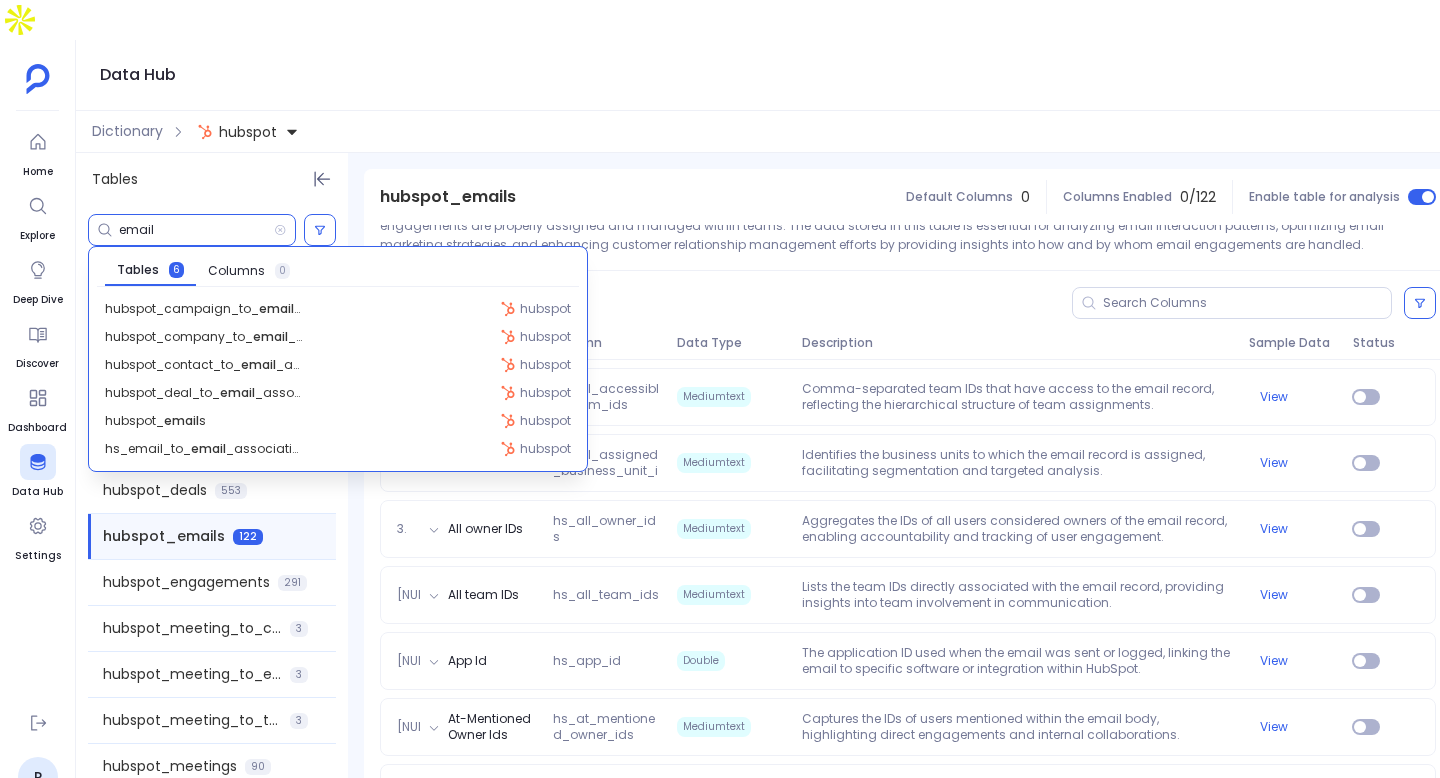 click on "email" at bounding box center [196, 230] 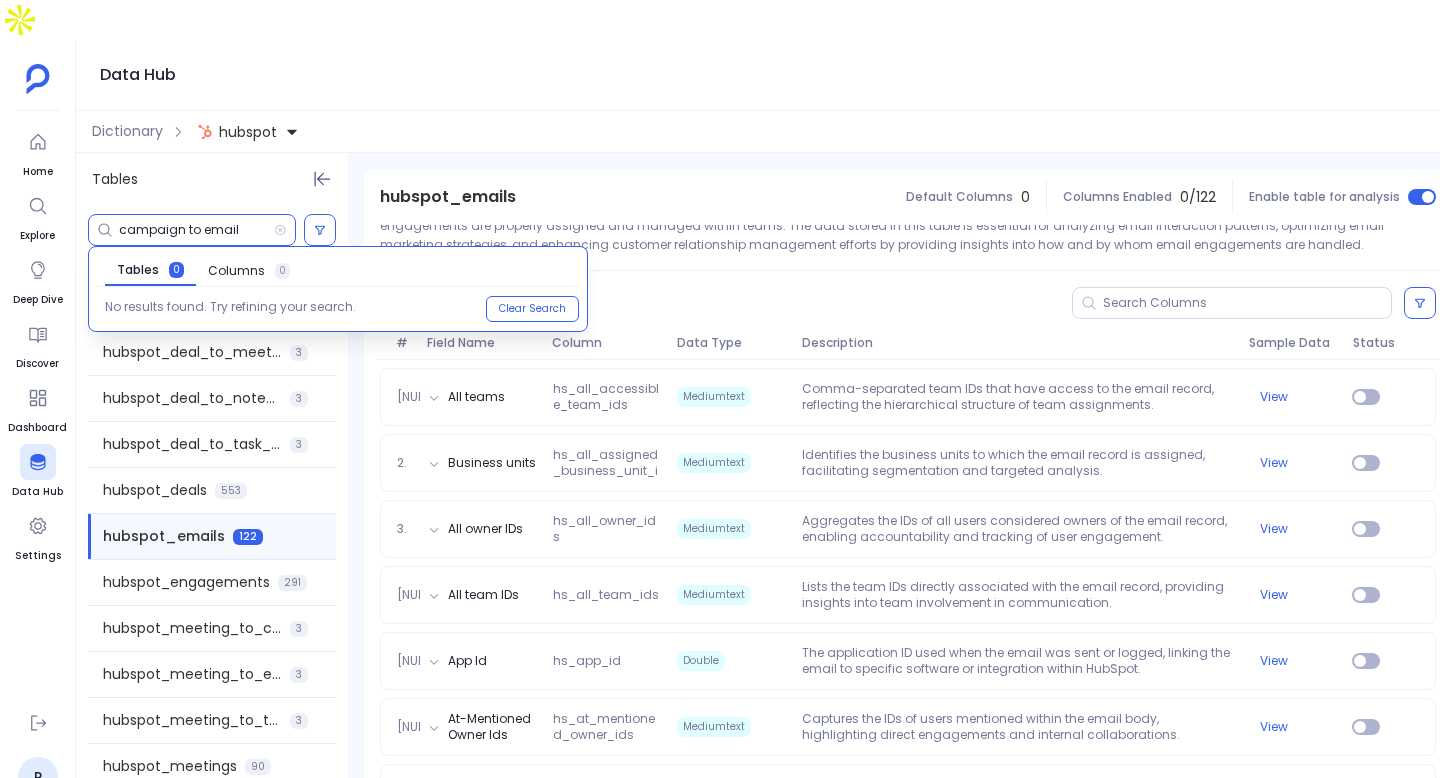click on "campaign to email" at bounding box center (196, 230) 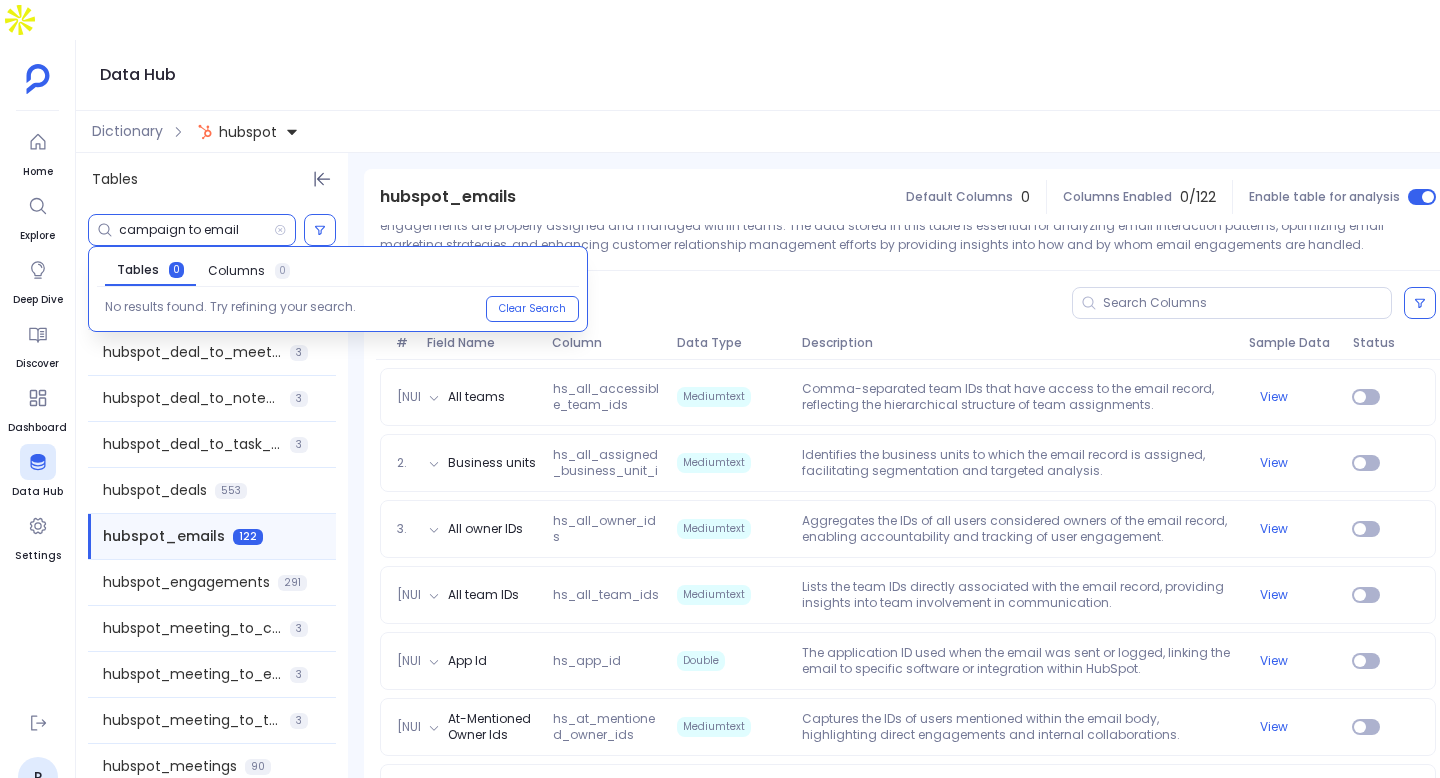 click on "campaign to email" at bounding box center (196, 230) 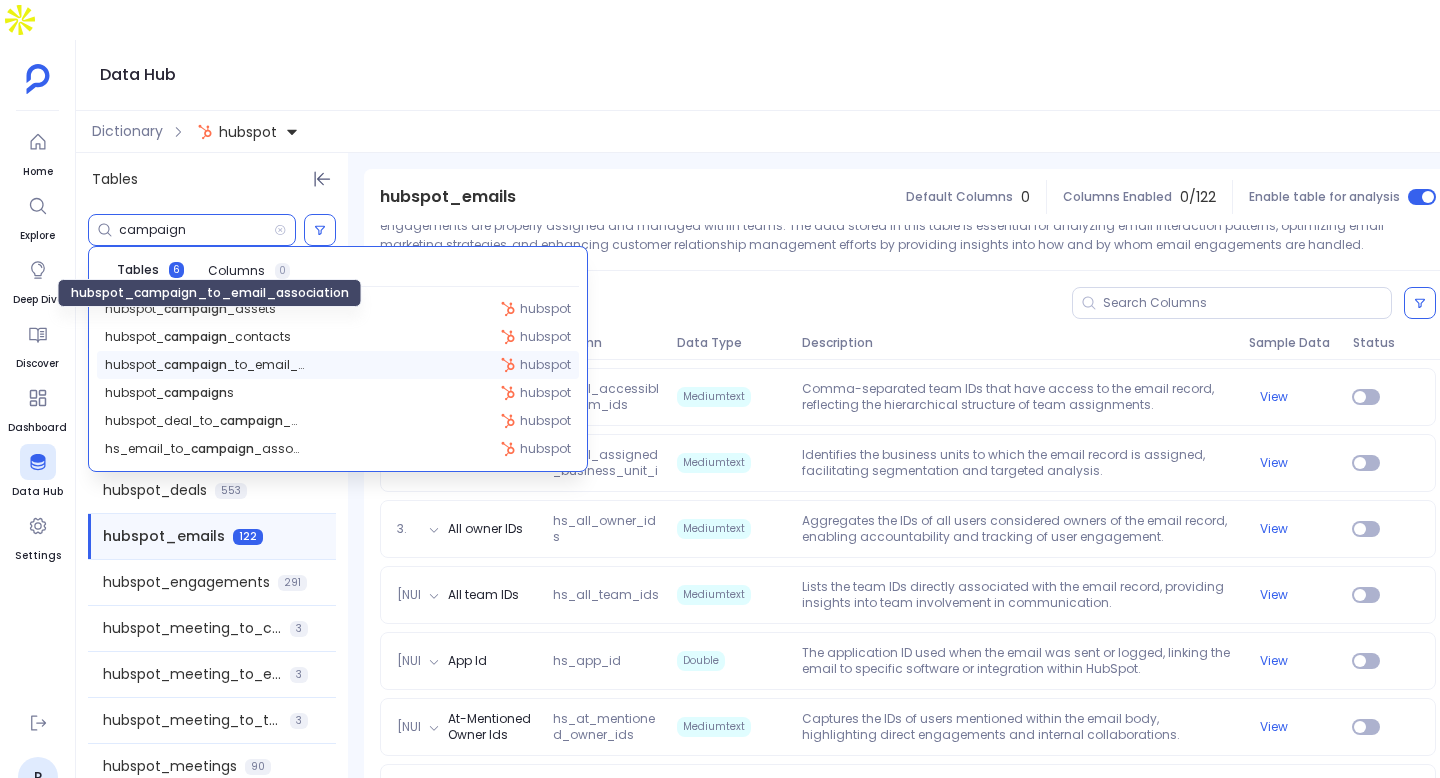 type on "campaign" 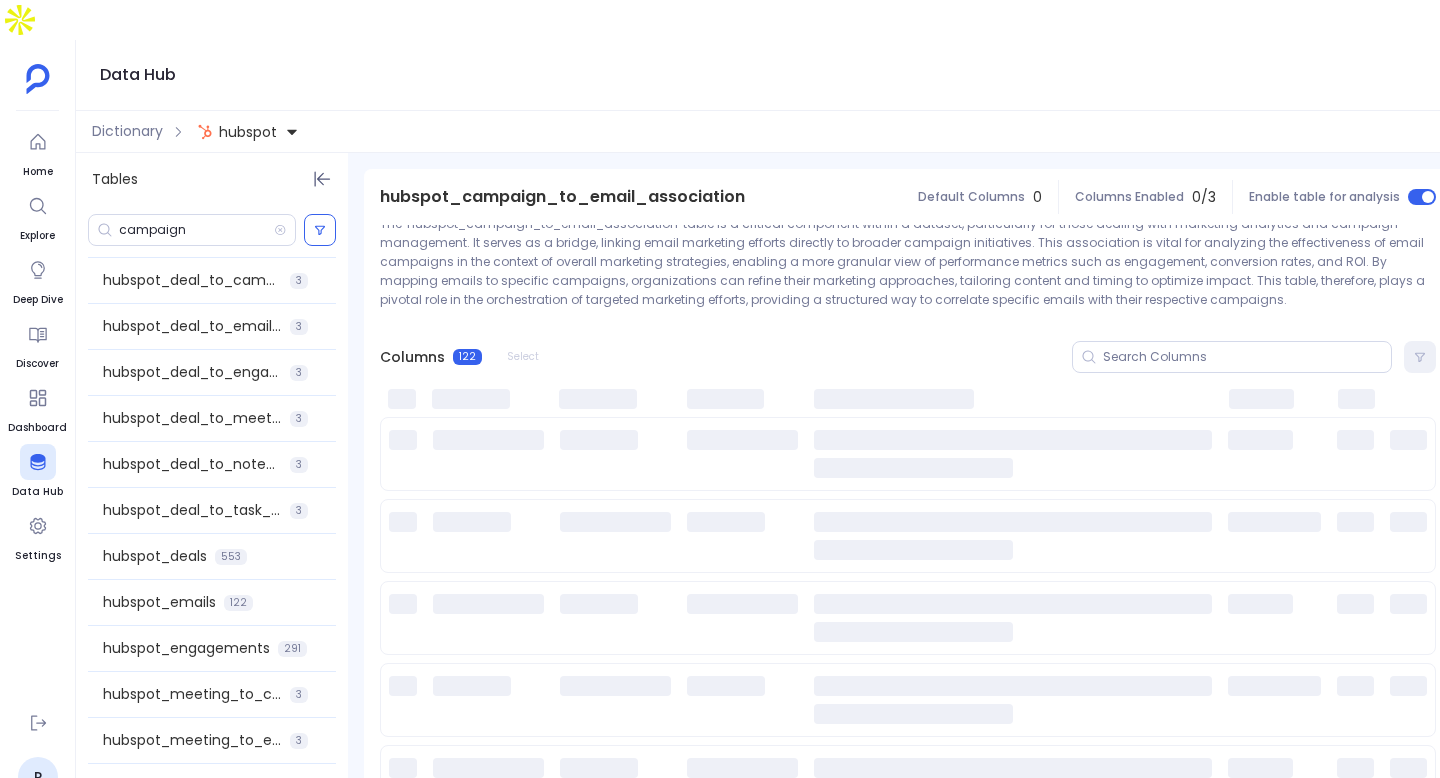 scroll, scrollTop: 653, scrollLeft: 0, axis: vertical 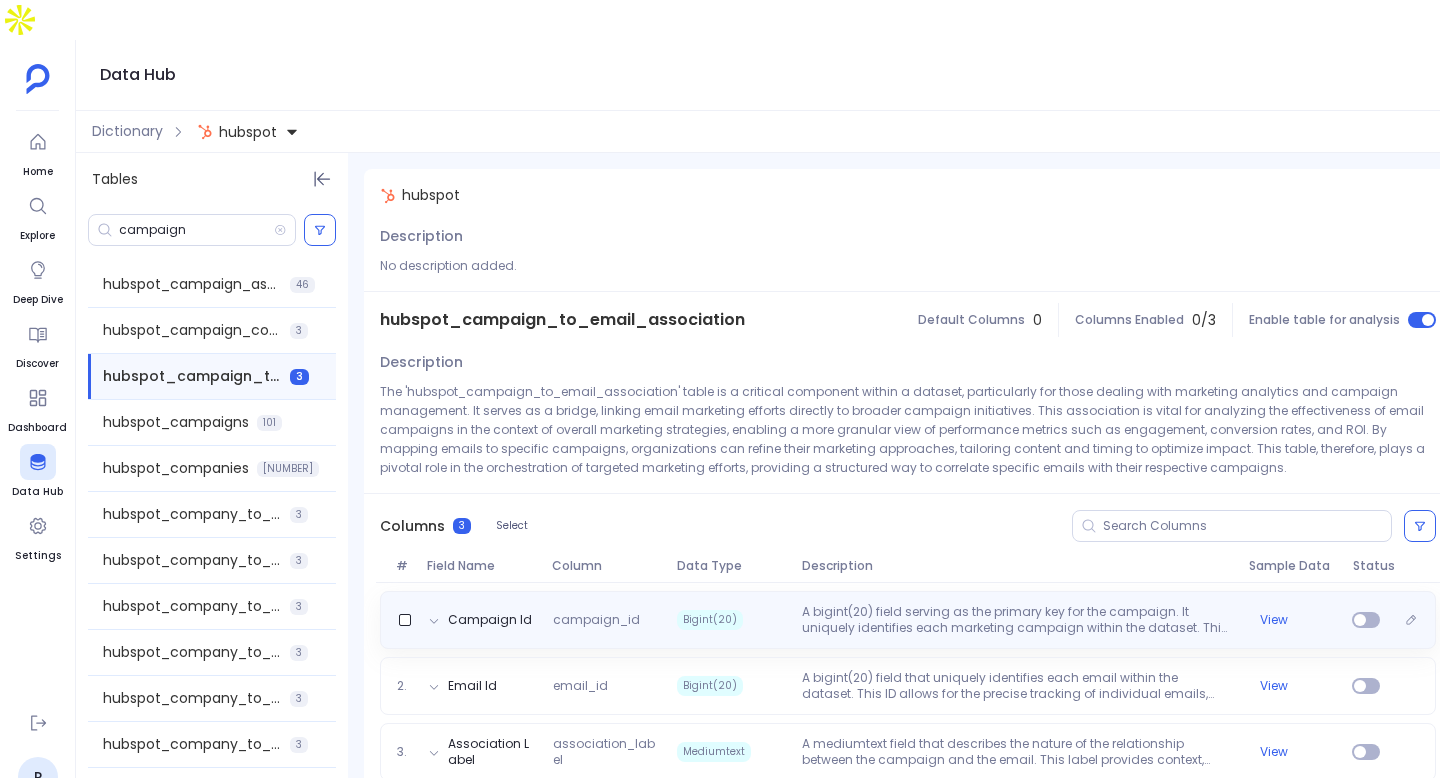 click at bounding box center (1365, 620) 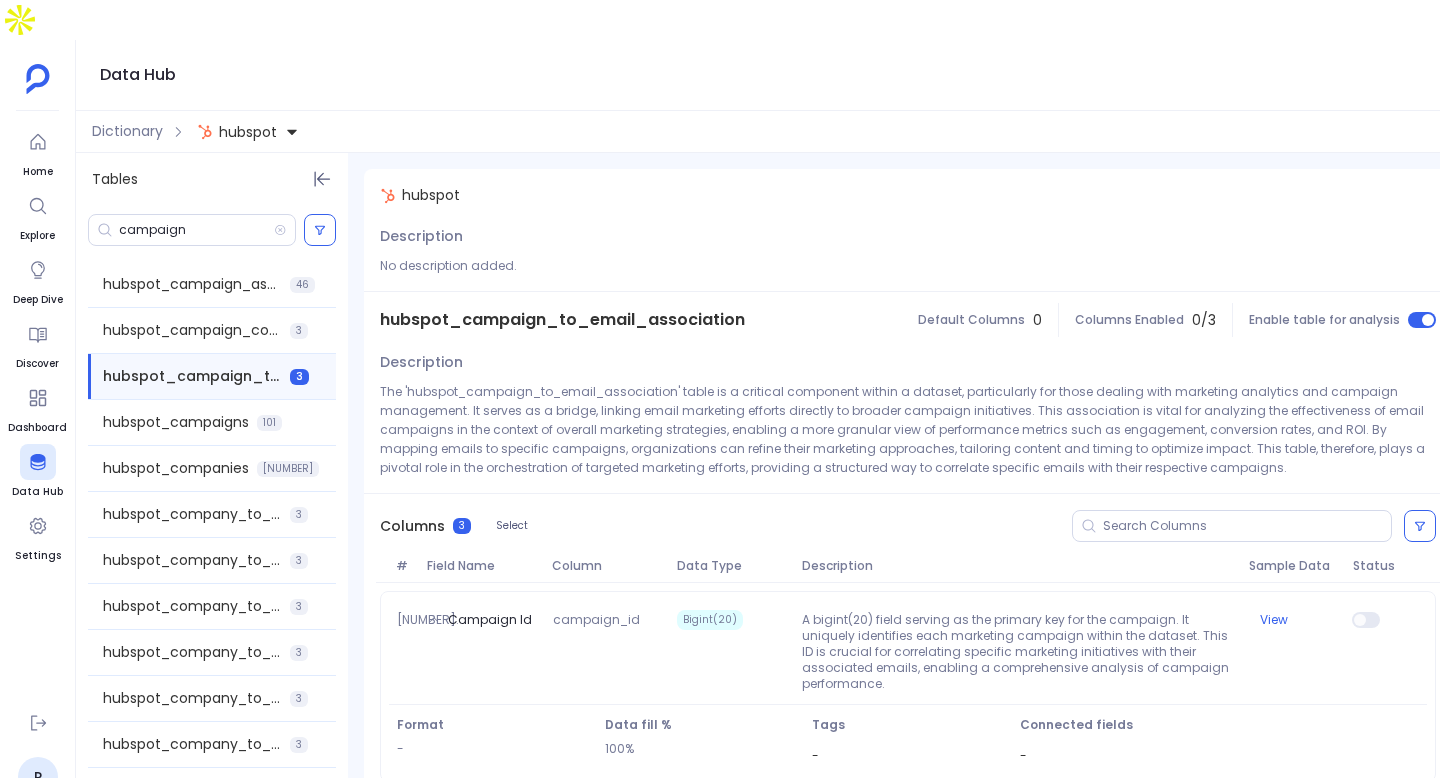 scroll, scrollTop: 128, scrollLeft: 0, axis: vertical 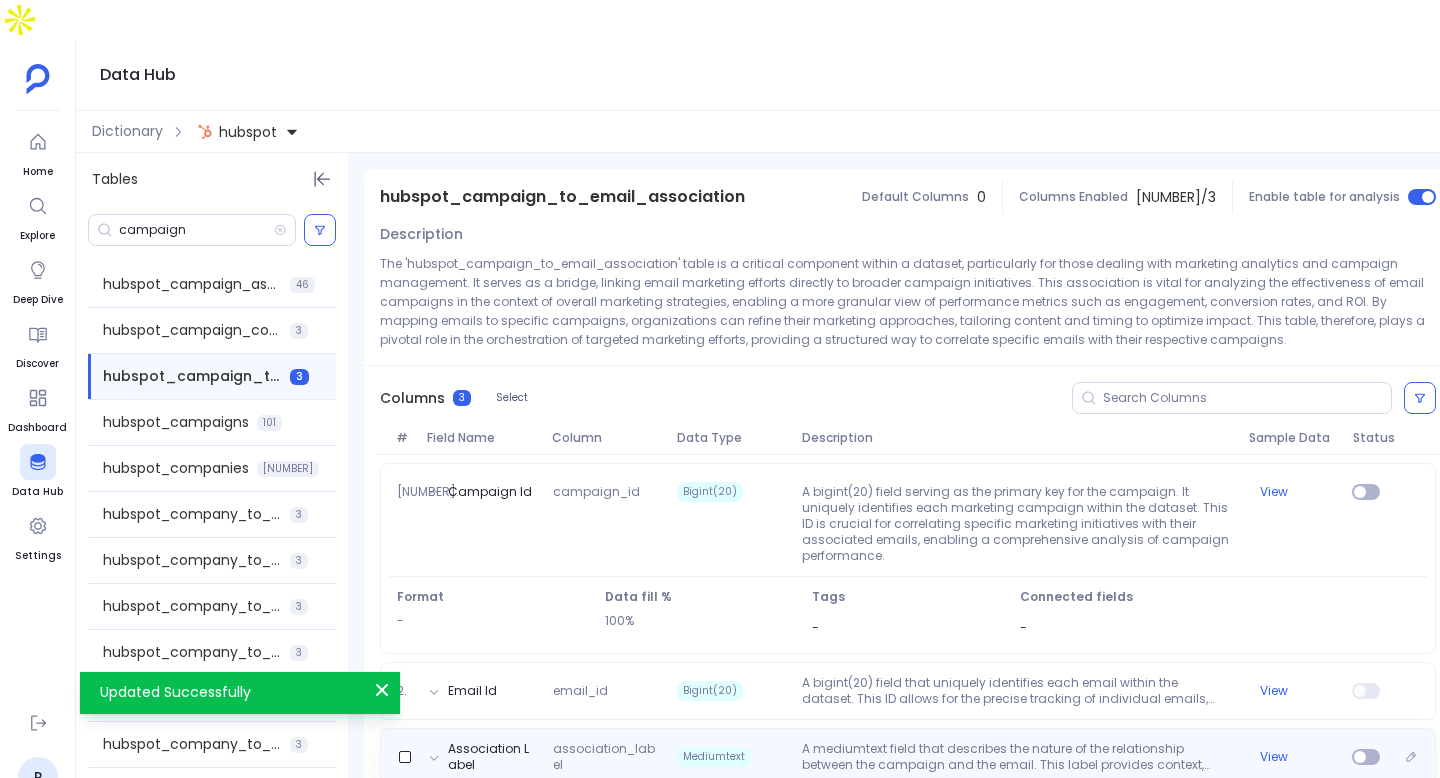 click on "A mediumtext field that describes the nature of the relationship between the campaign and the email. This label provides context, detailing the role or purpose of the email within the campaign (e.g., 'newsletter', 'promotion', 'announcement'). It's a qualitative insight that enriches the quantitative data, offering a deeper understanding of campaign strategies." at bounding box center (1017, 757) 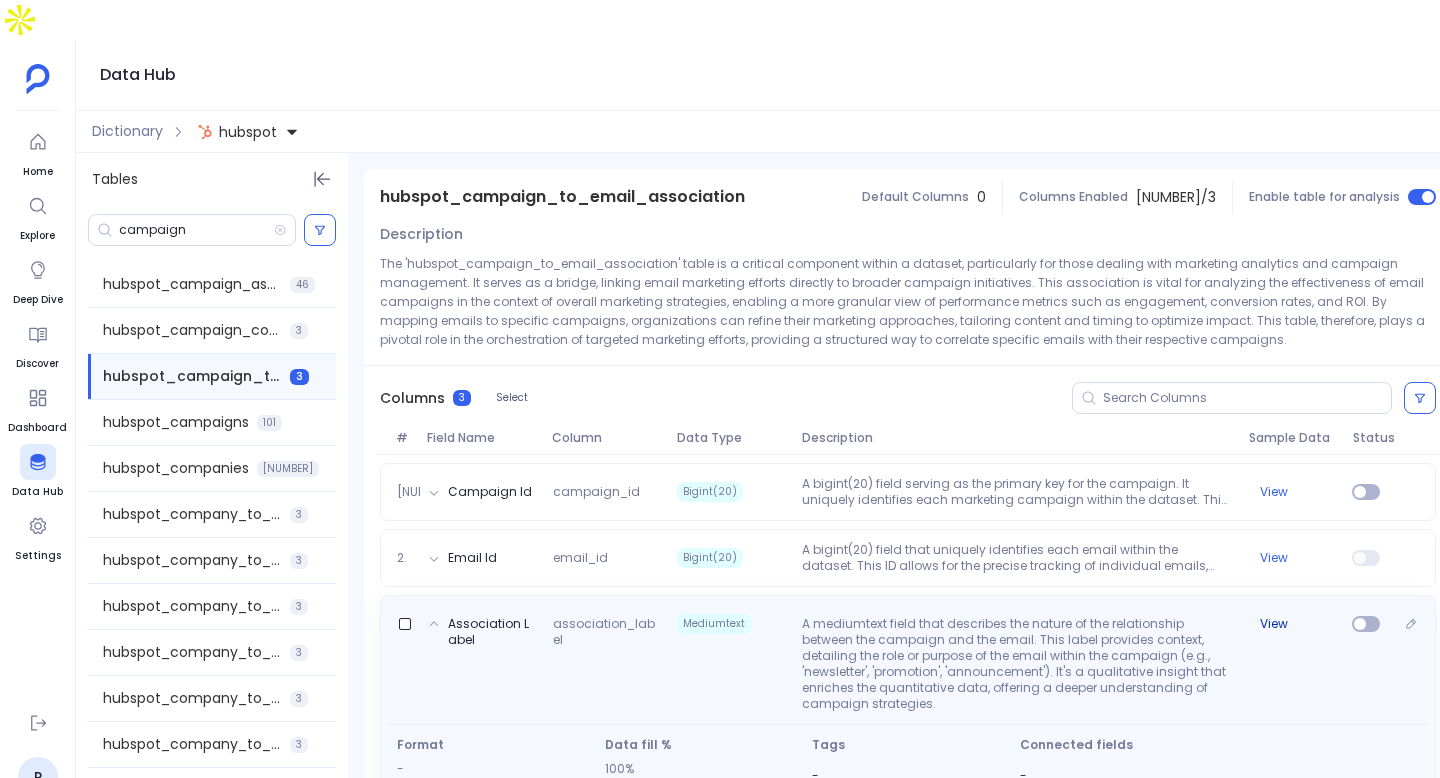 click on "View" at bounding box center [1274, 624] 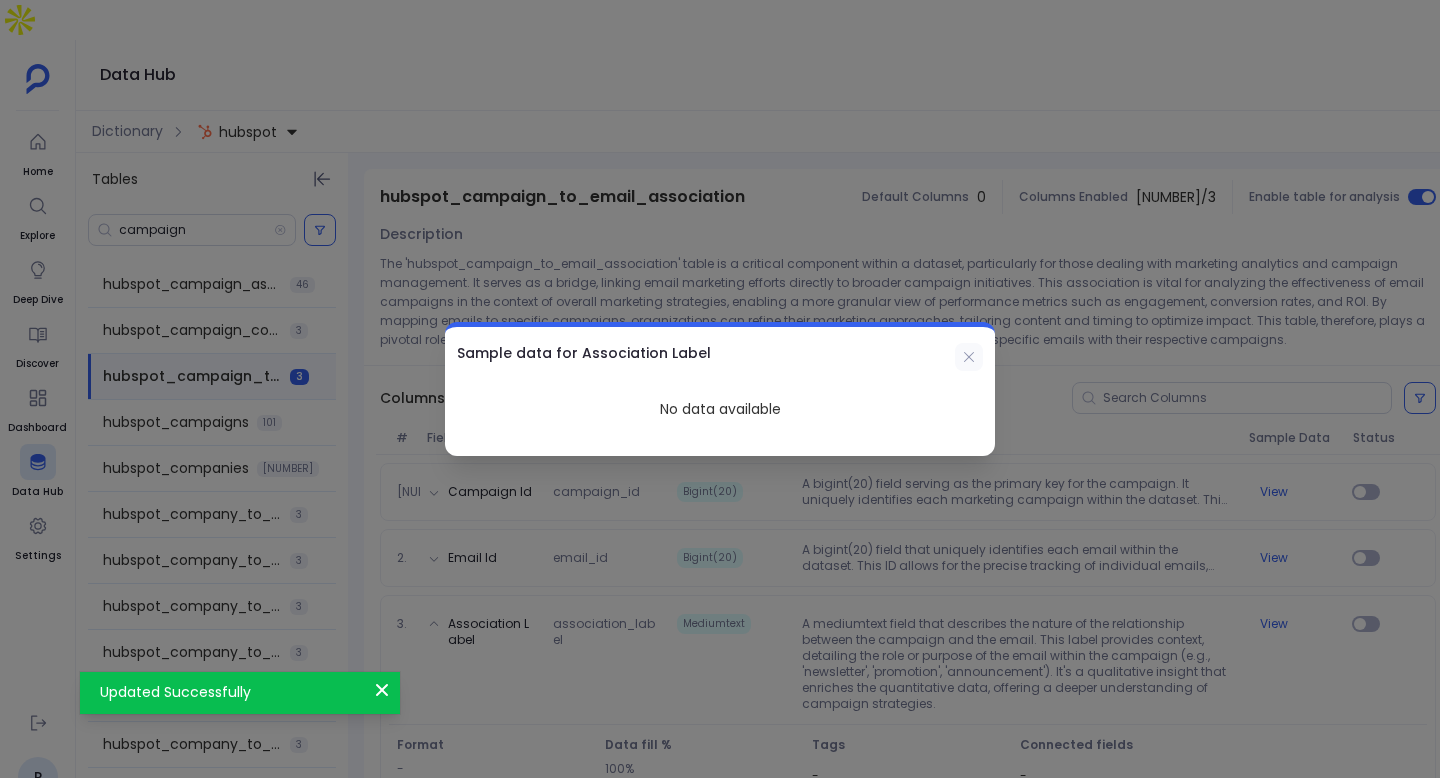 click at bounding box center [969, 357] 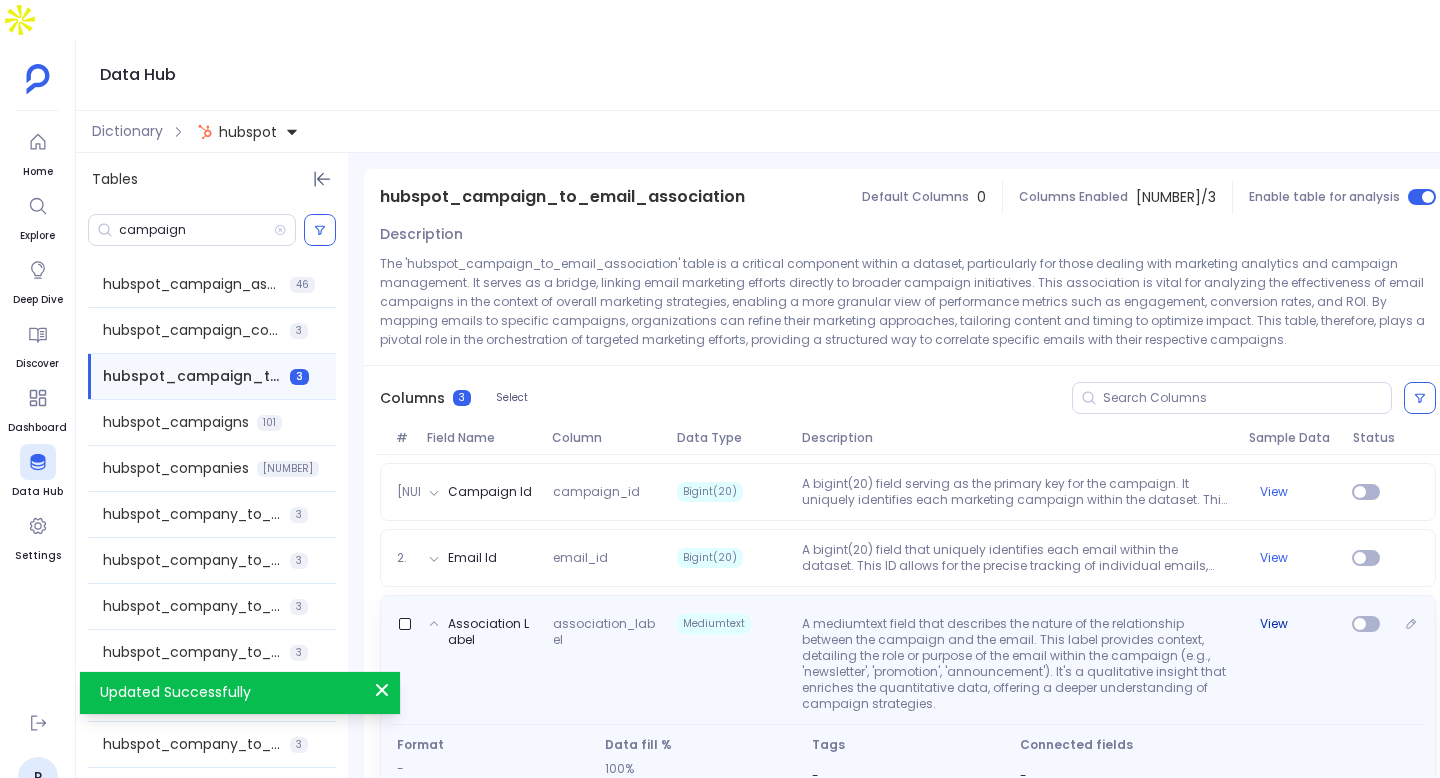 click on "View" at bounding box center (1274, 624) 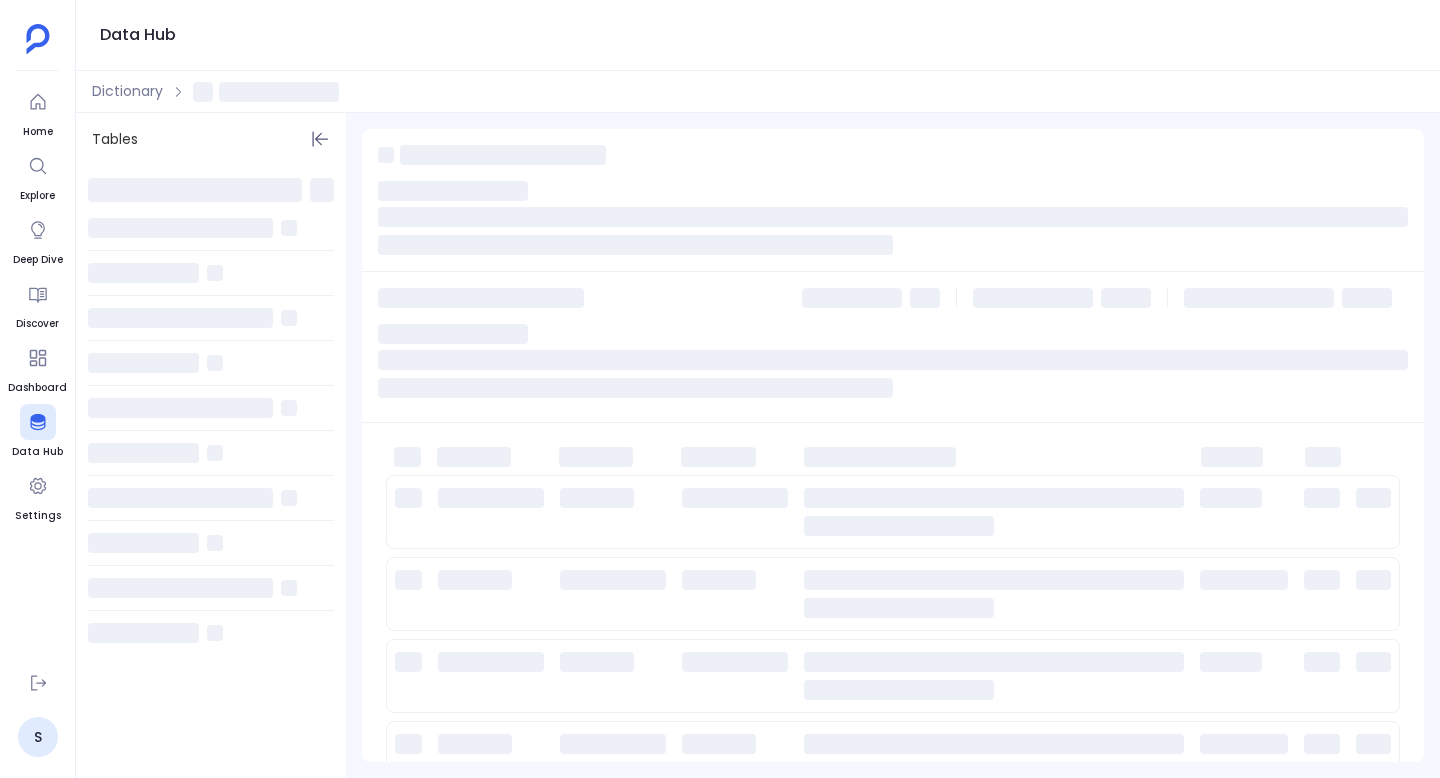 scroll, scrollTop: 0, scrollLeft: 0, axis: both 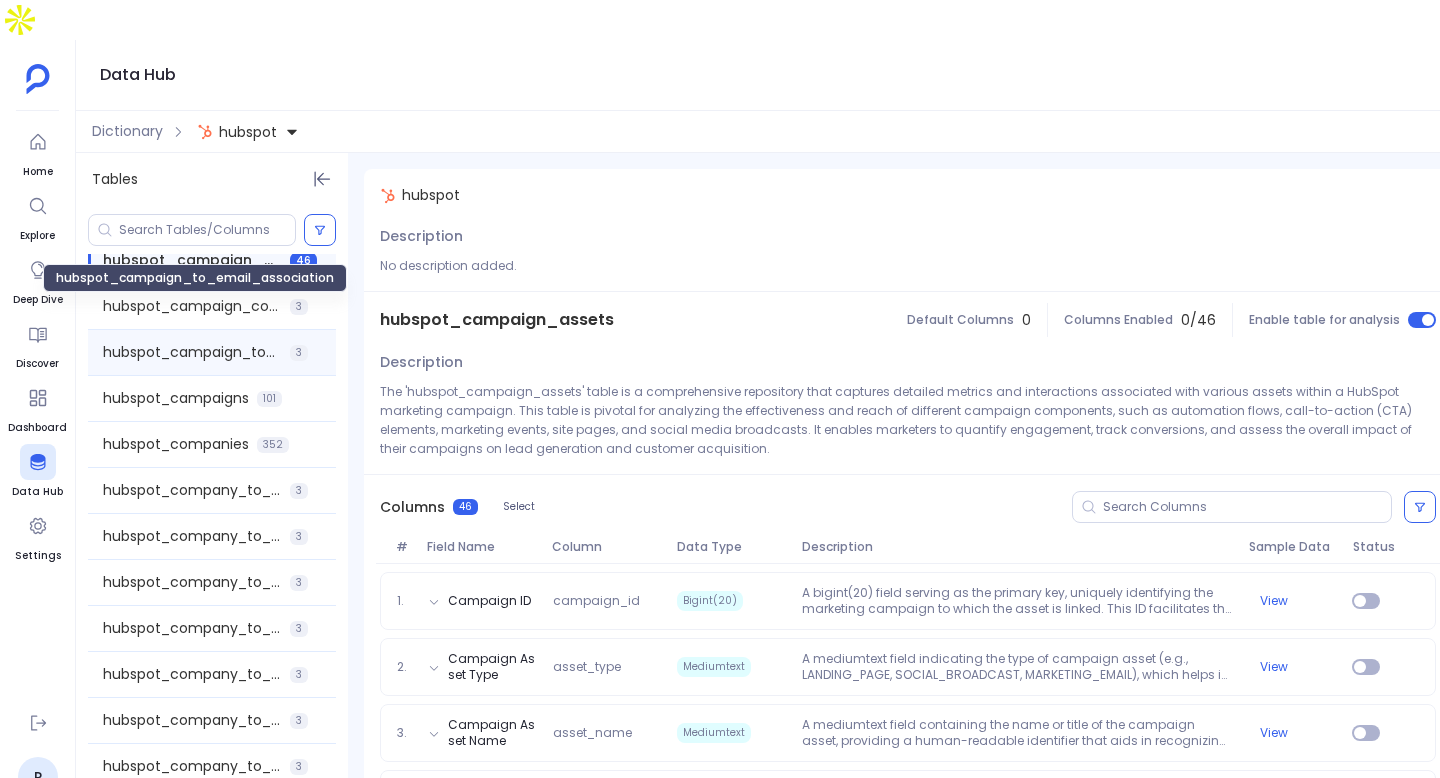 click on "hubspot_campaign_to_email_association" at bounding box center (192, 352) 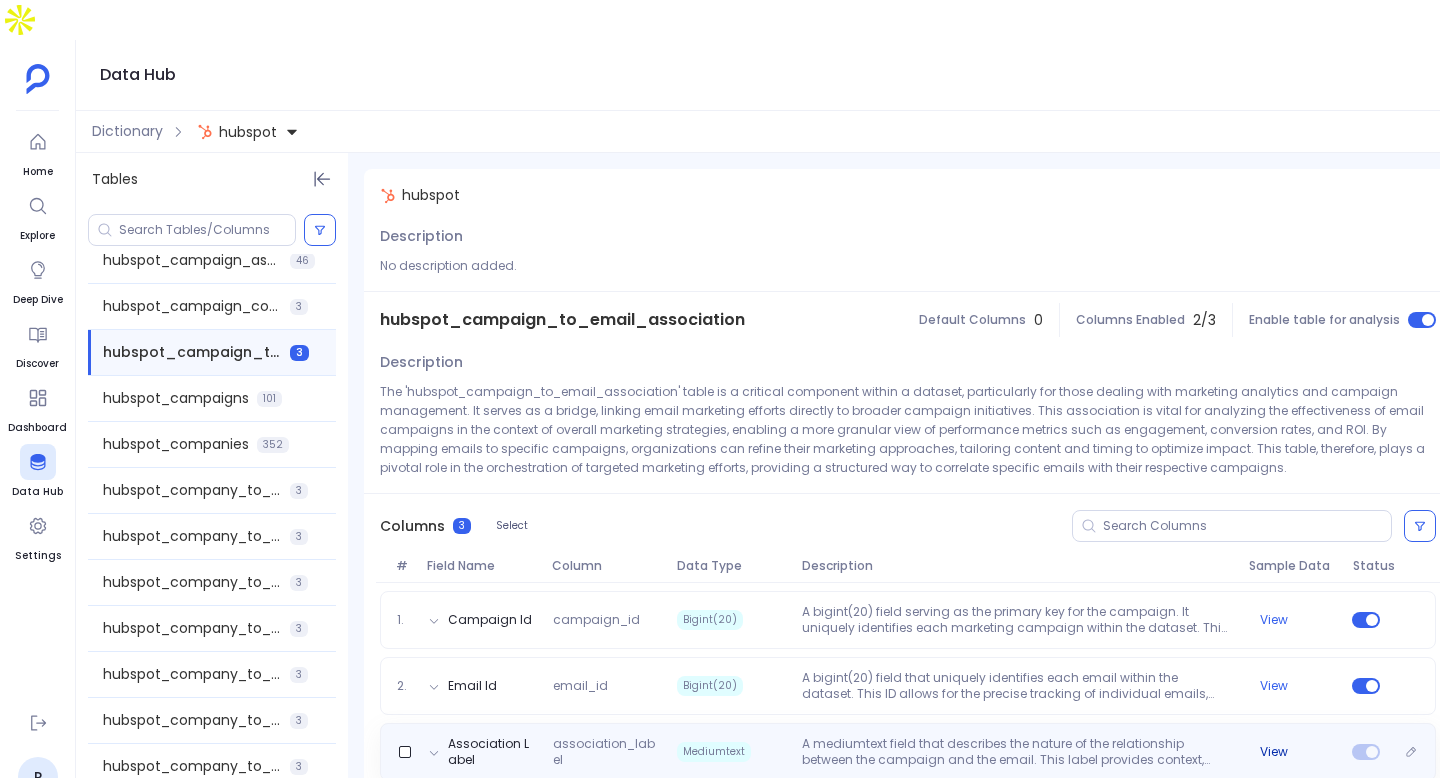 click on "View" at bounding box center (1274, 752) 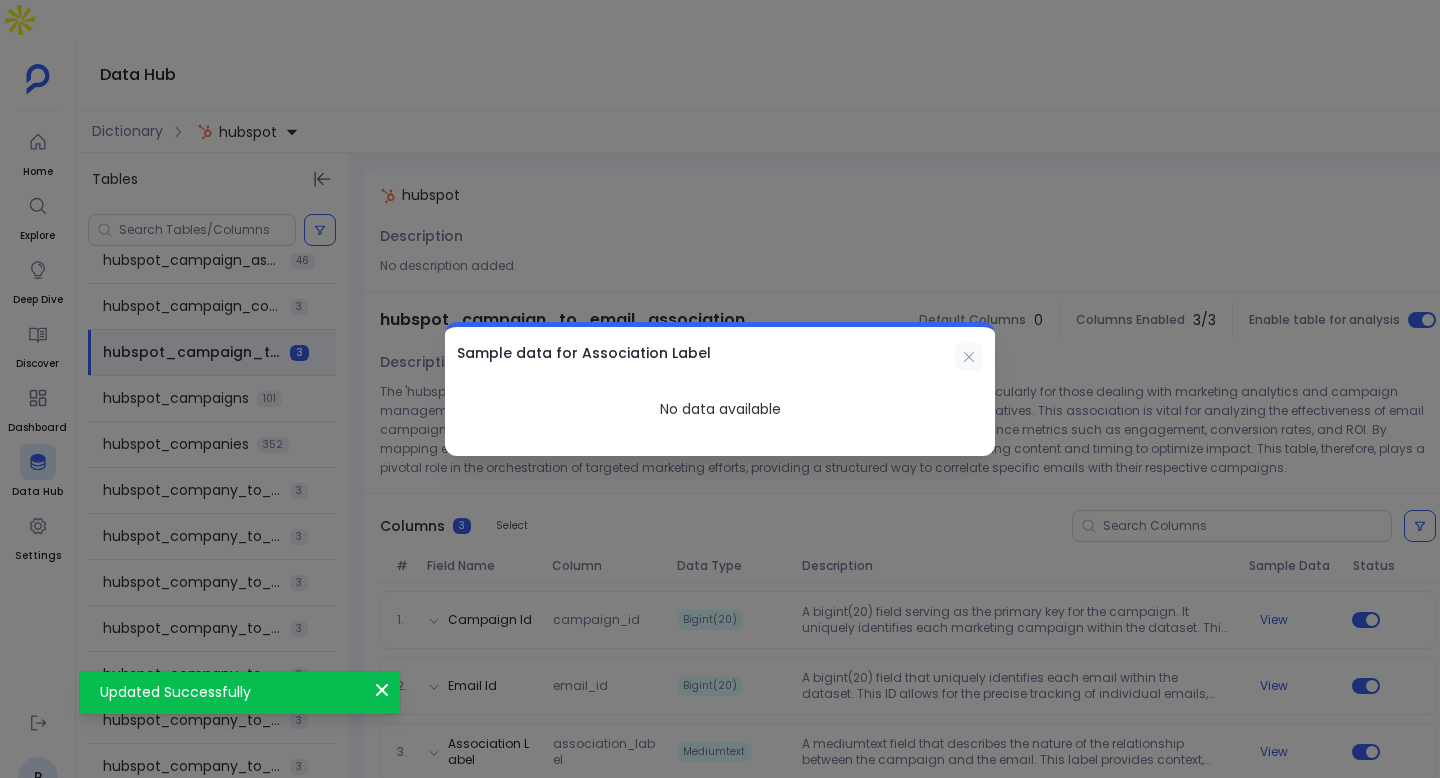 click at bounding box center [969, 357] 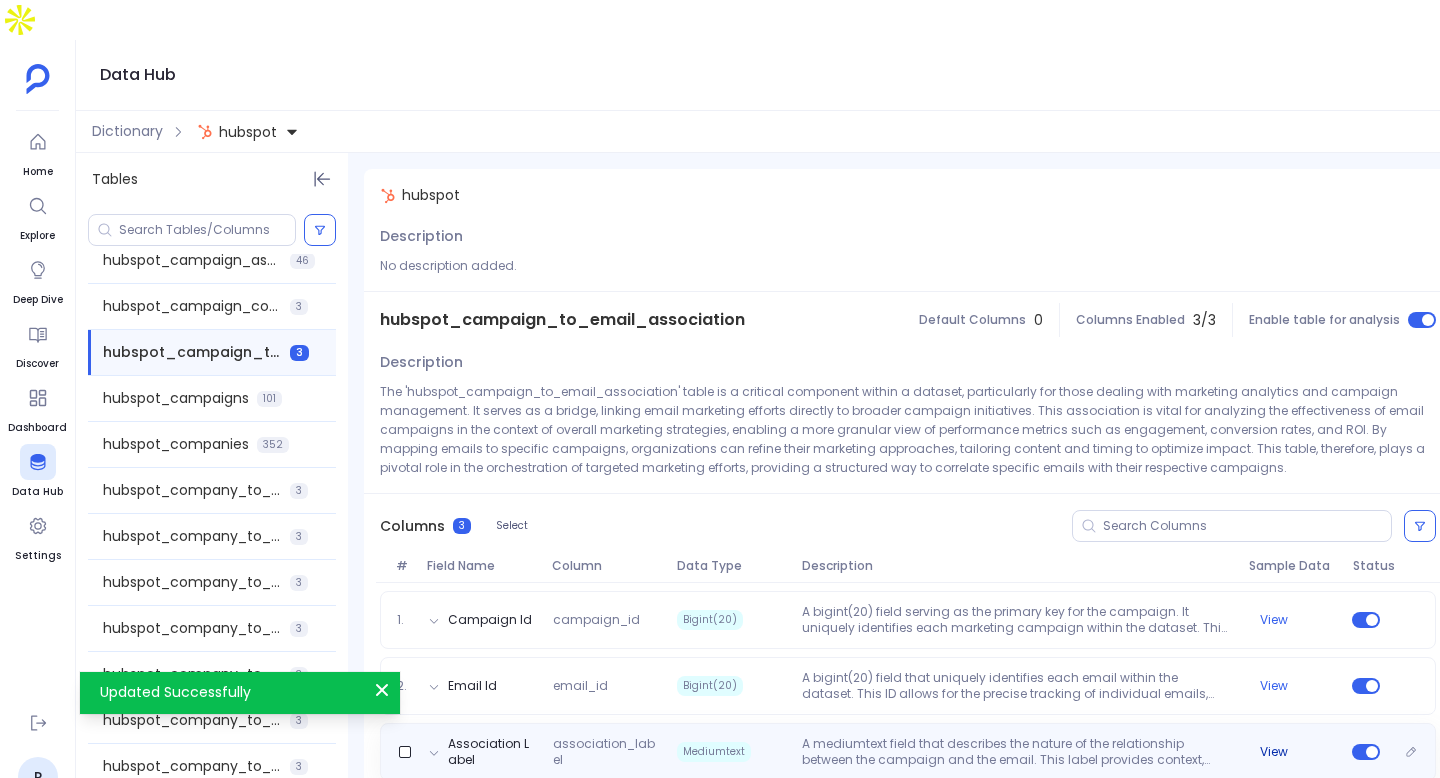click on "View" at bounding box center [1274, 752] 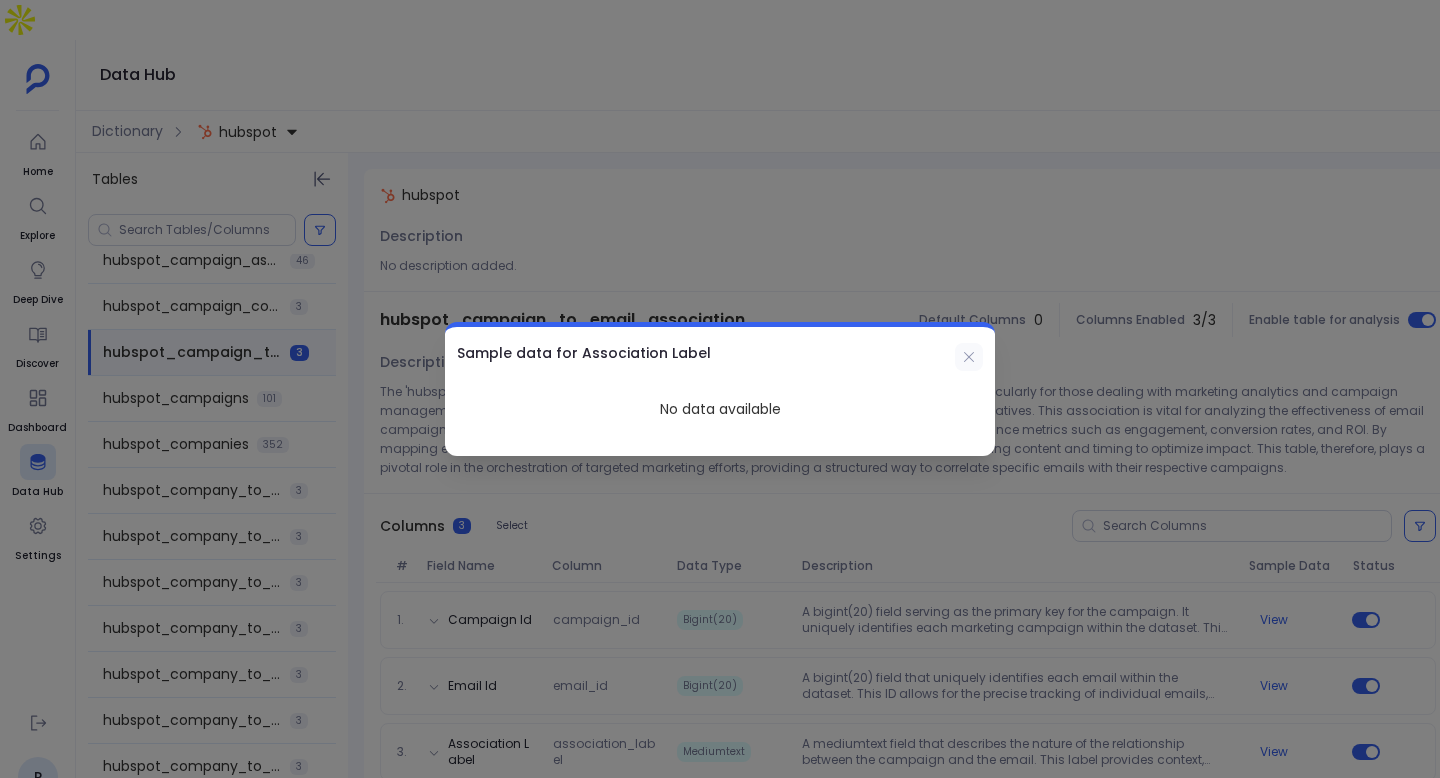 click at bounding box center [969, 357] 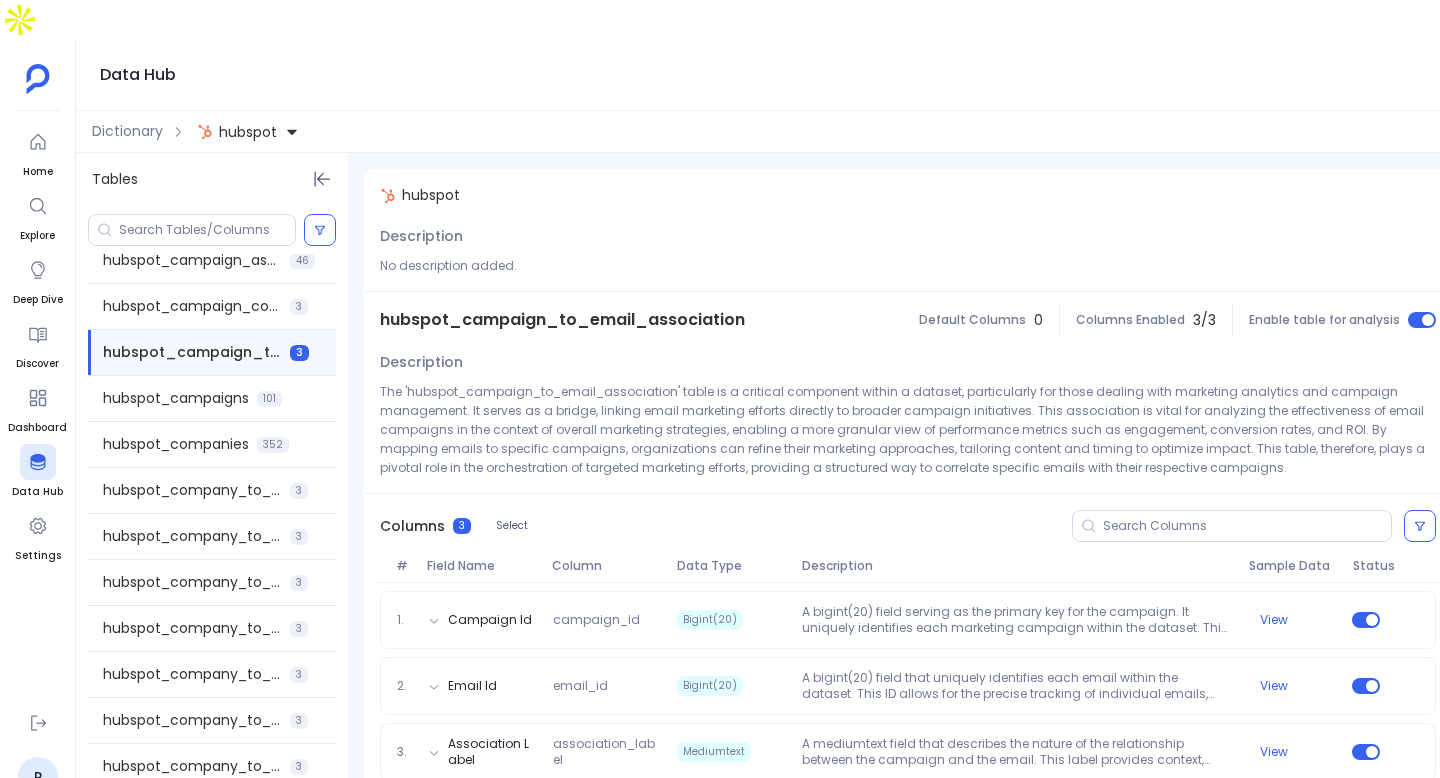 click on "hubspot_campaign_to_email_association" at bounding box center (562, 320) 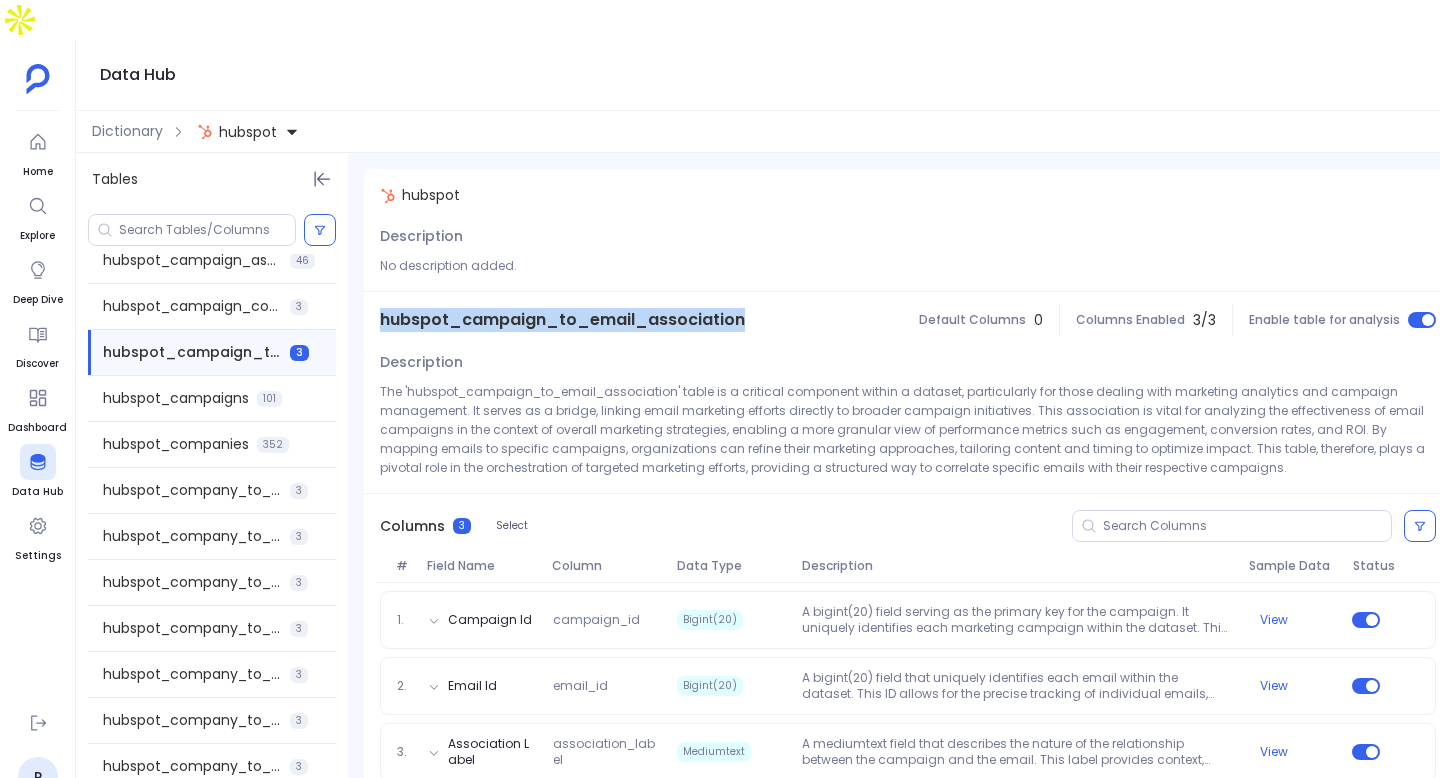 click on "hubspot_campaign_to_email_association" at bounding box center (562, 320) 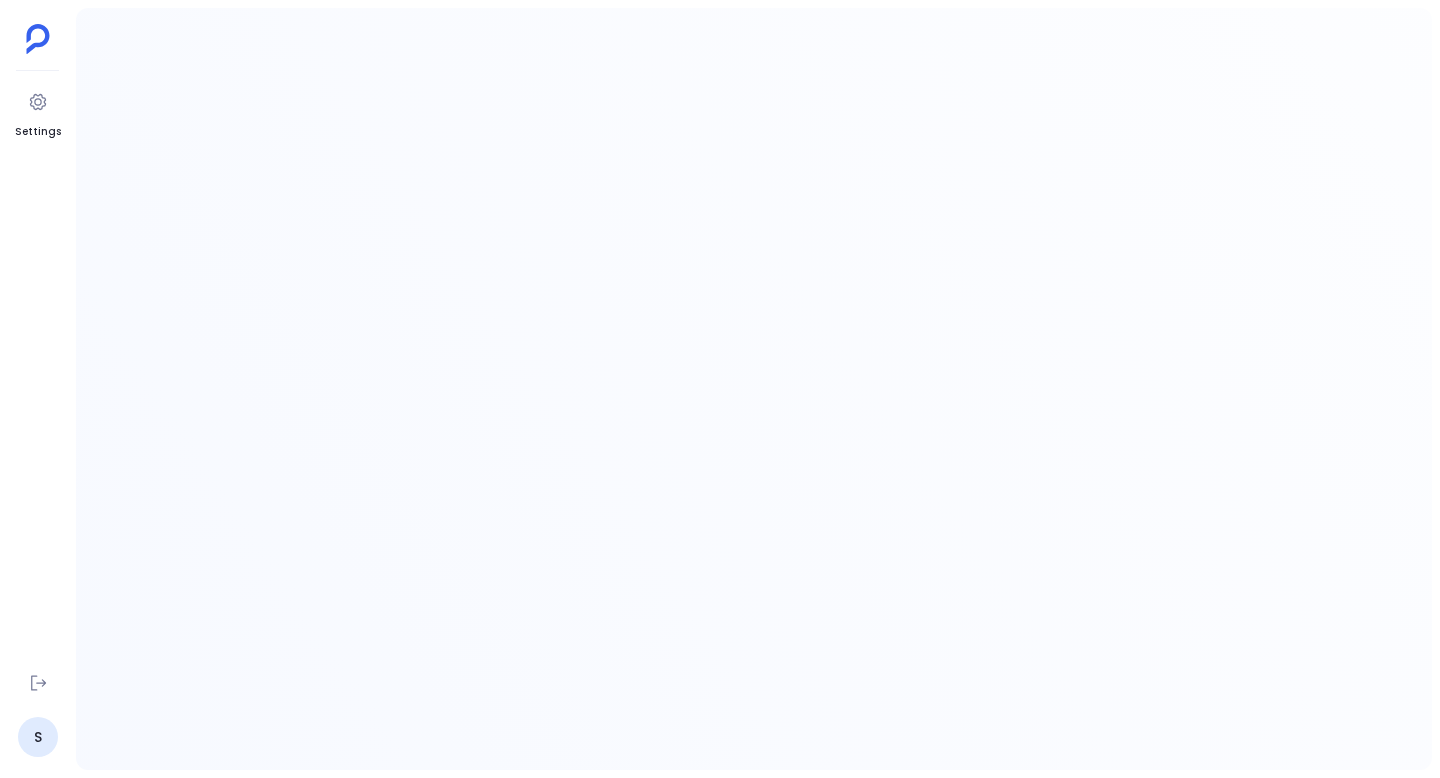 scroll, scrollTop: 0, scrollLeft: 0, axis: both 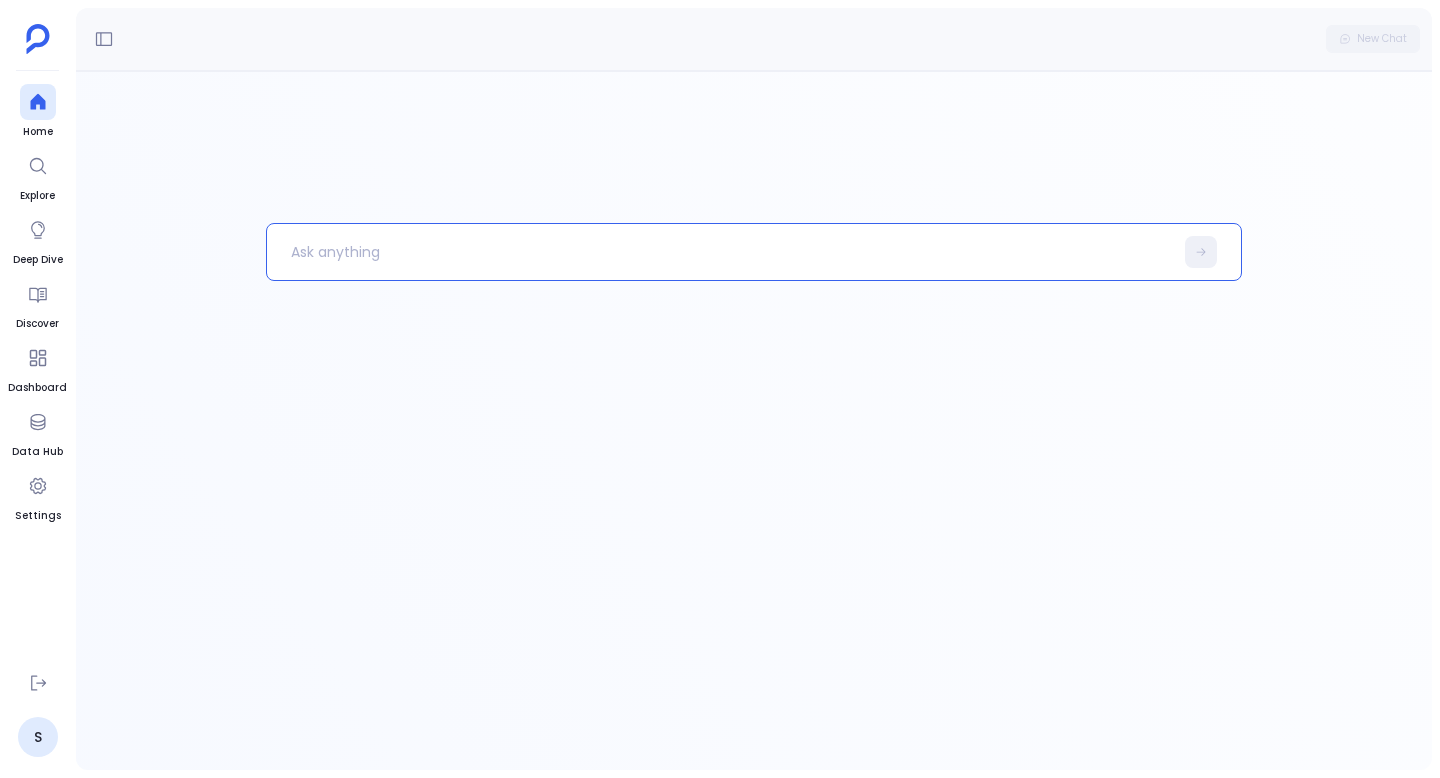 click at bounding box center (720, 252) 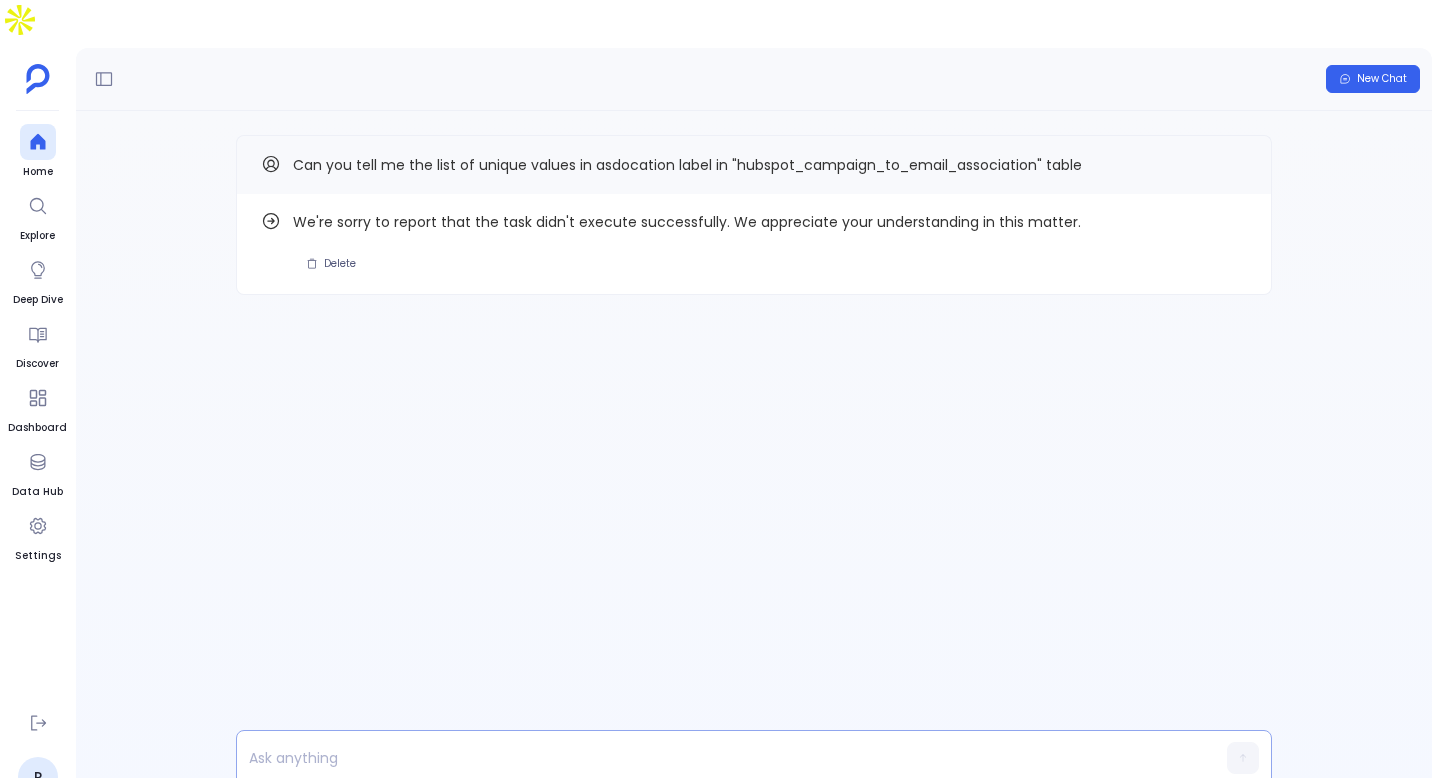 click at bounding box center [715, 758] 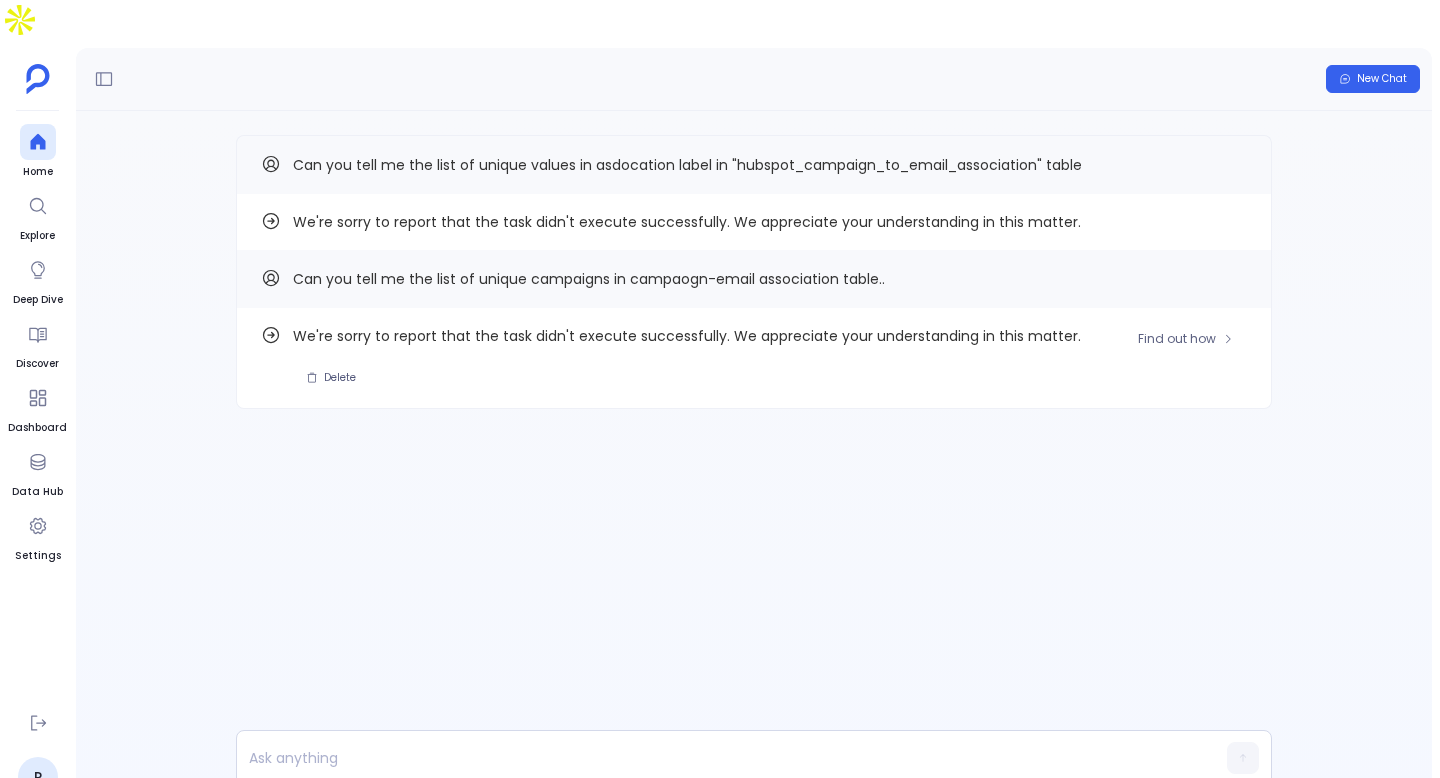 click on "We're sorry to report that the task didn't execute successfully. We appreciate your understanding in this matter." at bounding box center [770, 336] 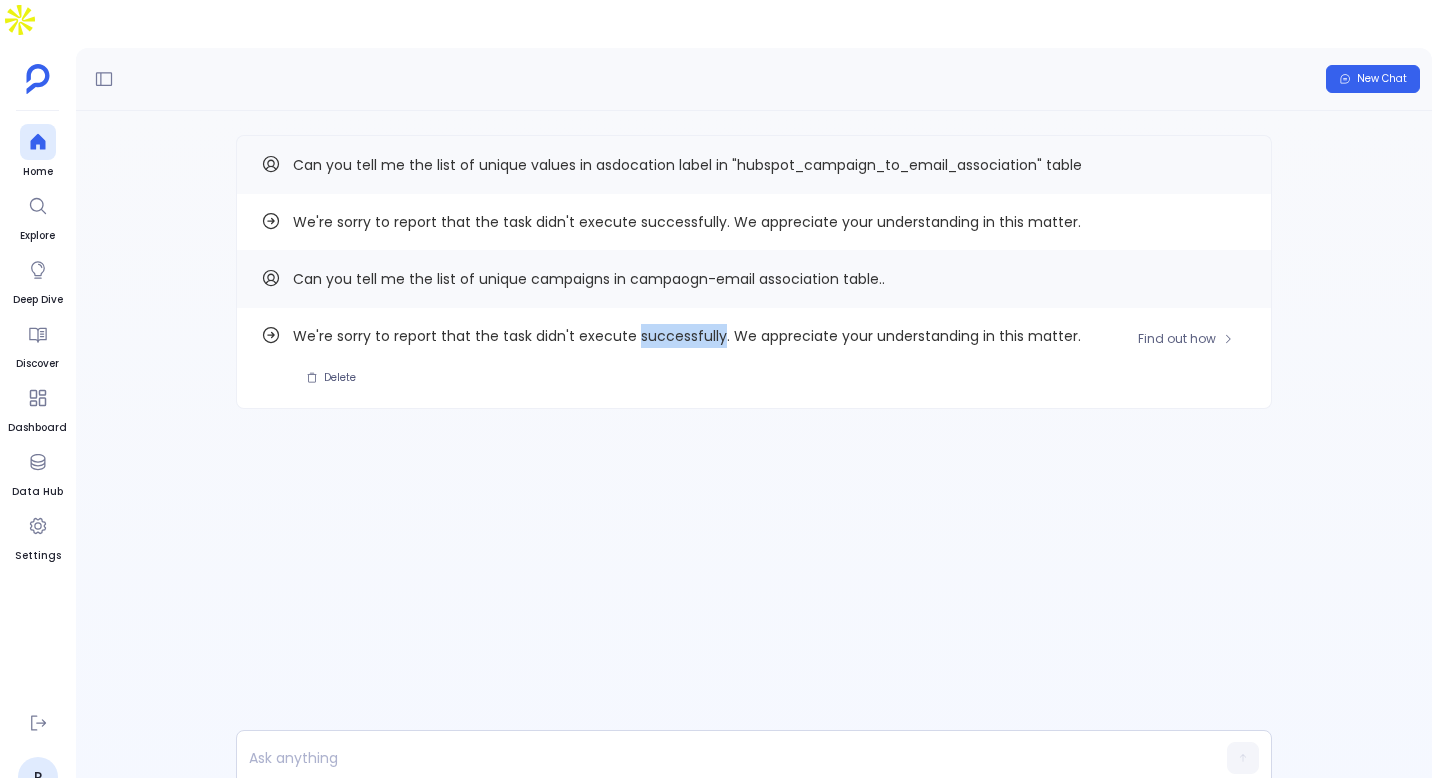 click on "We're sorry to report that the task didn't execute successfully. We appreciate your understanding in this matter." at bounding box center [770, 336] 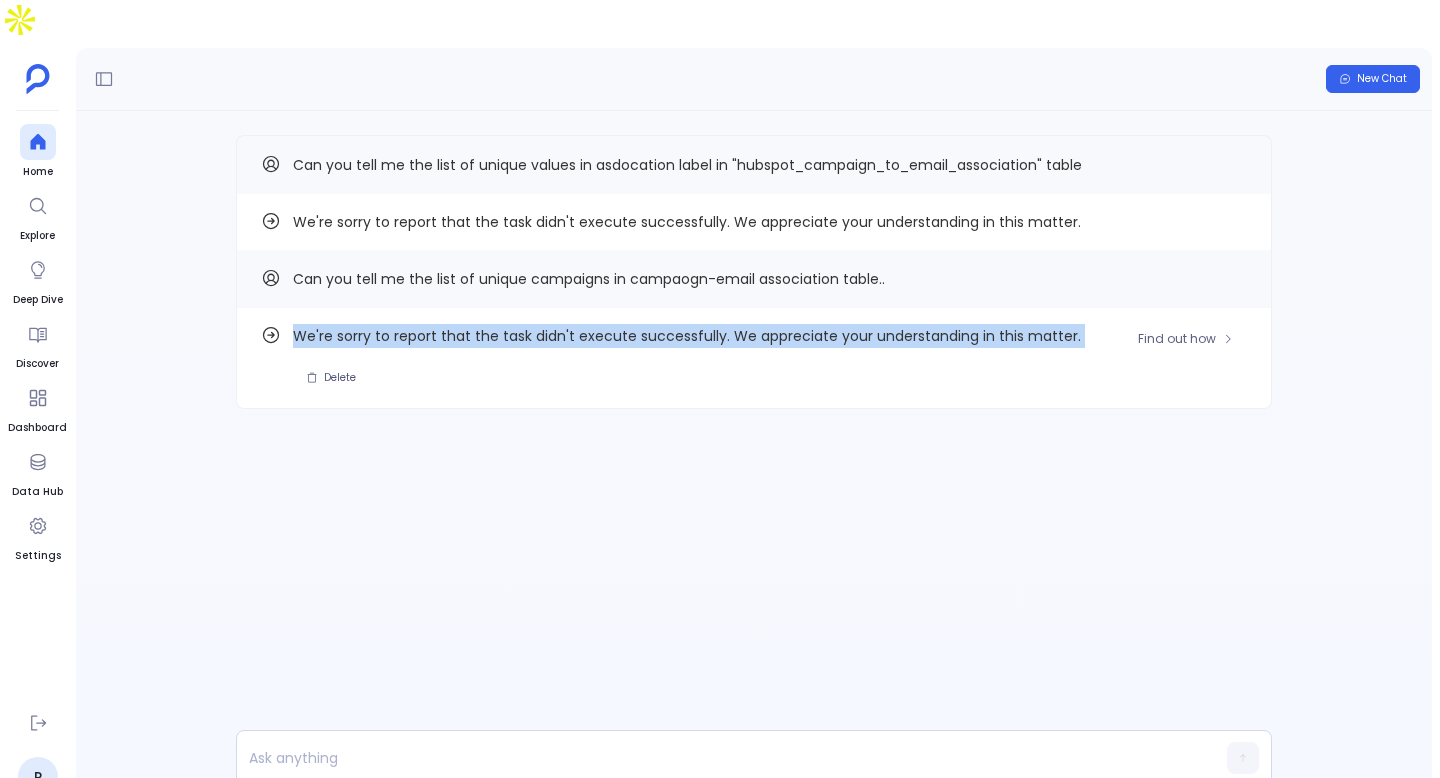 copy on "We're sorry to report that the task didn't execute successfully. We appreciate your understanding in this matter. Delete" 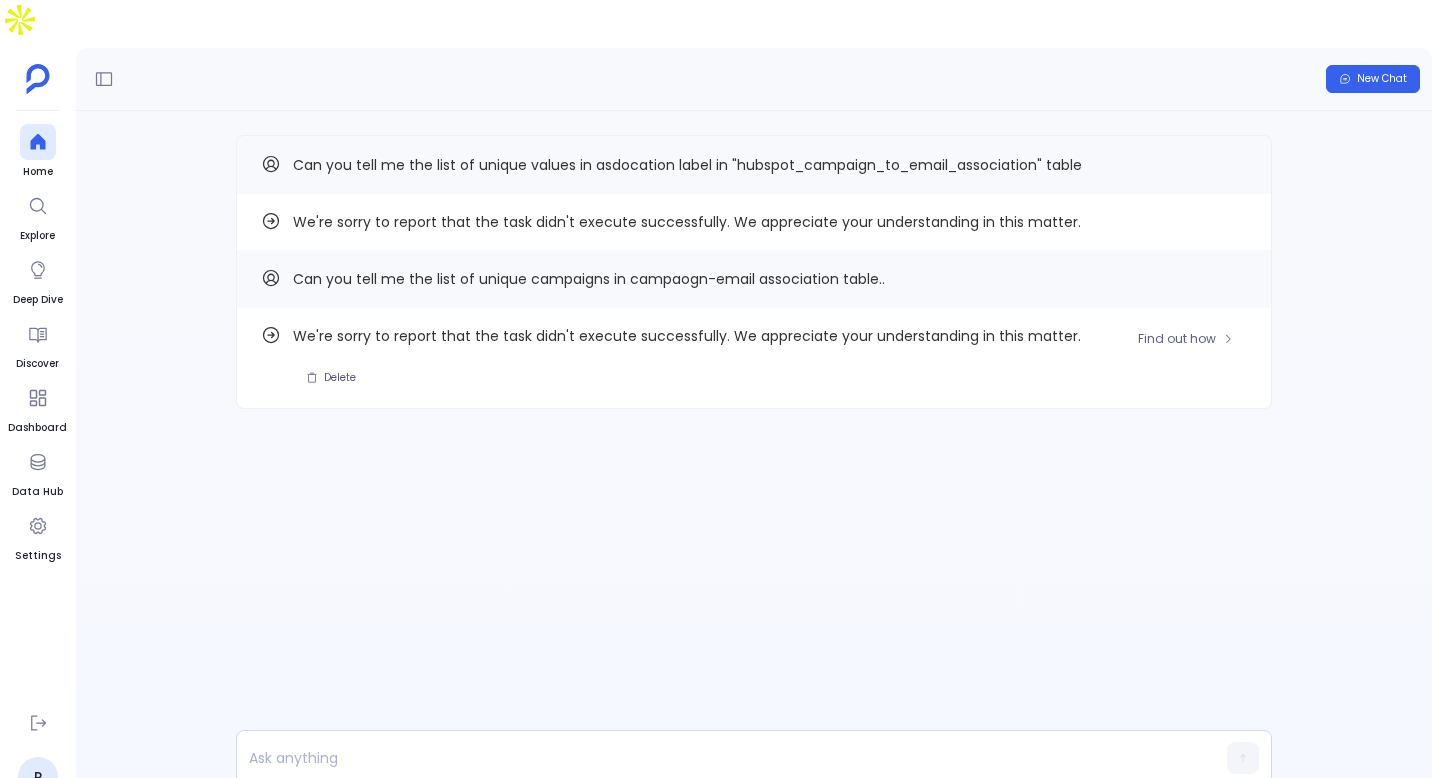 click on "Find out how We're sorry to report that the task didn't execute successfully. We appreciate your understanding in this matter. Delete" at bounding box center (754, 358) 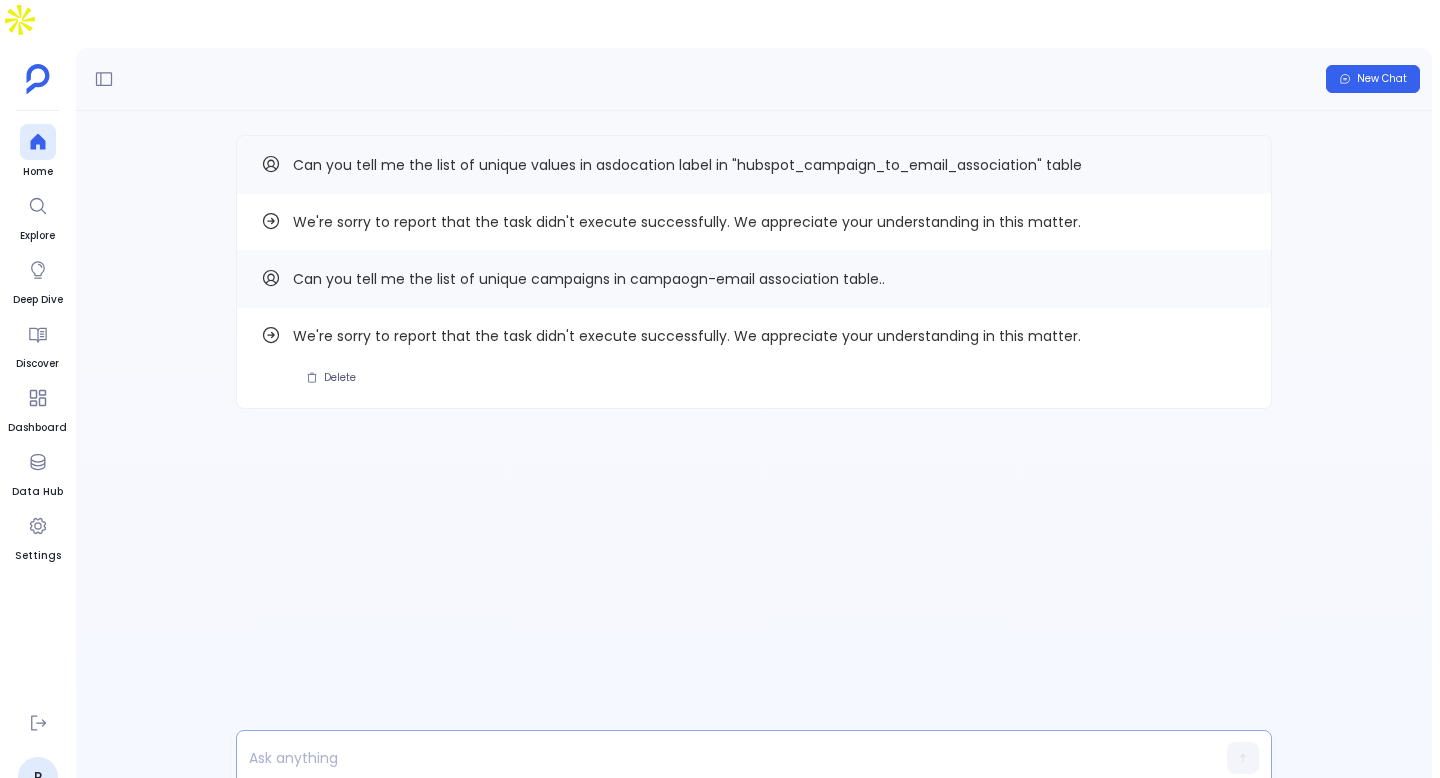 click at bounding box center [715, 758] 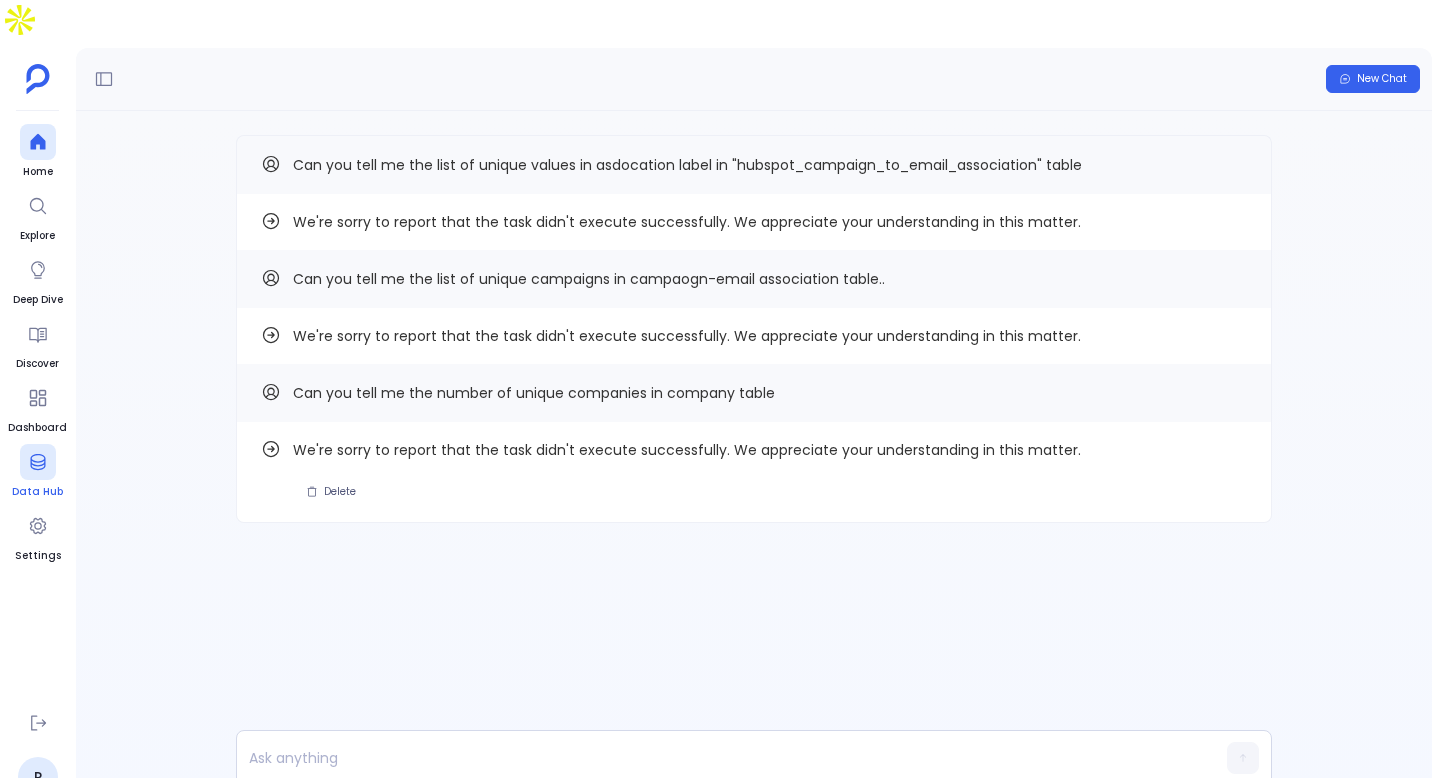click on "Data Hub" at bounding box center [37, 472] 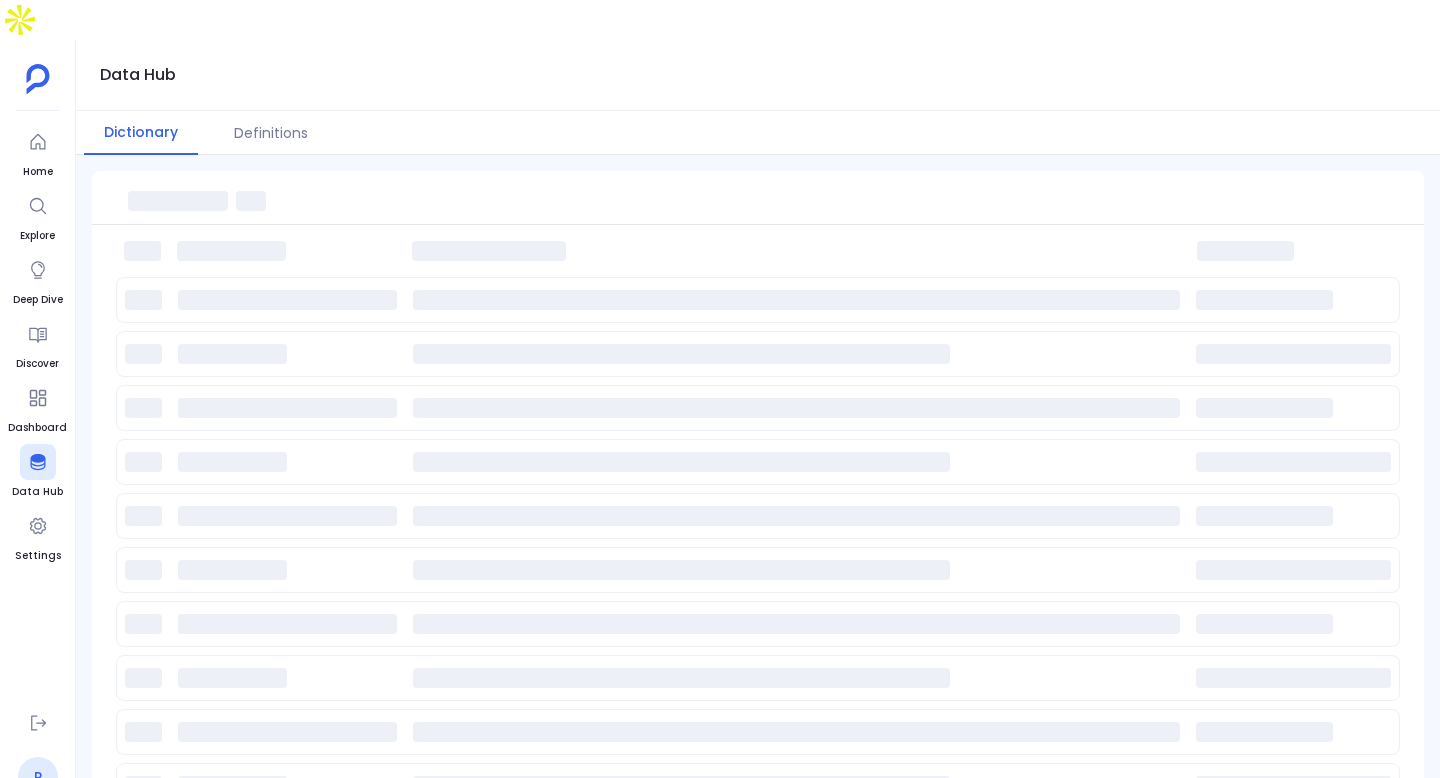 click on "P" at bounding box center (38, 777) 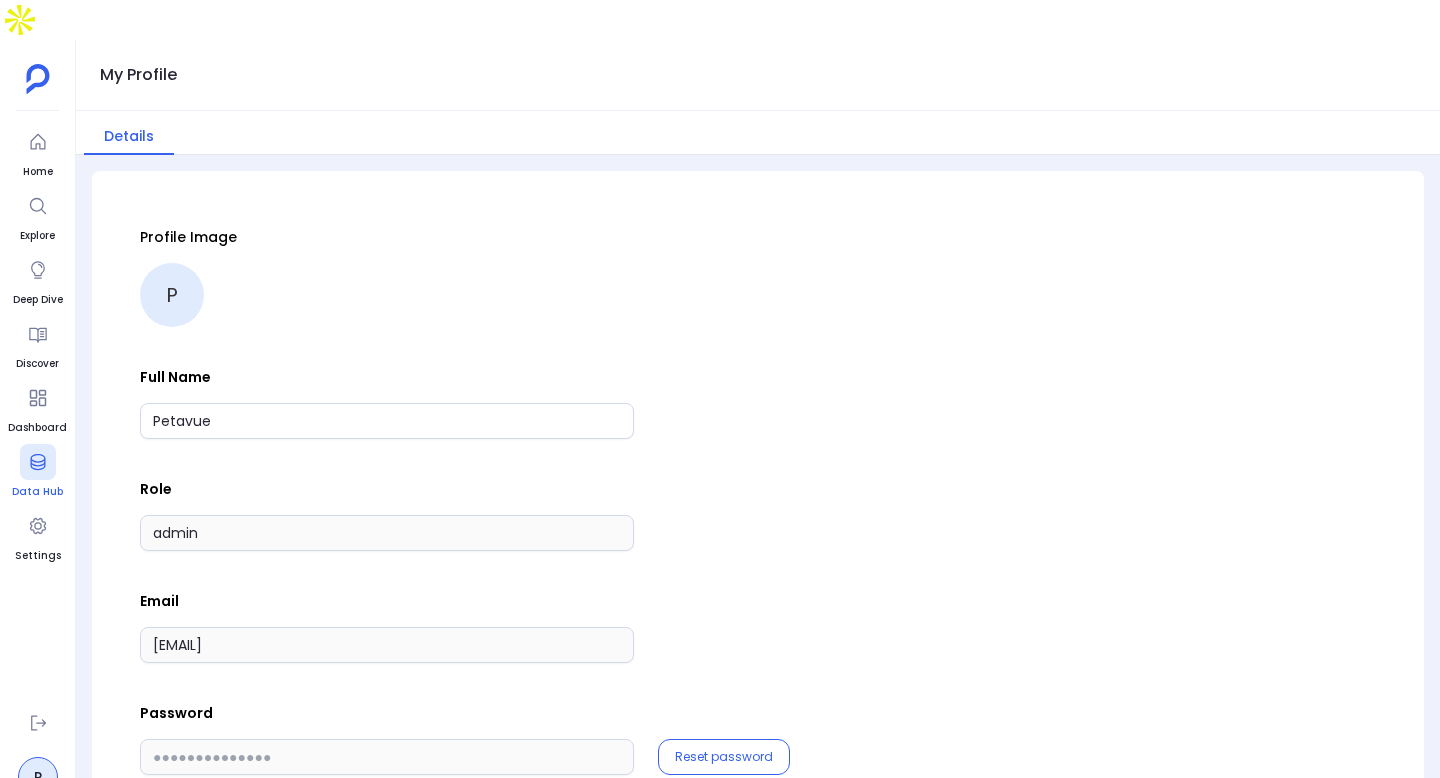 click at bounding box center [38, 462] 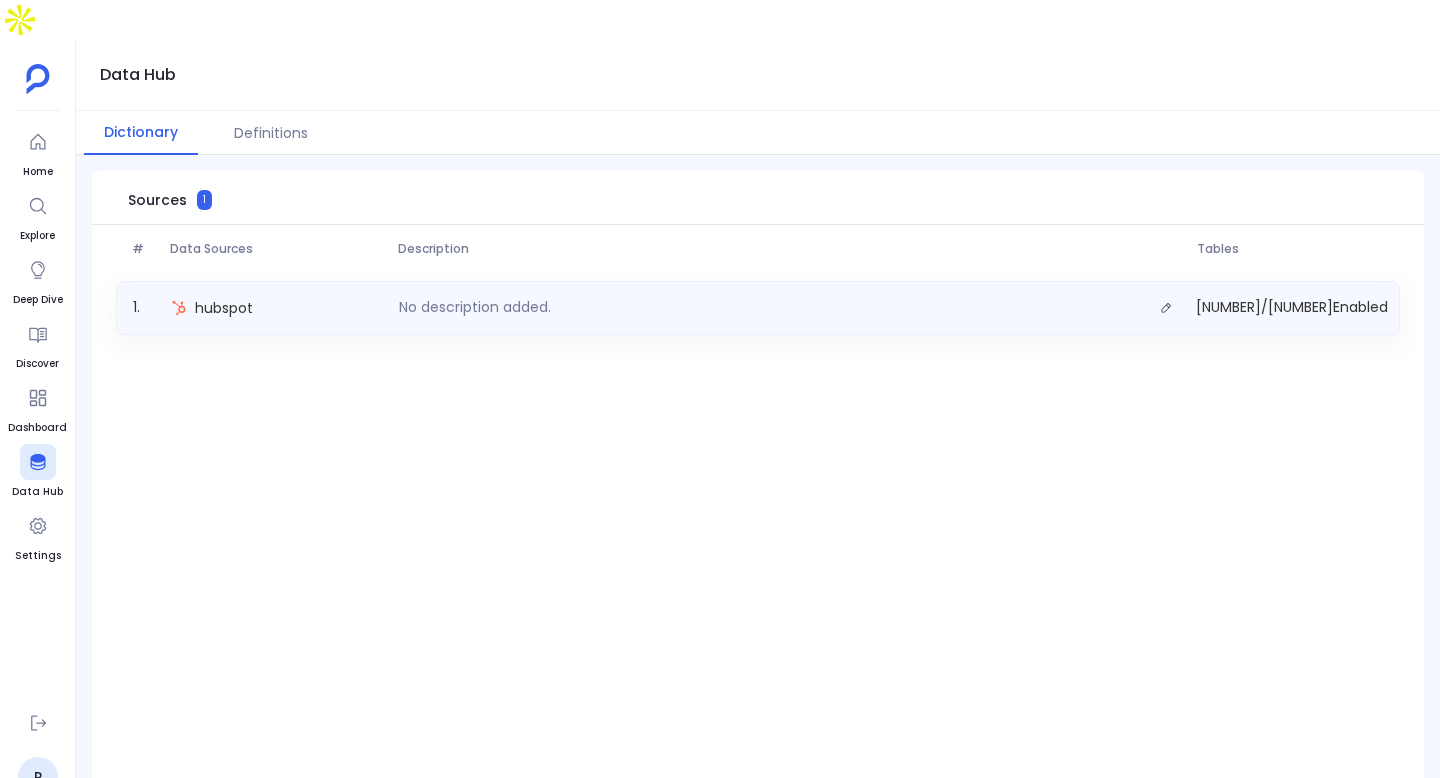 click on "No description added." at bounding box center (475, 307) 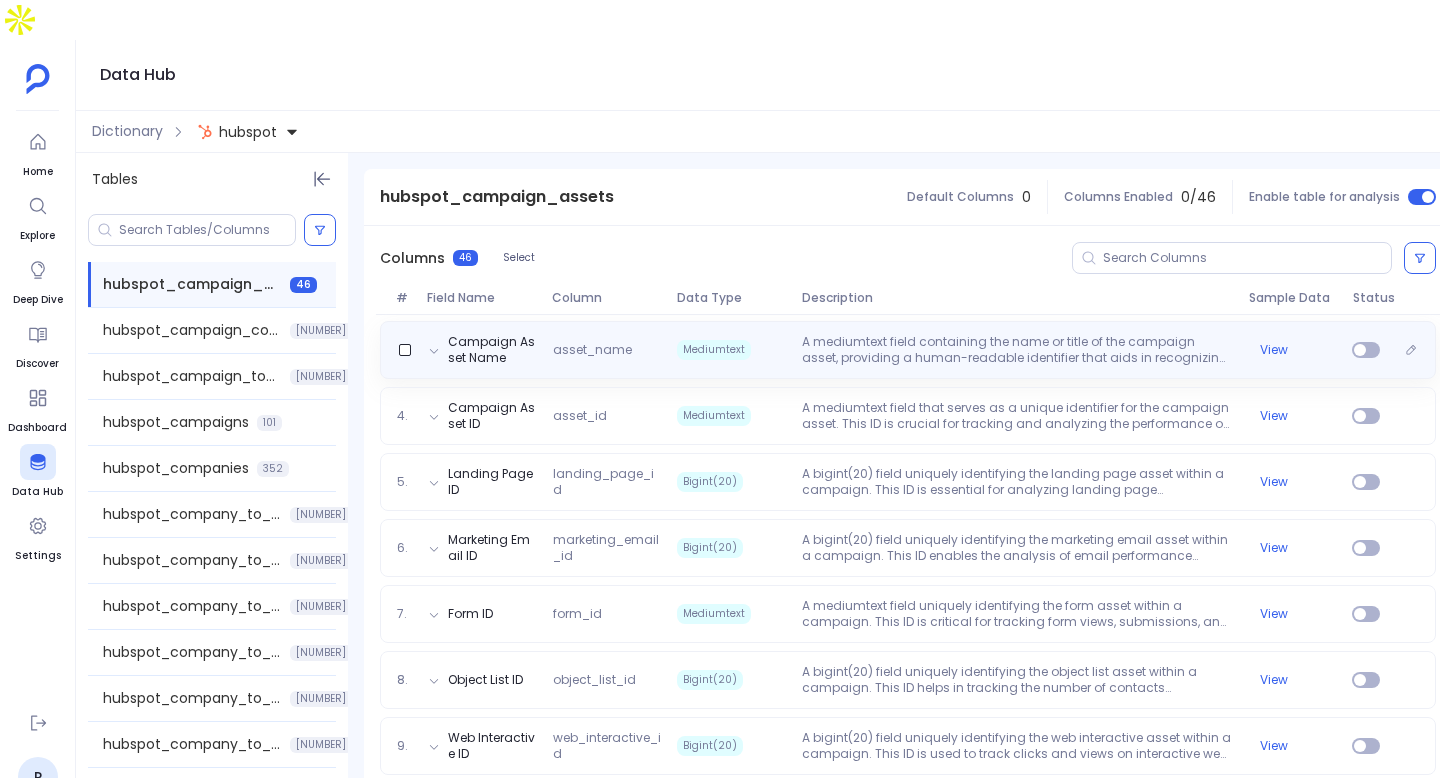 scroll, scrollTop: 553, scrollLeft: 0, axis: vertical 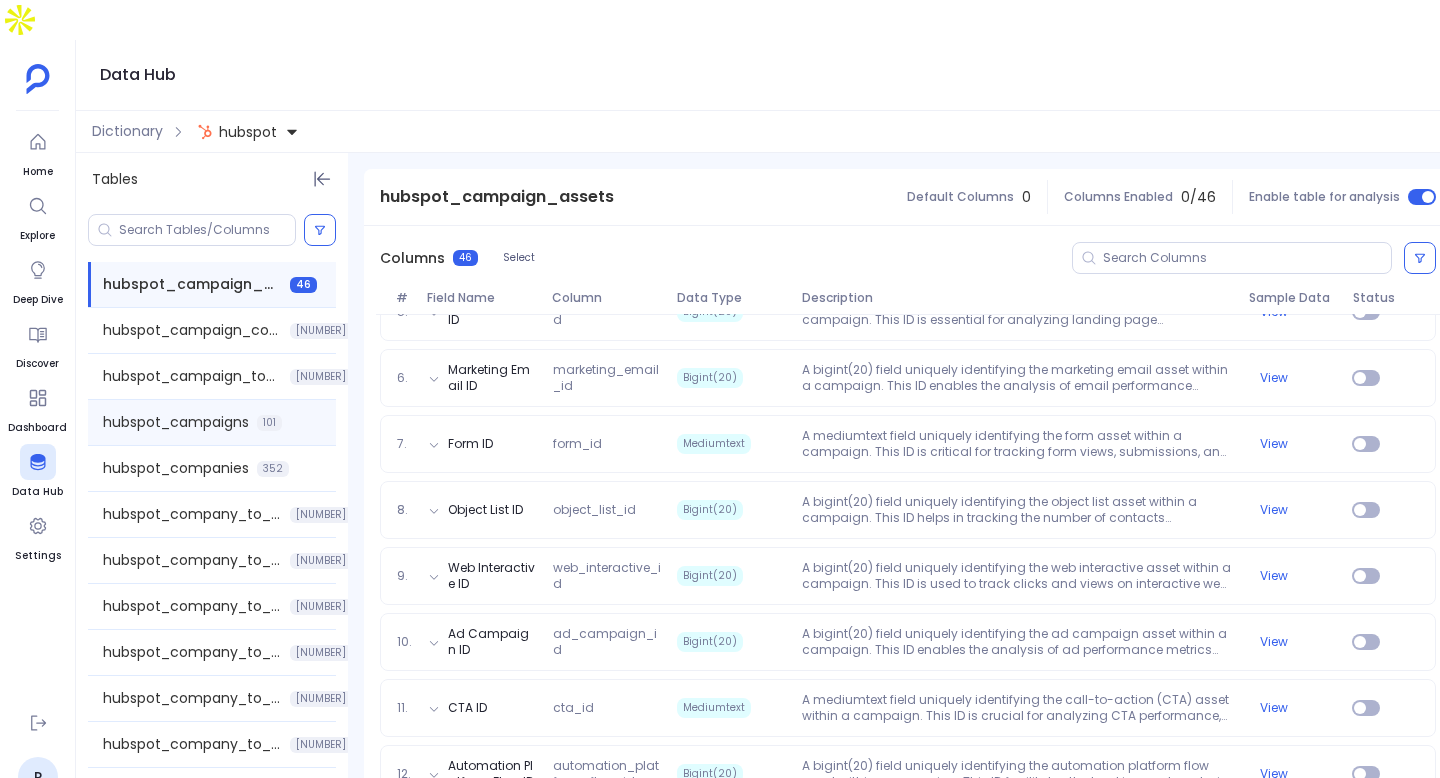 click on "hubspot_campaigns 101" at bounding box center [212, 422] 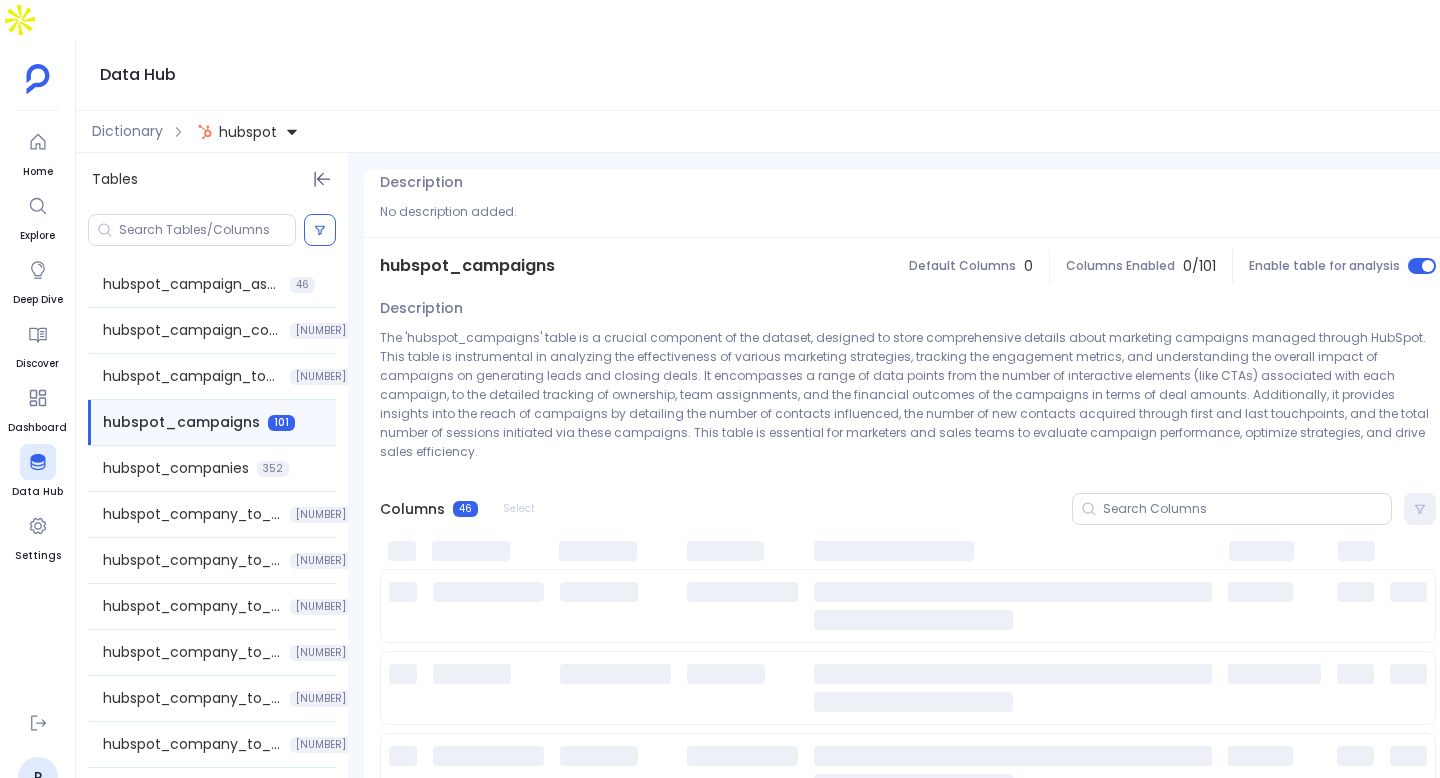 scroll, scrollTop: 0, scrollLeft: 0, axis: both 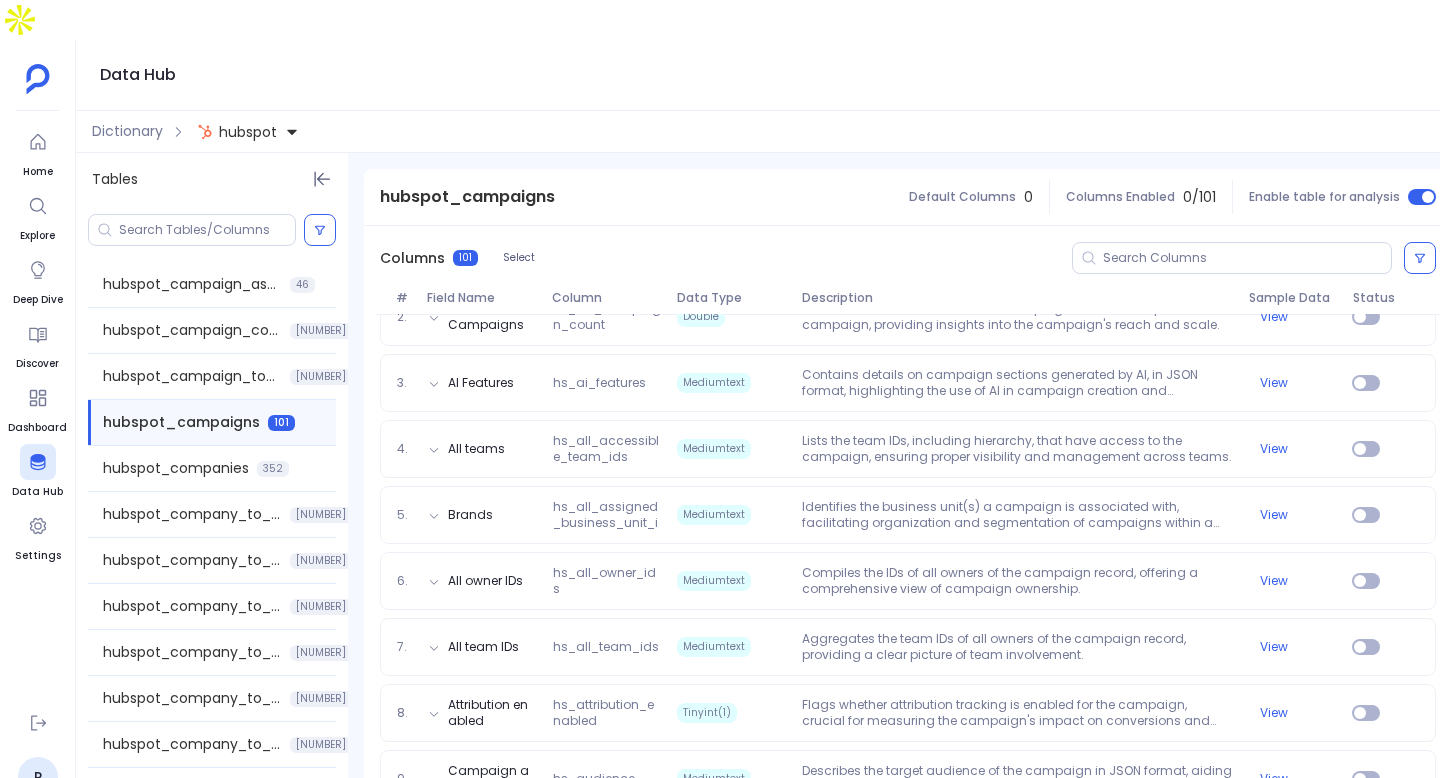 click at bounding box center [212, 230] 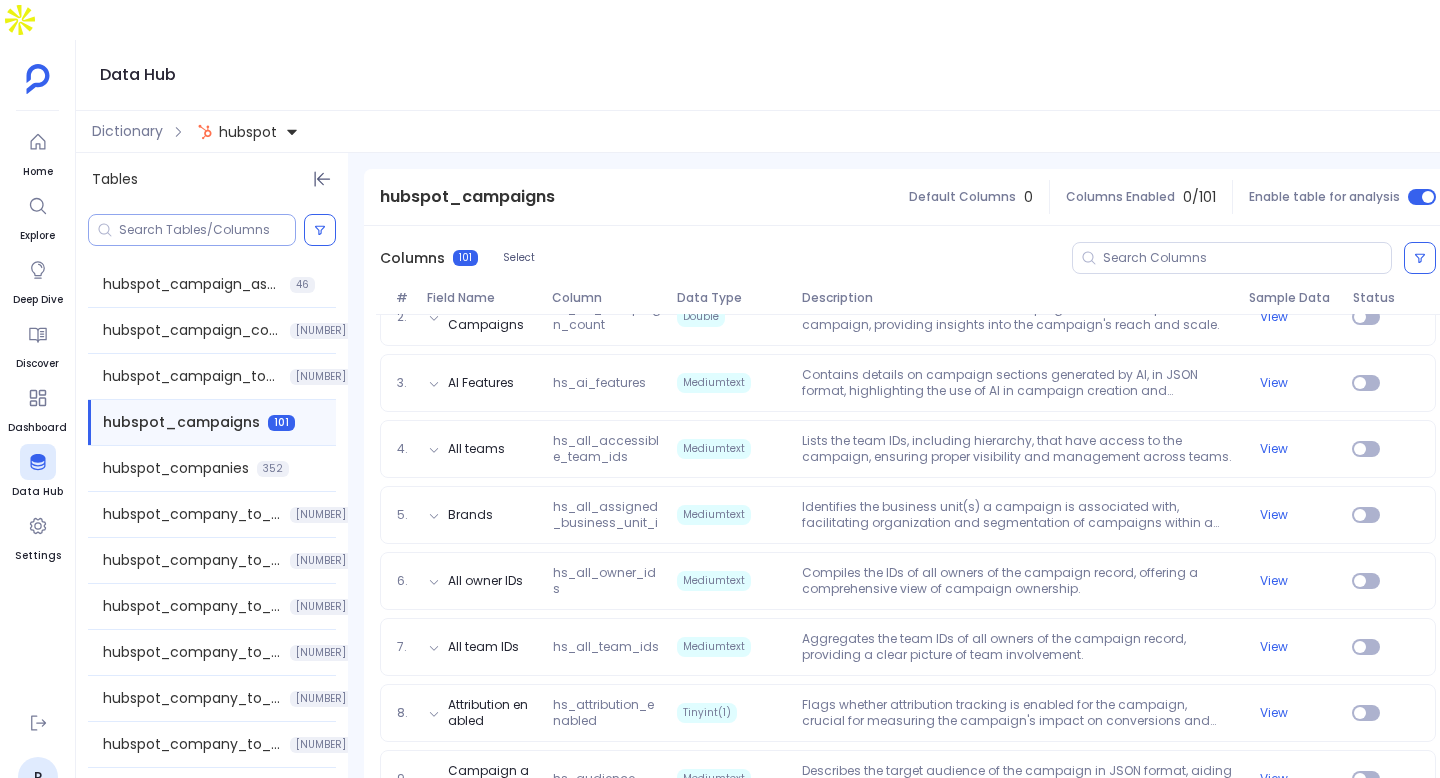 click at bounding box center [192, 230] 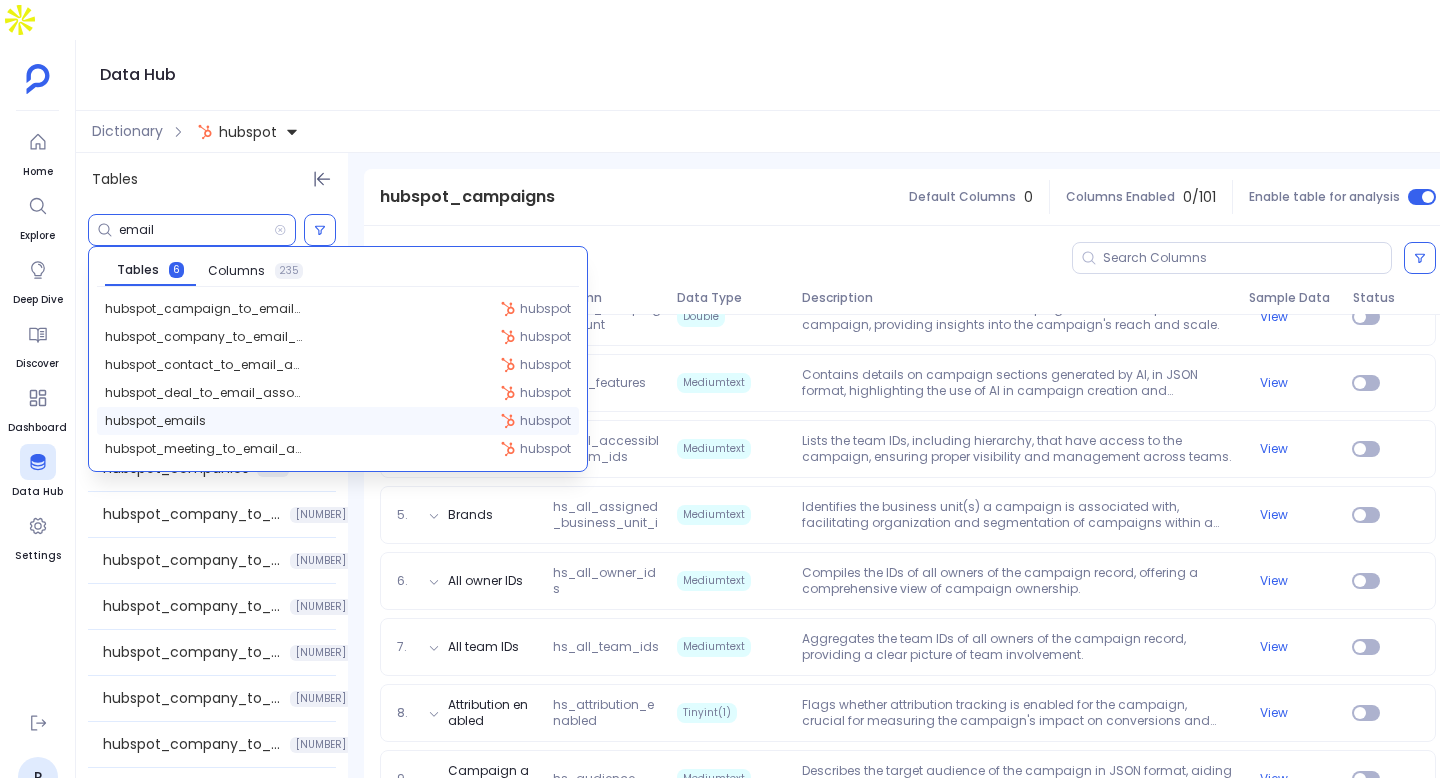 type on "email" 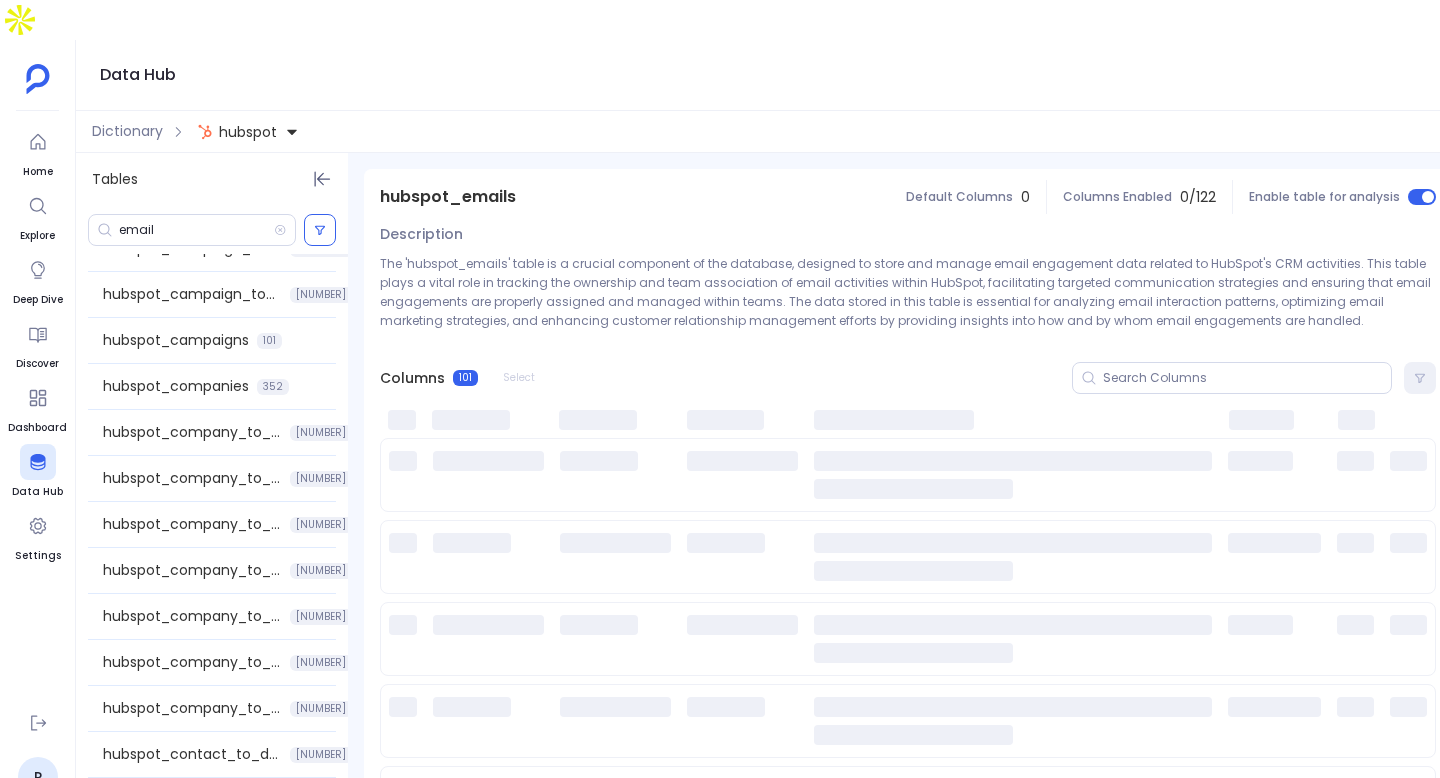 scroll, scrollTop: 331, scrollLeft: 0, axis: vertical 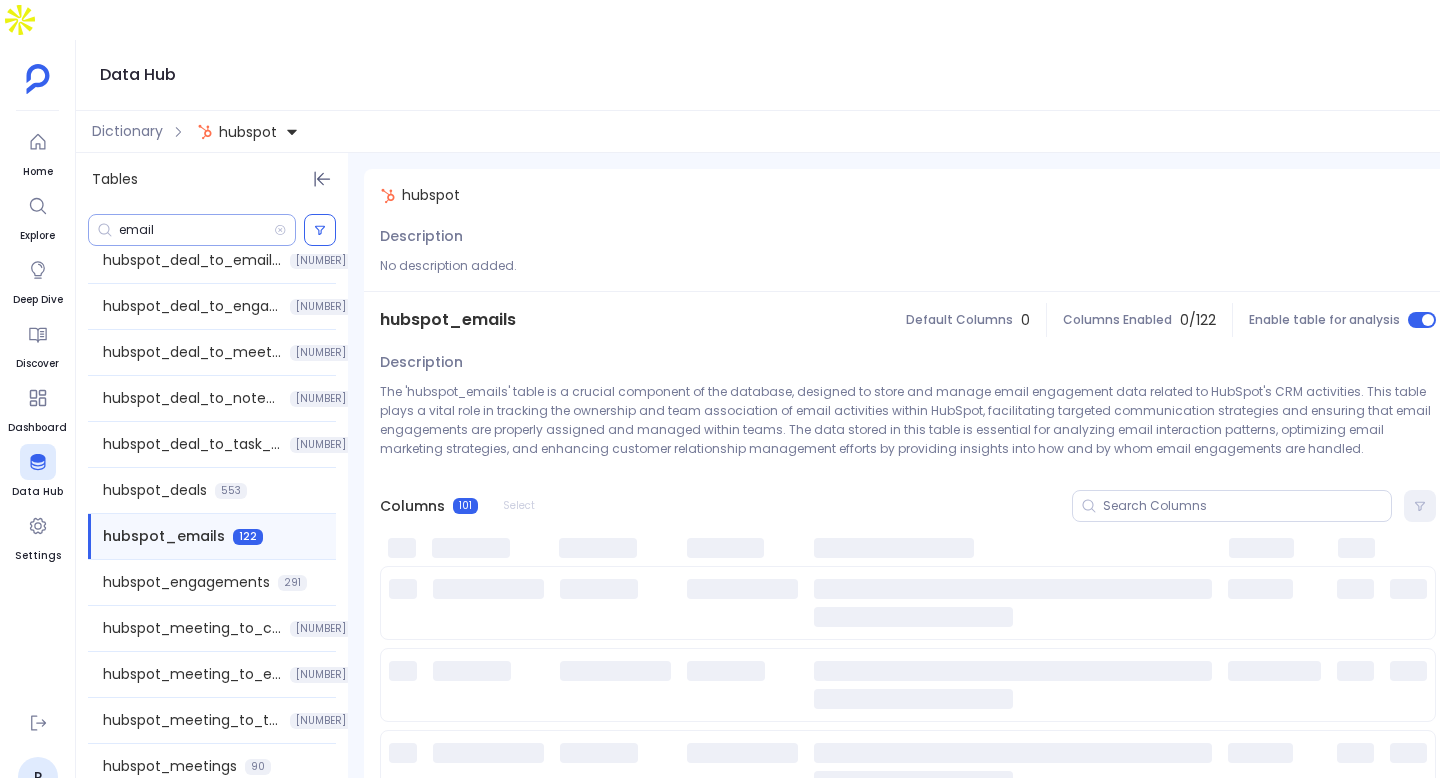 click on "email" at bounding box center [196, 230] 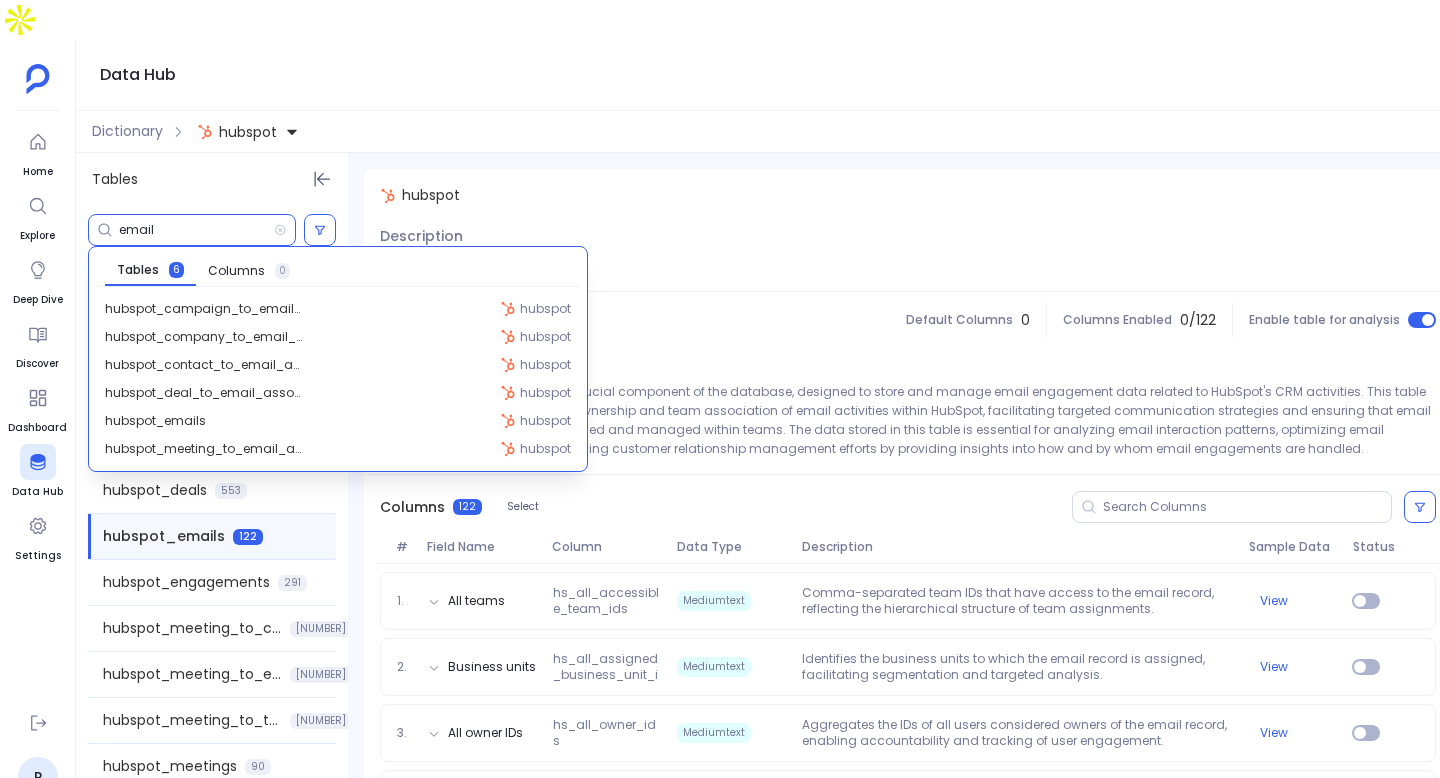 click on "email" at bounding box center [196, 230] 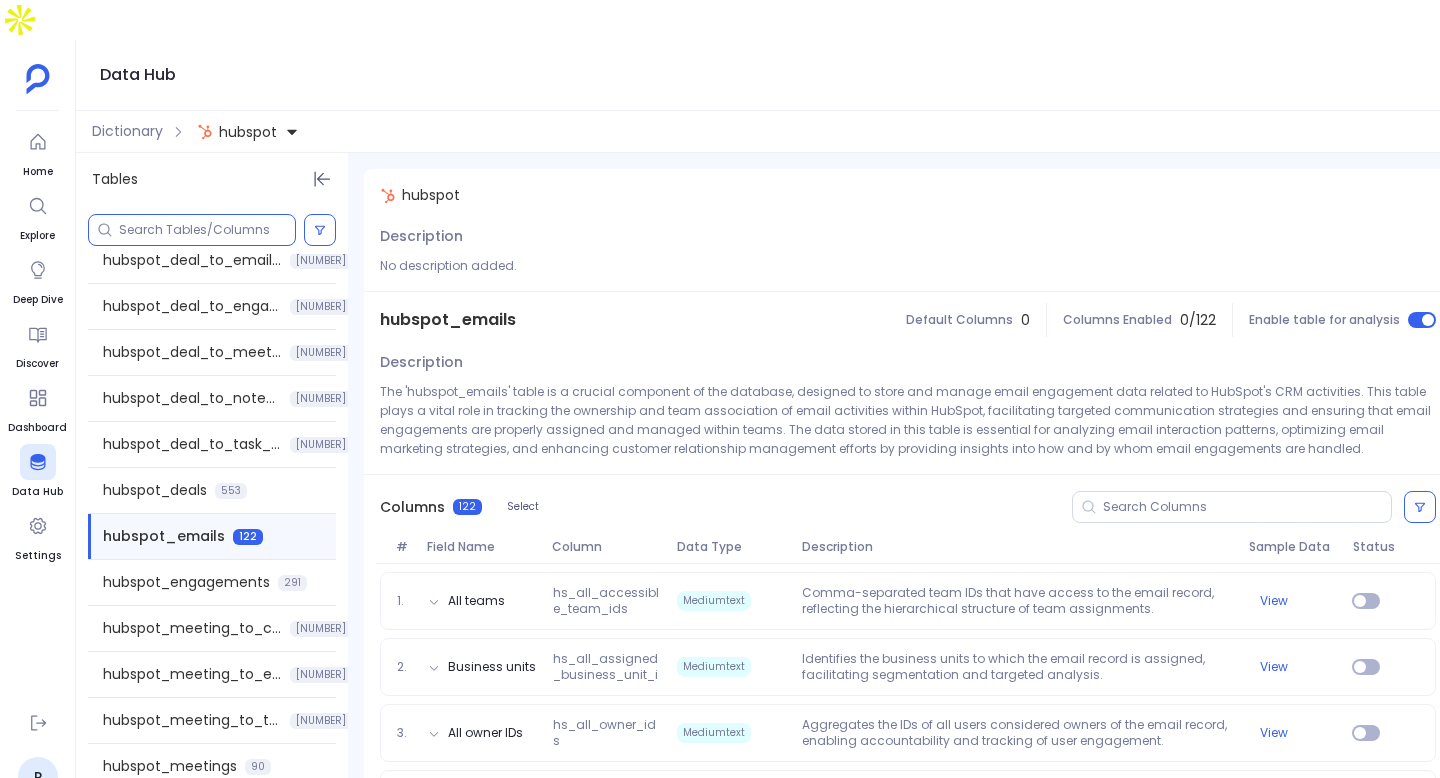 type 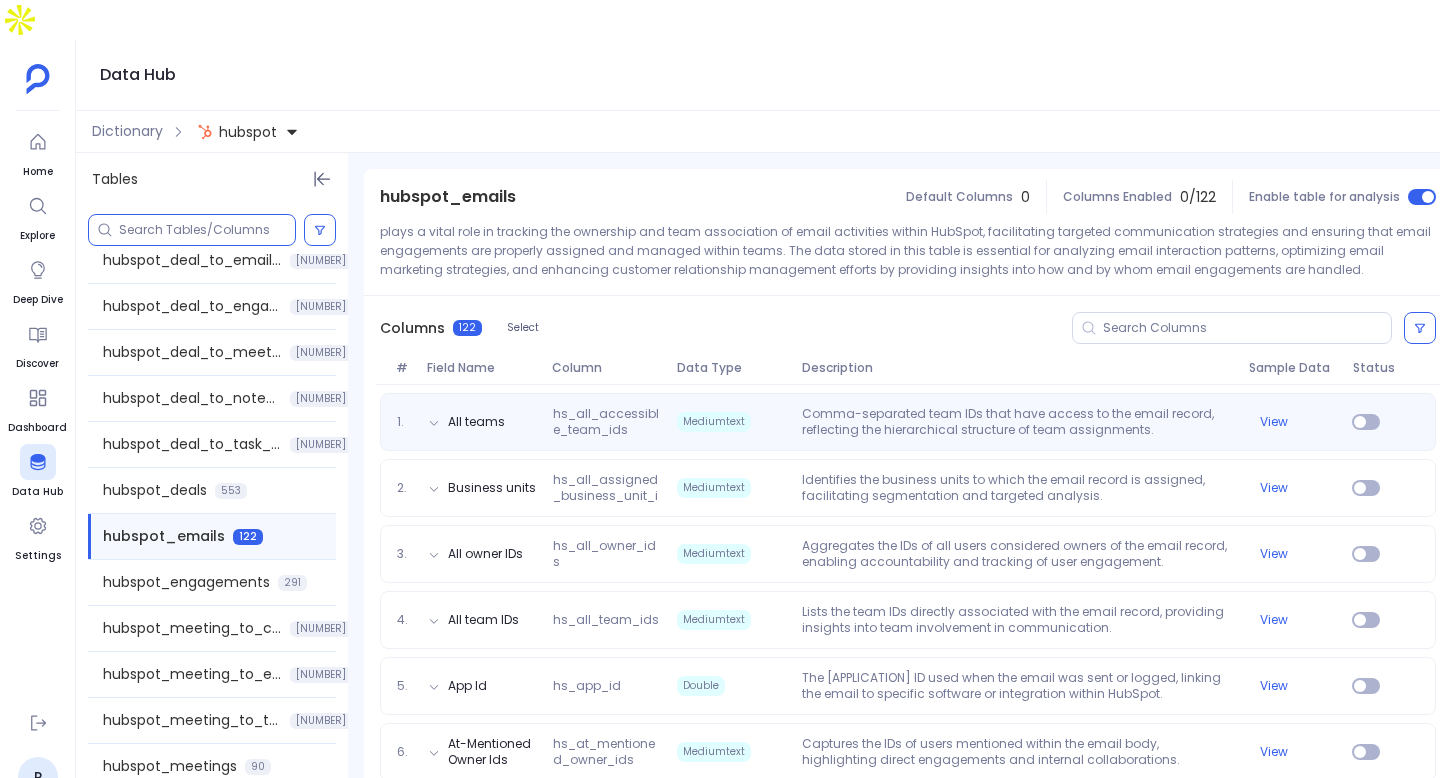 scroll, scrollTop: 0, scrollLeft: 0, axis: both 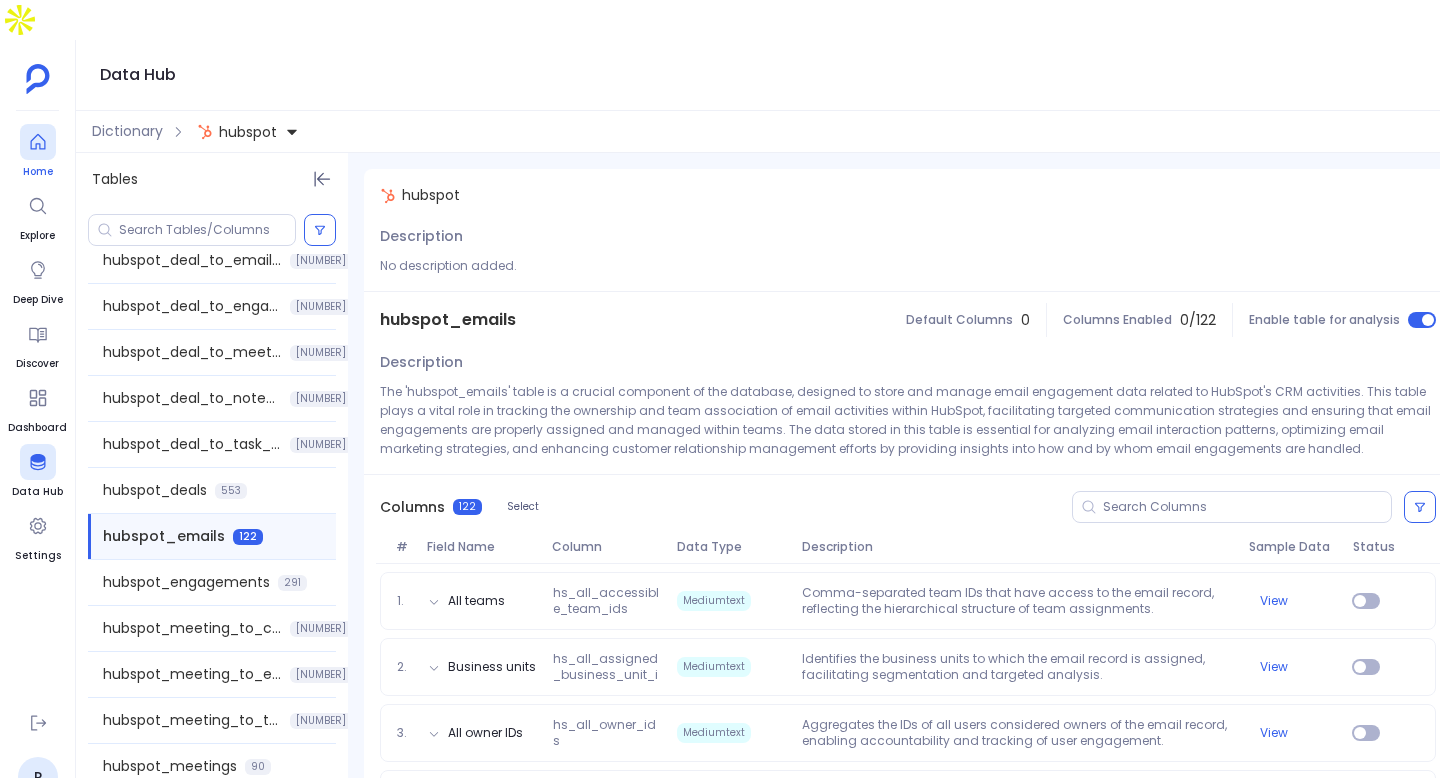 click at bounding box center [38, 142] 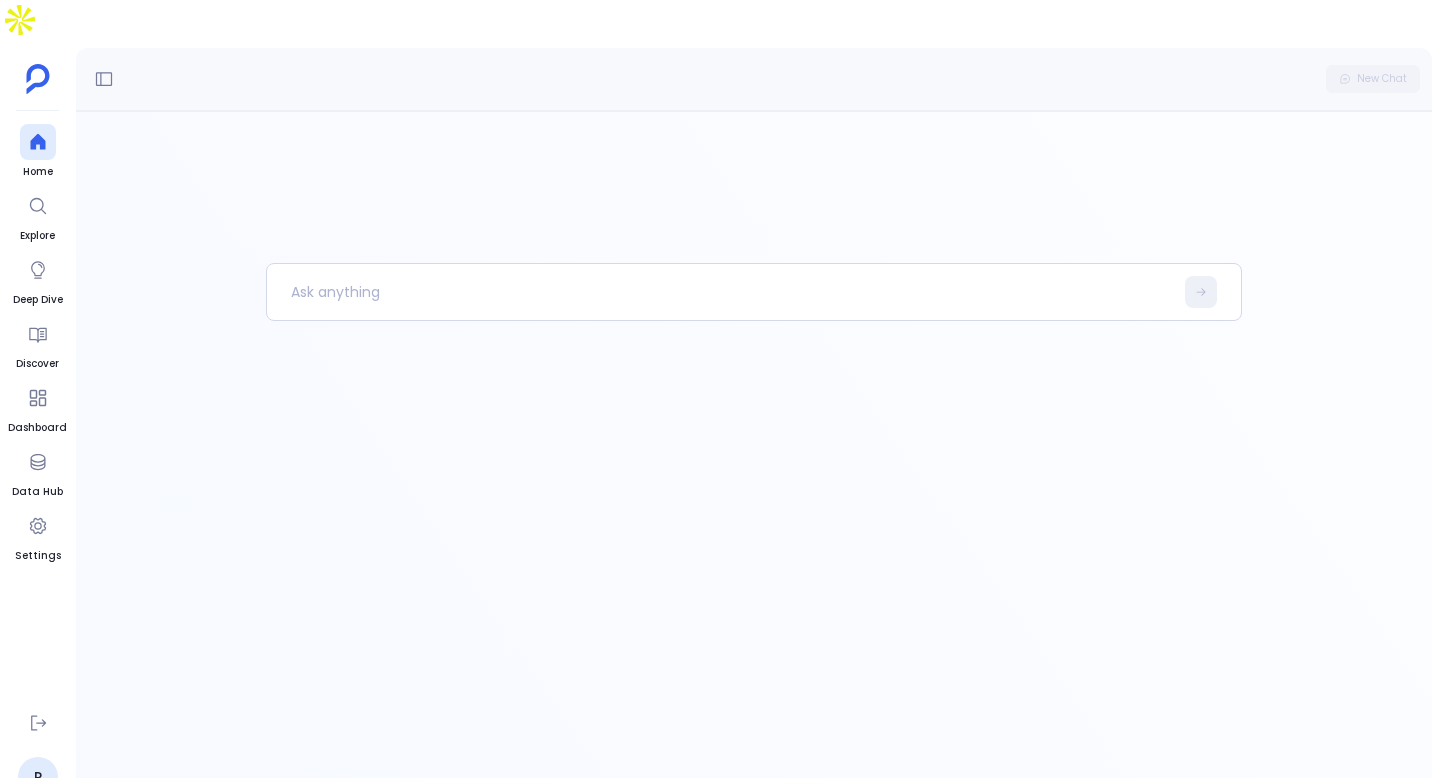 click on "New Chat" at bounding box center (754, 79) 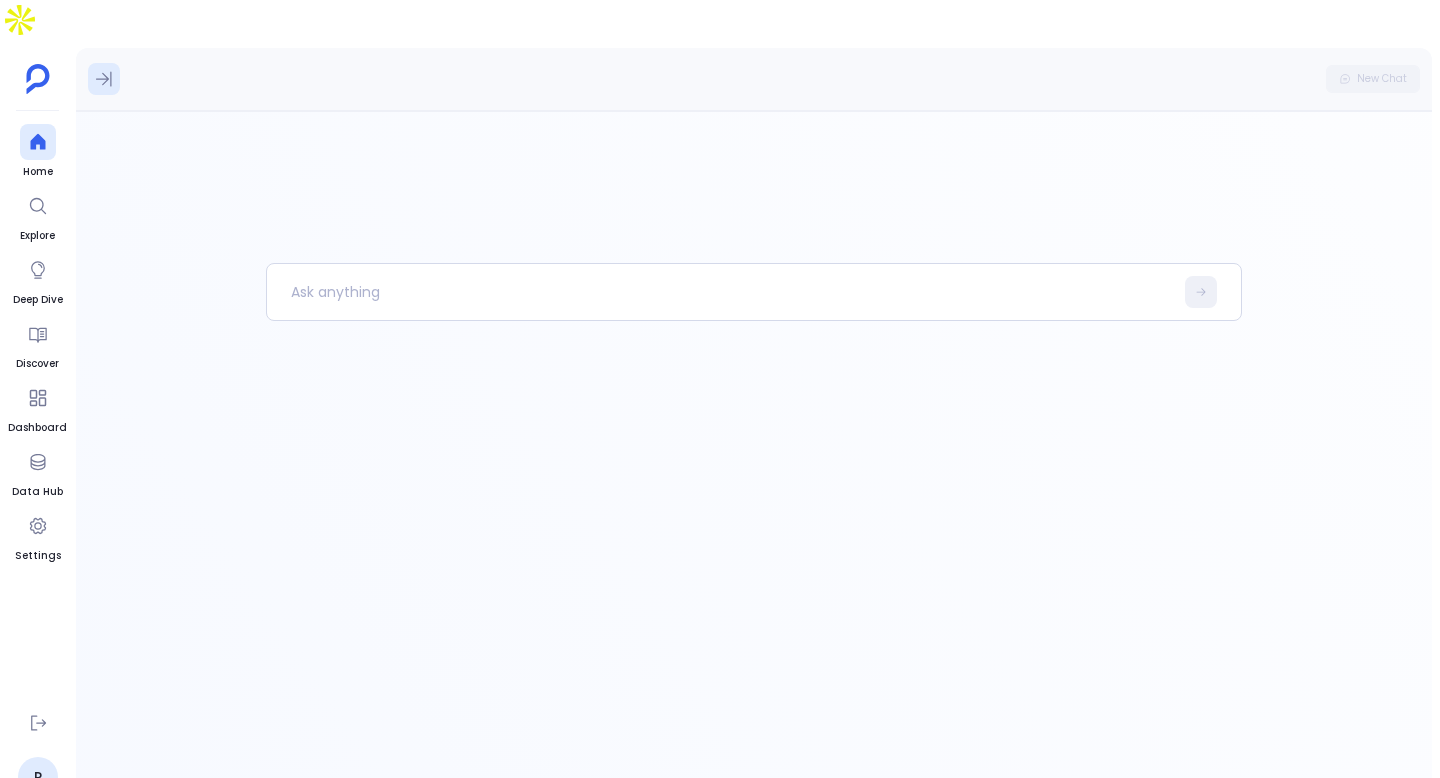 click at bounding box center [104, 79] 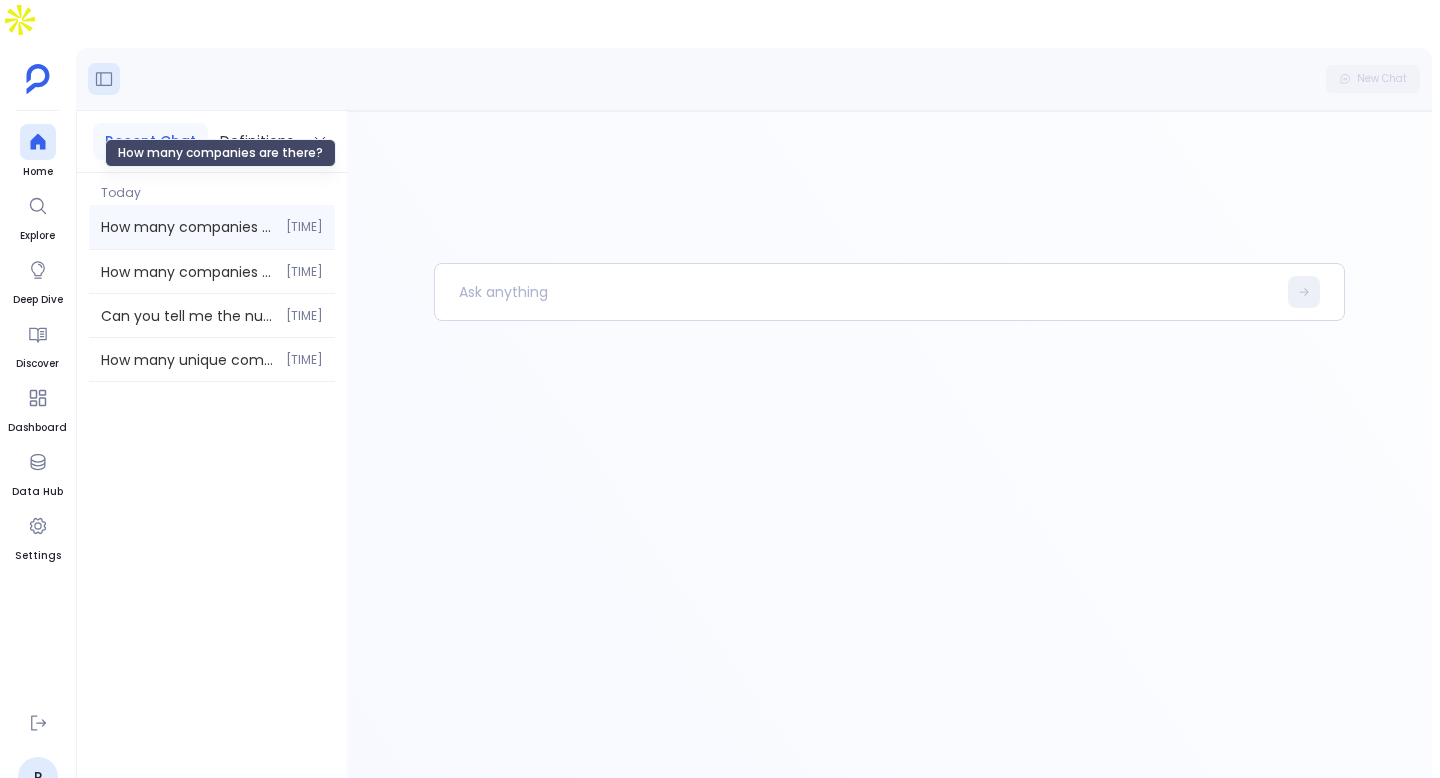 click on "How many companies are there?" at bounding box center (187, 227) 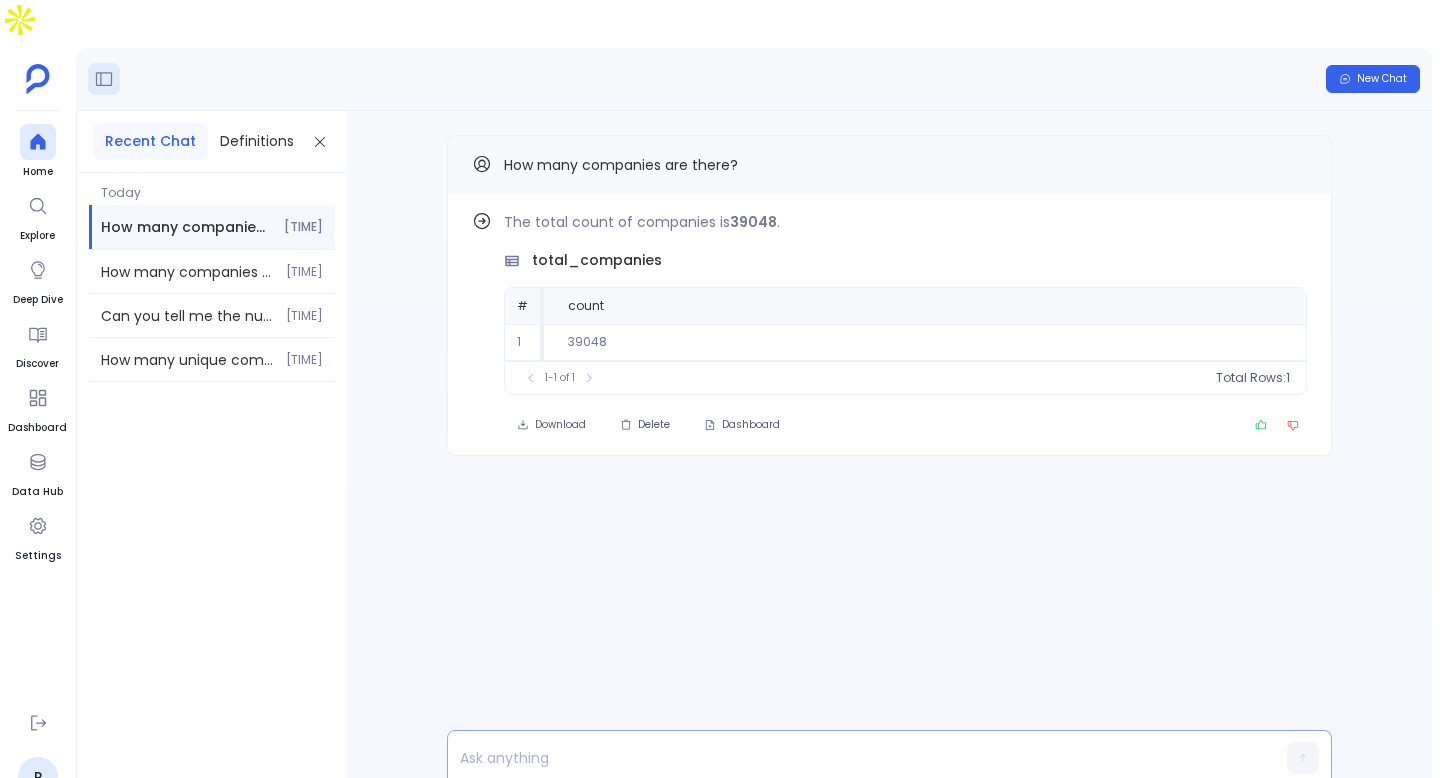 click at bounding box center (851, 758) 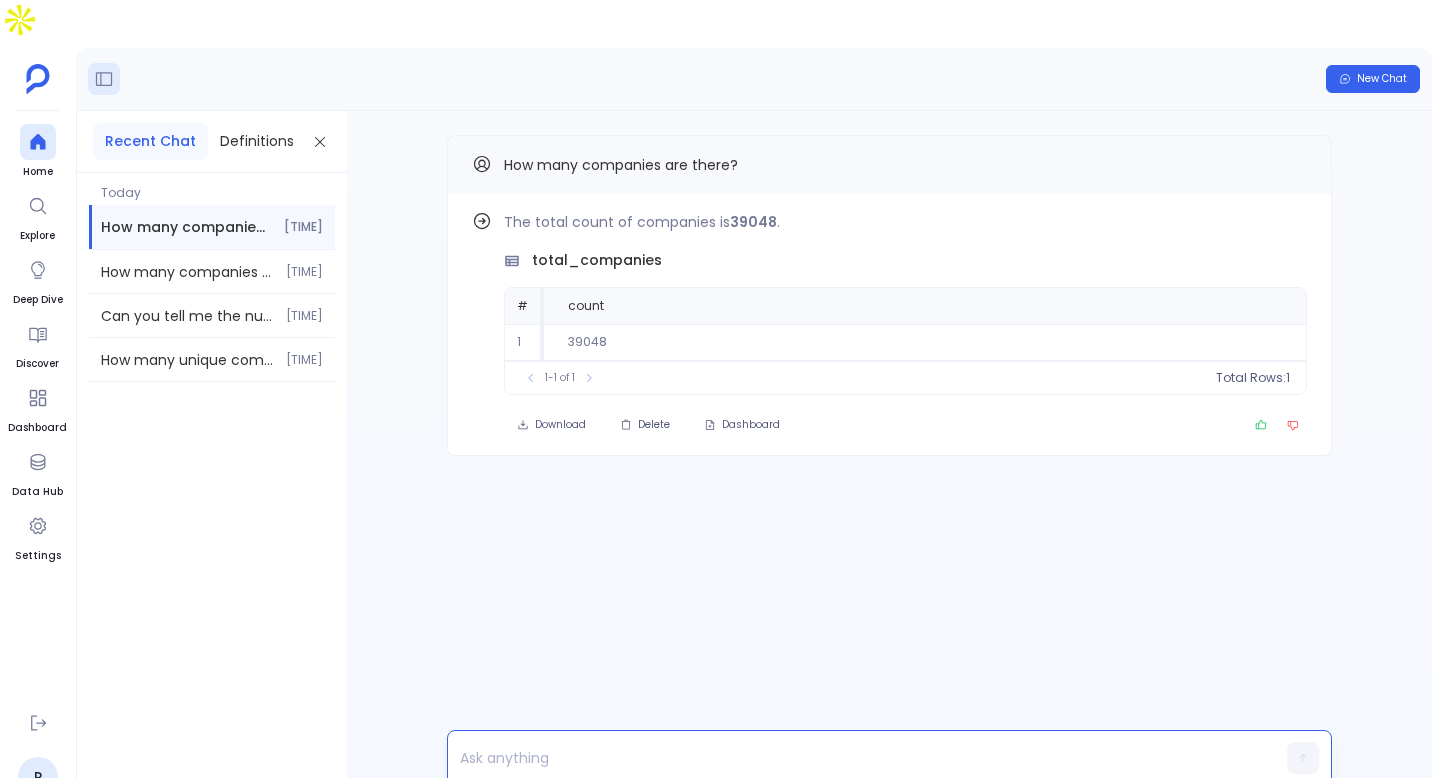 click at bounding box center [851, 758] 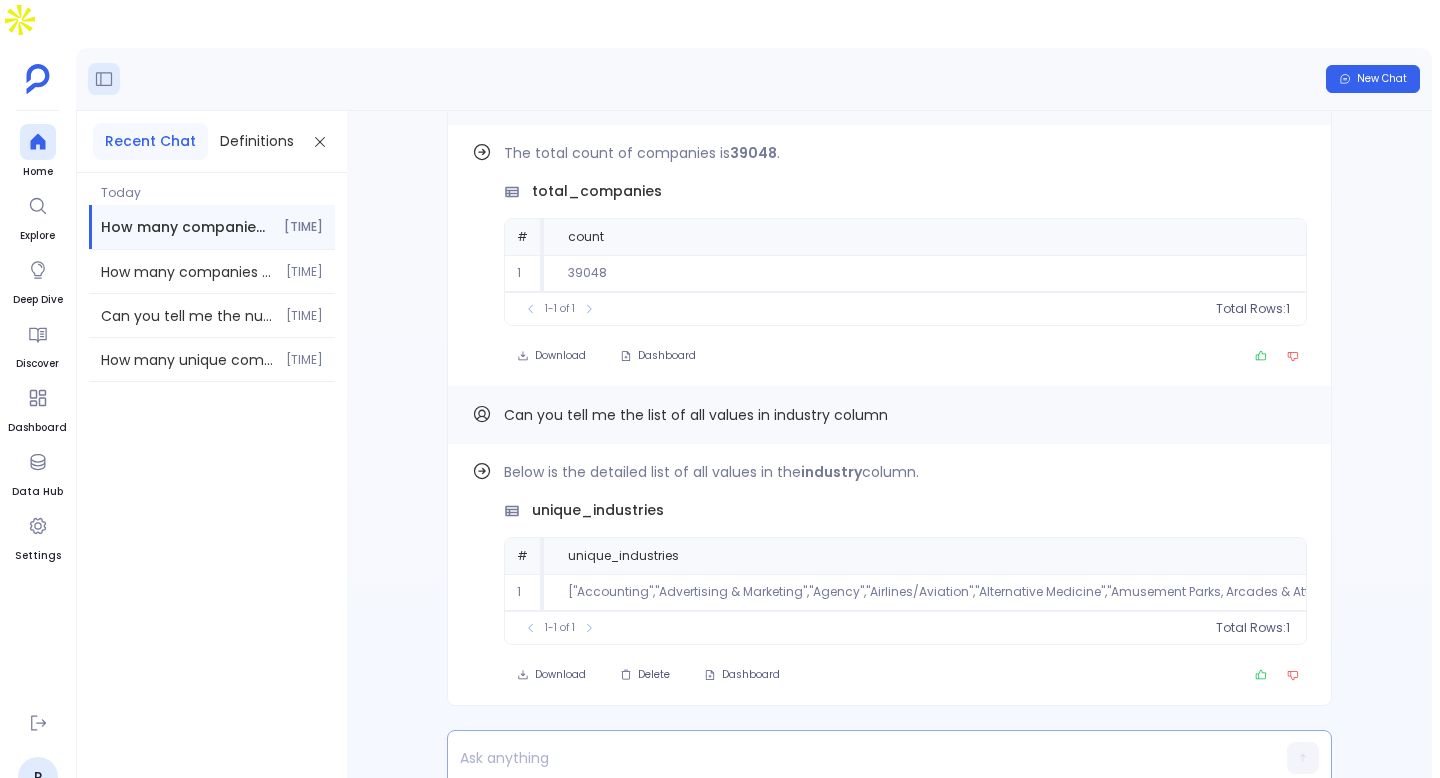 click at bounding box center (851, 758) 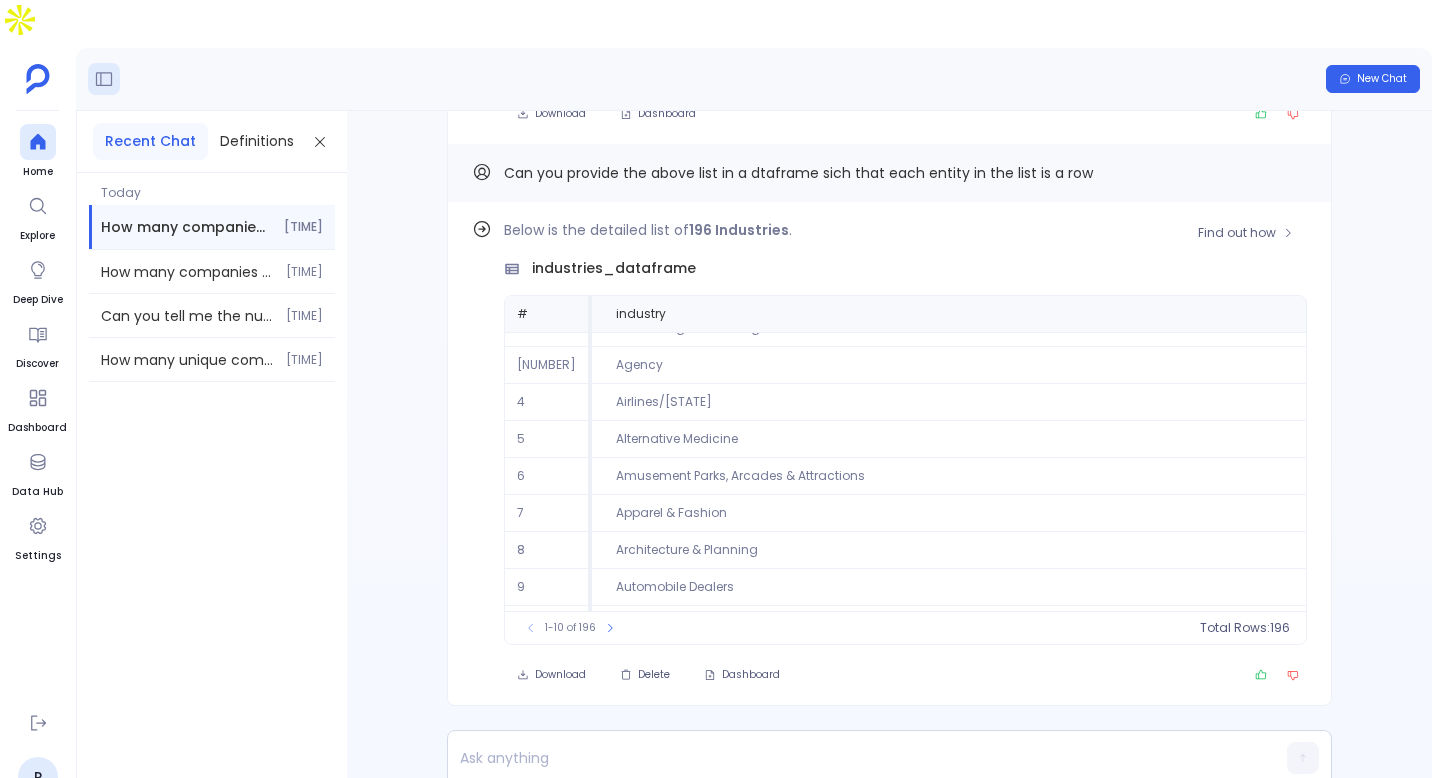 scroll, scrollTop: 91, scrollLeft: 0, axis: vertical 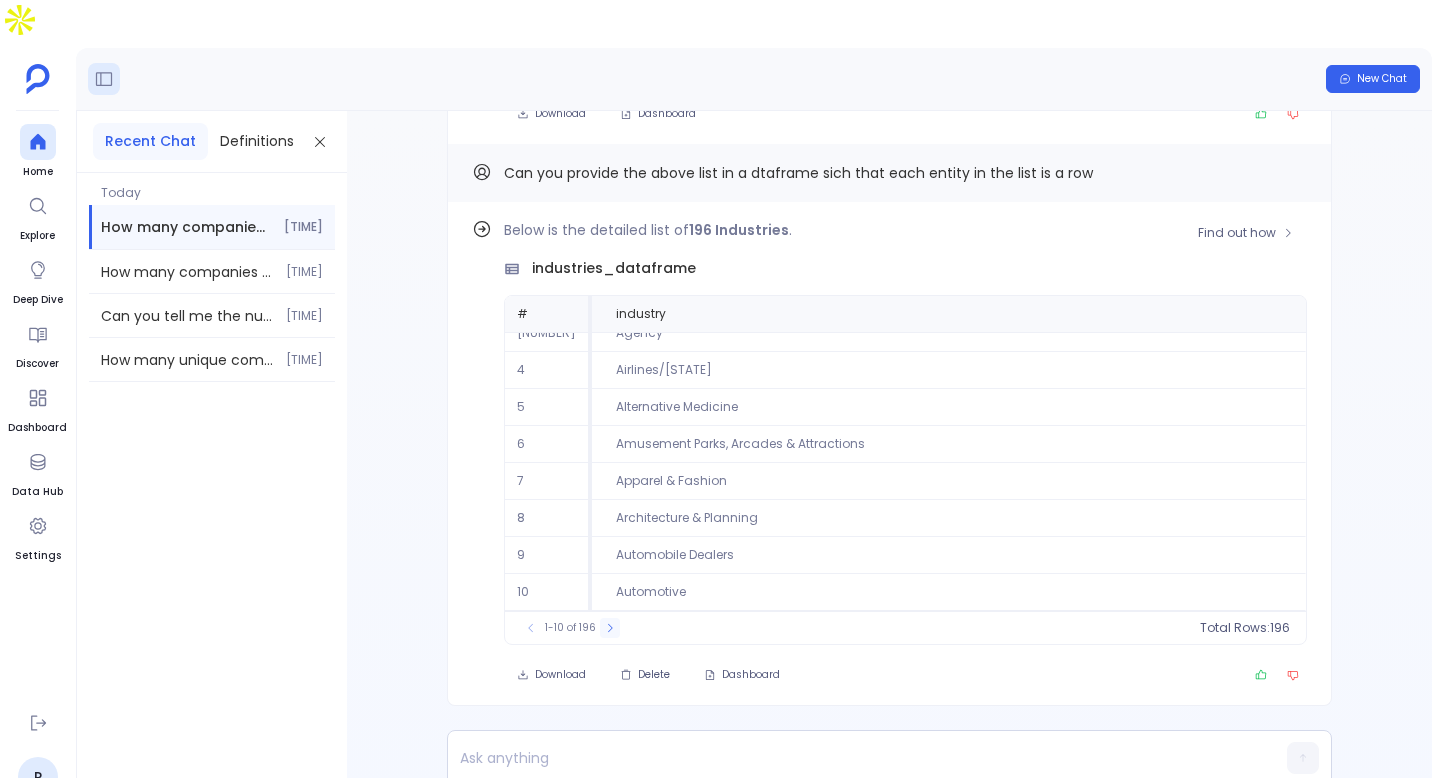 click at bounding box center (531, 628) 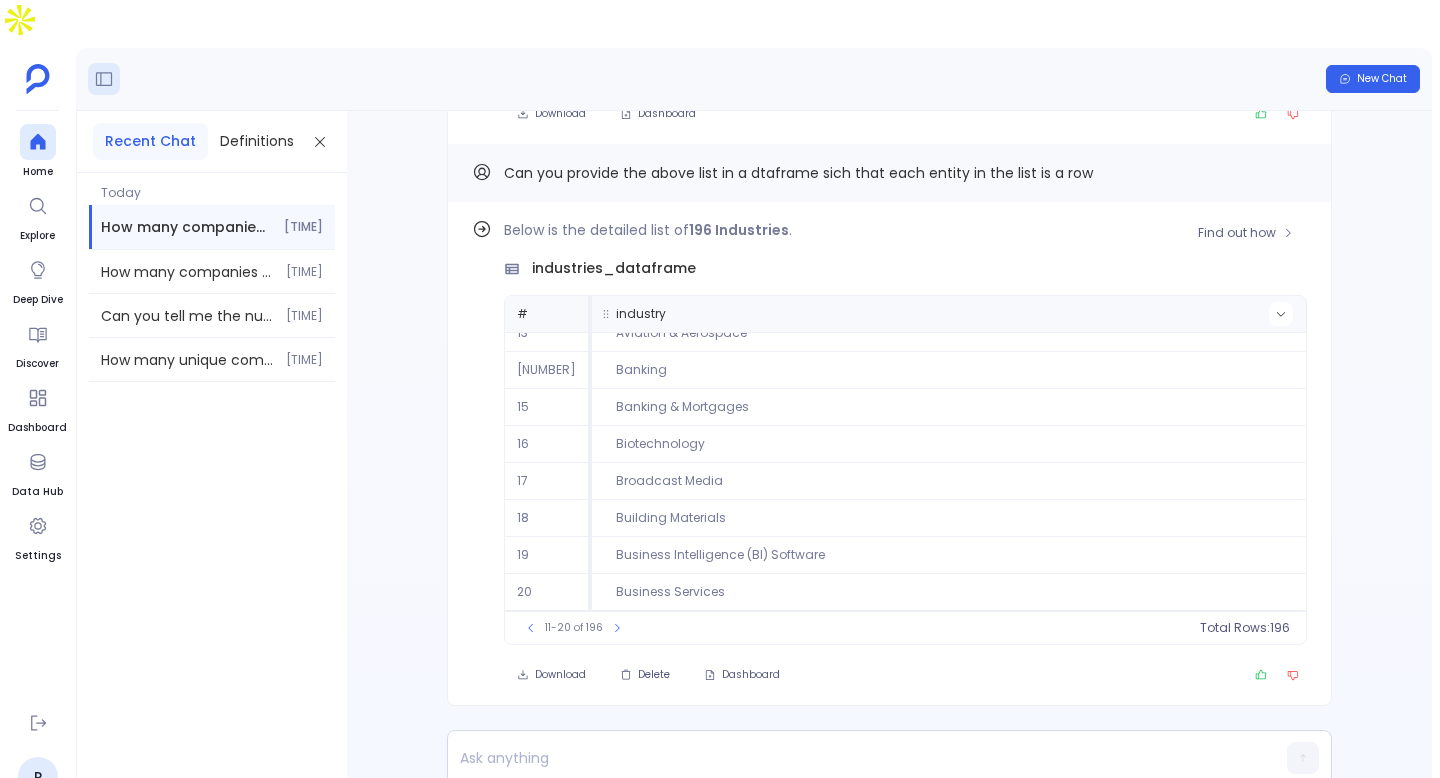click at bounding box center [1281, 314] 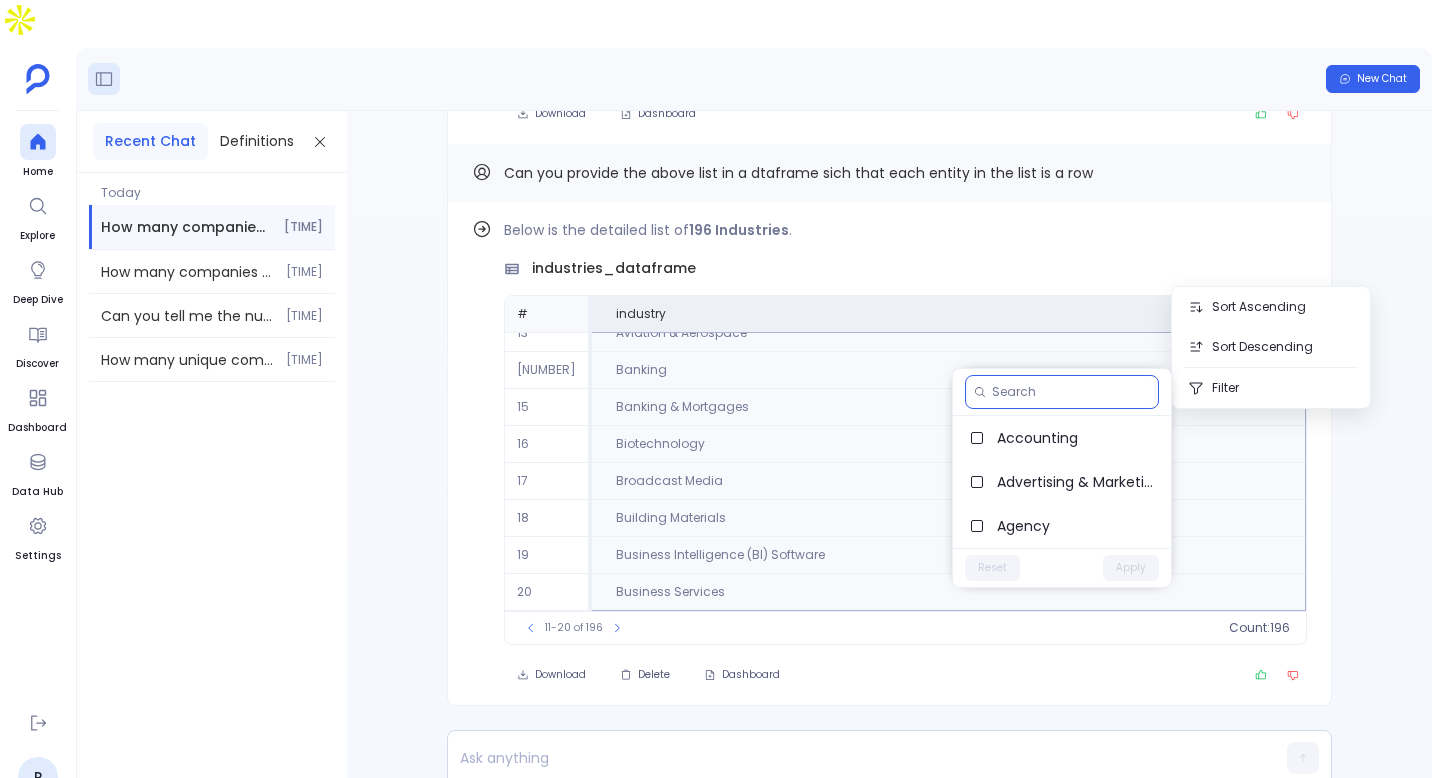 click at bounding box center (1071, 392) 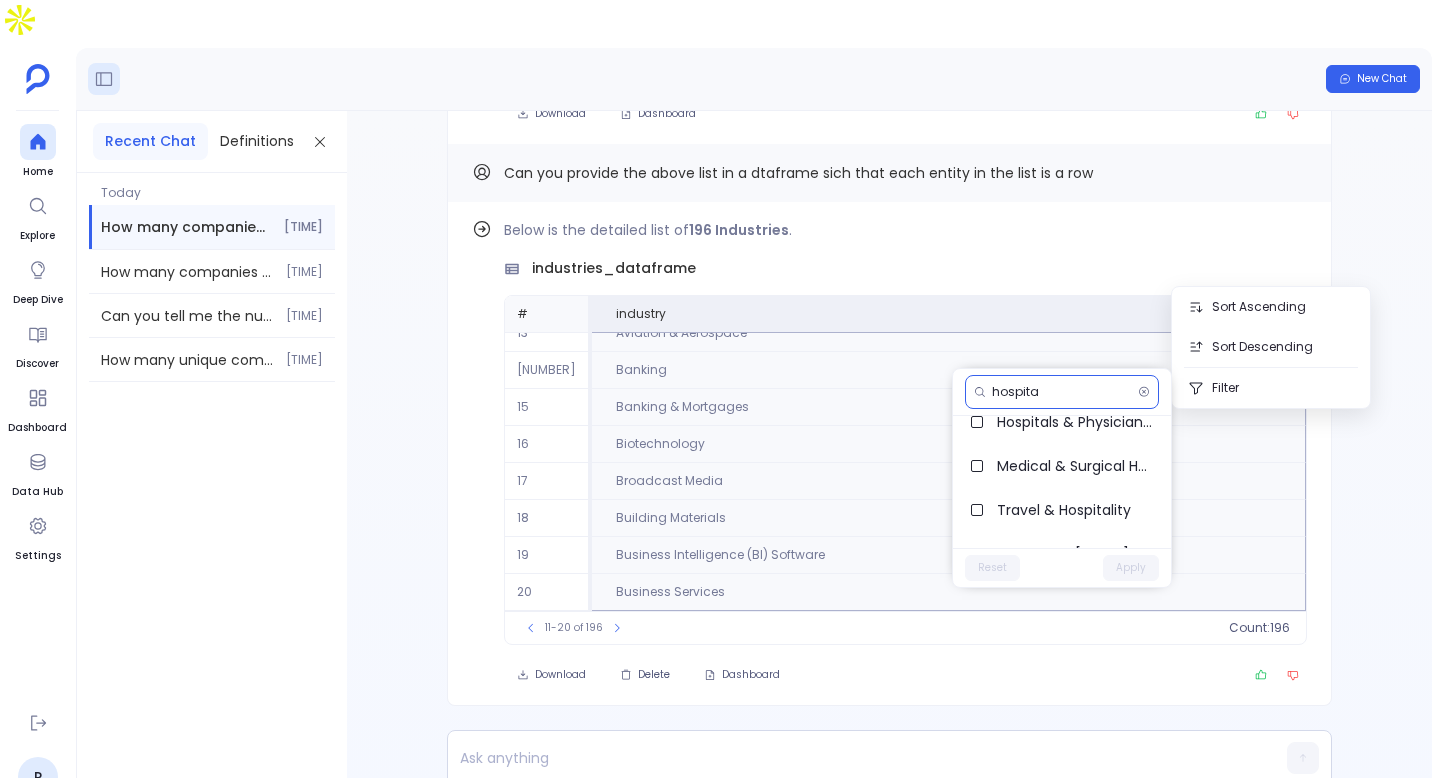 scroll, scrollTop: 132, scrollLeft: 0, axis: vertical 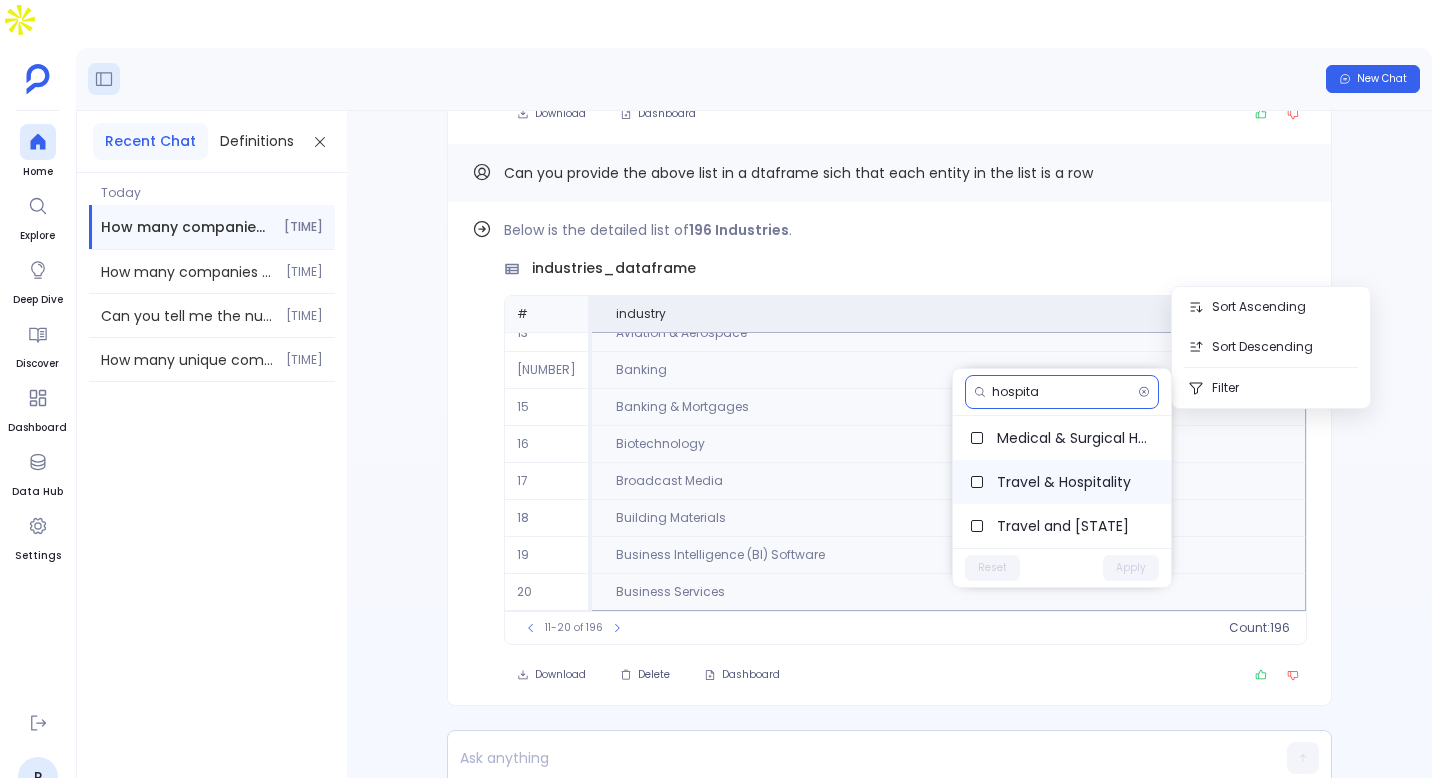 type on "hospita" 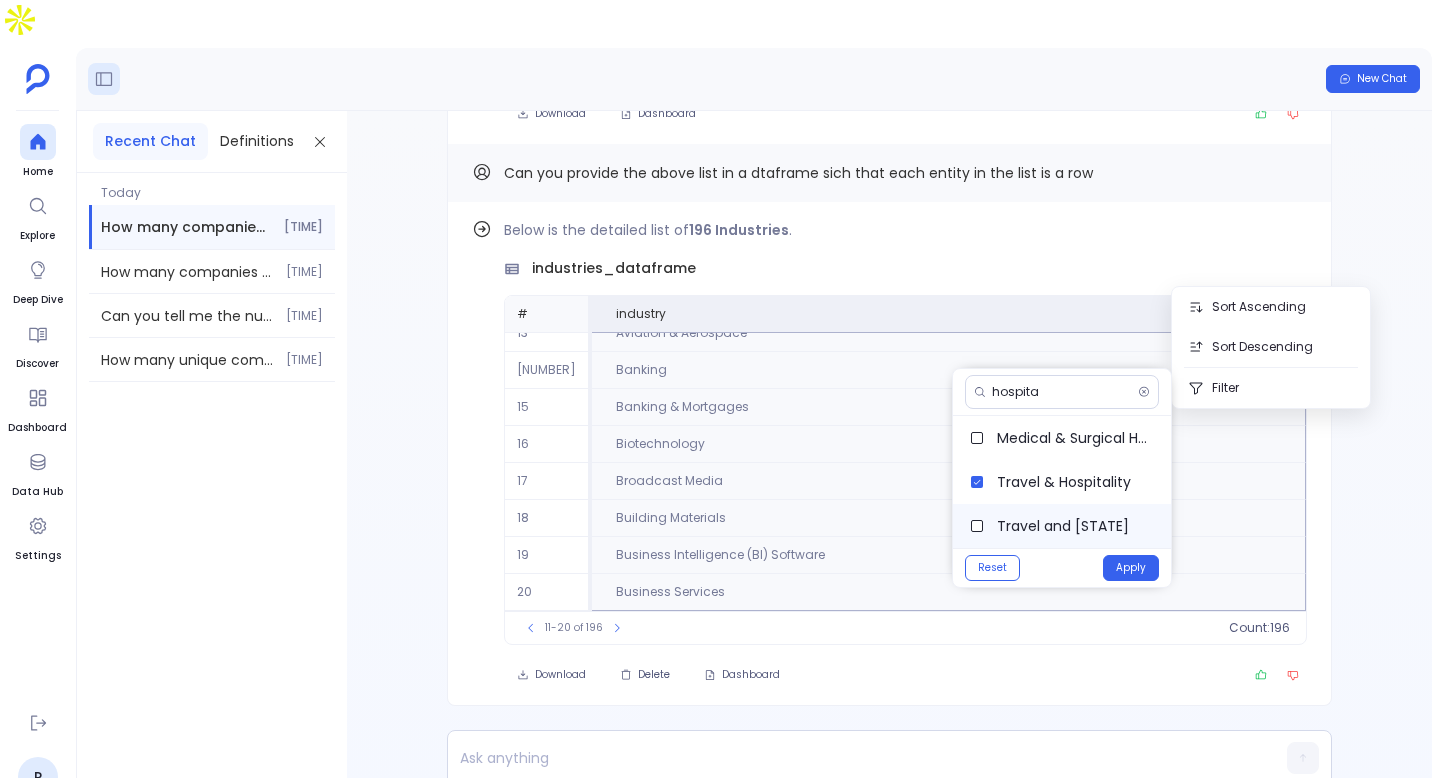 click on "Travel and Hospitality" at bounding box center [1076, 526] 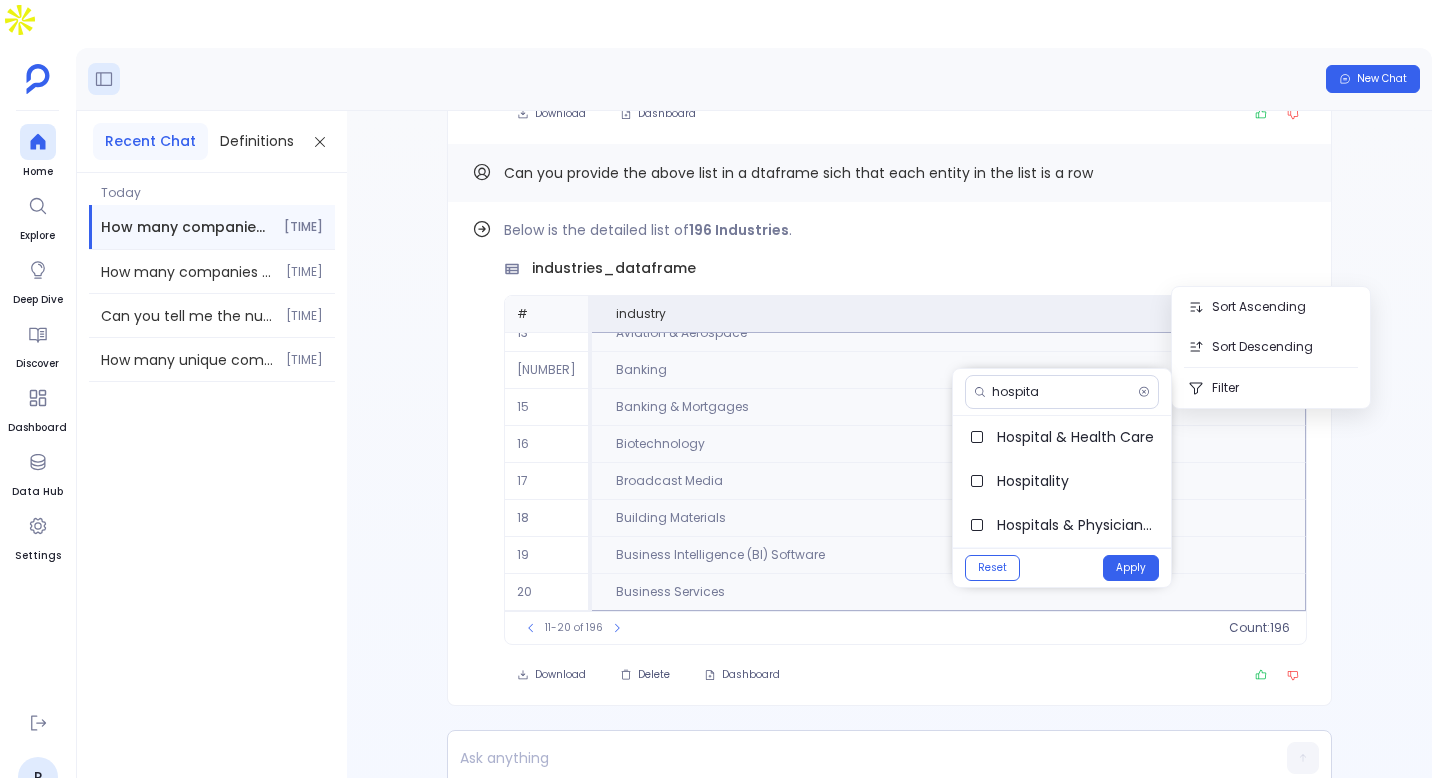 scroll, scrollTop: 0, scrollLeft: 0, axis: both 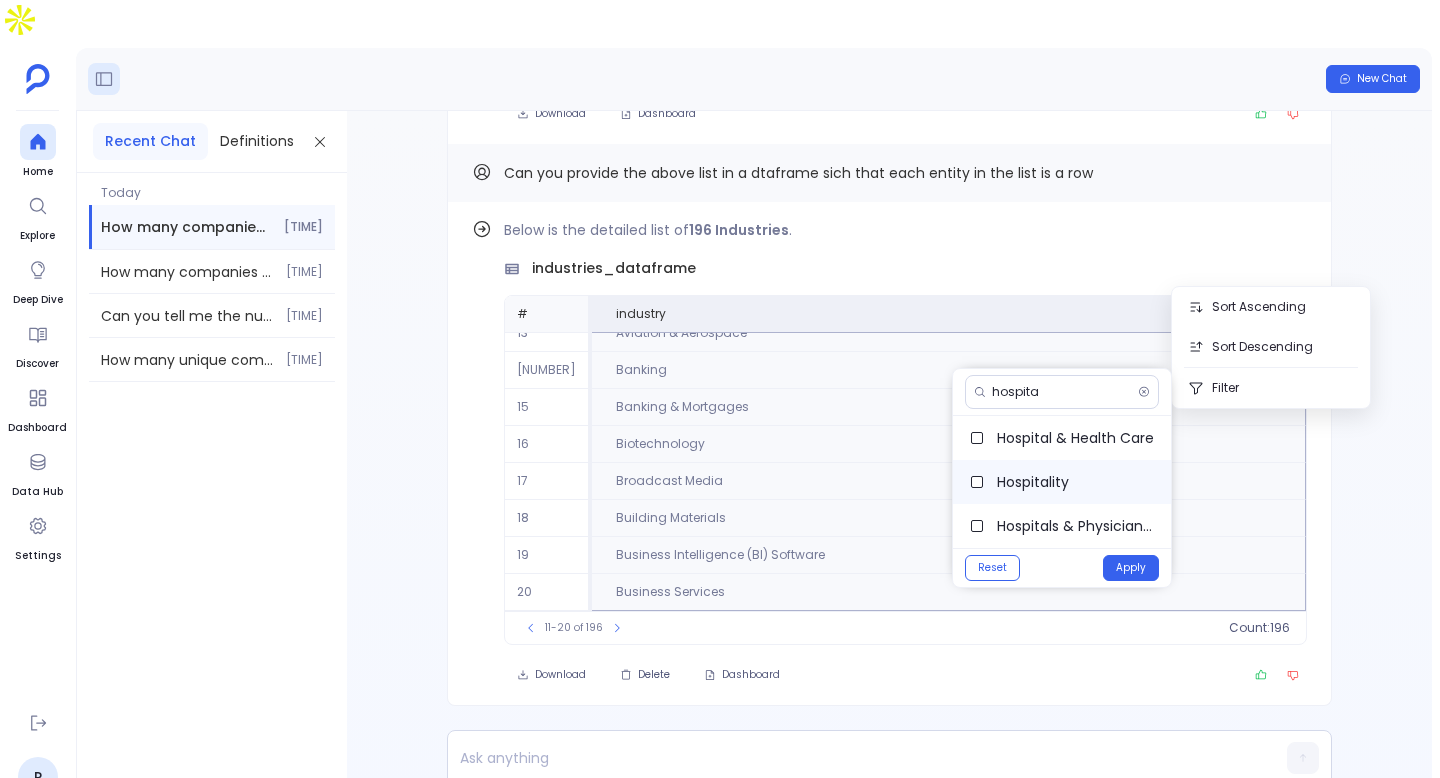 click on "Hospitality" at bounding box center [1076, 482] 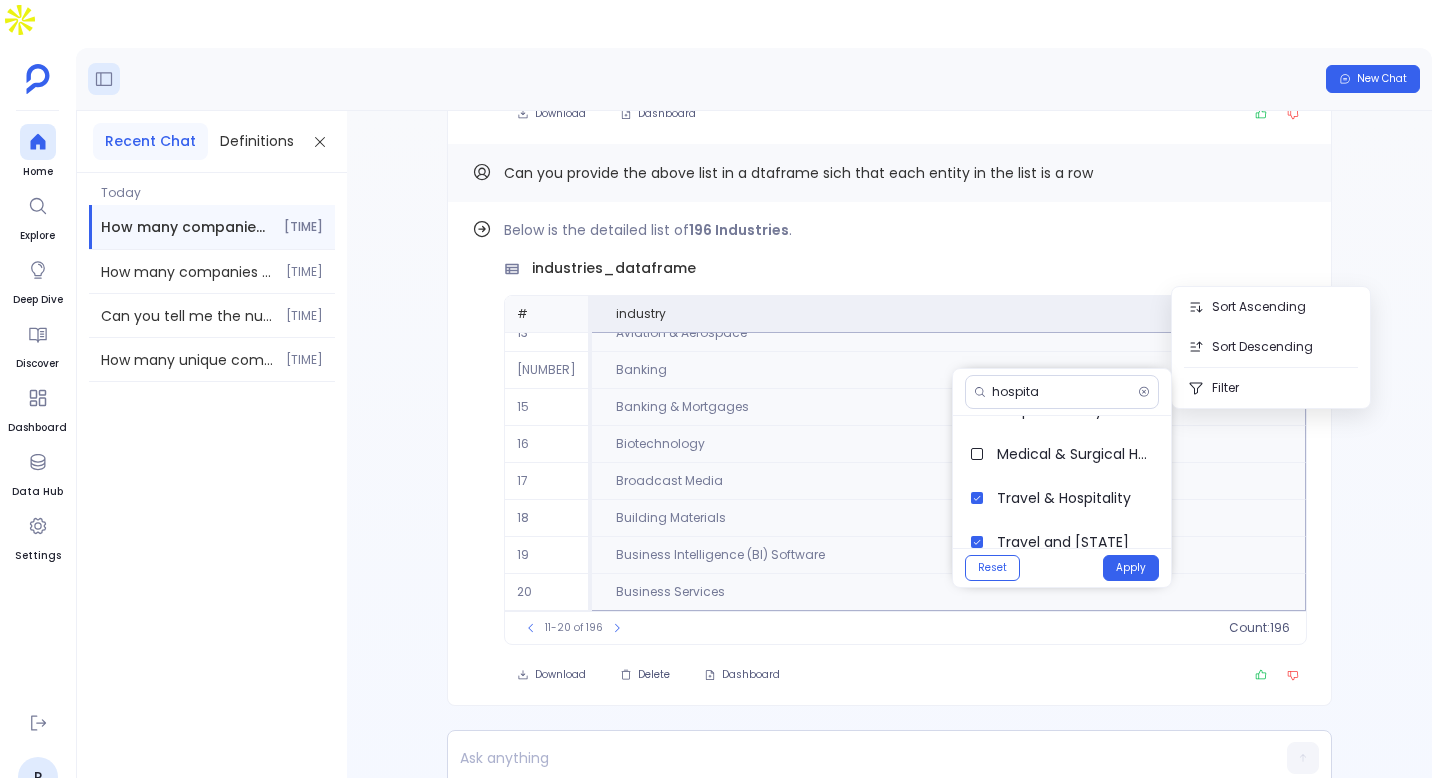 scroll, scrollTop: 132, scrollLeft: 0, axis: vertical 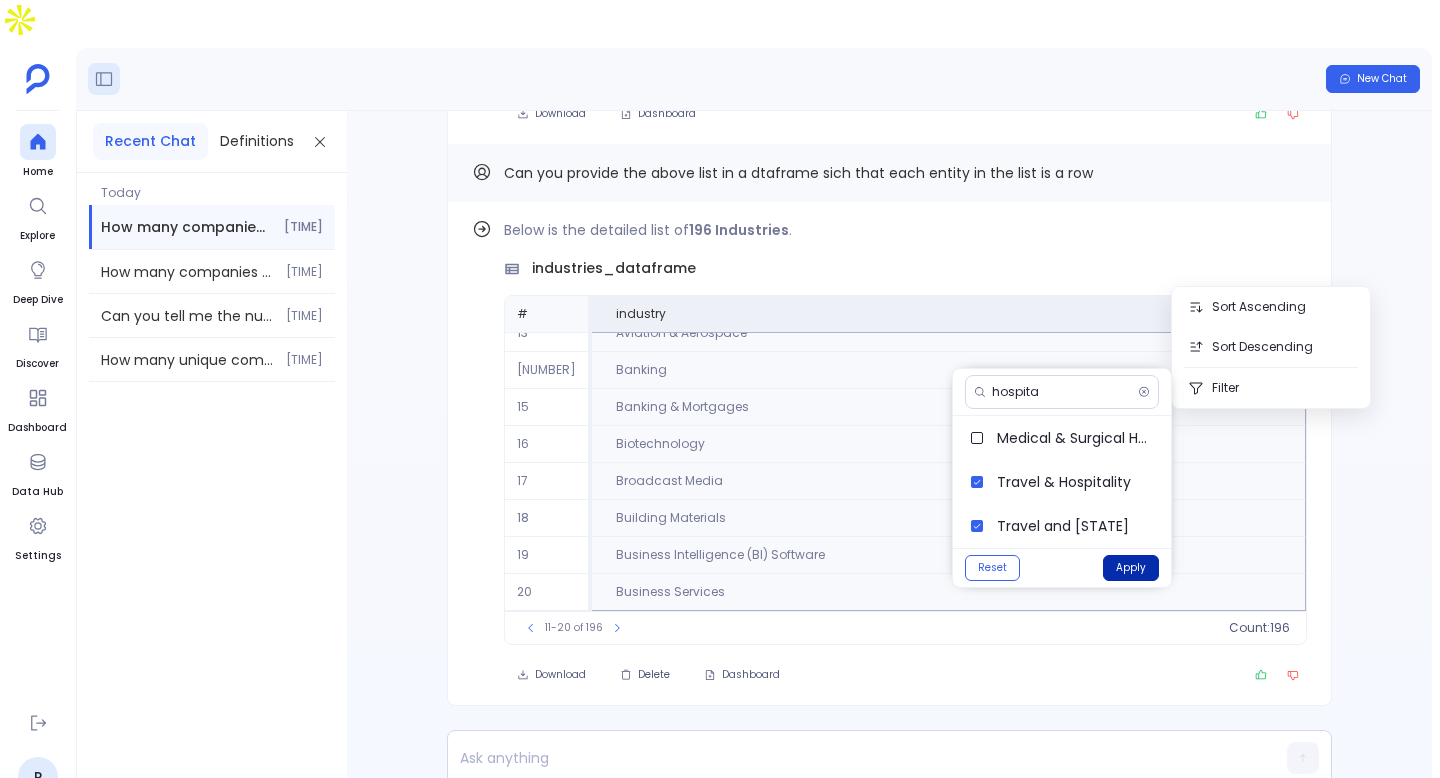 click on "Apply" at bounding box center [1131, 568] 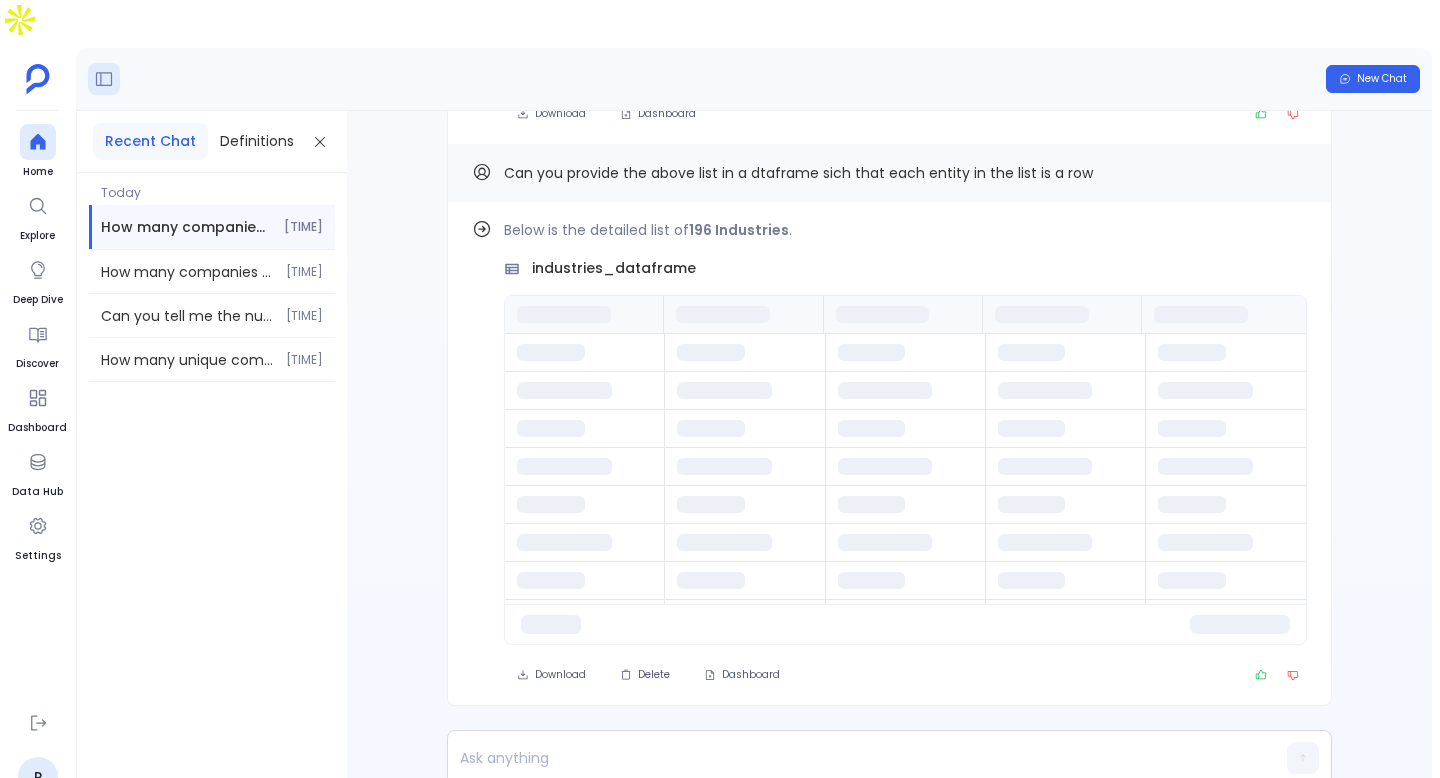 scroll, scrollTop: 0, scrollLeft: 0, axis: both 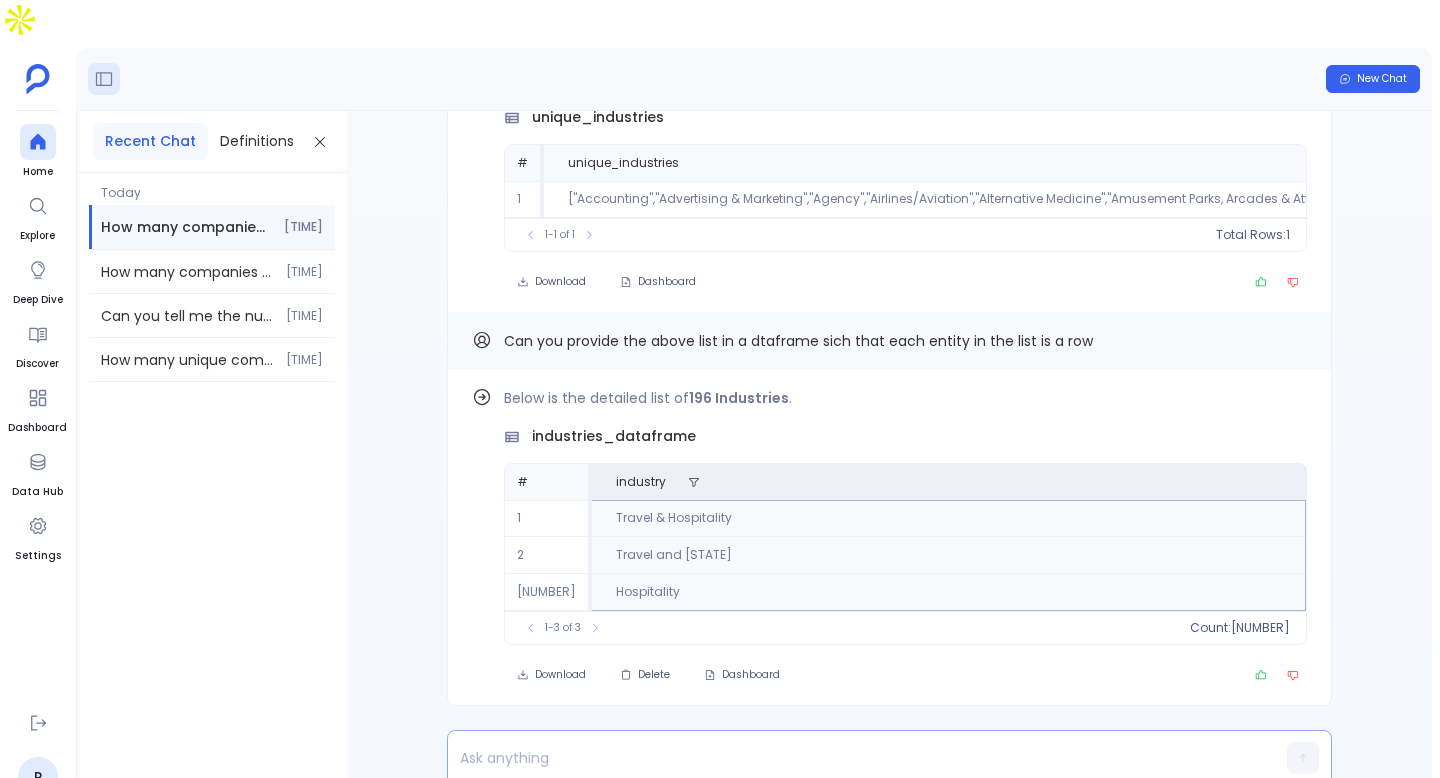 click at bounding box center (851, 758) 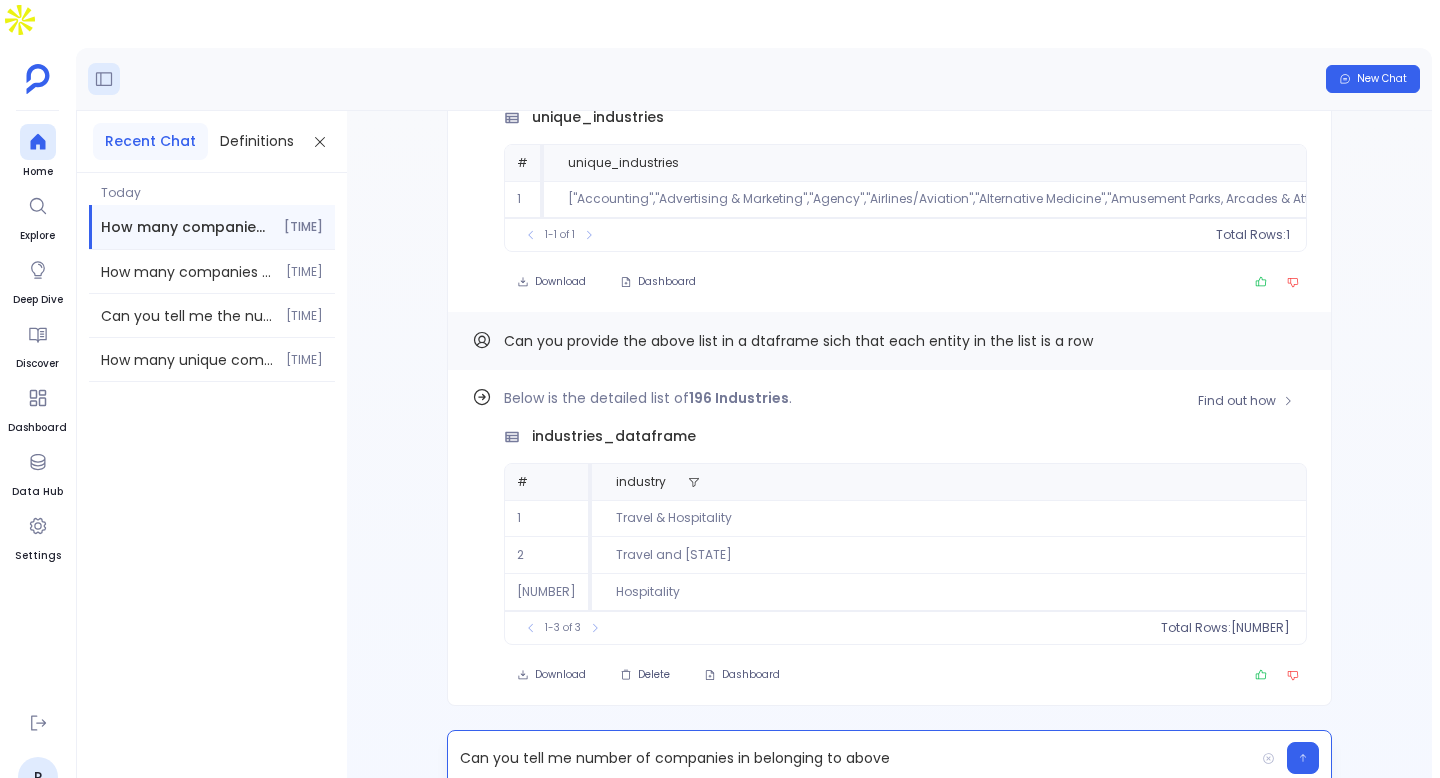 click on "Travel & Hospitality" at bounding box center [949, 518] 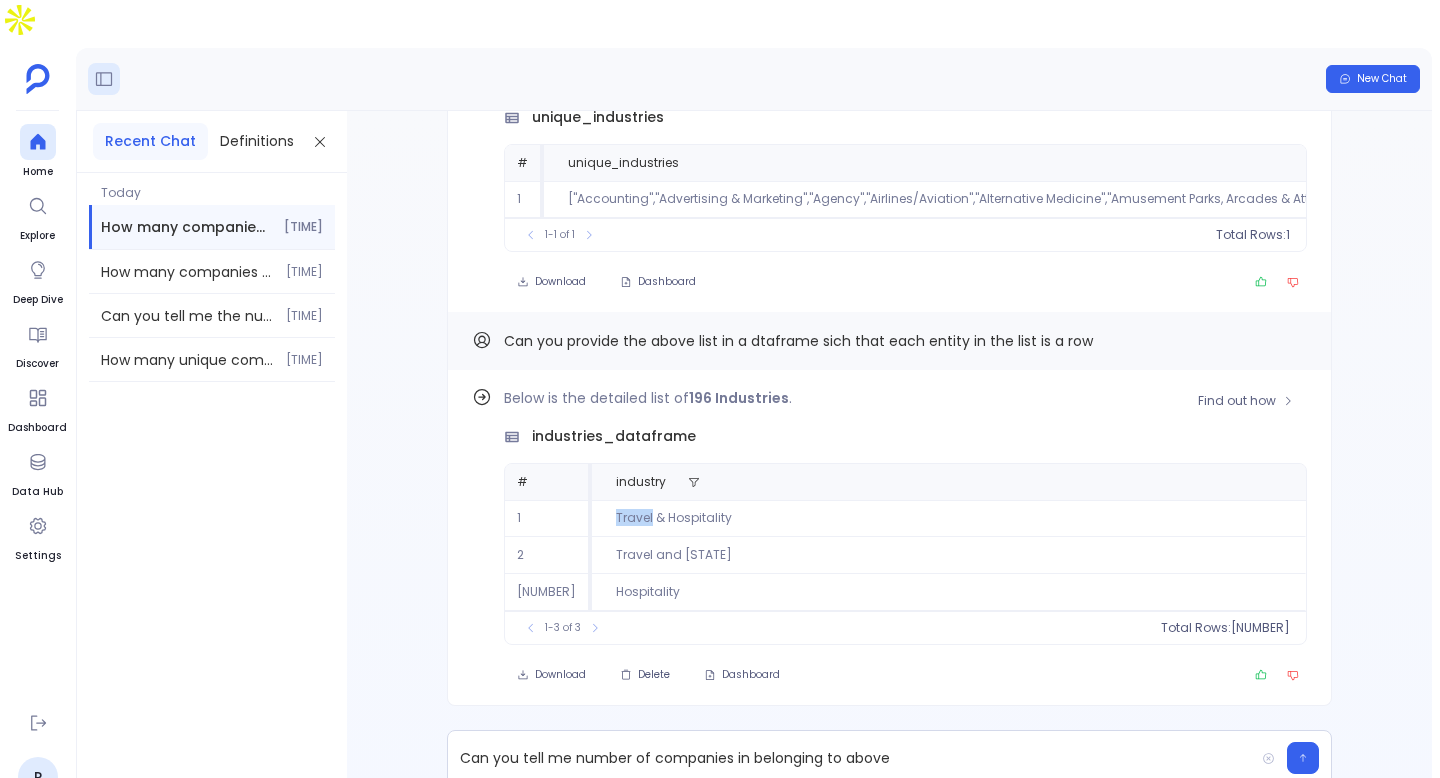click on "Travel & Hospitality" at bounding box center (949, 518) 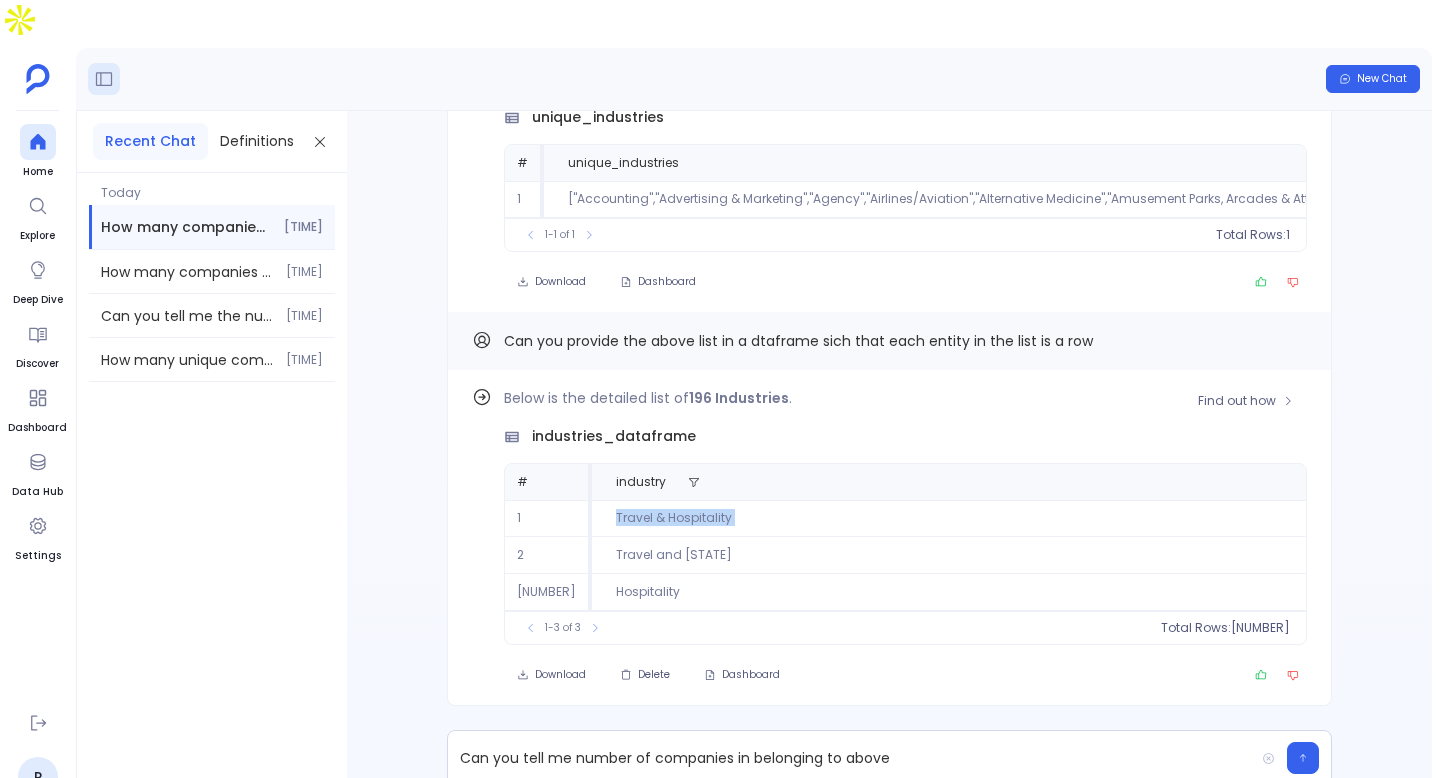 click on "Travel & Hospitality" at bounding box center (949, 518) 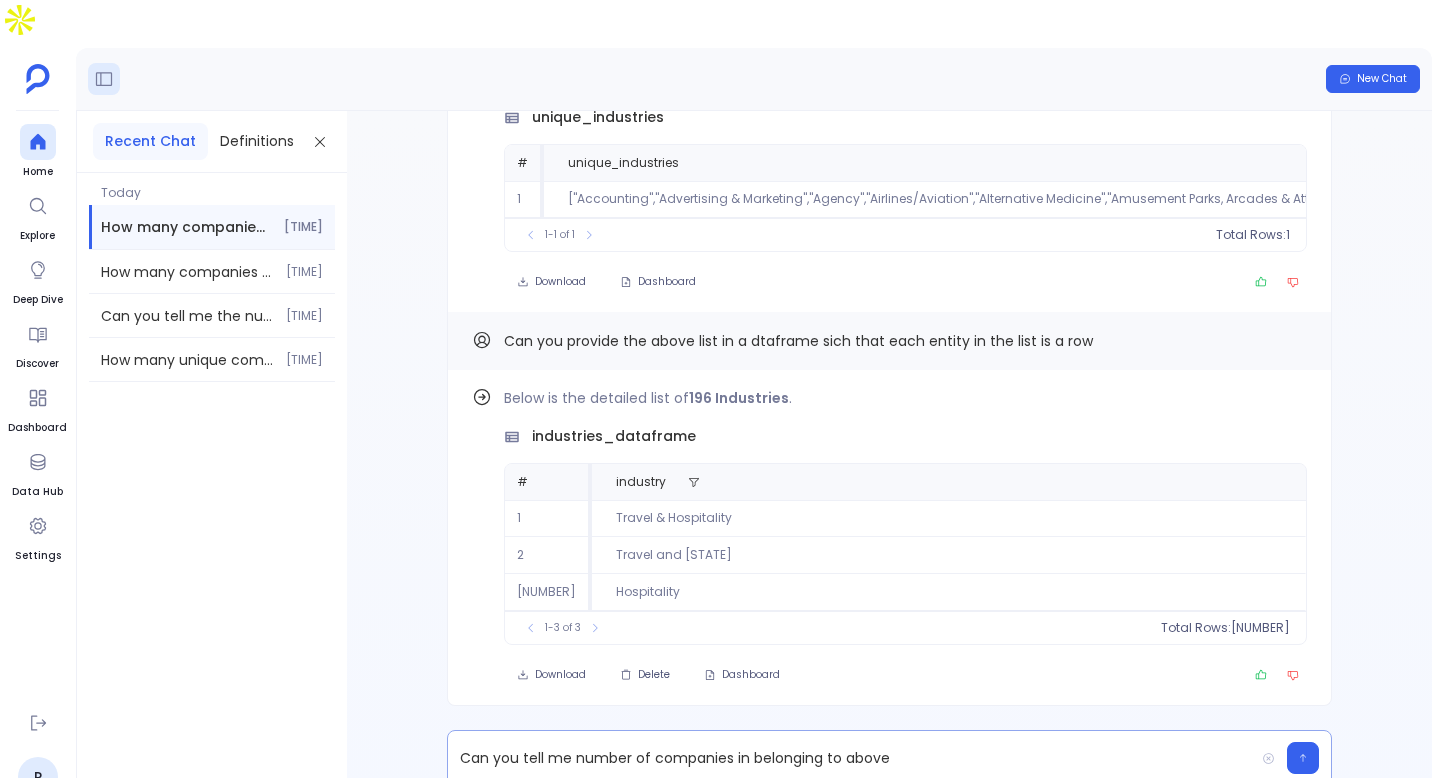 click on "Can you tell me number of companies in belonging to above" at bounding box center [851, 758] 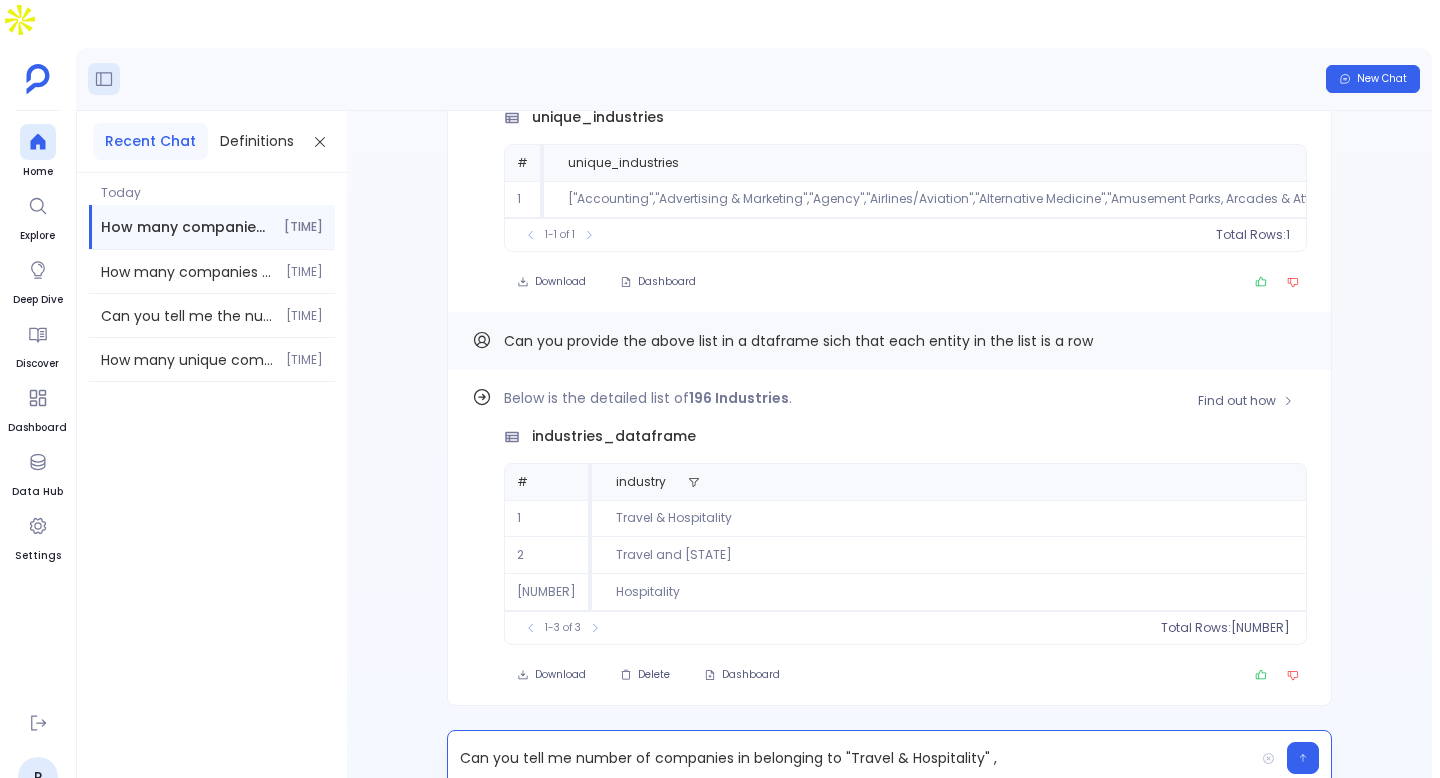 click on "Travel and Hospitality" at bounding box center (949, 518) 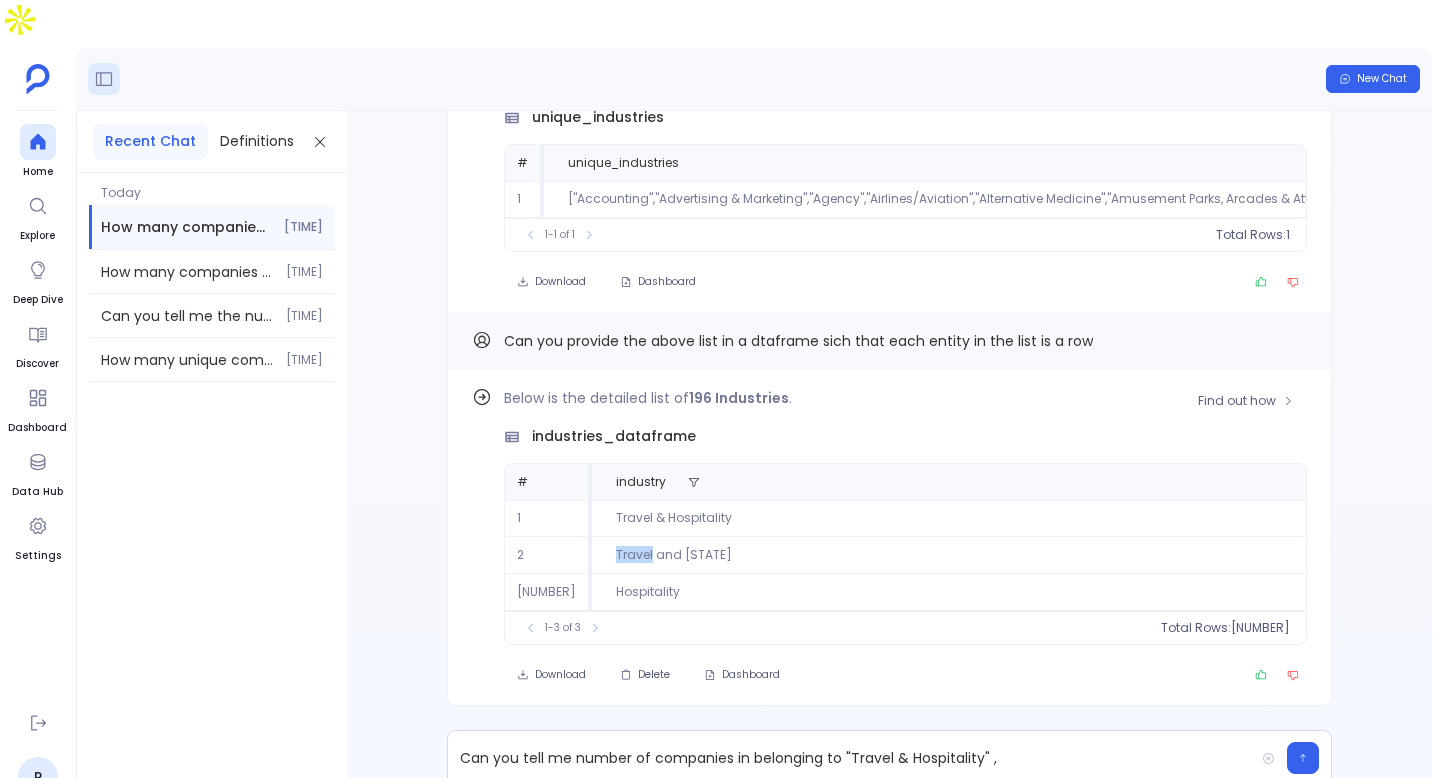 click on "Travel and Hospitality" at bounding box center [949, 518] 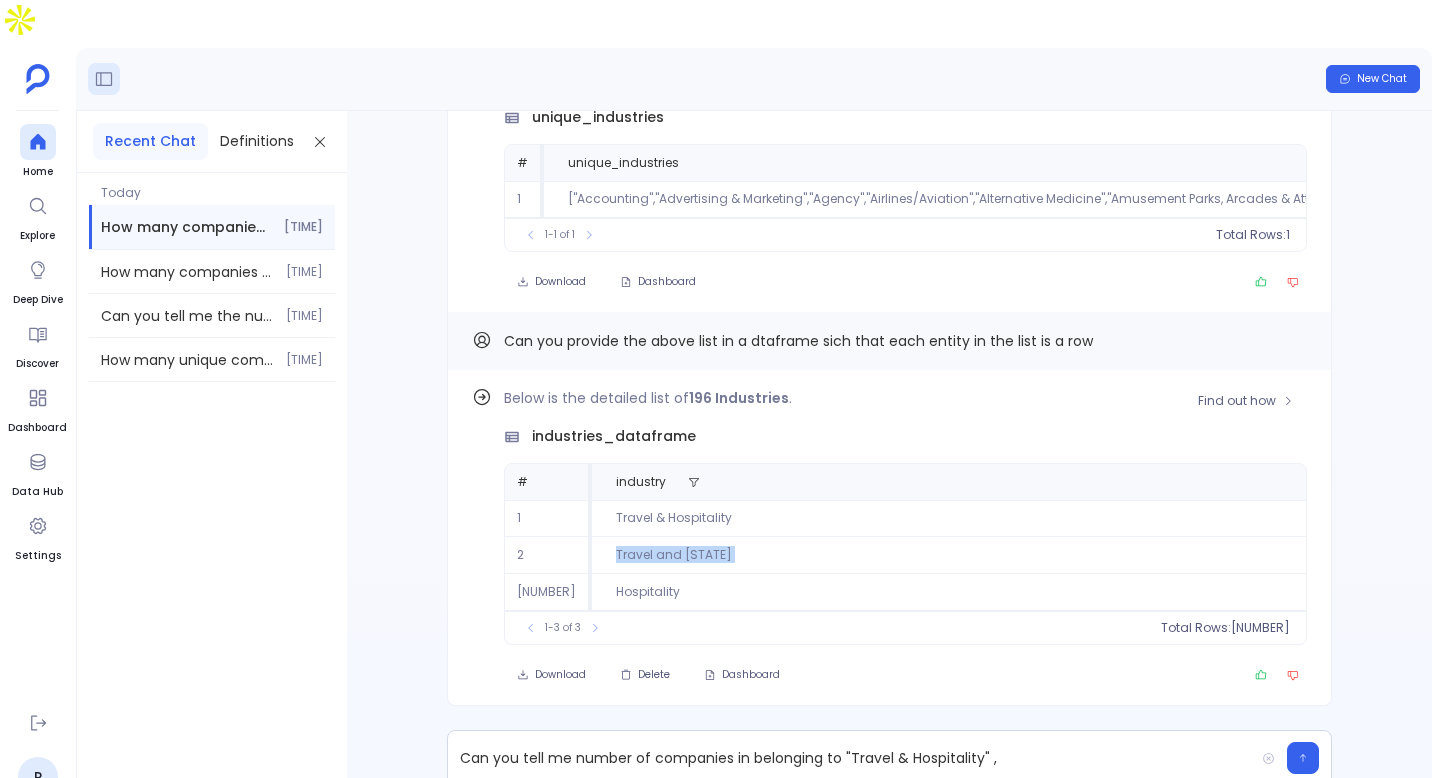 click on "Travel and Hospitality" at bounding box center [949, 518] 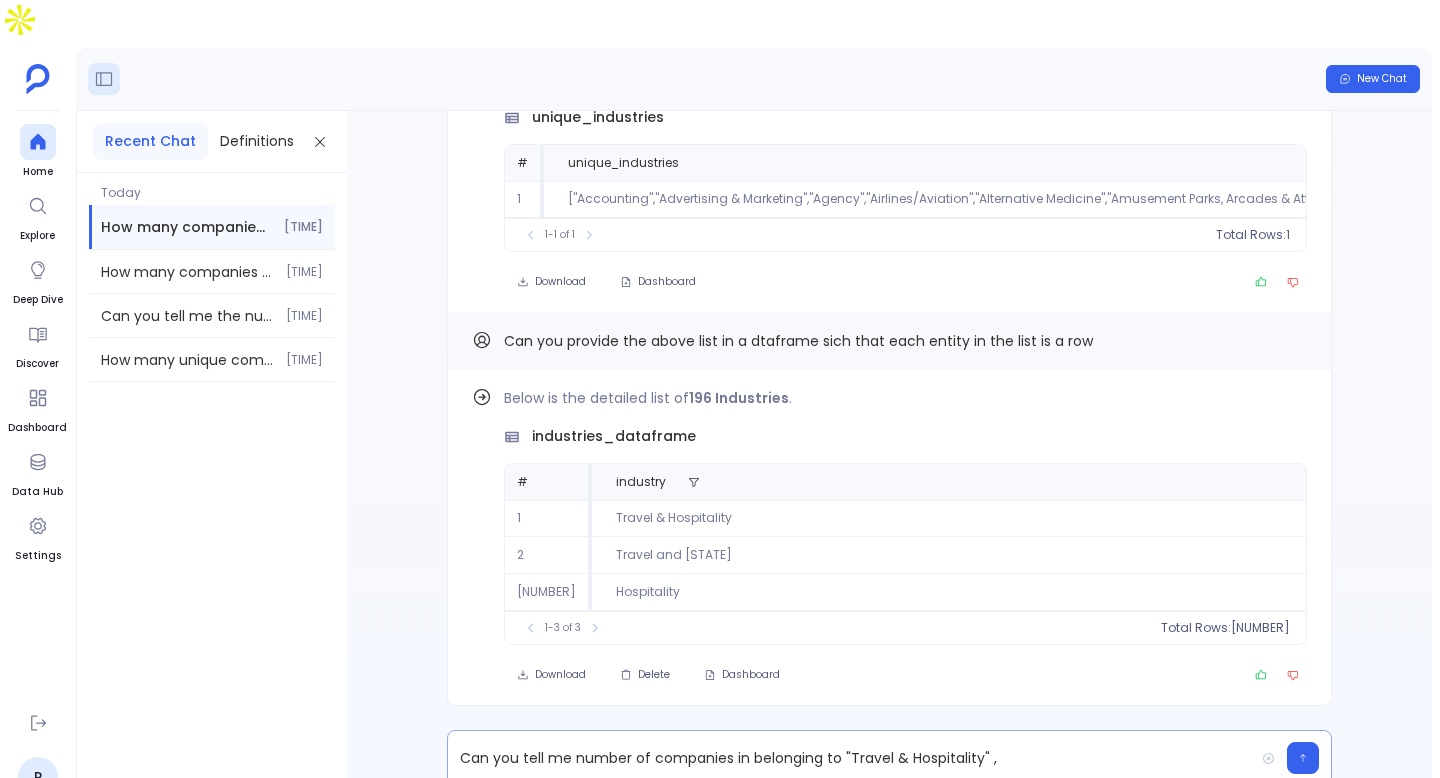 click on "Can you tell me number of companies in belonging to "Travel & Hospitality" ," at bounding box center [851, 758] 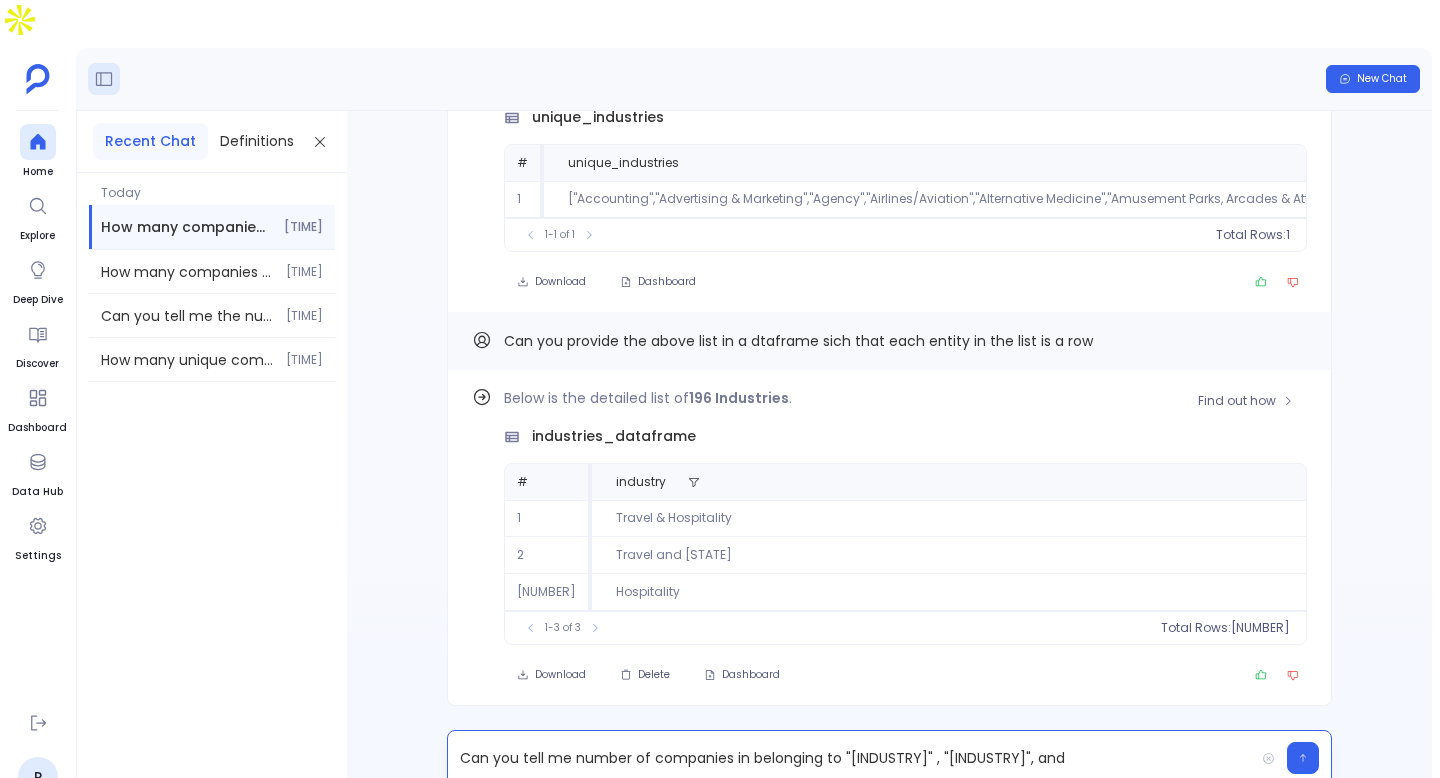 click on "Hospitality" at bounding box center [949, 518] 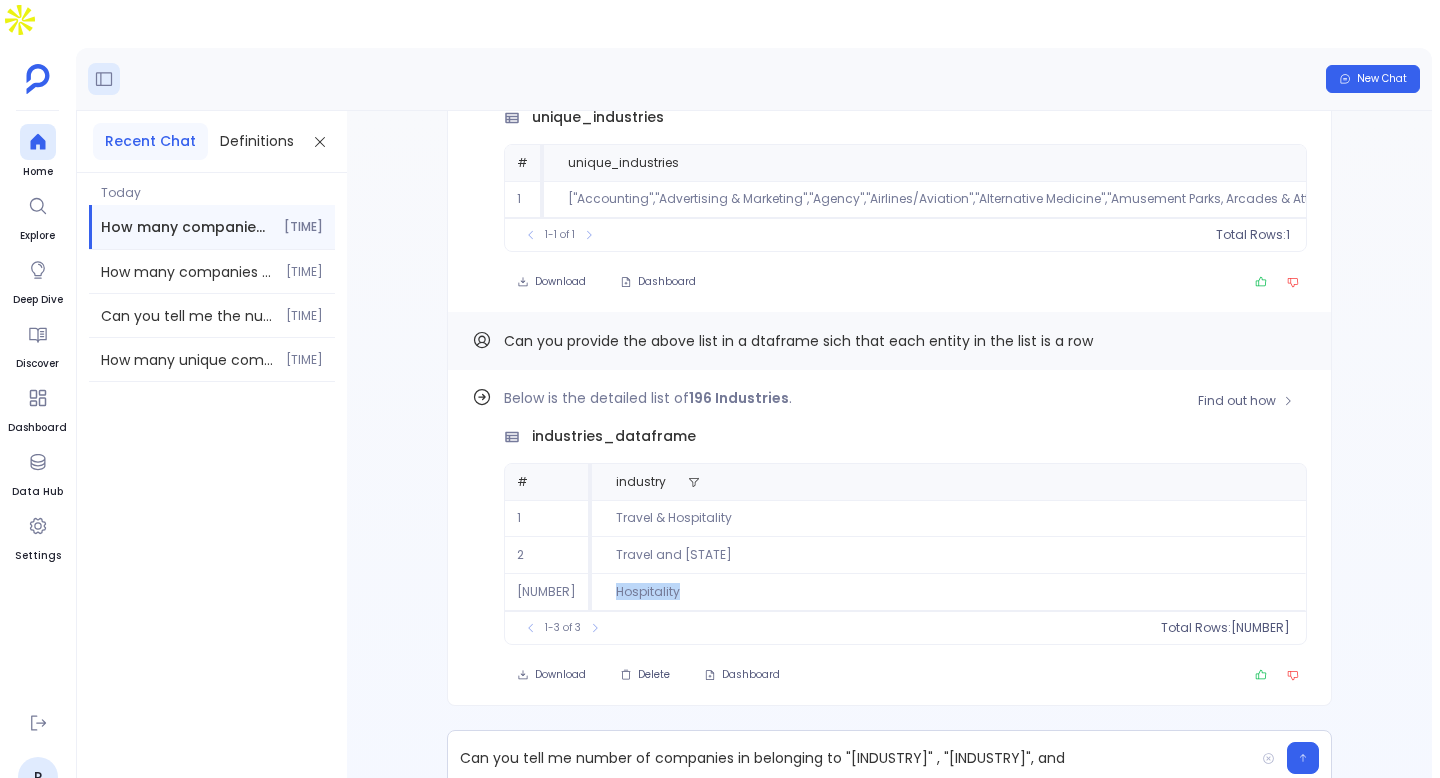 click on "Hospitality" at bounding box center [949, 518] 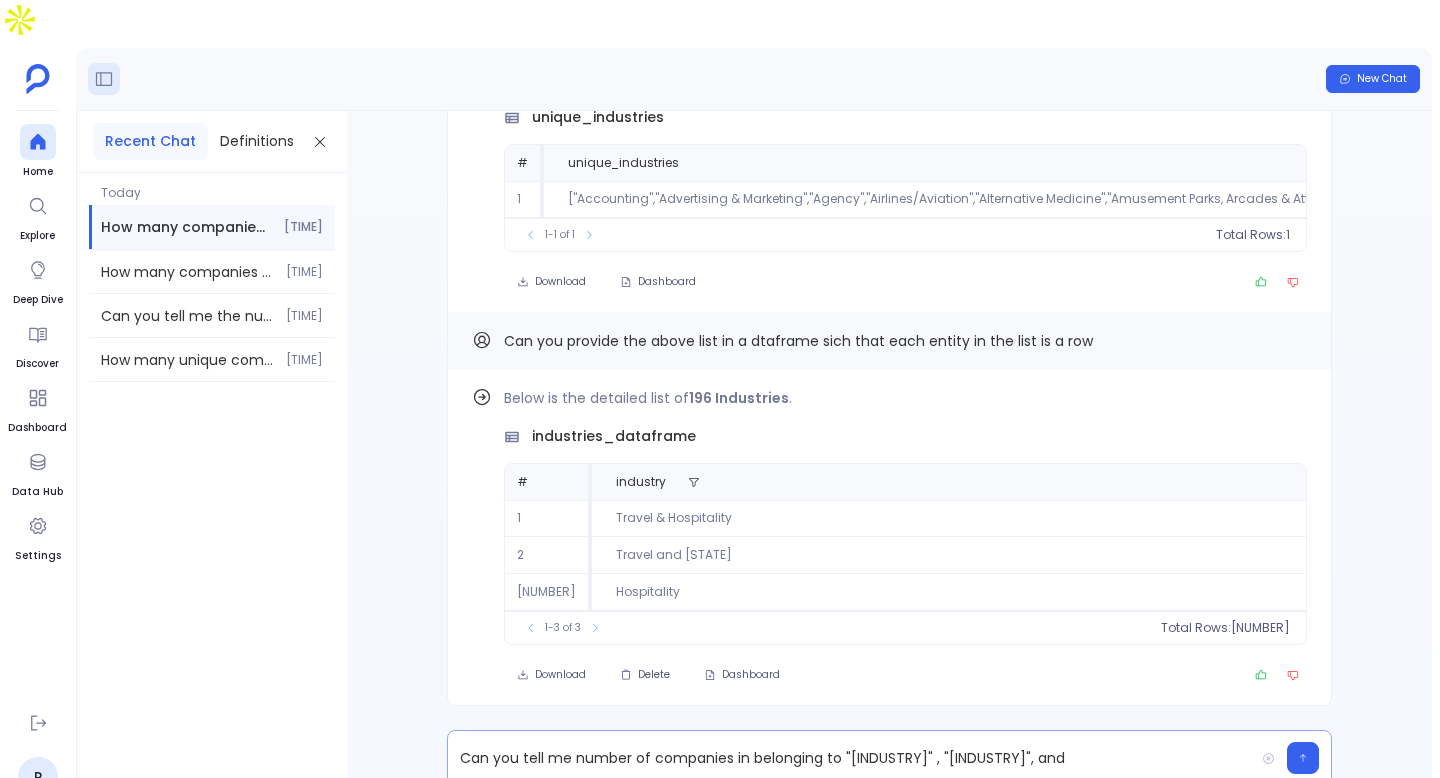 click on "Can you tell me number of companies in belonging to "Travel & Hospitality" , "Travel and Hospitality", and" at bounding box center [851, 758] 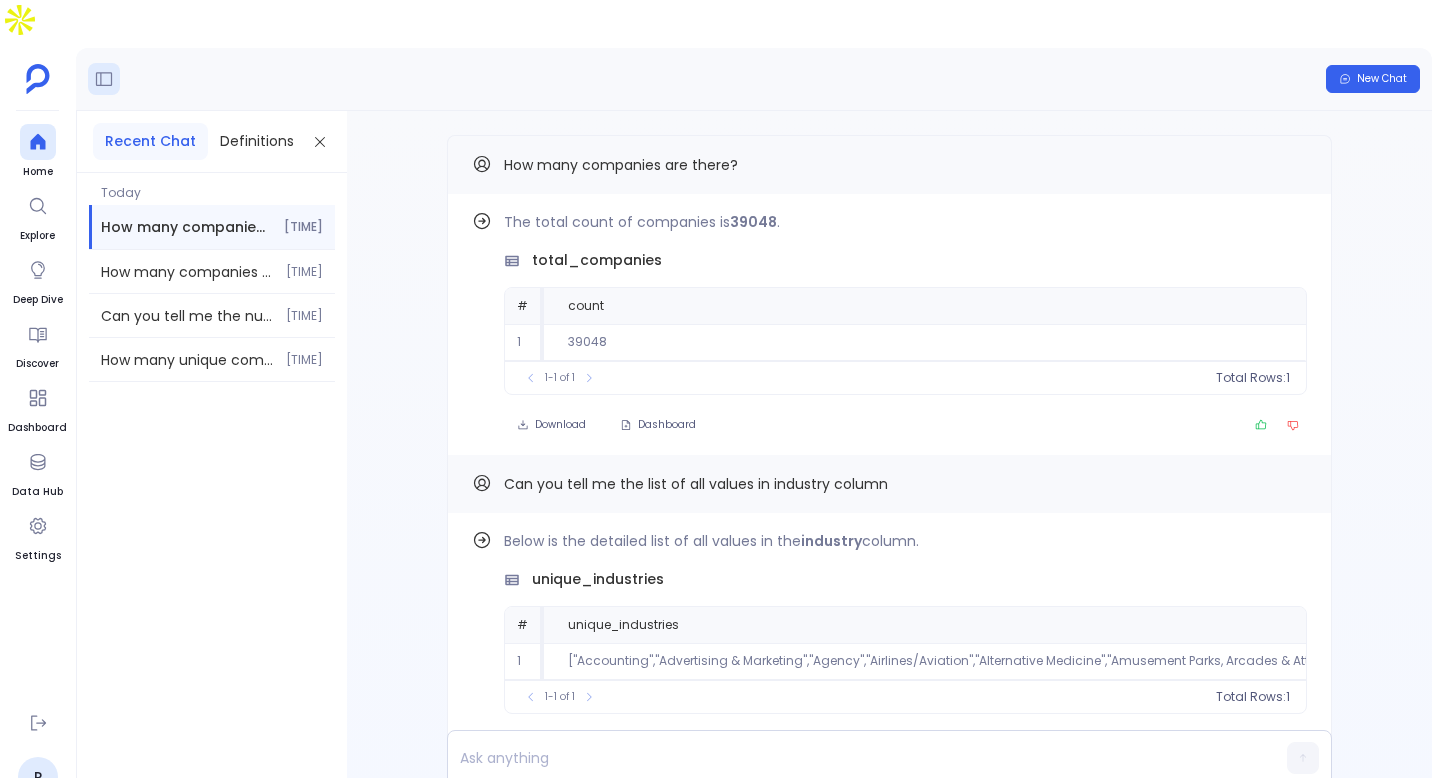 scroll, scrollTop: 0, scrollLeft: 0, axis: both 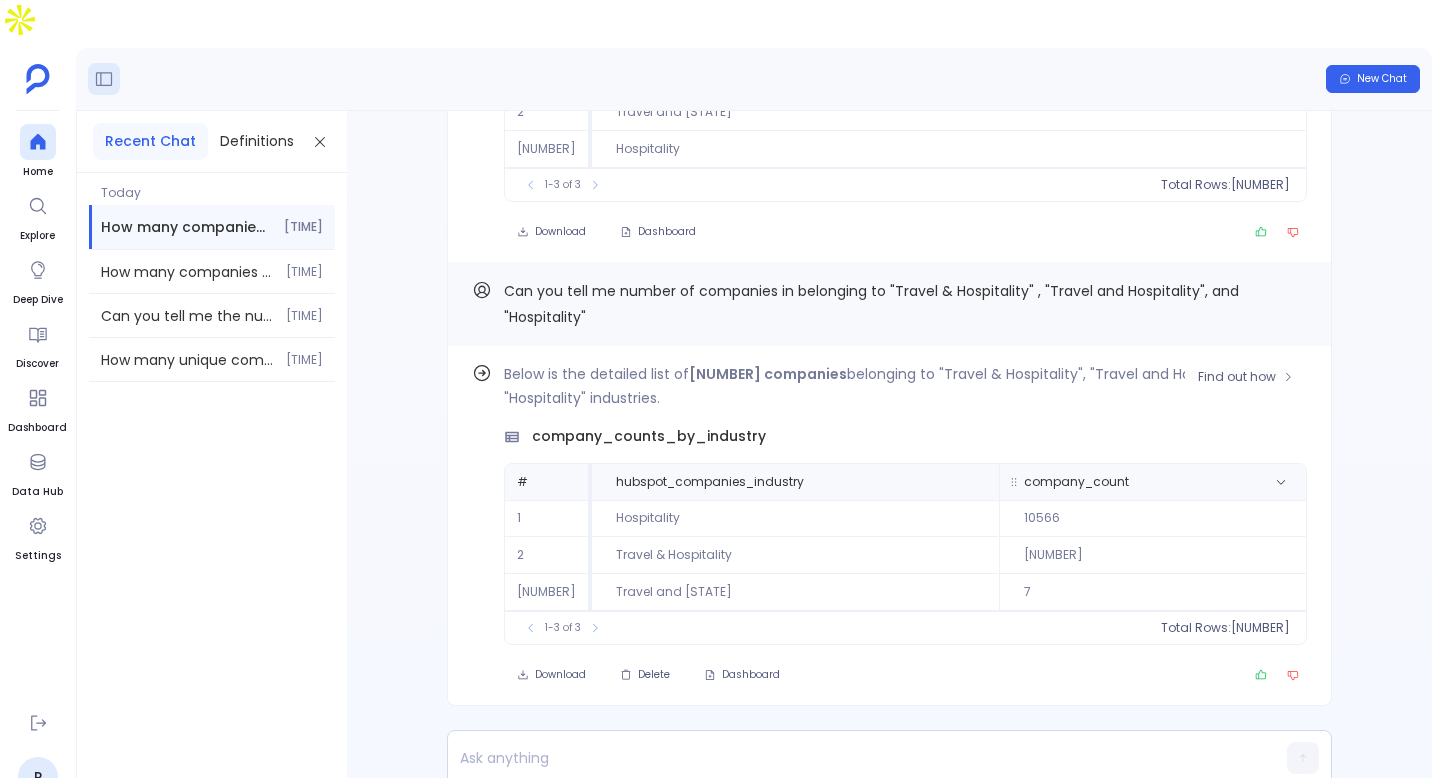 click on "company_count" at bounding box center (710, 482) 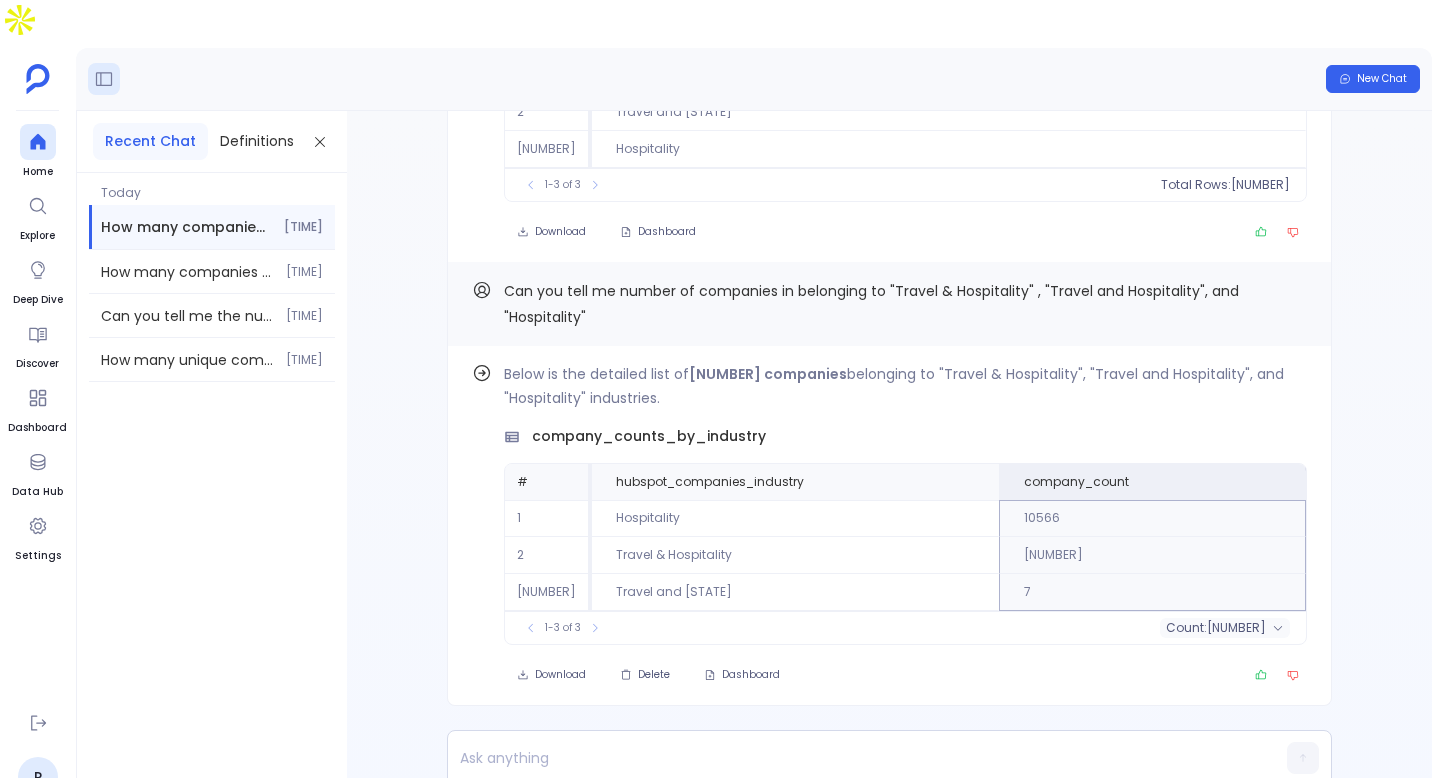 click on "Find out how Below is the detailed list of  3 companies  belonging to "Travel & Hospitality", "Travel and Hospitality", and "Hospitality" industries. company_counts_by_industry # hubspot_companies_industry company_count 1 Hospitality 10566 2 Travel & Hospitality 37 3 Travel and Hospitality 7
To pick up a draggable item, press the space bar.
While dragging, use the arrow keys to move the item.
Press space again to drop the item in its new position, or press escape to cancel.
1-3 of 3 count :  3 Download Delete Dashboard Can you tell me number of companies in belonging to "Travel & Hospitality" , "Travel and Hospitality", and "Hospitality" Find out how Below is the detailed list of  196 Industries . industries_dataframe # industry 1 Travel & Hospitality 2 Travel and Hospitality 3 Hospitality
To pick up a draggable item, press the space bar.
While dragging, use the arrow keys to move the item.
Press space again to drop the item in its new position, or press escape to cancel.
3 # 1" at bounding box center (889, 460) 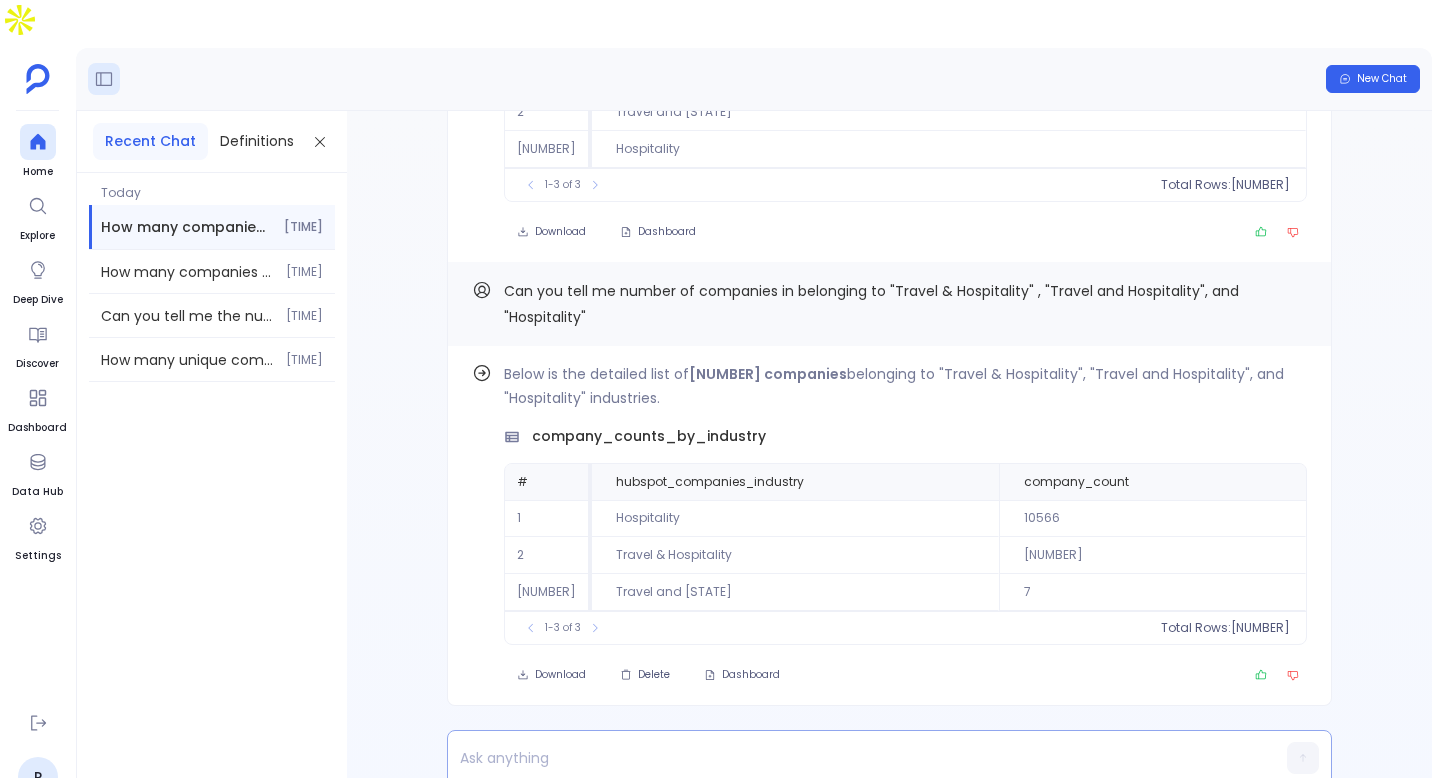 click at bounding box center (851, 758) 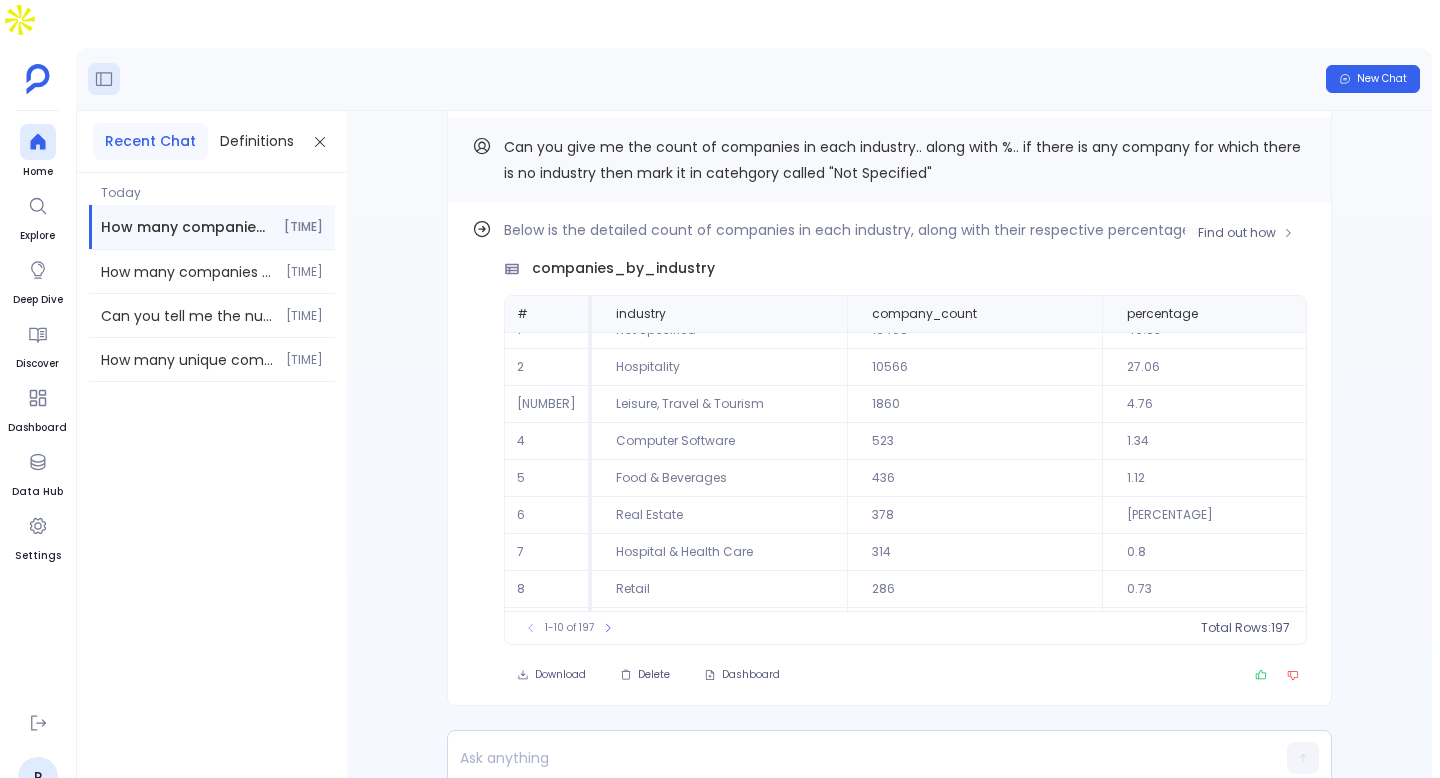 scroll, scrollTop: 0, scrollLeft: 0, axis: both 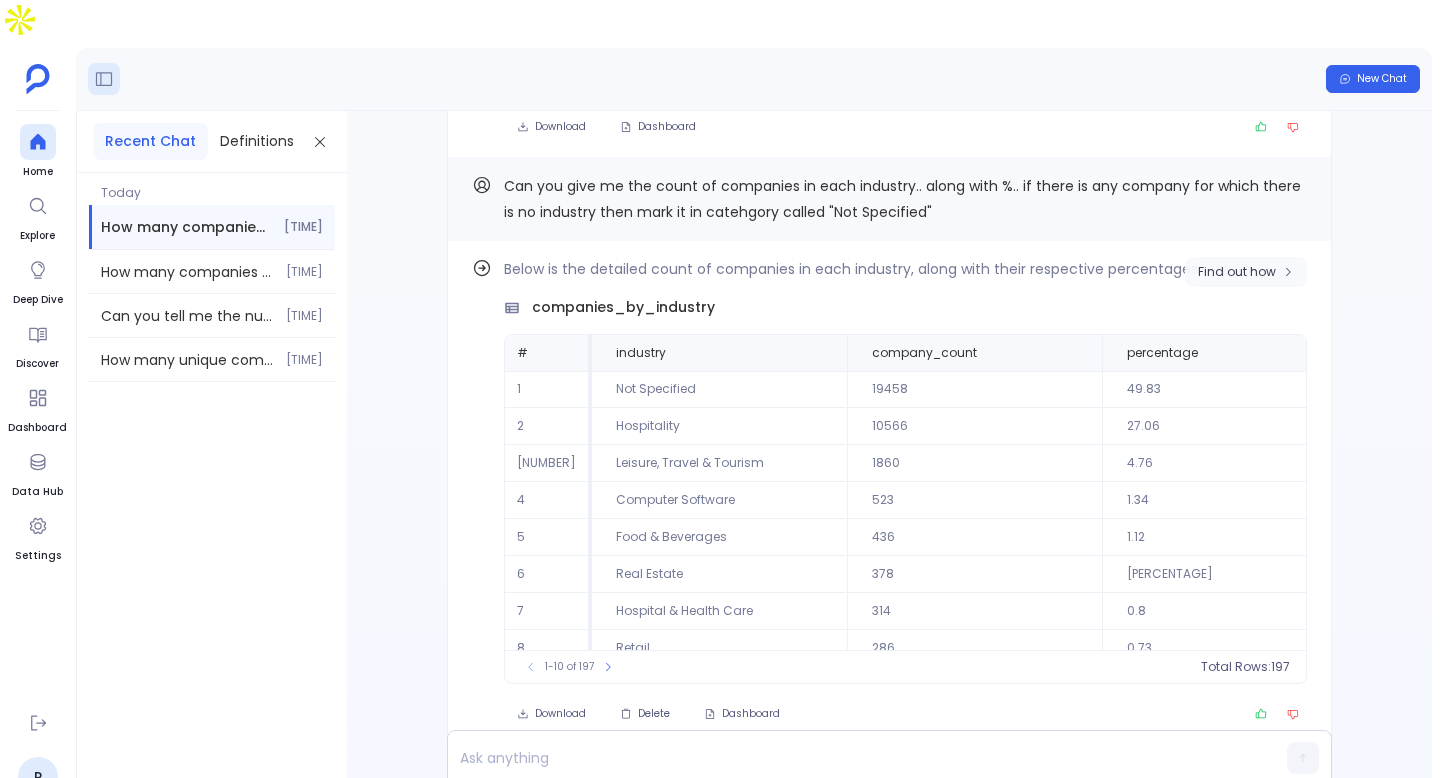 click on "Find out how" at bounding box center (1237, 272) 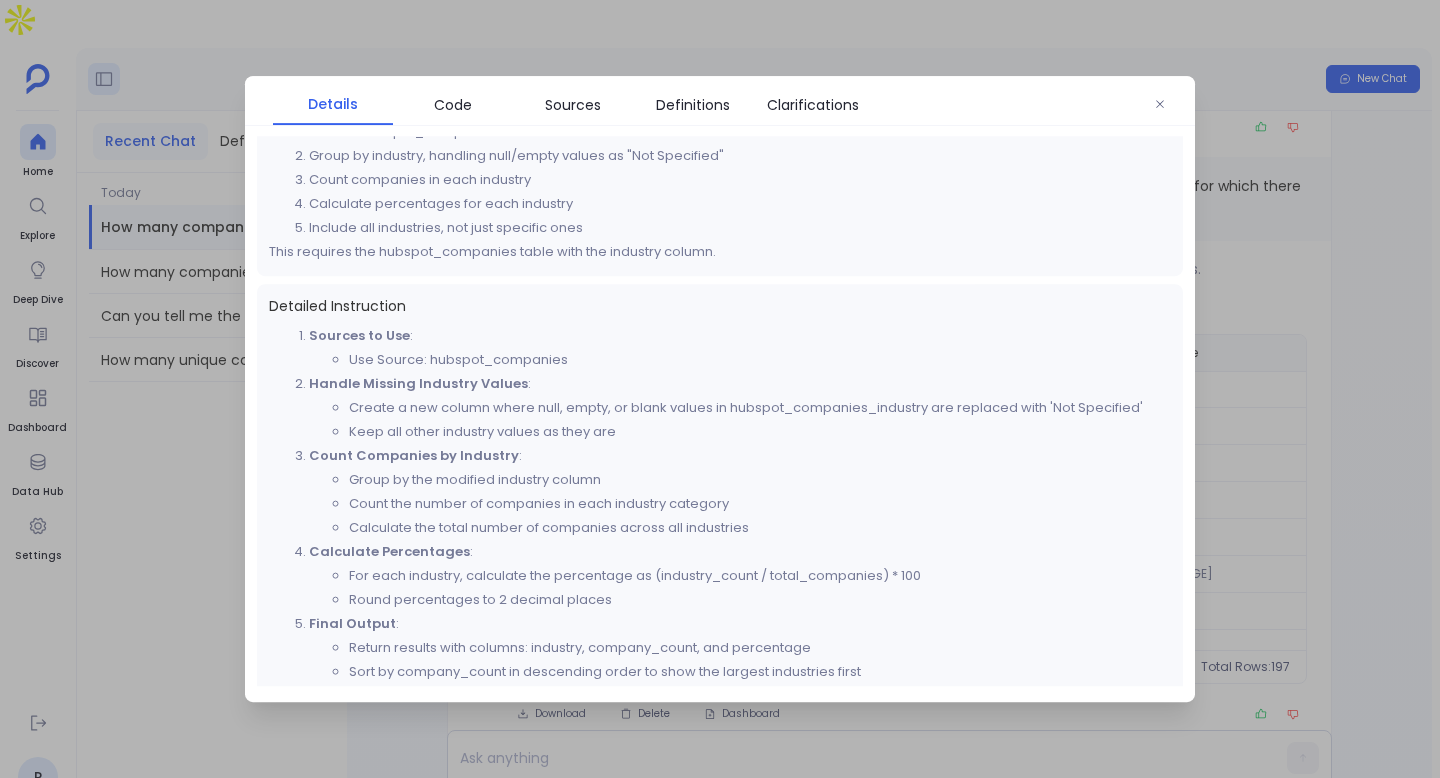 scroll, scrollTop: 159, scrollLeft: 0, axis: vertical 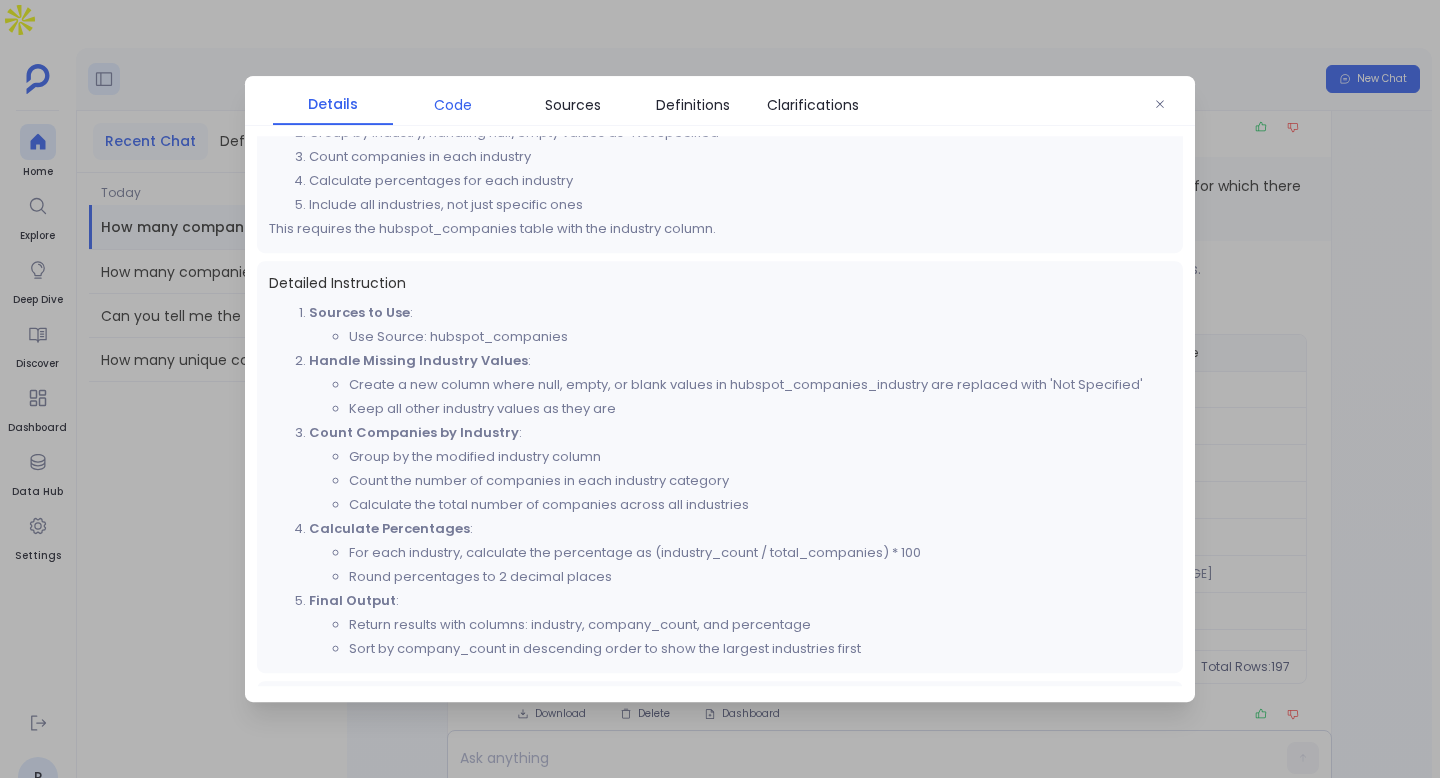 click on "Code" at bounding box center (453, 105) 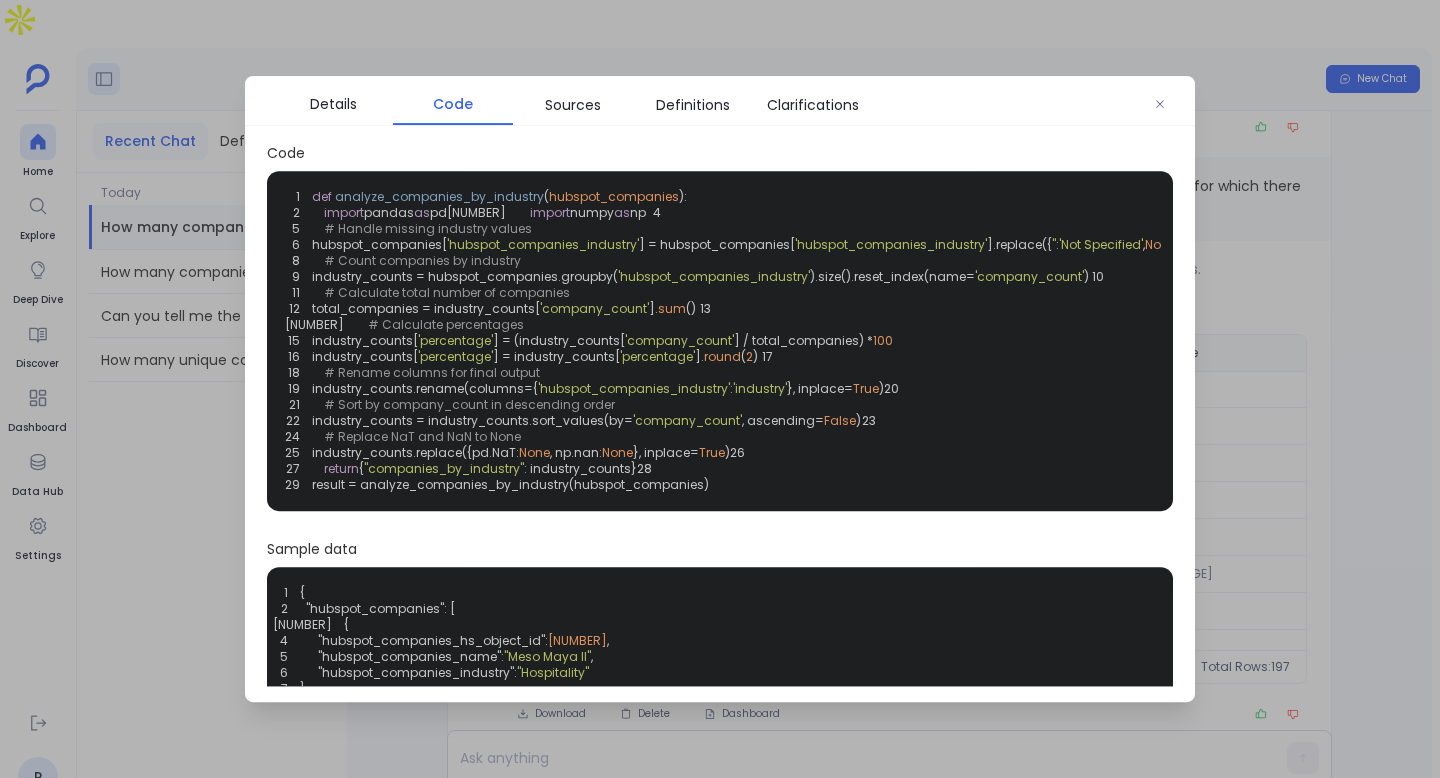 scroll, scrollTop: 0, scrollLeft: 0, axis: both 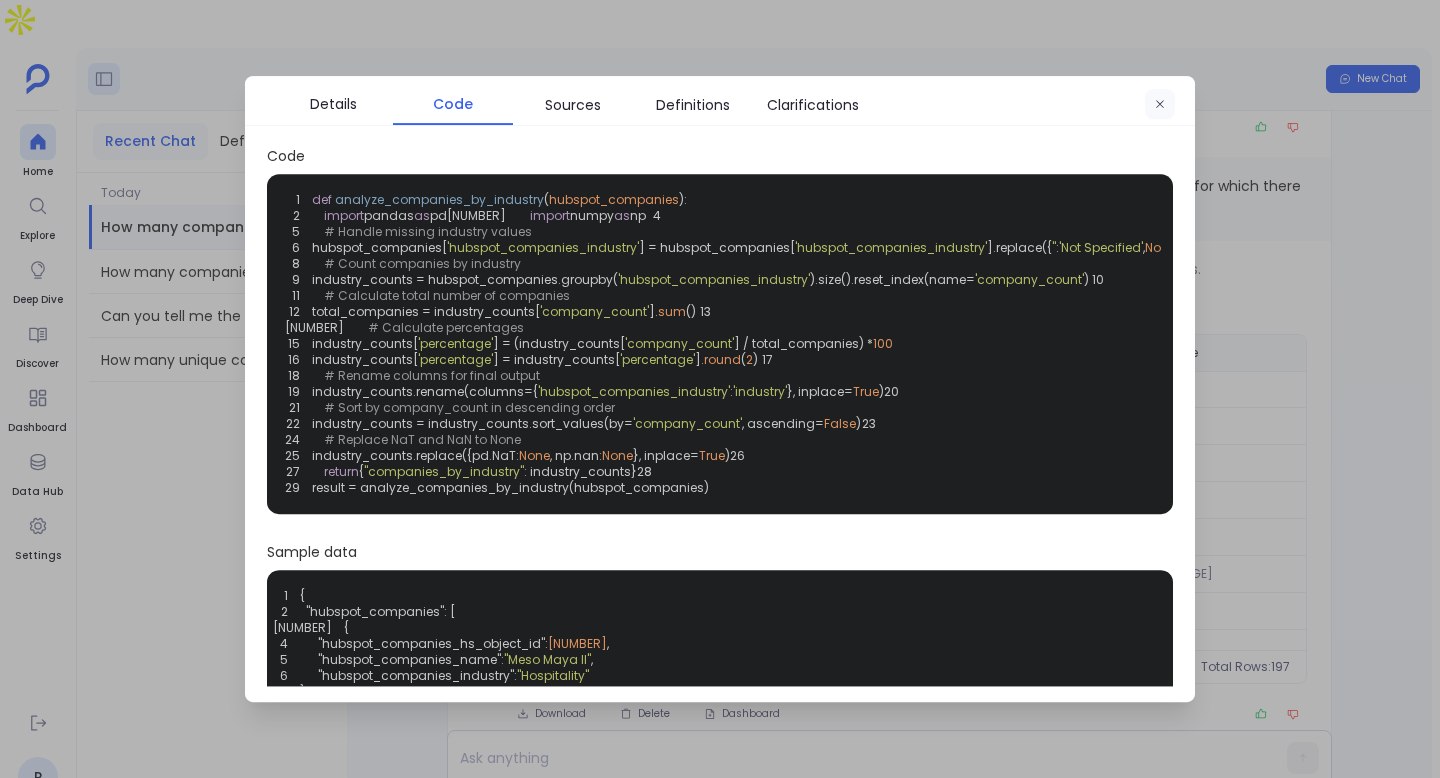 click at bounding box center [1160, 105] 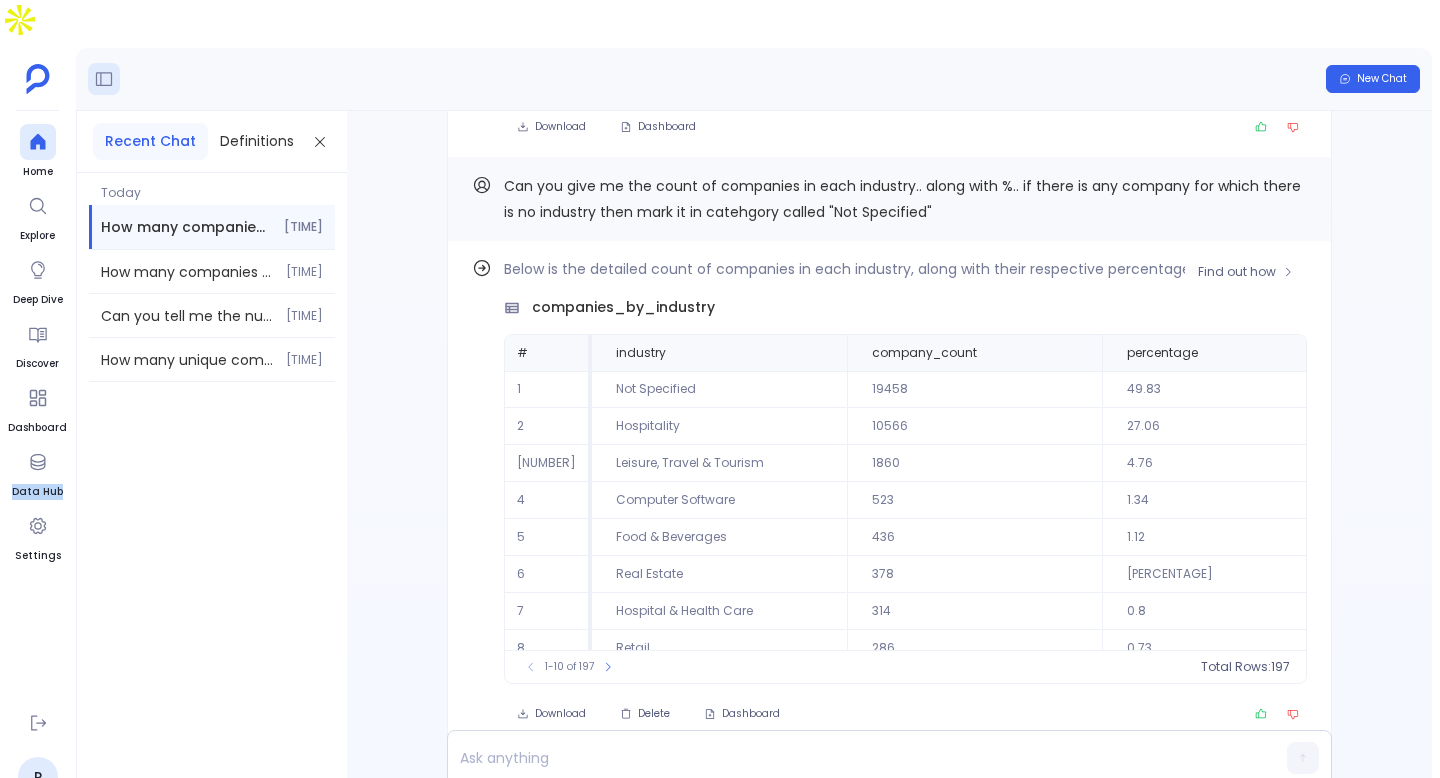 scroll, scrollTop: -67, scrollLeft: 0, axis: vertical 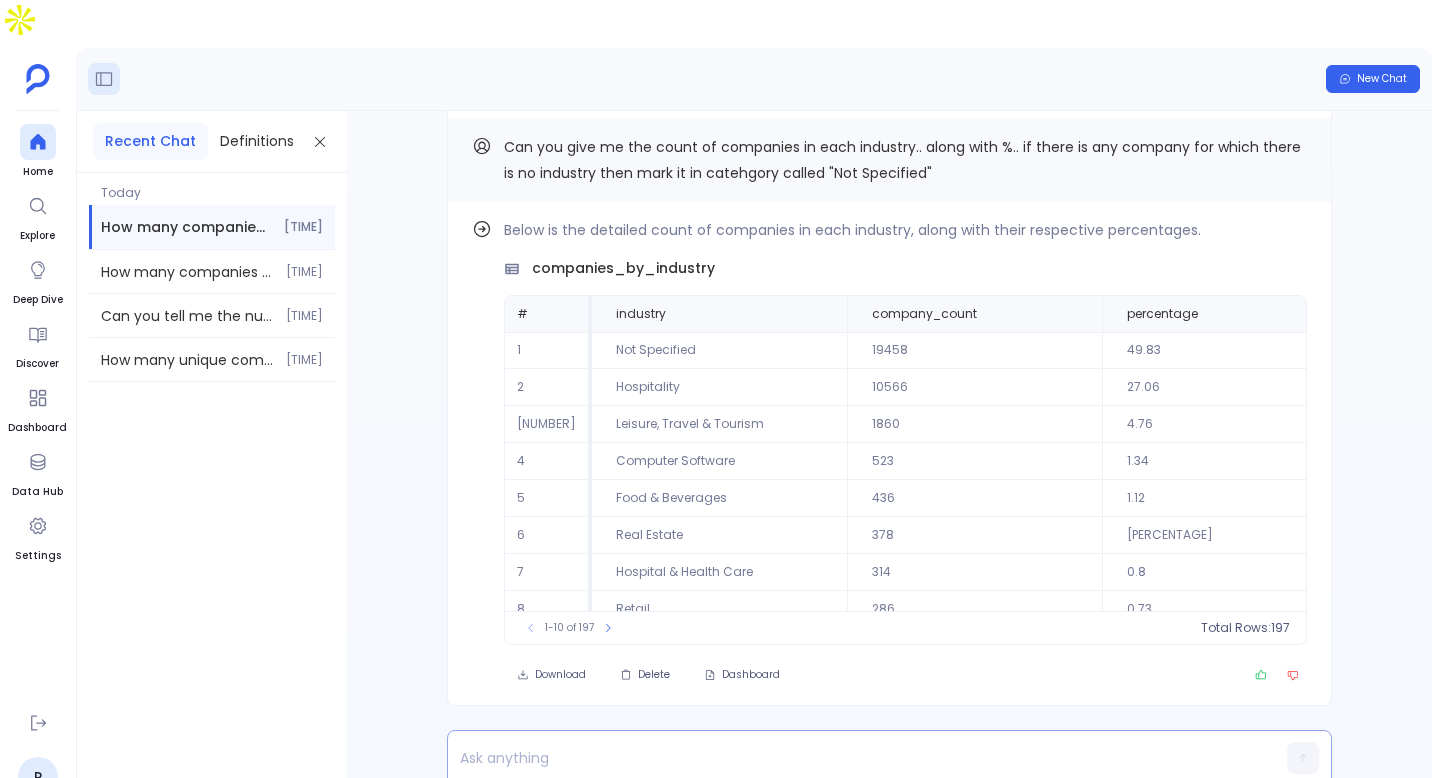click at bounding box center (851, 758) 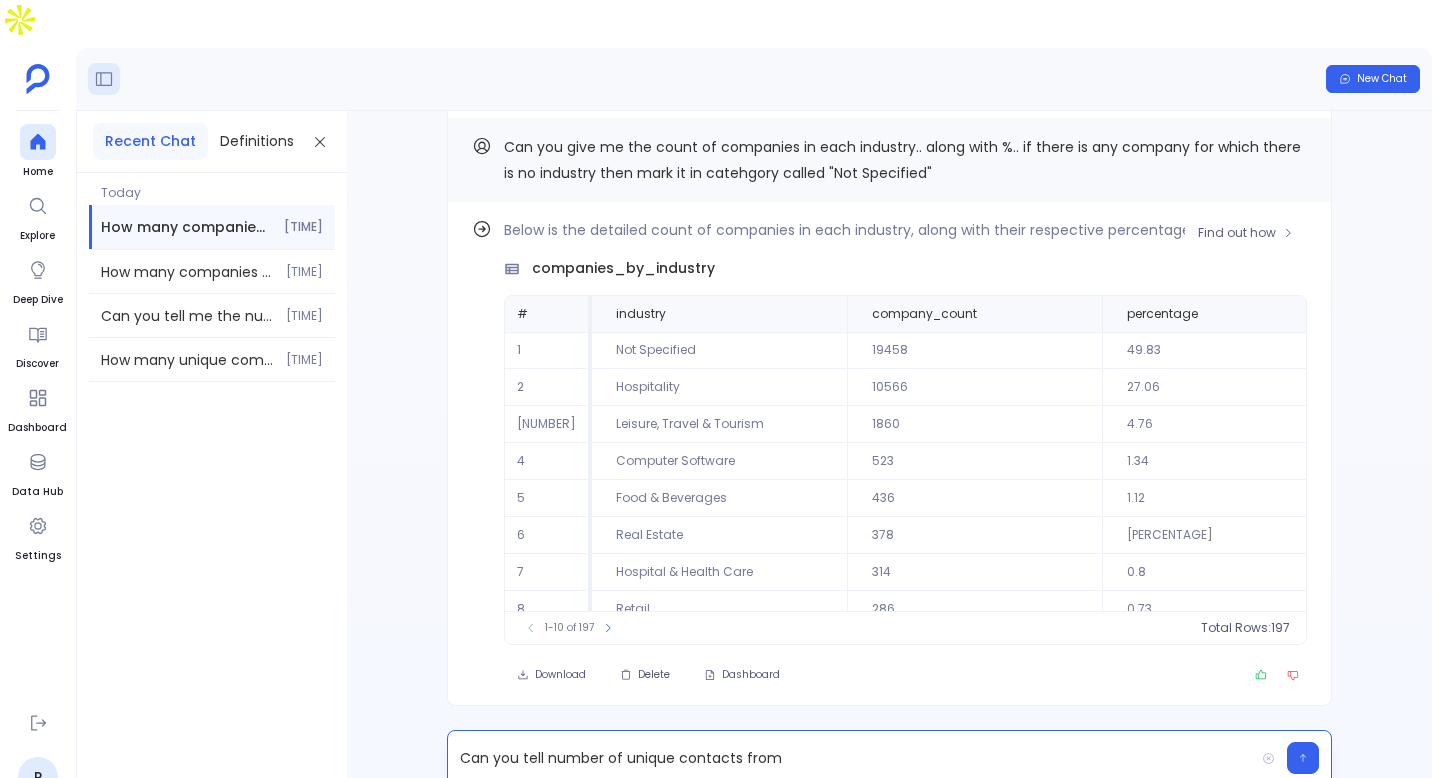 click on "Hospitality" at bounding box center [719, 350] 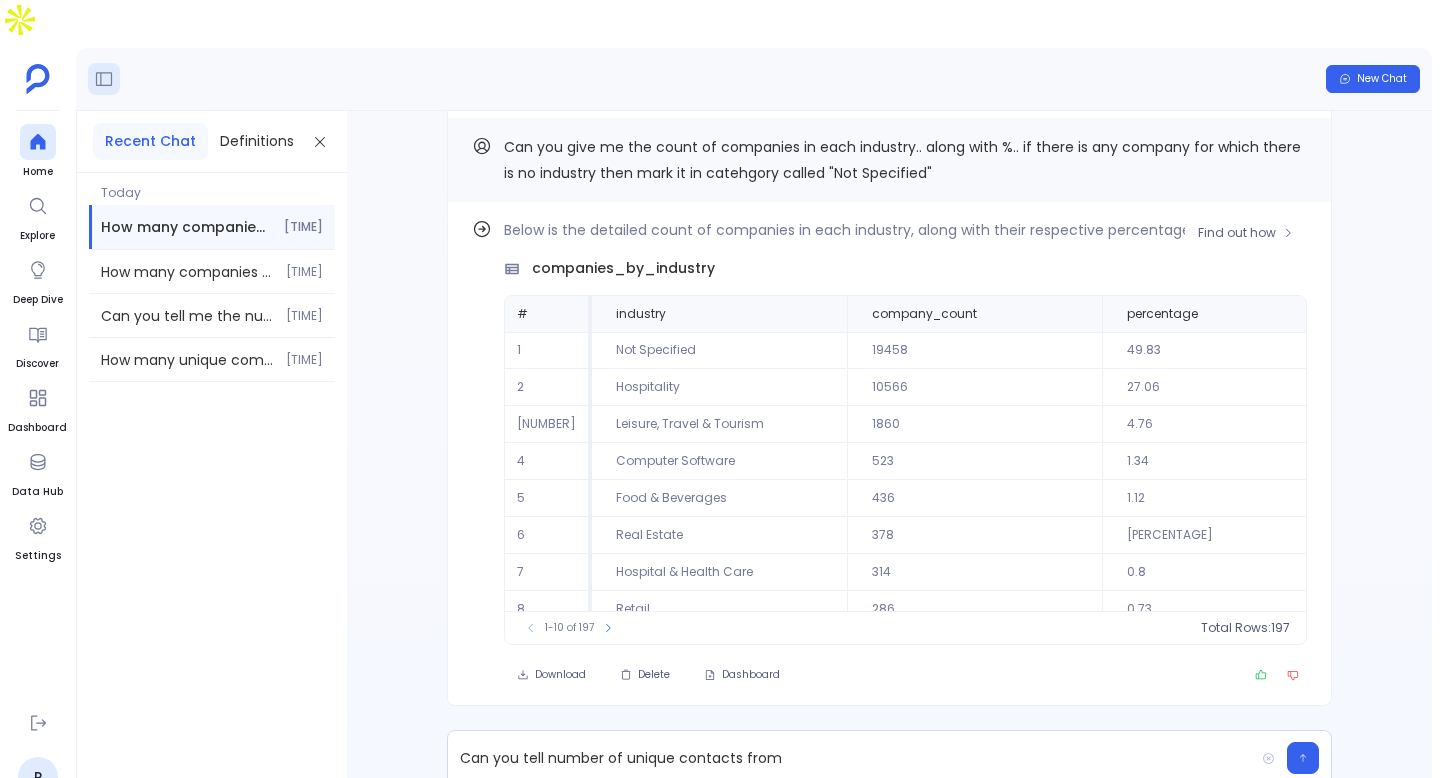 click on "Hospitality" at bounding box center (719, 350) 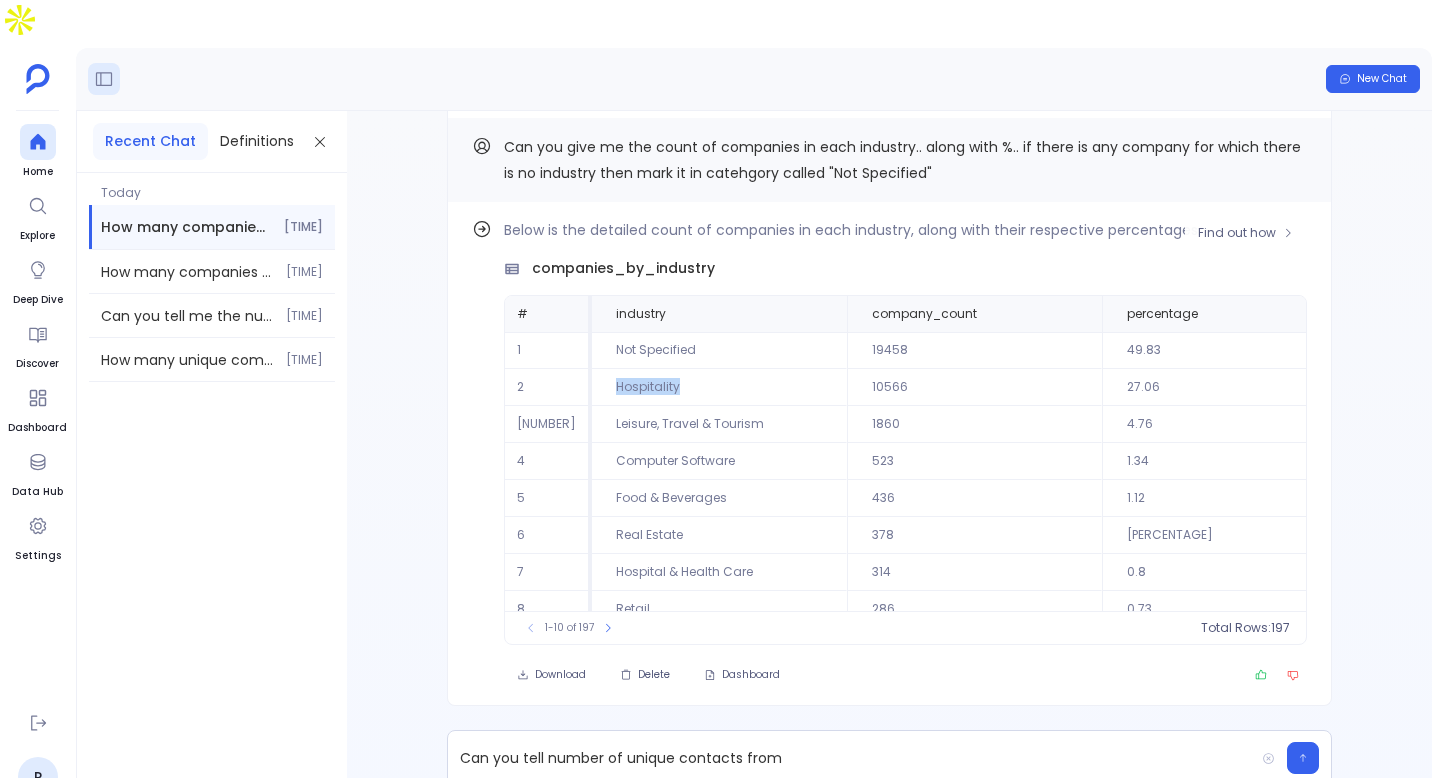click on "Hospitality" at bounding box center [719, 350] 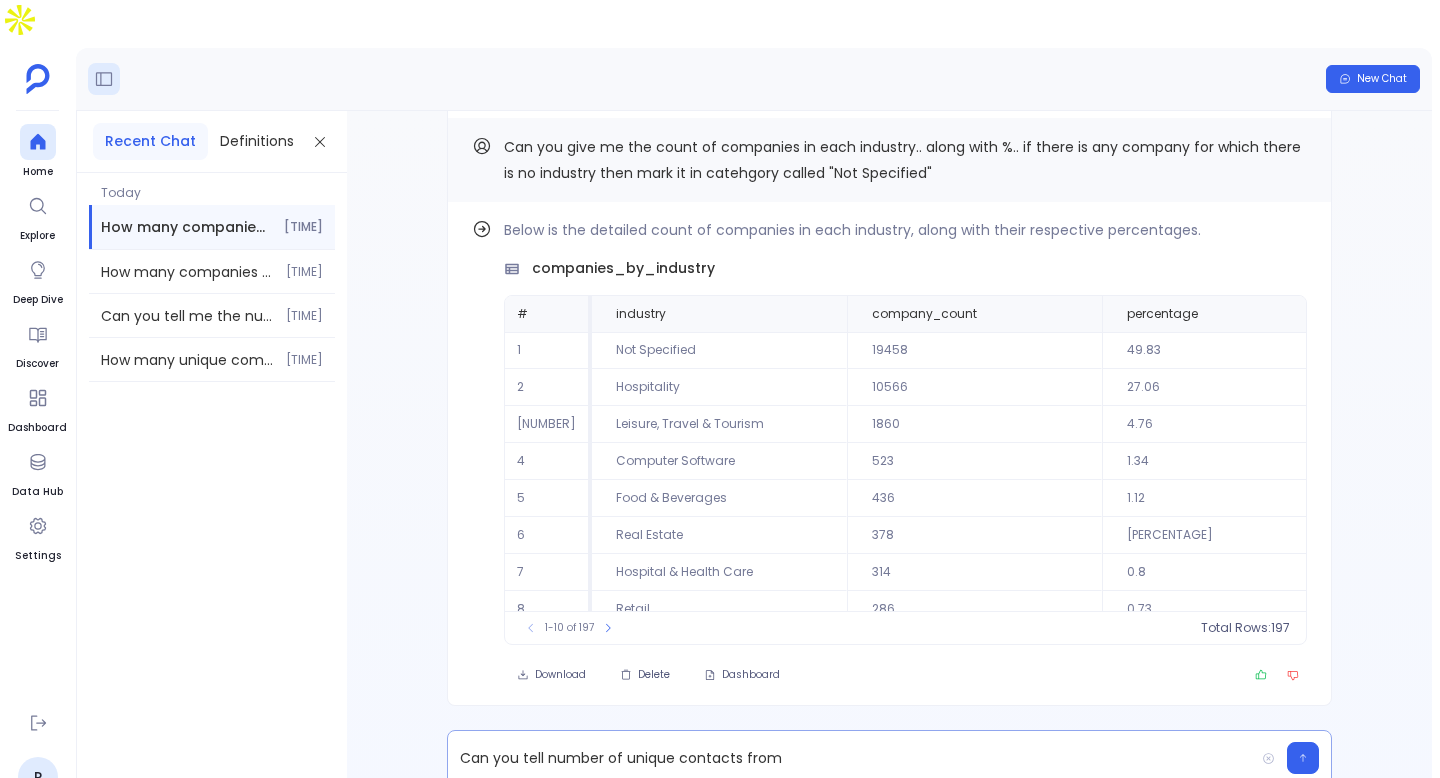 click on "Can you tell number of unique contacts from" at bounding box center (851, 758) 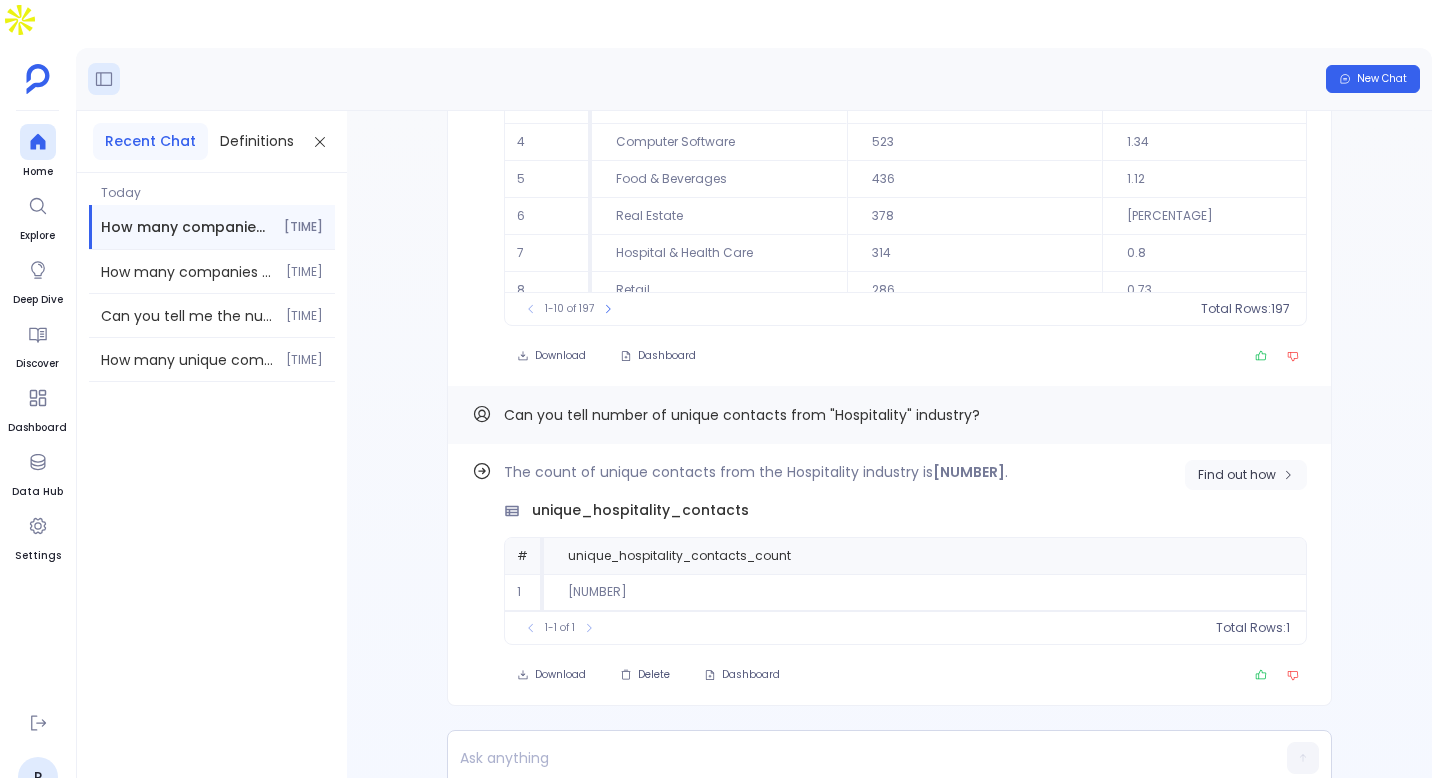 click on "Find out how" at bounding box center [1246, 475] 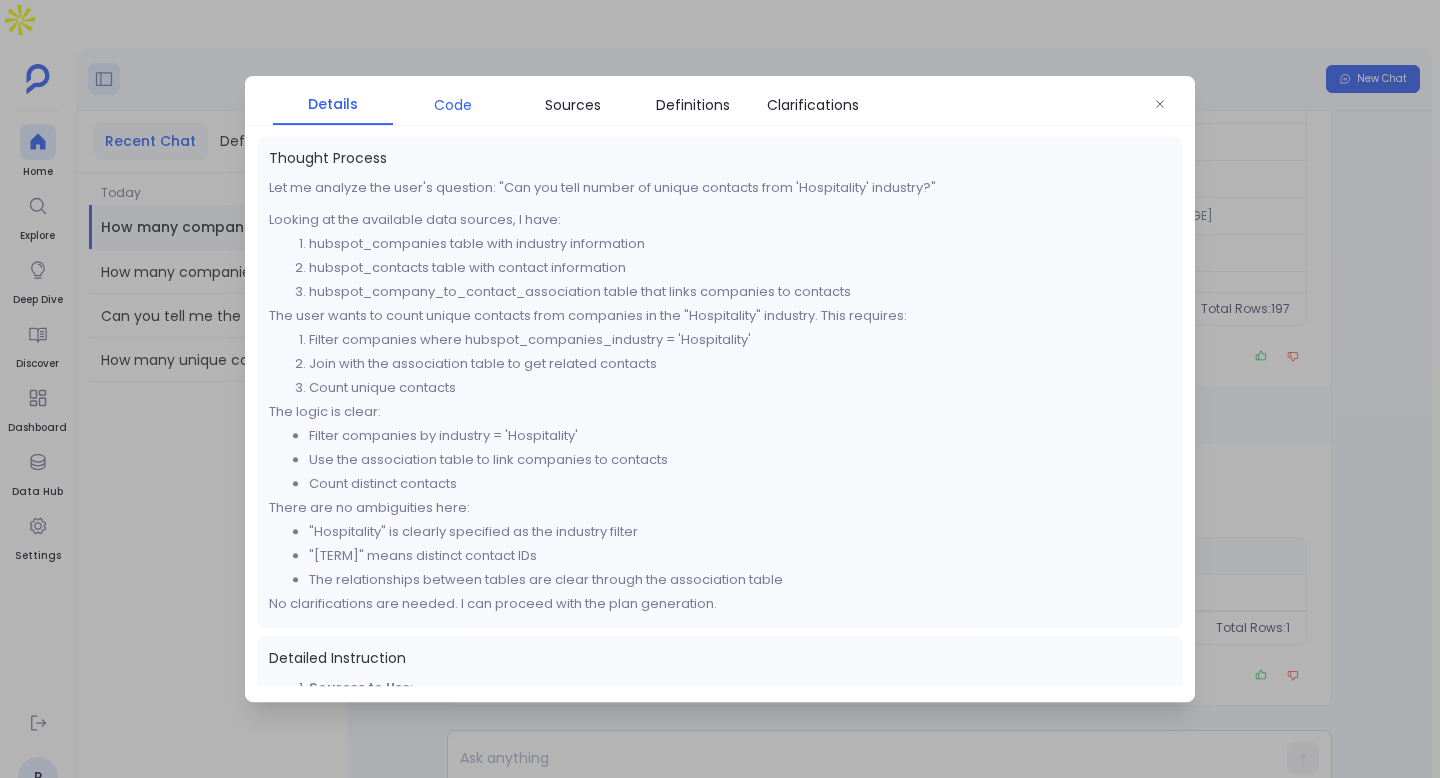 click on "Code" at bounding box center (453, 105) 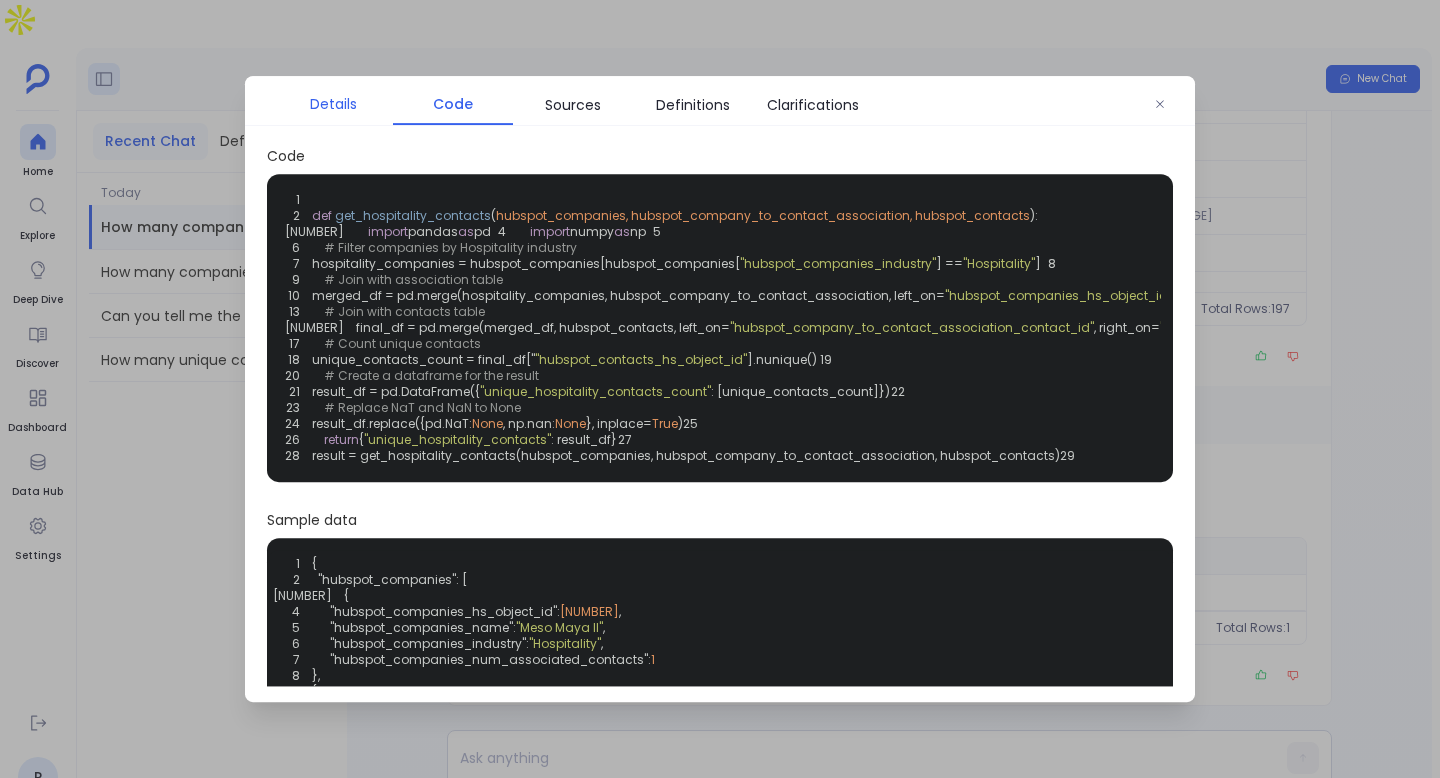 click on "Details" at bounding box center [333, 104] 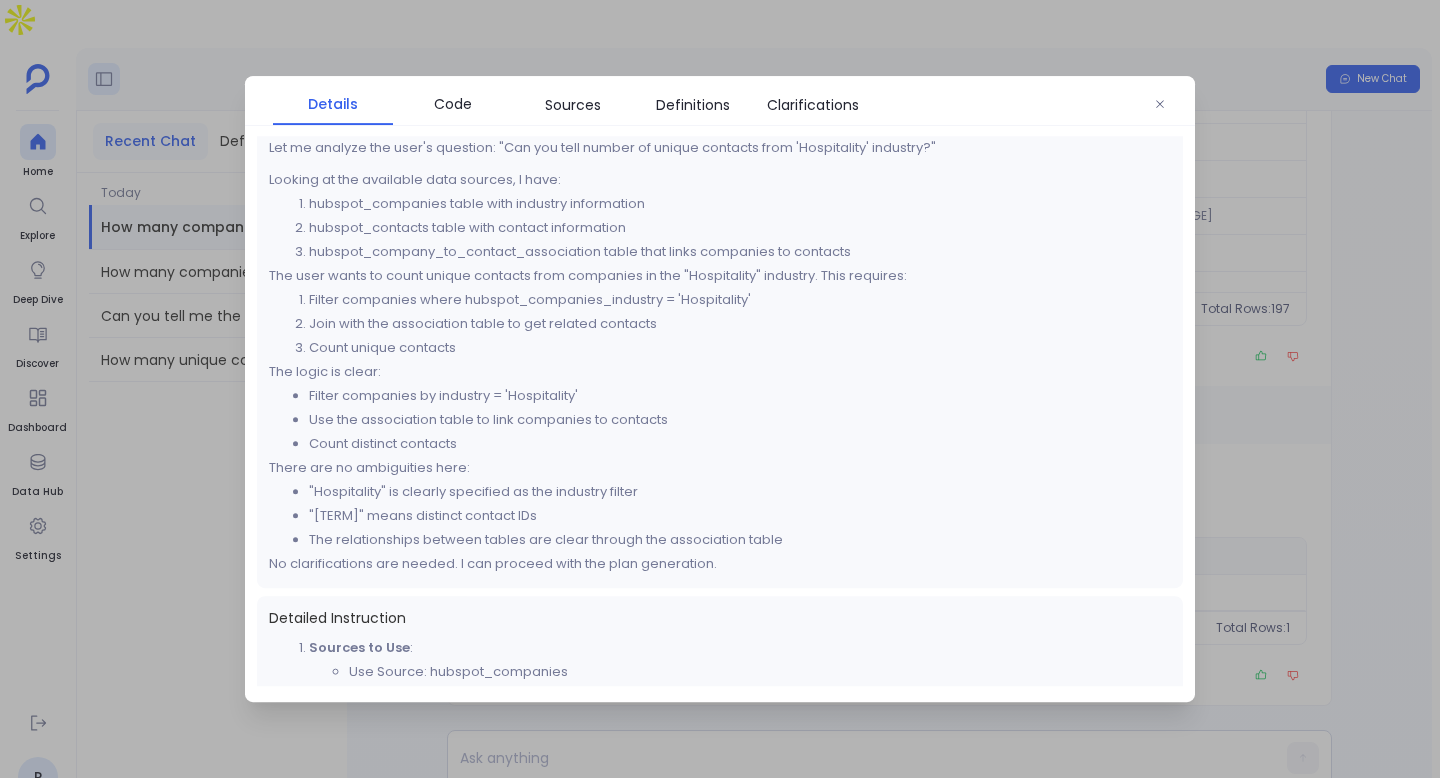 scroll, scrollTop: 0, scrollLeft: 0, axis: both 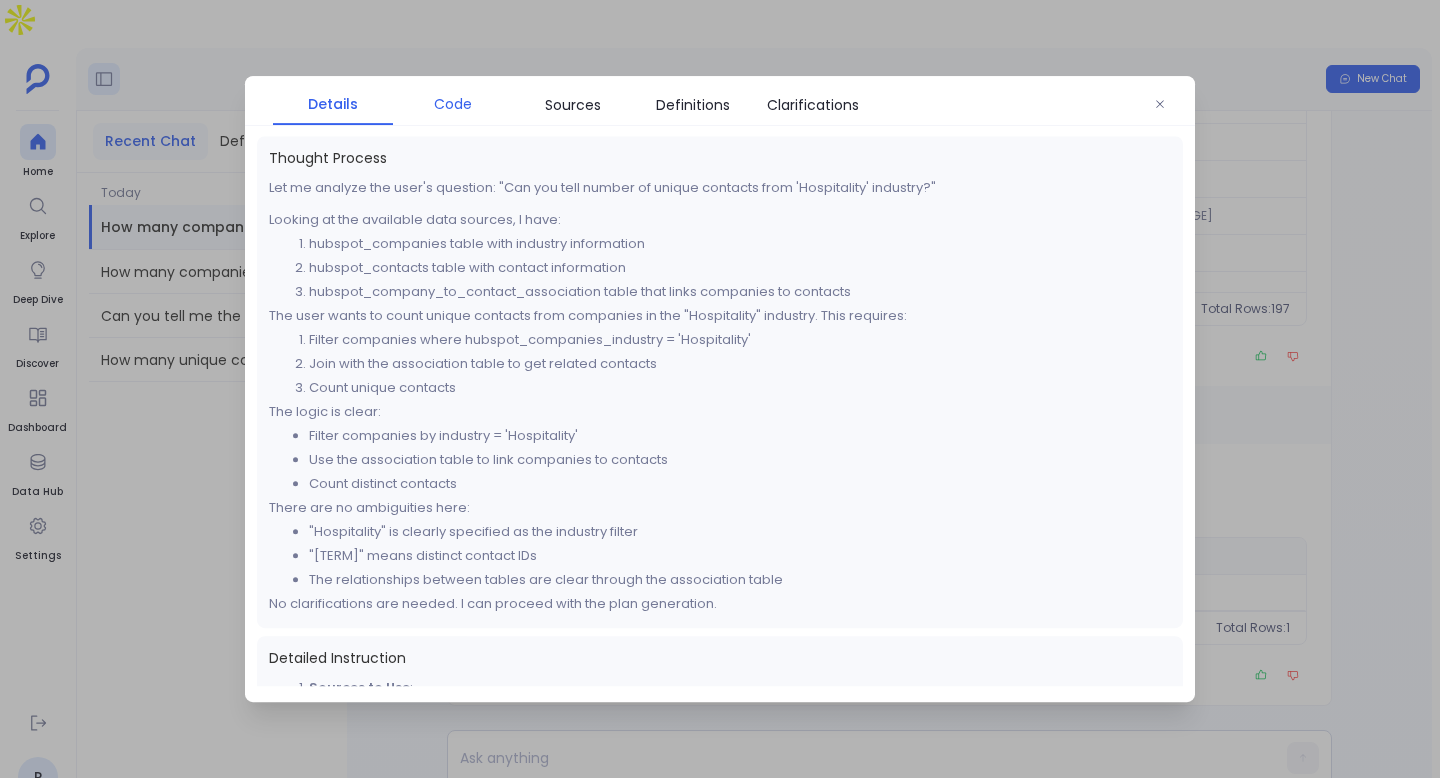 click on "Code" at bounding box center (453, 104) 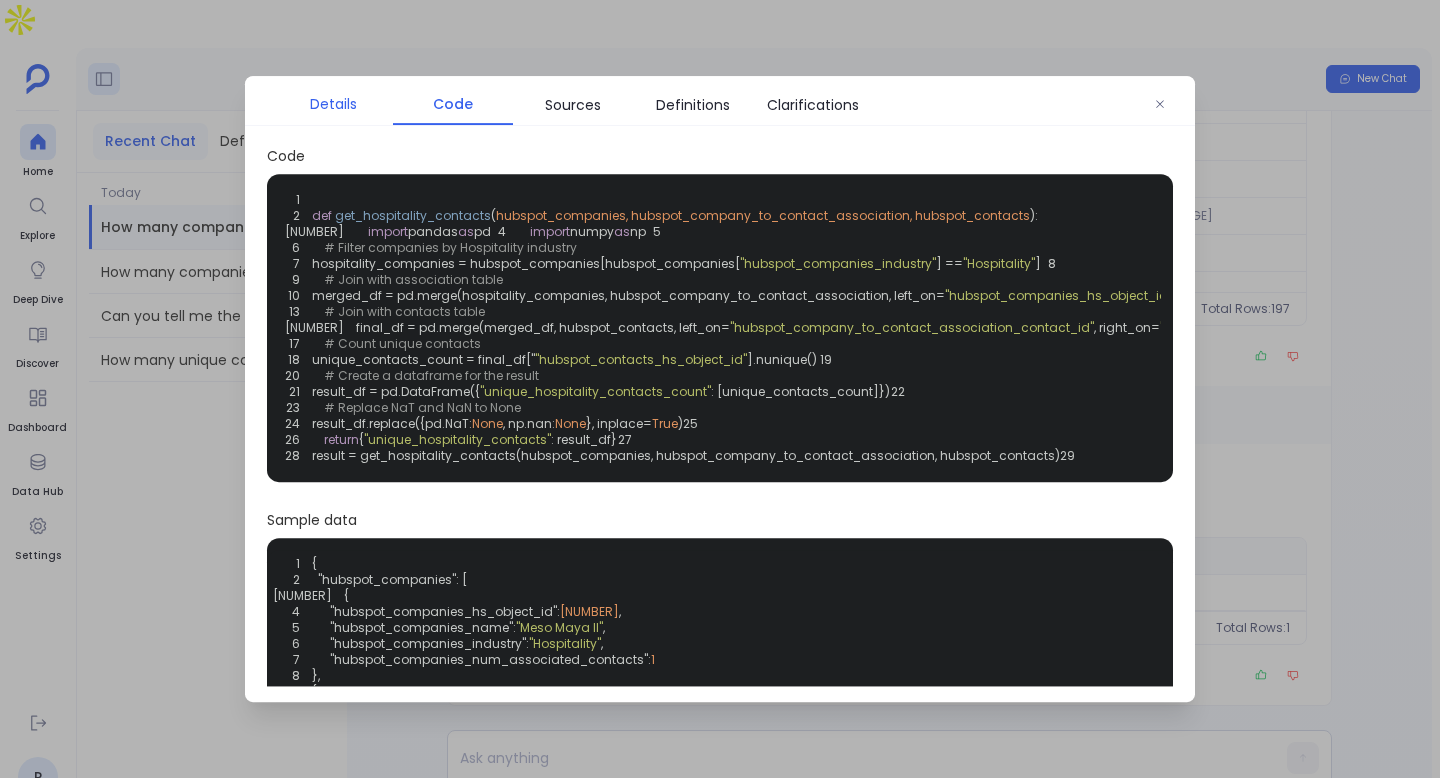click on "Details" at bounding box center [333, 104] 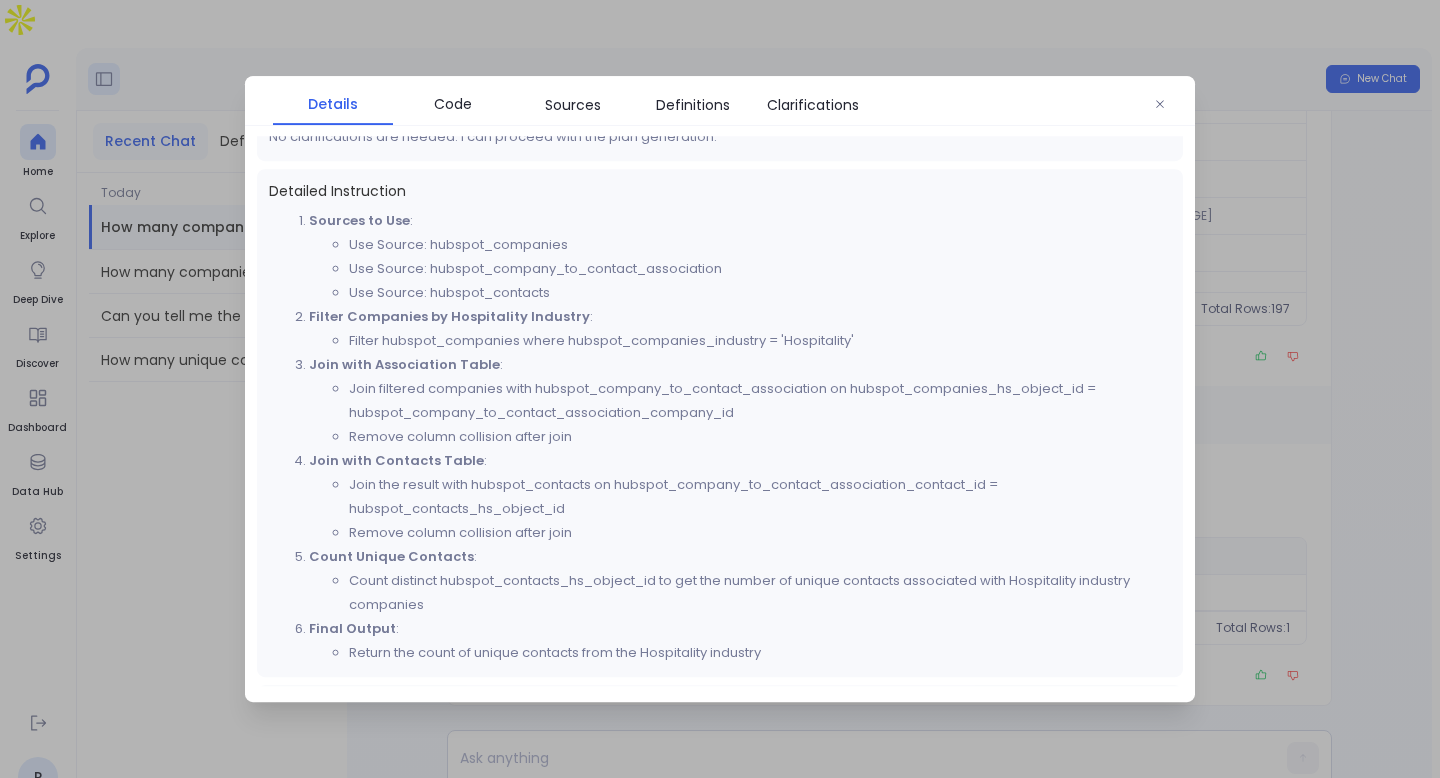 scroll, scrollTop: 466, scrollLeft: 0, axis: vertical 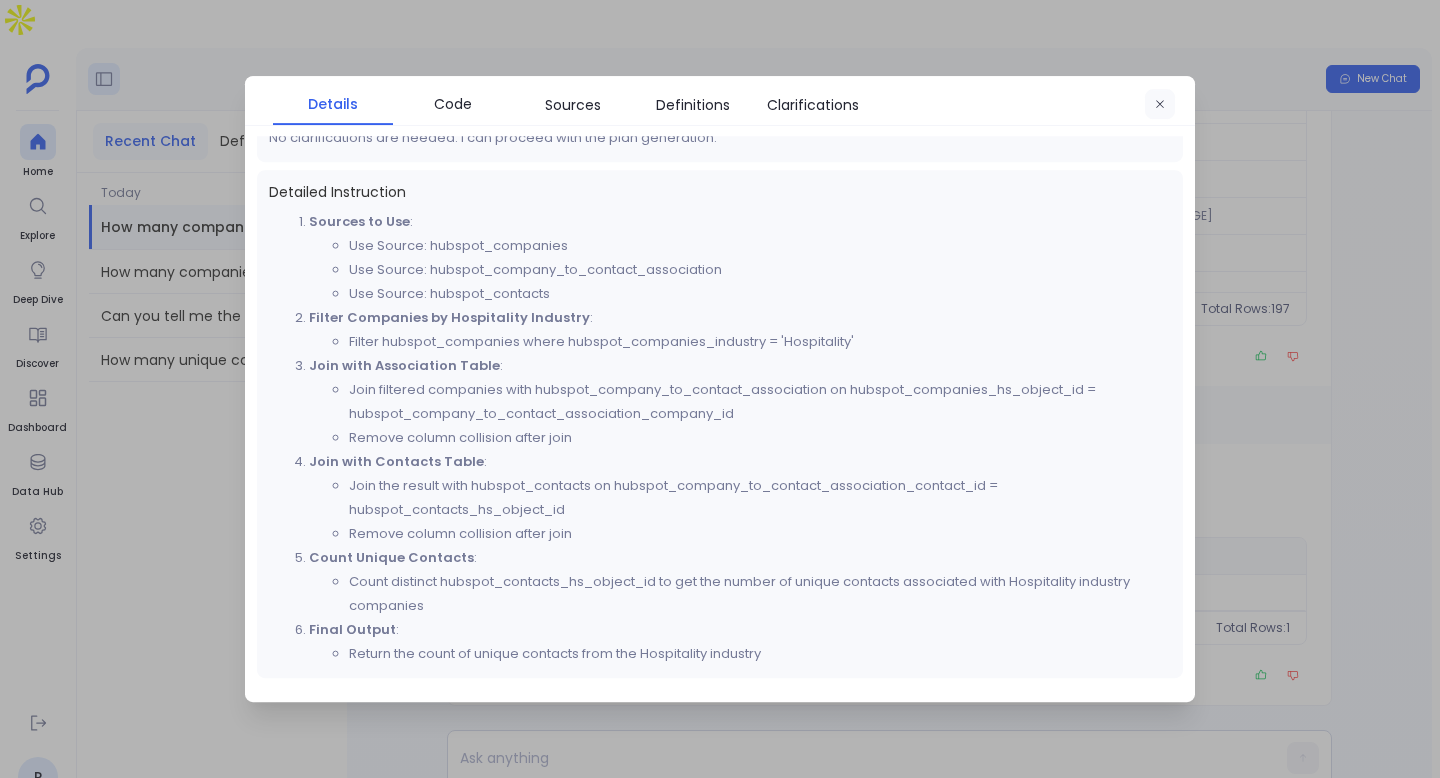 click at bounding box center [1160, 105] 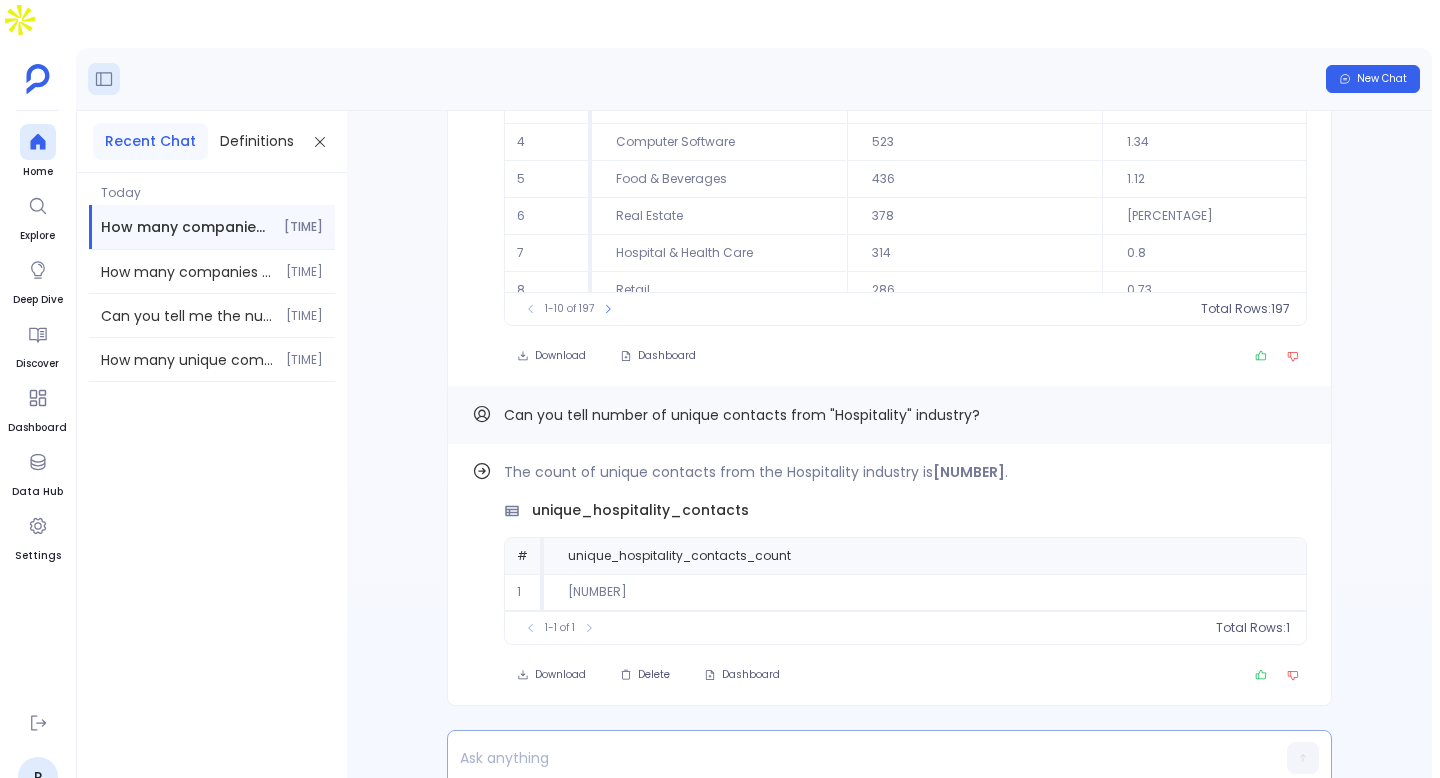 click at bounding box center (851, 758) 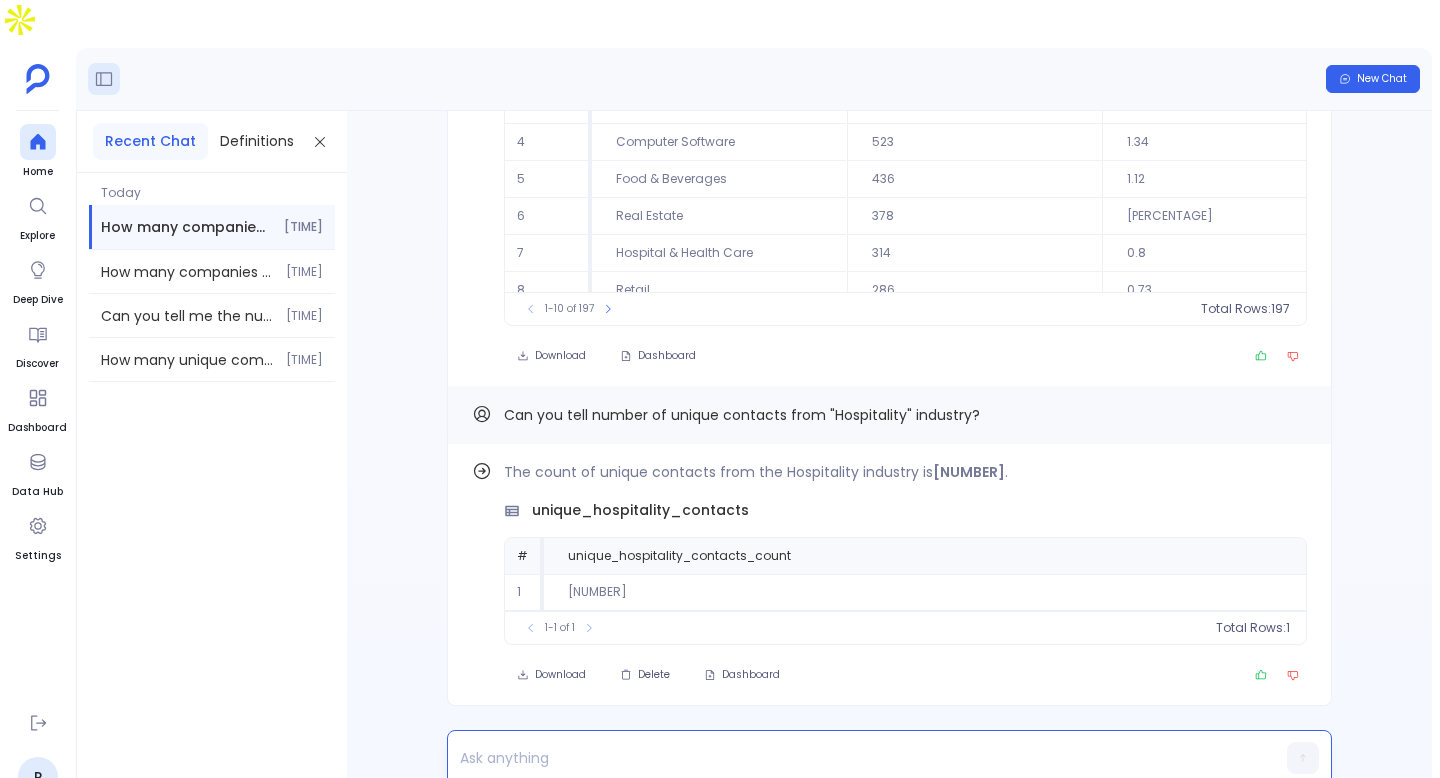 click at bounding box center (851, 758) 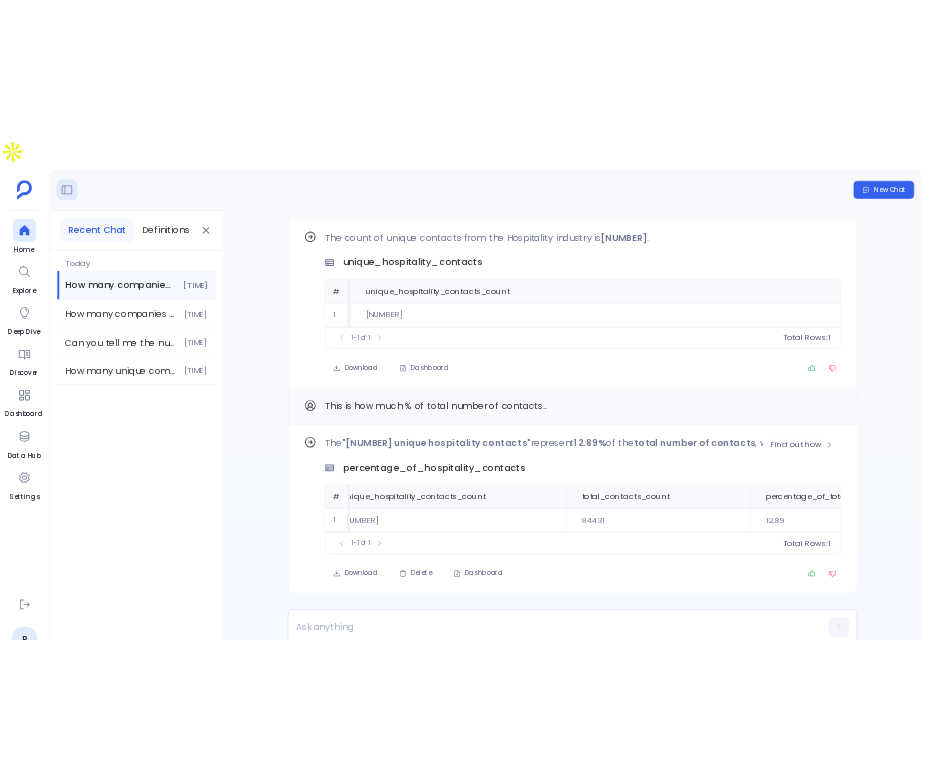 scroll, scrollTop: 0, scrollLeft: 0, axis: both 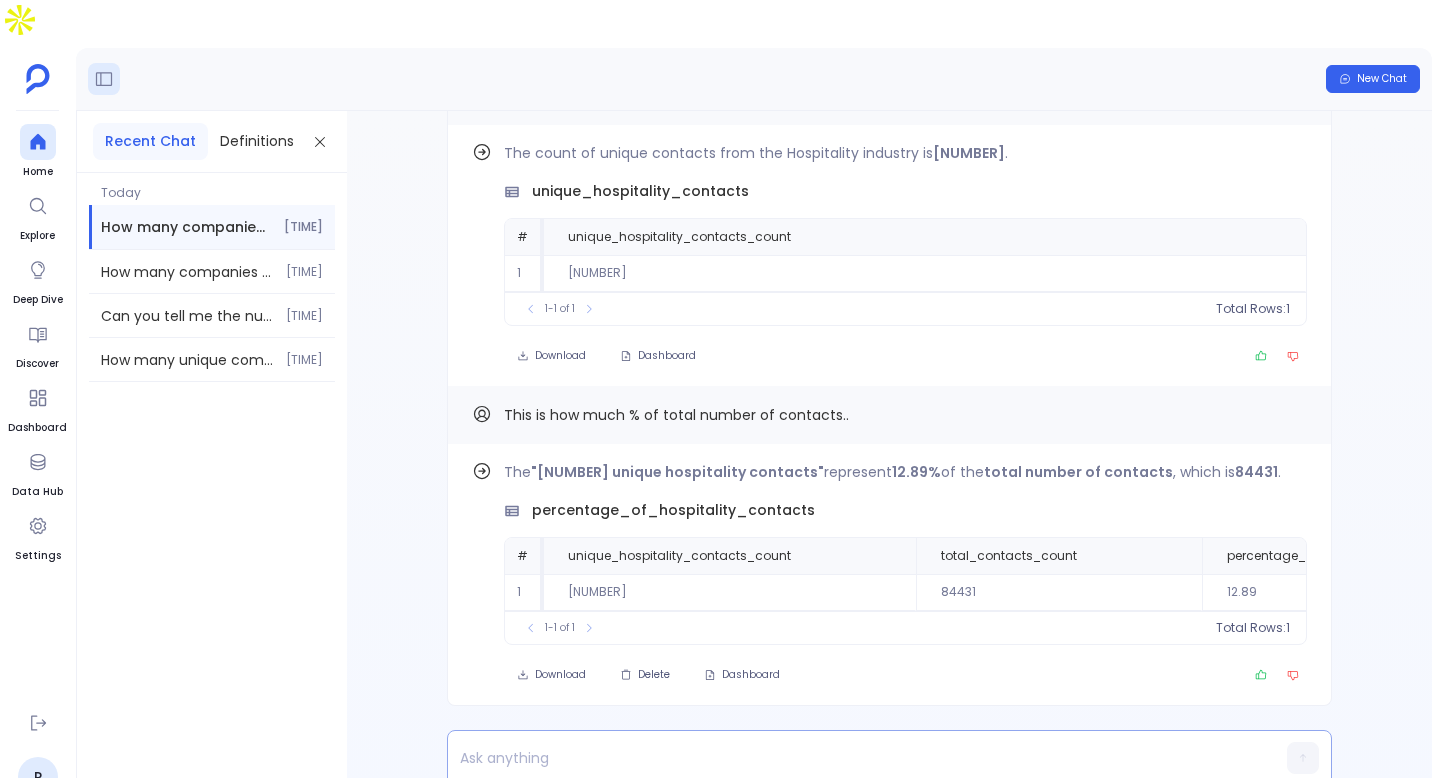 click at bounding box center [851, 758] 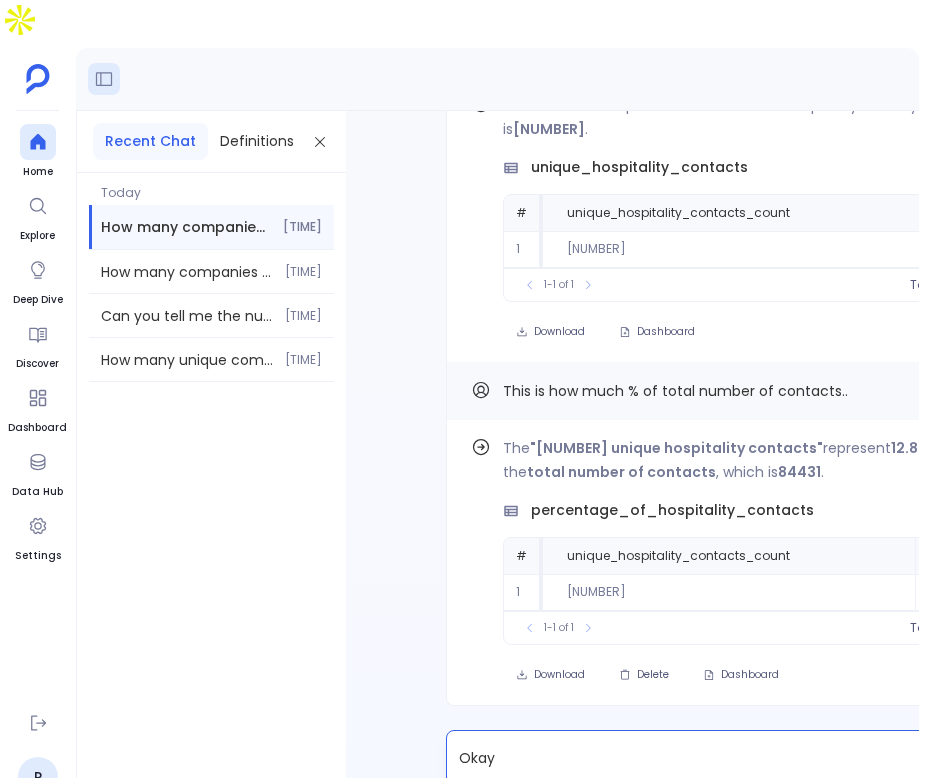 click on "Okay" at bounding box center (697, 758) 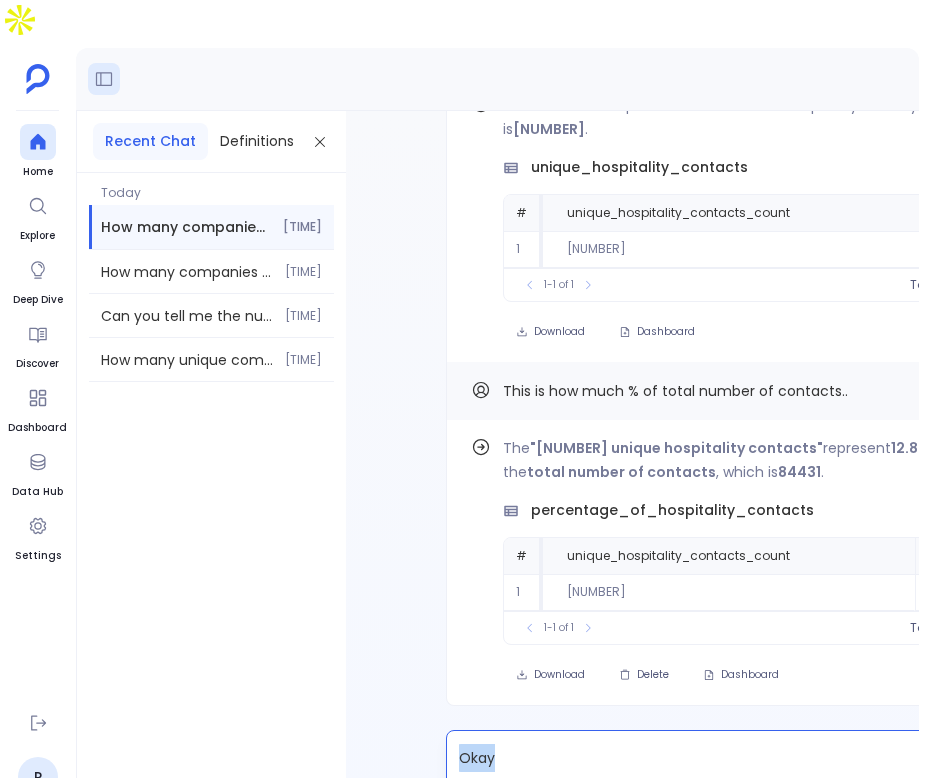 click on "Okay" at bounding box center [697, 758] 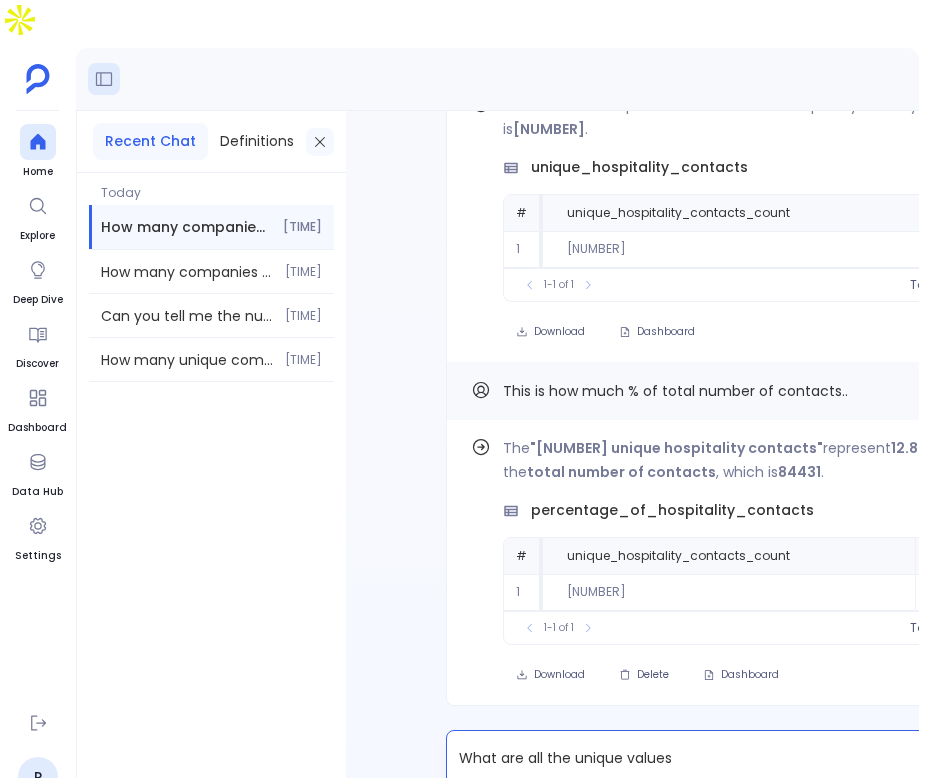 click at bounding box center (320, 142) 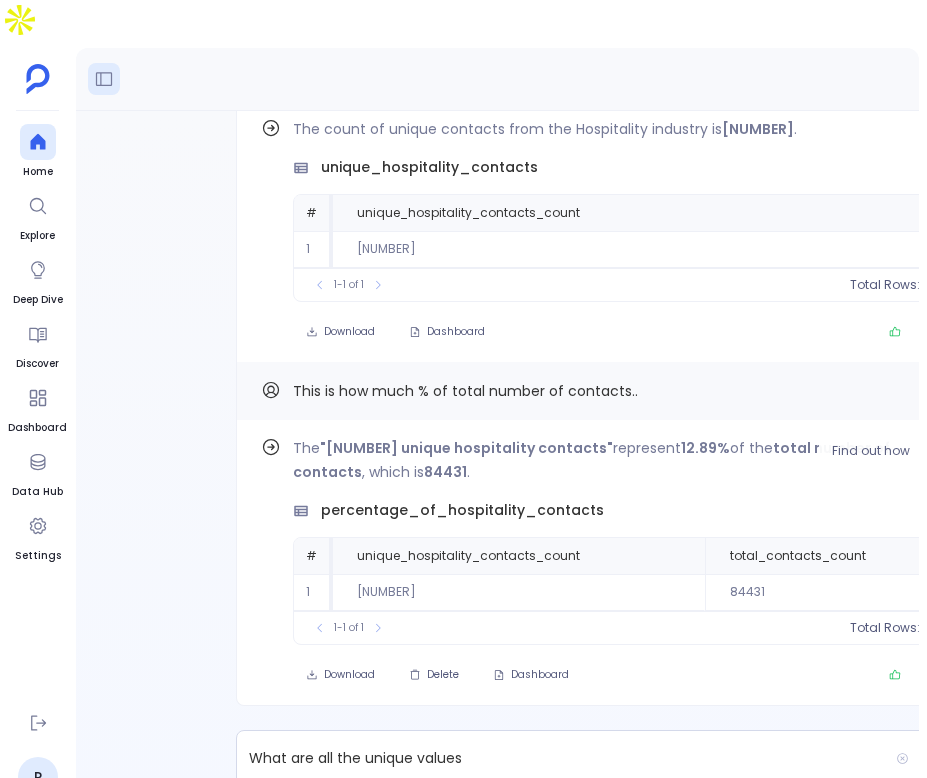 scroll, scrollTop: -77, scrollLeft: 0, axis: vertical 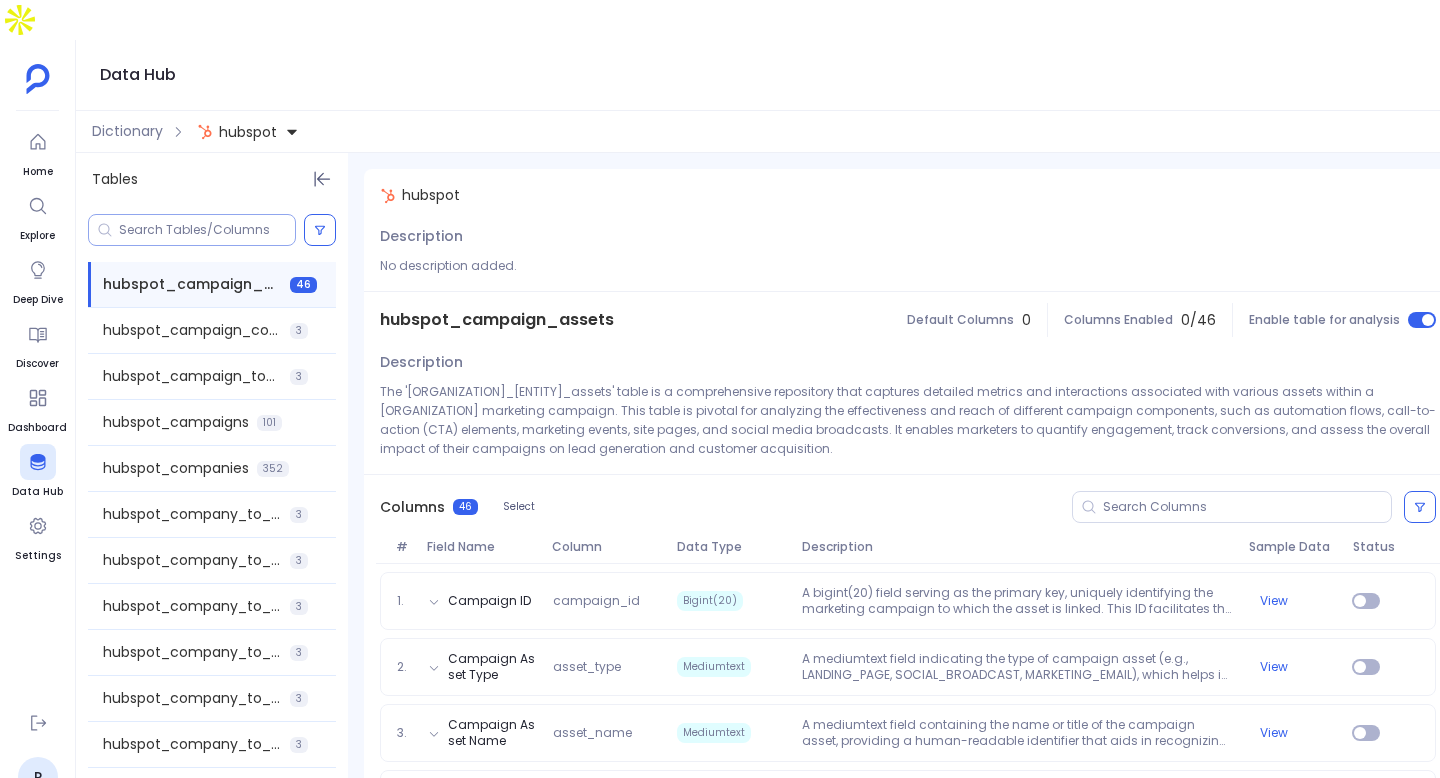 click at bounding box center [207, 230] 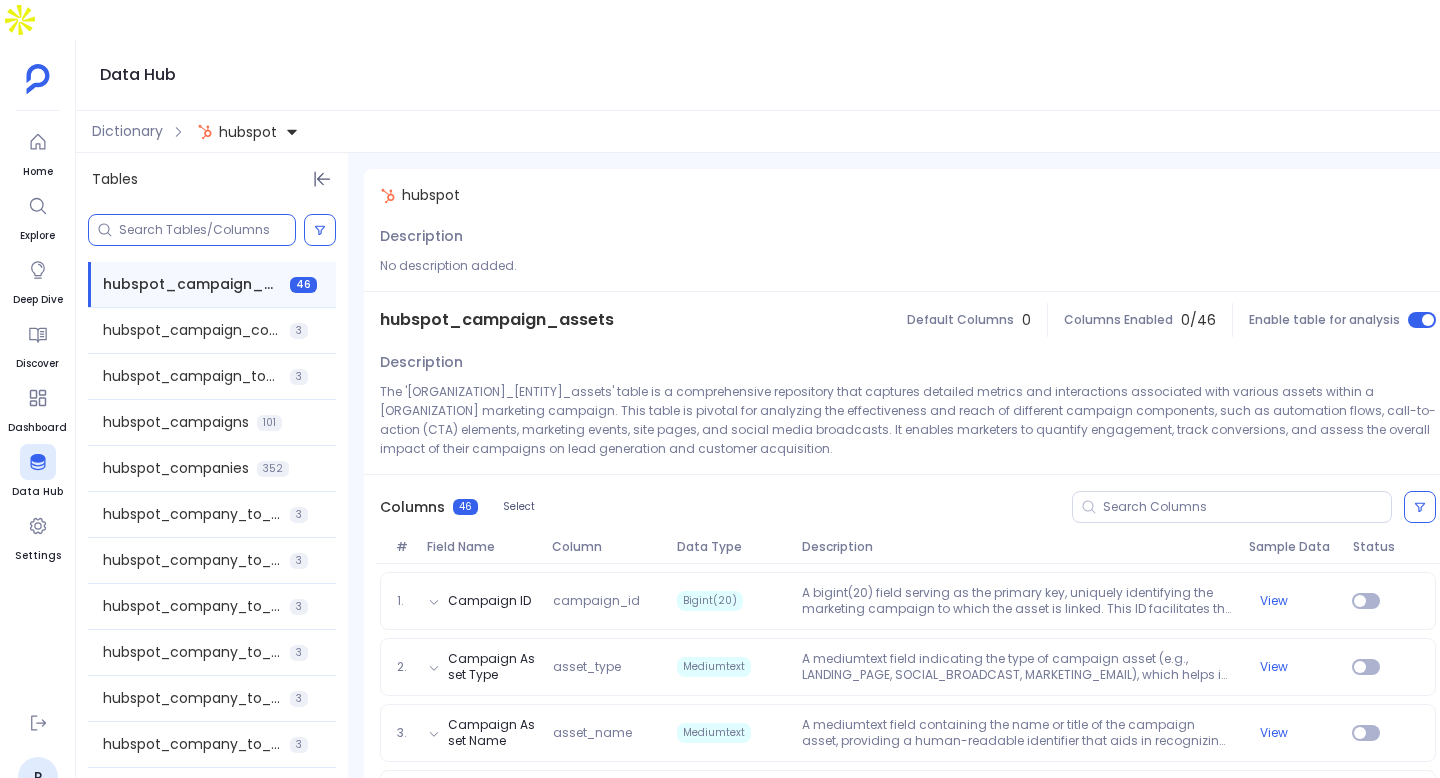 click at bounding box center [207, 230] 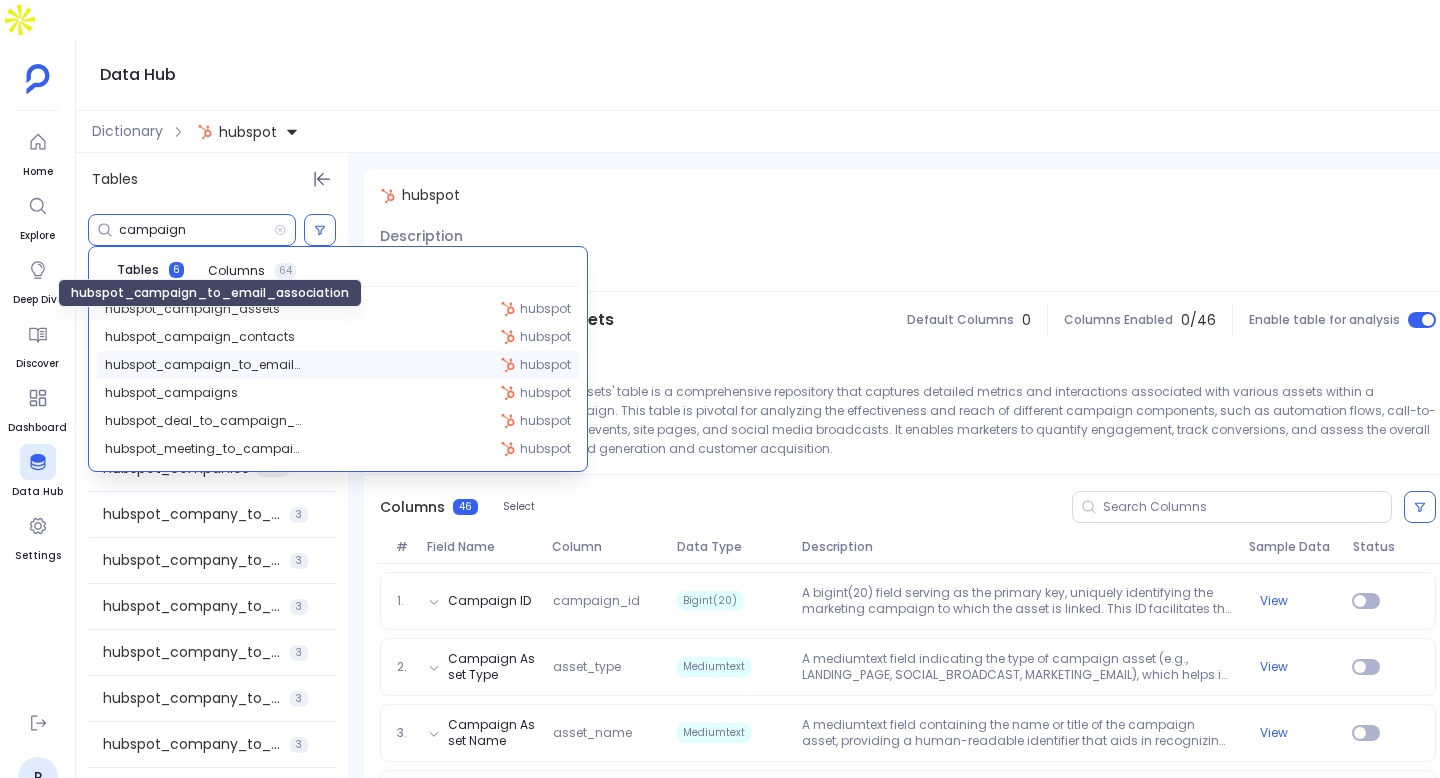 type on "campaign" 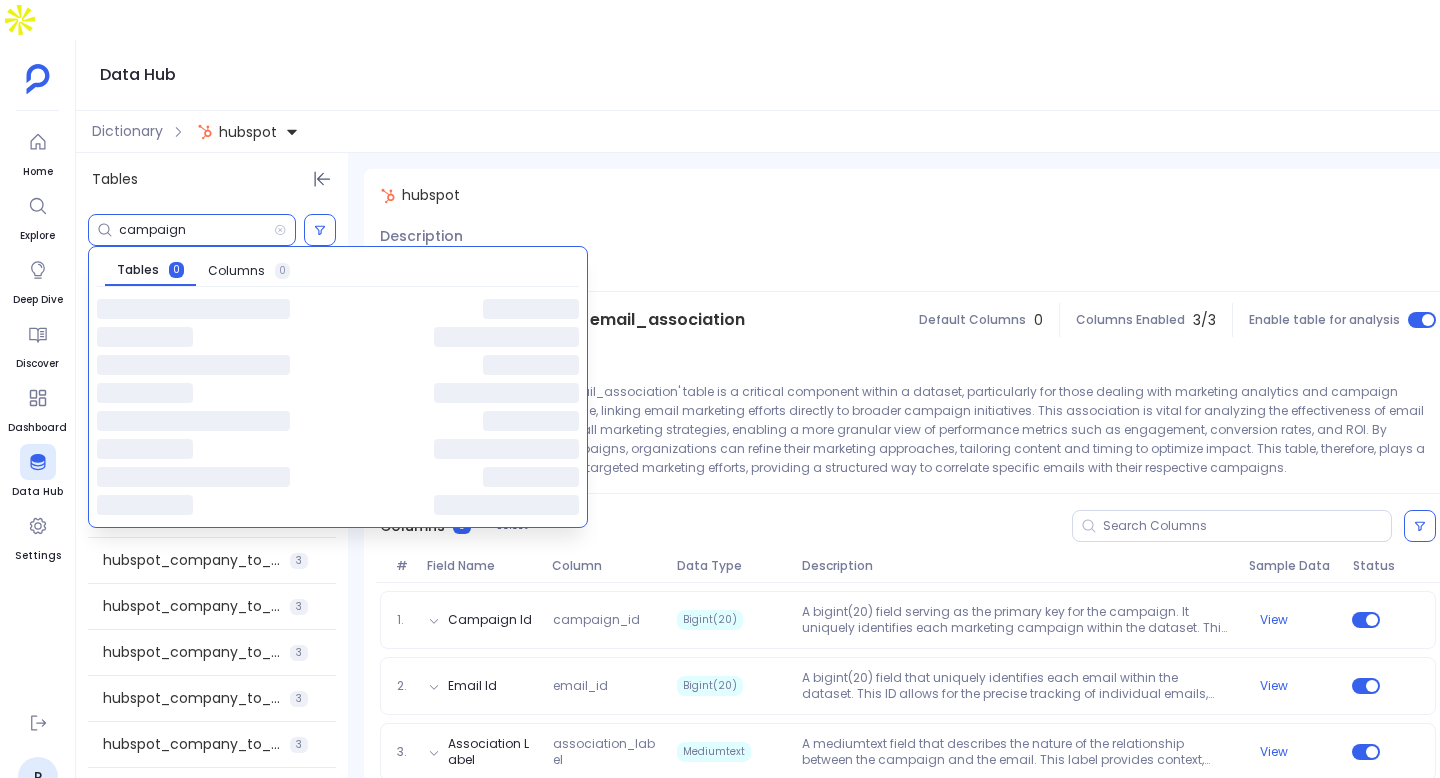 scroll, scrollTop: 0, scrollLeft: 0, axis: both 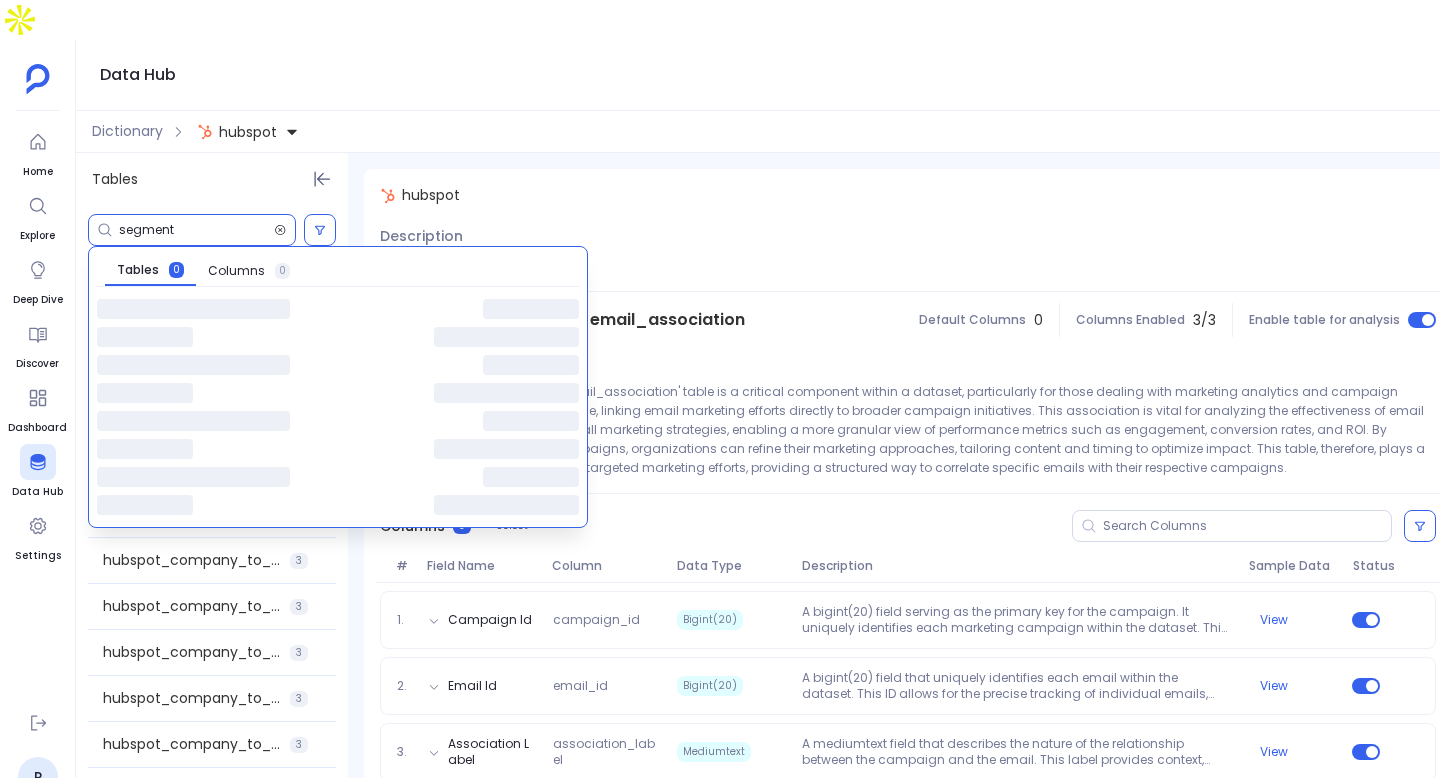type on "segment" 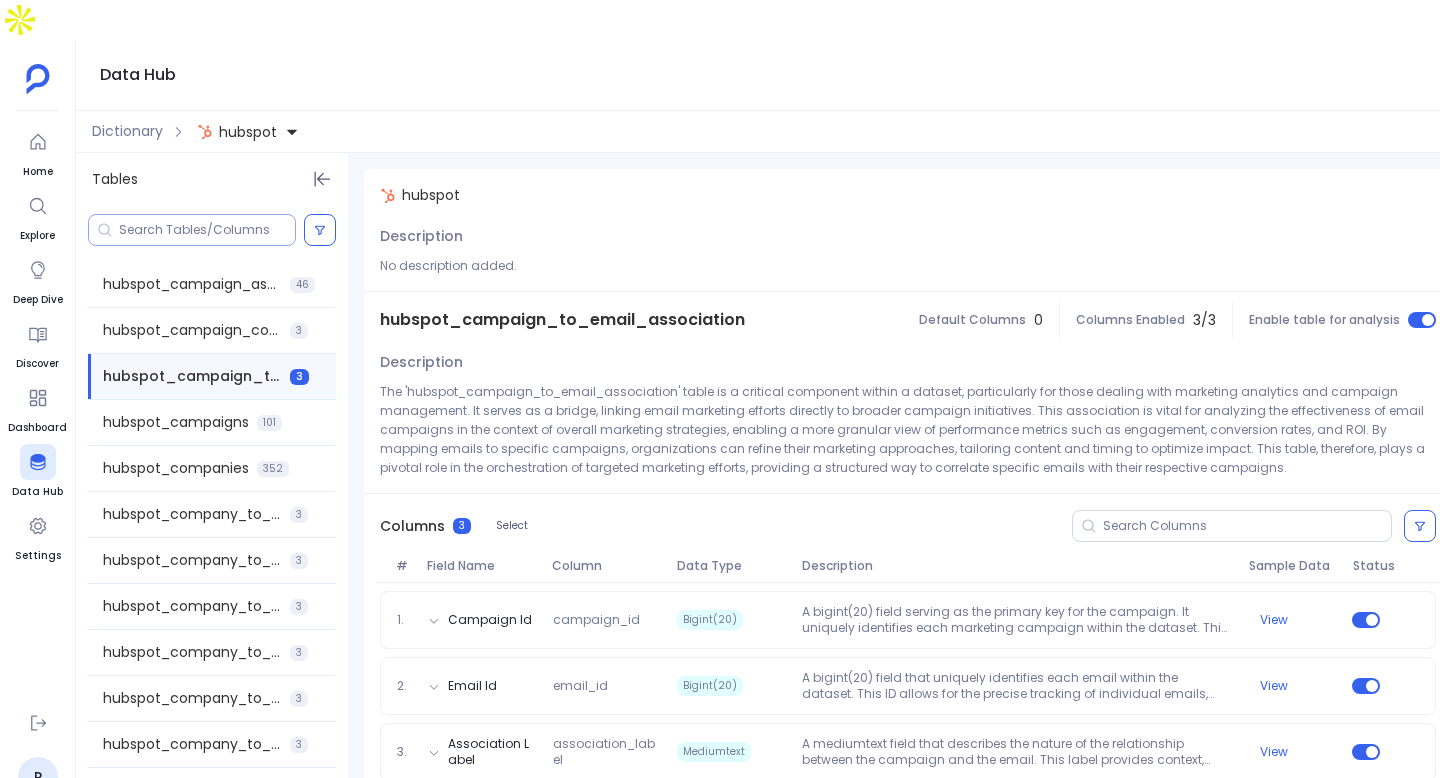 click at bounding box center (207, 230) 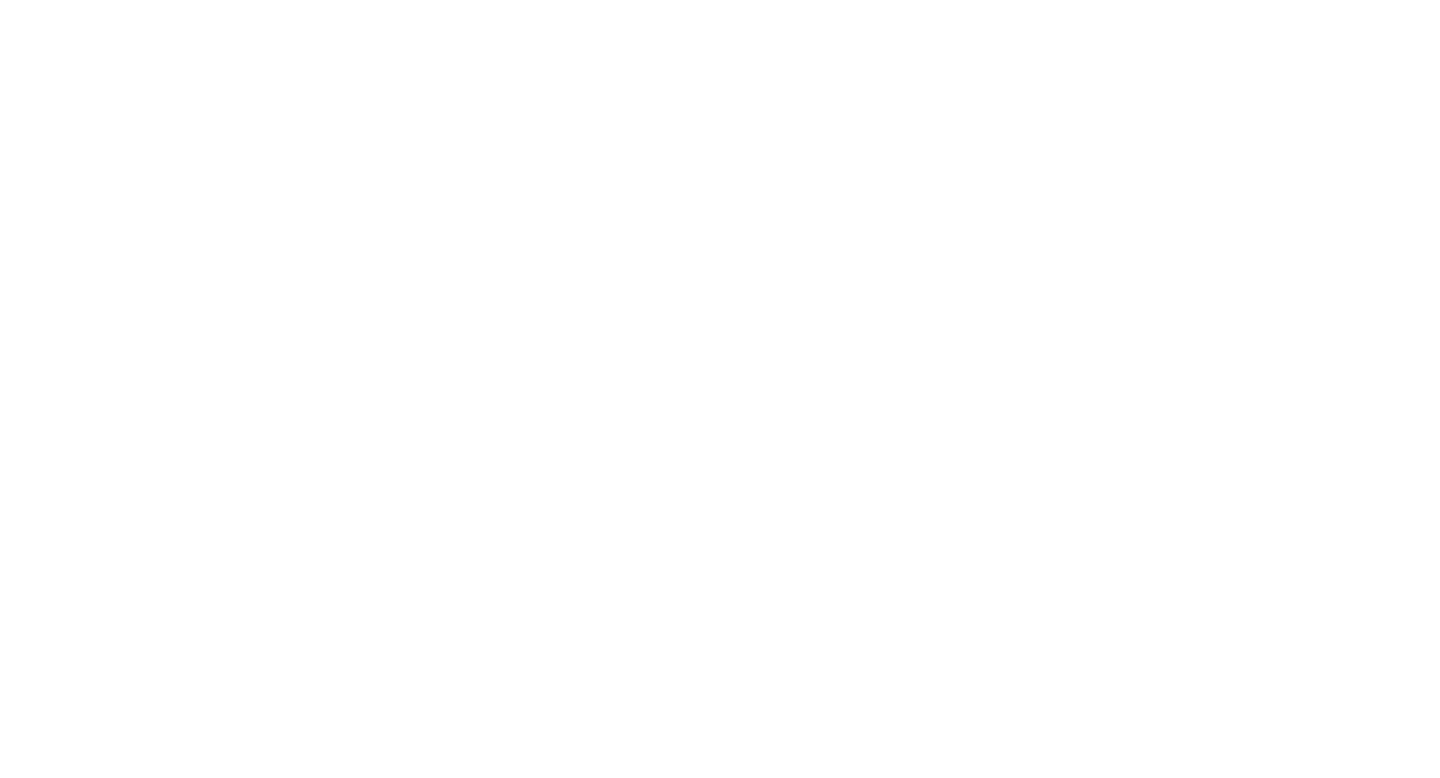 scroll, scrollTop: 0, scrollLeft: 0, axis: both 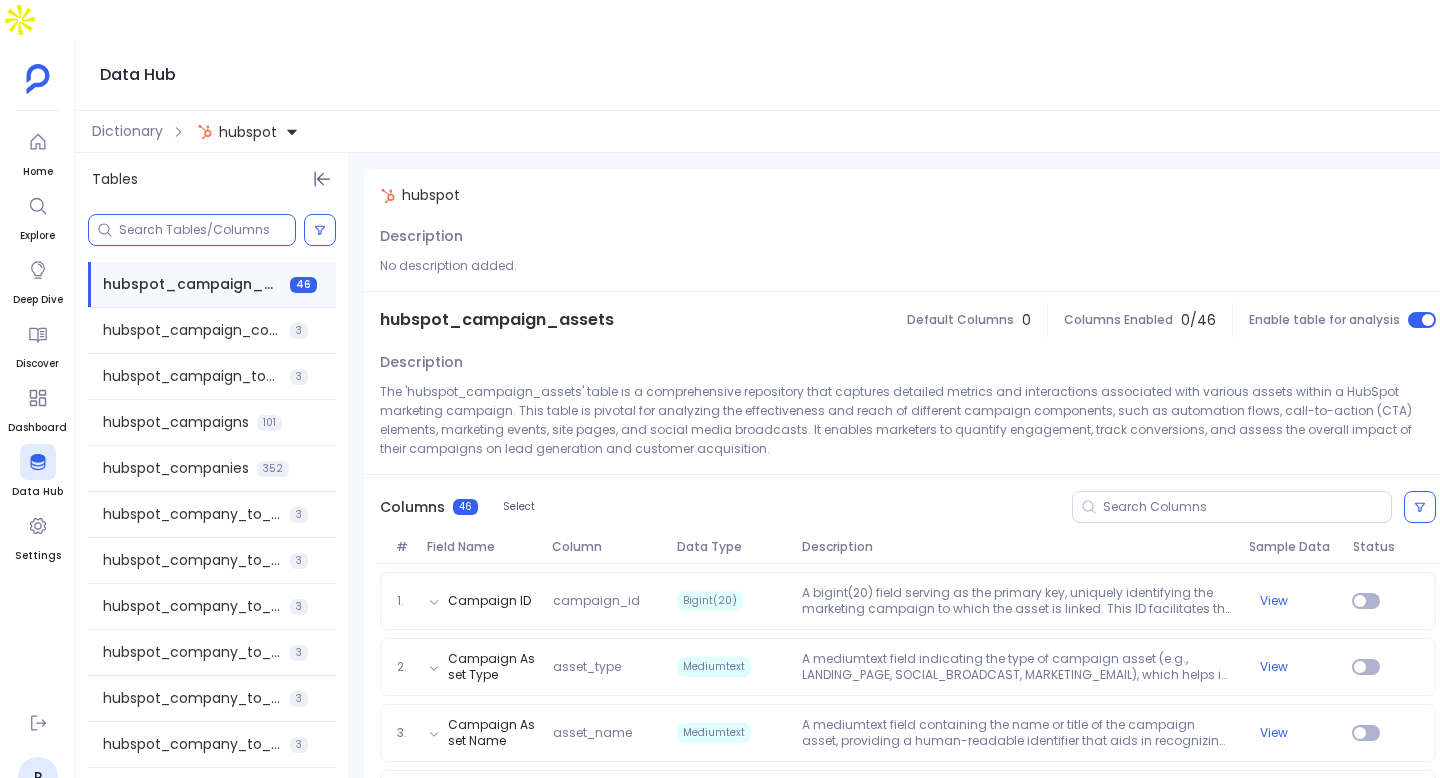 click at bounding box center [207, 230] 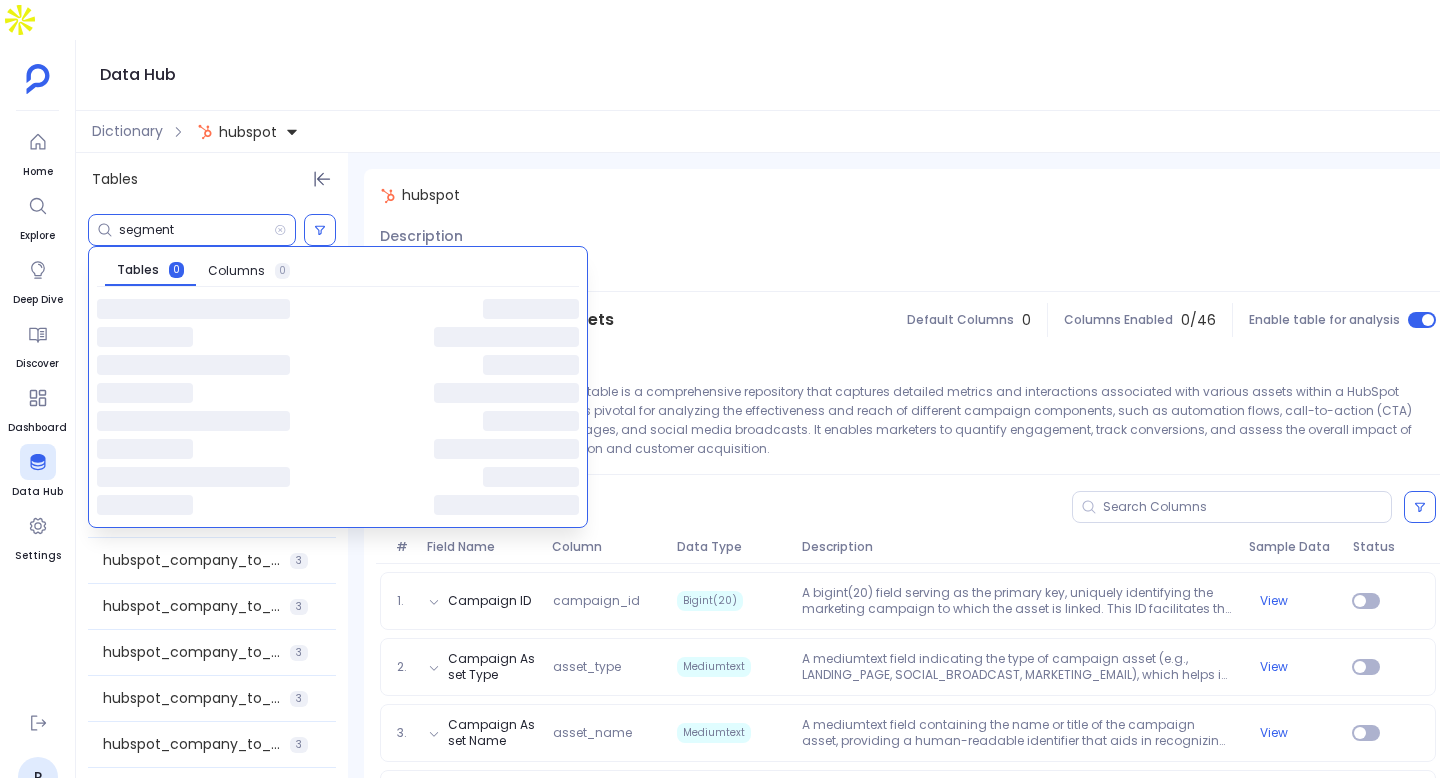 click on "segment" at bounding box center [196, 230] 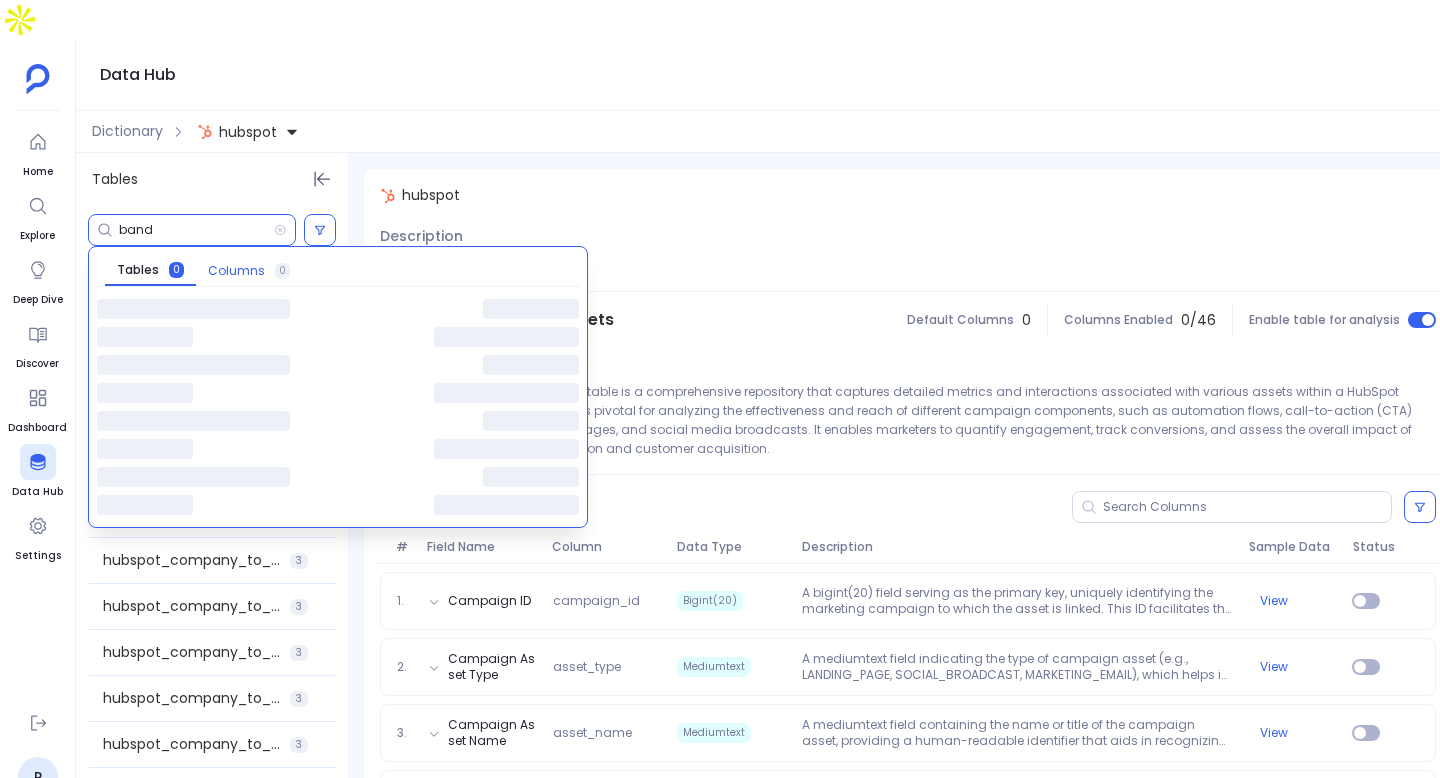 click on "Columns" at bounding box center [236, 271] 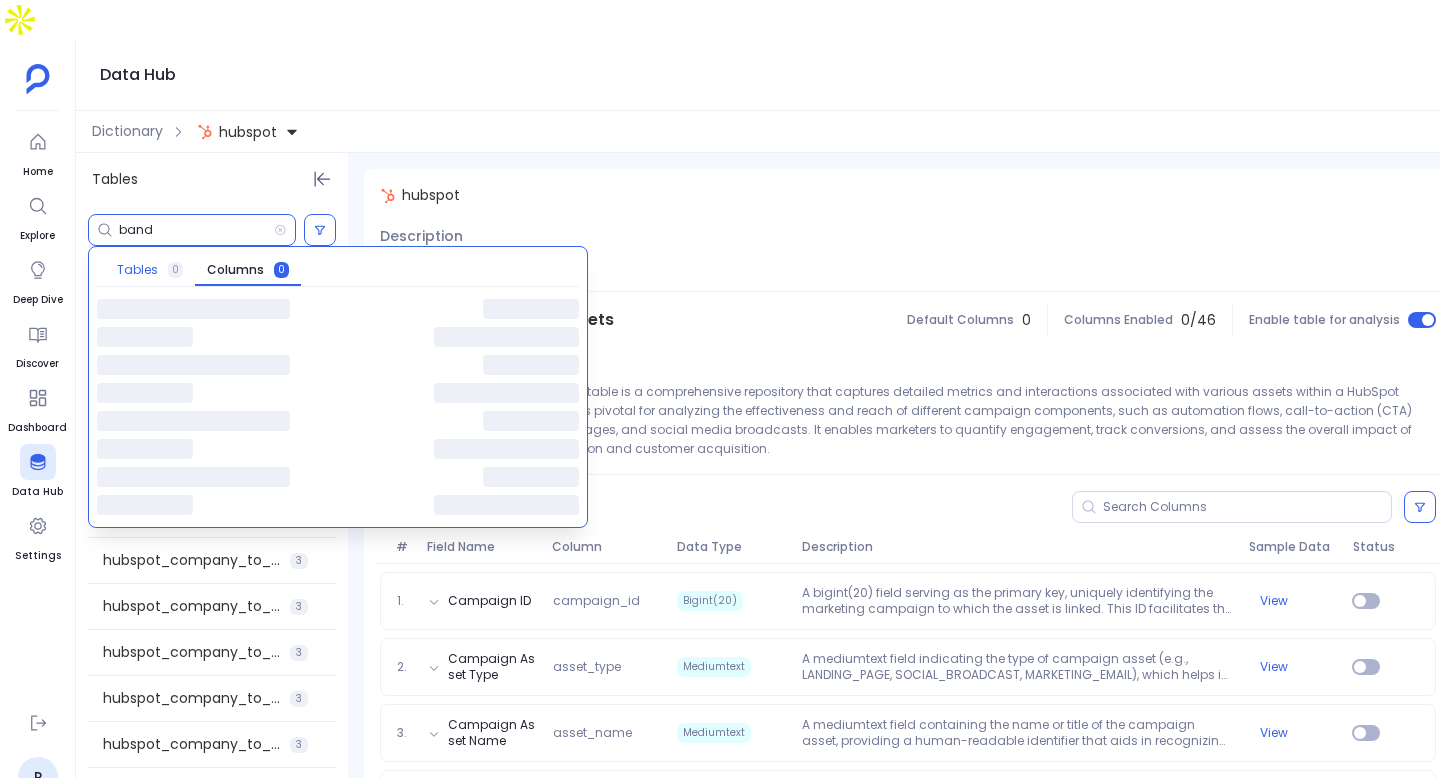 click on "Tables 0" at bounding box center (150, 270) 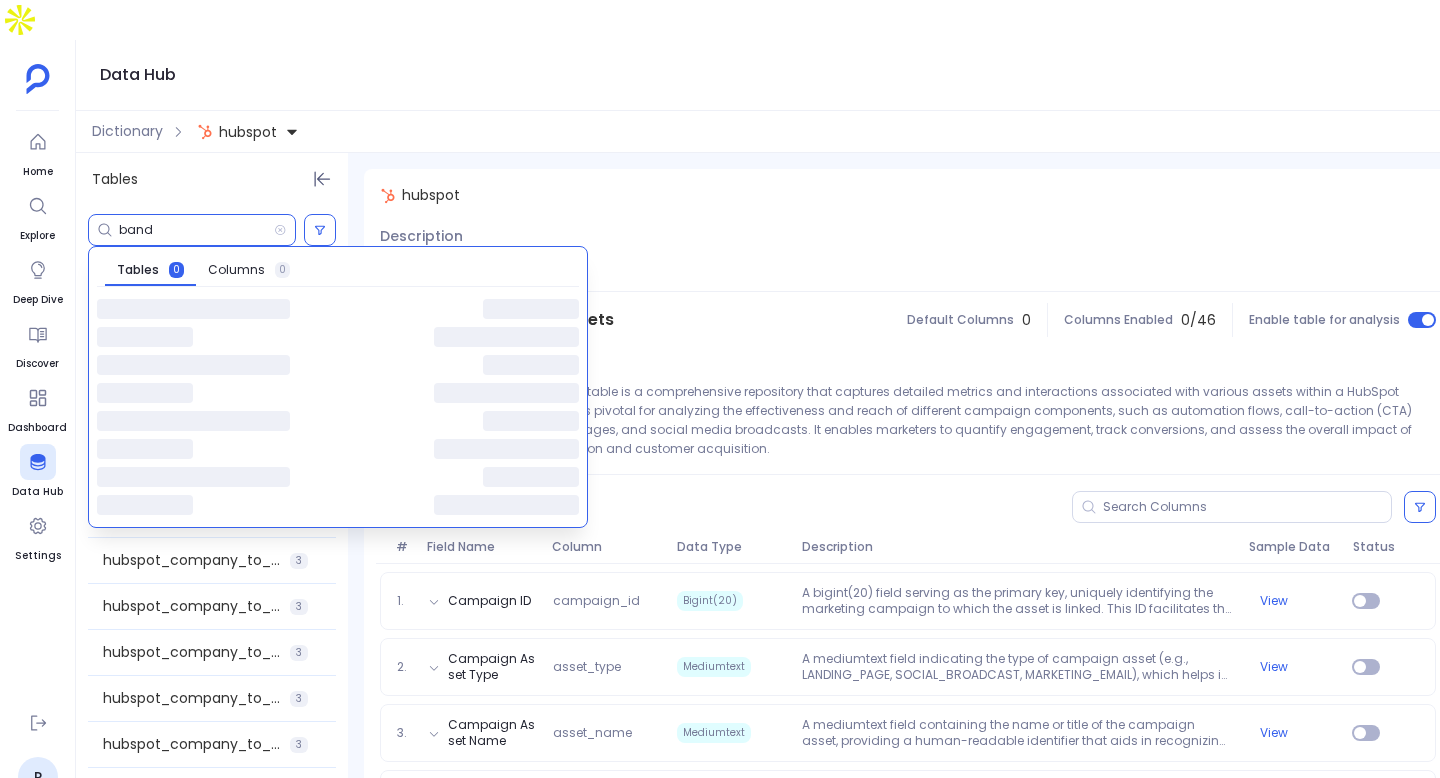 click on "band" at bounding box center [196, 230] 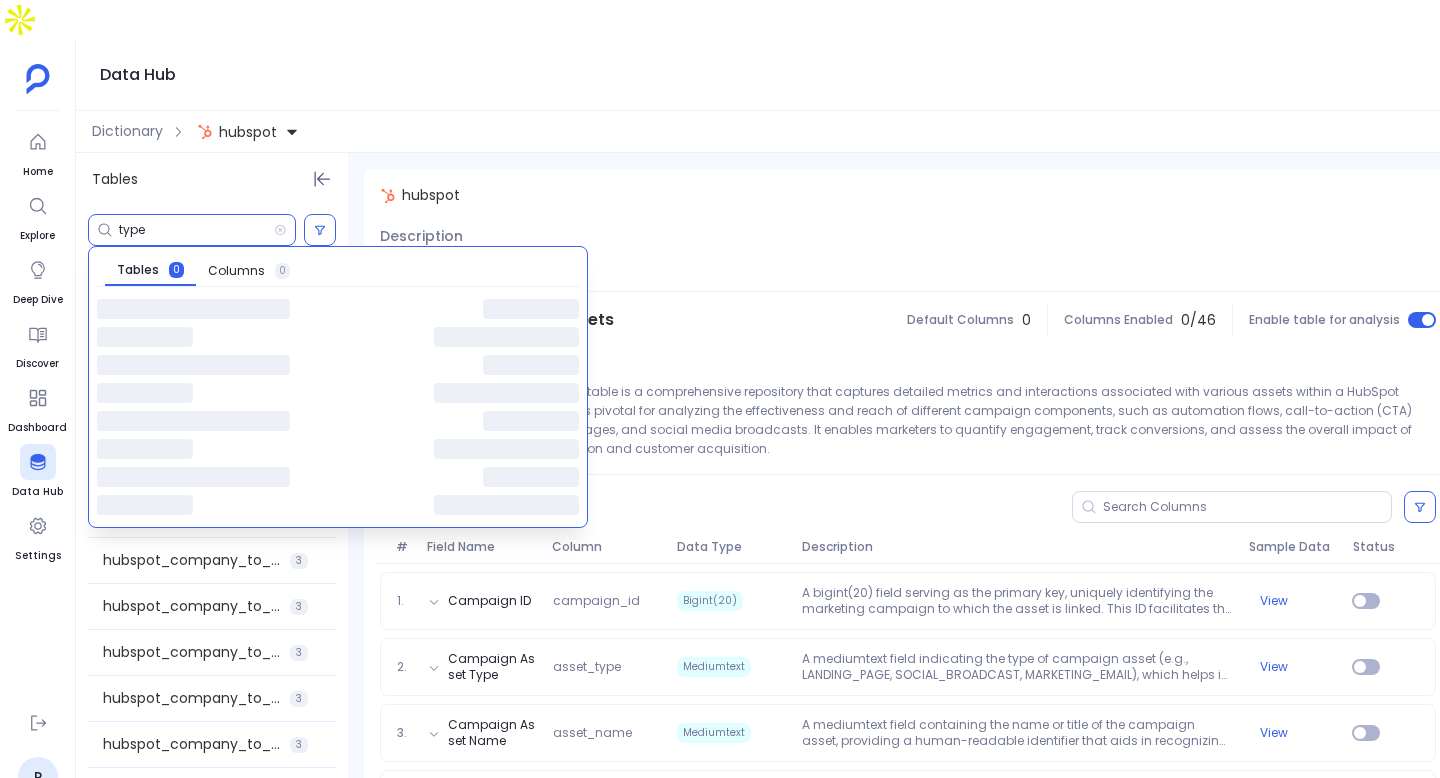 type on "type" 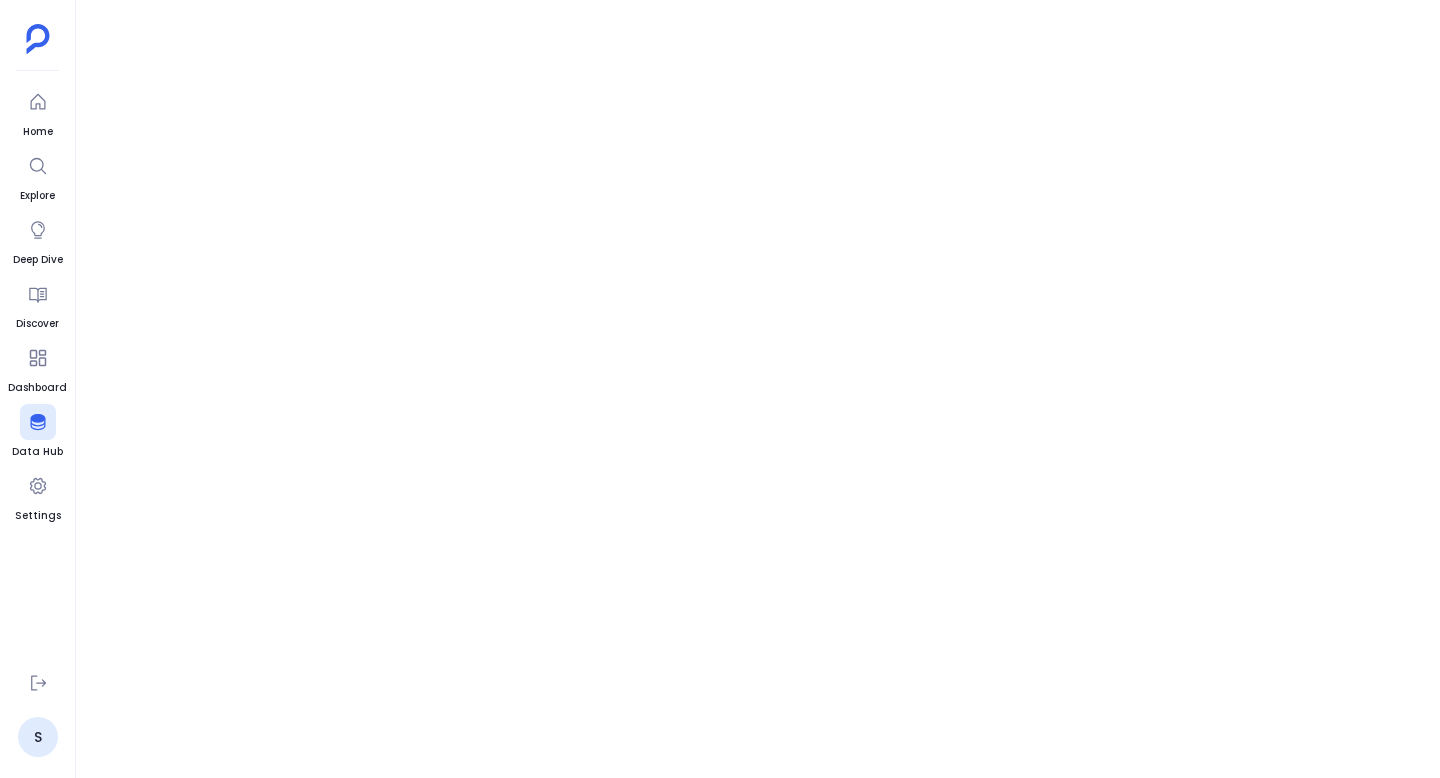 scroll, scrollTop: 0, scrollLeft: 0, axis: both 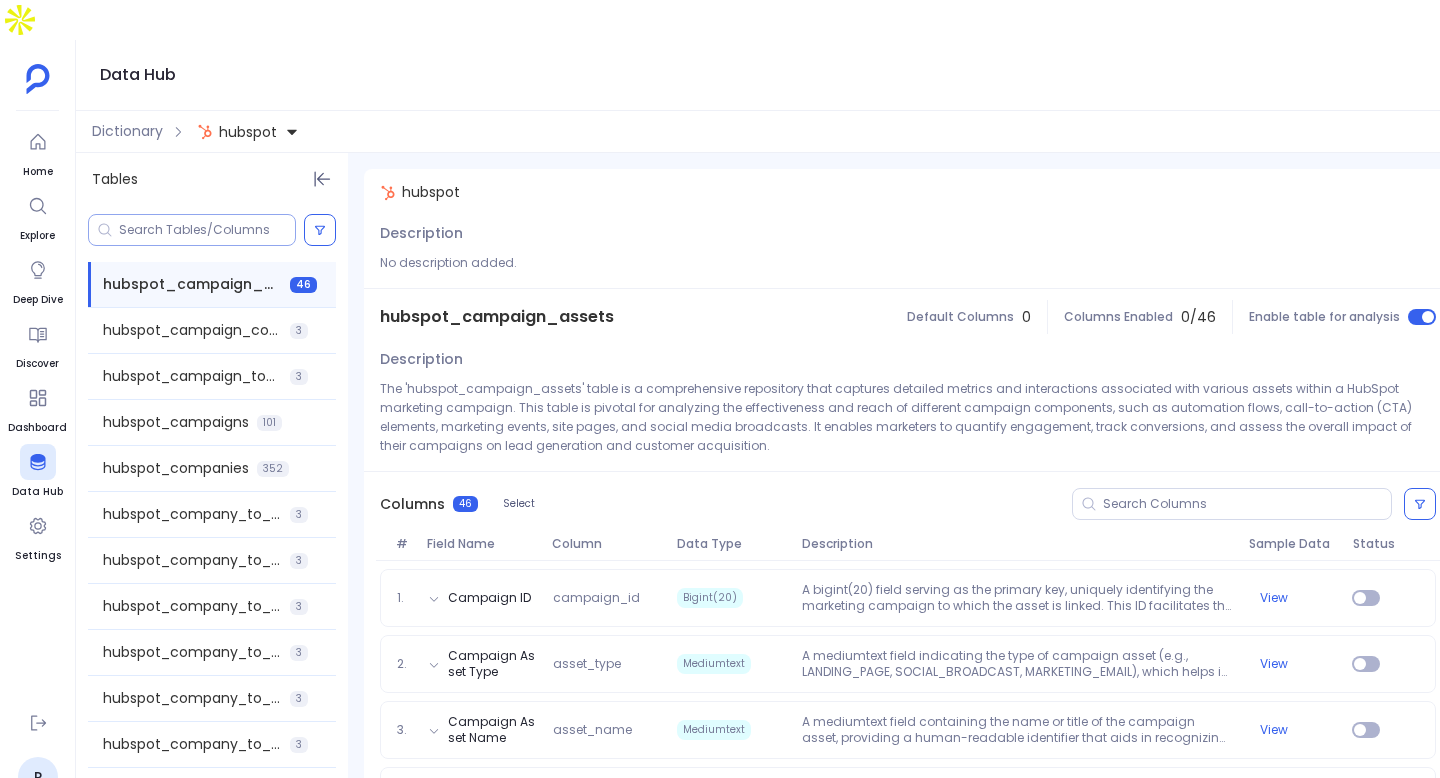 click at bounding box center (207, 230) 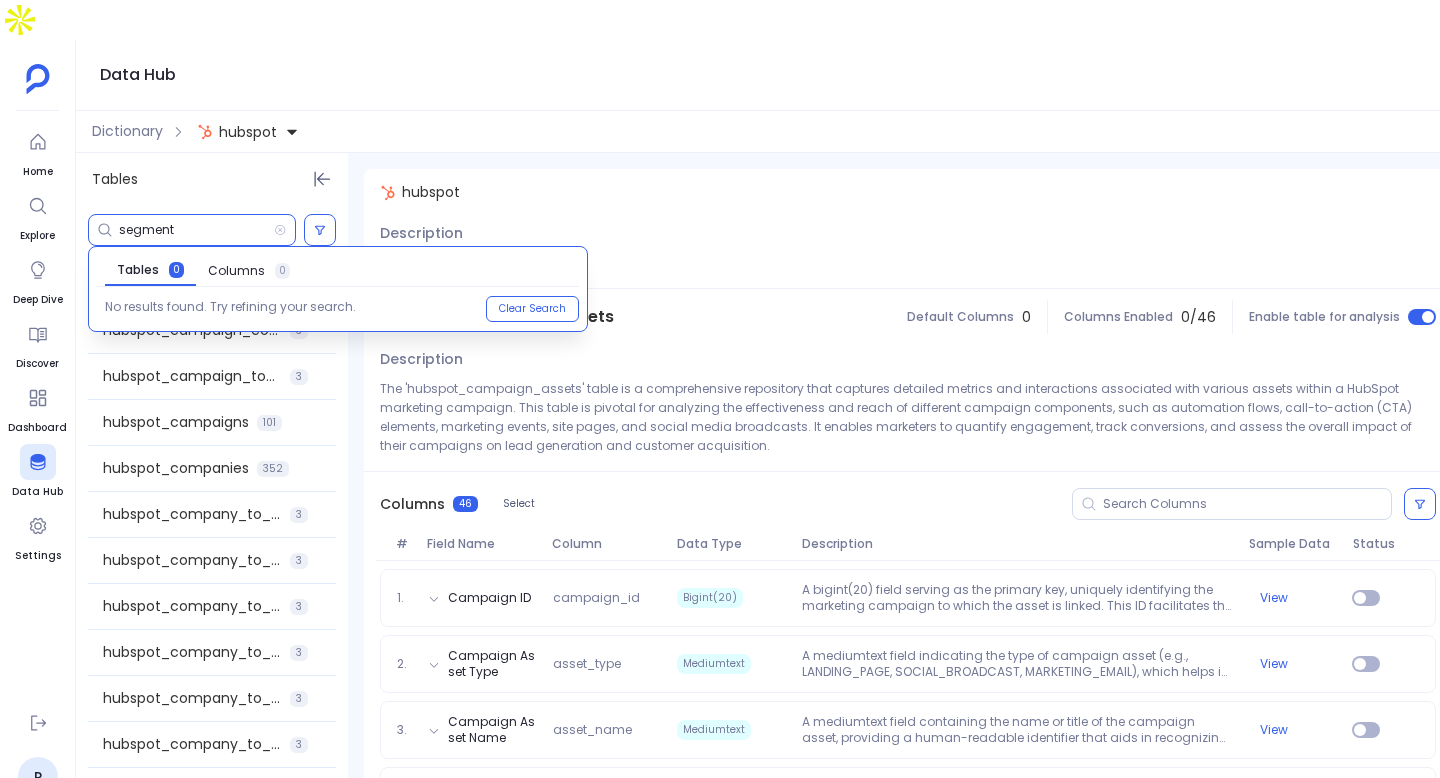 click on "segment" at bounding box center (196, 230) 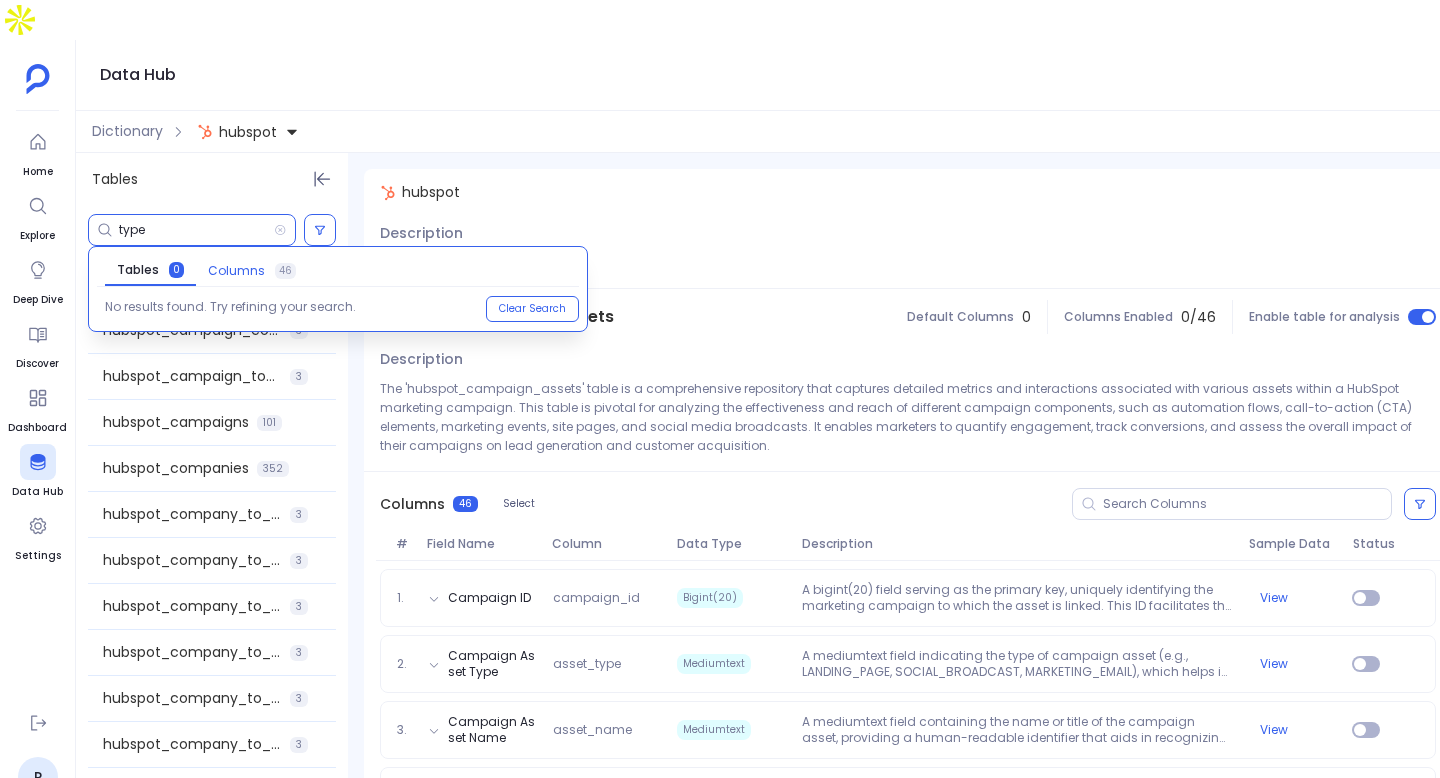 type on "type" 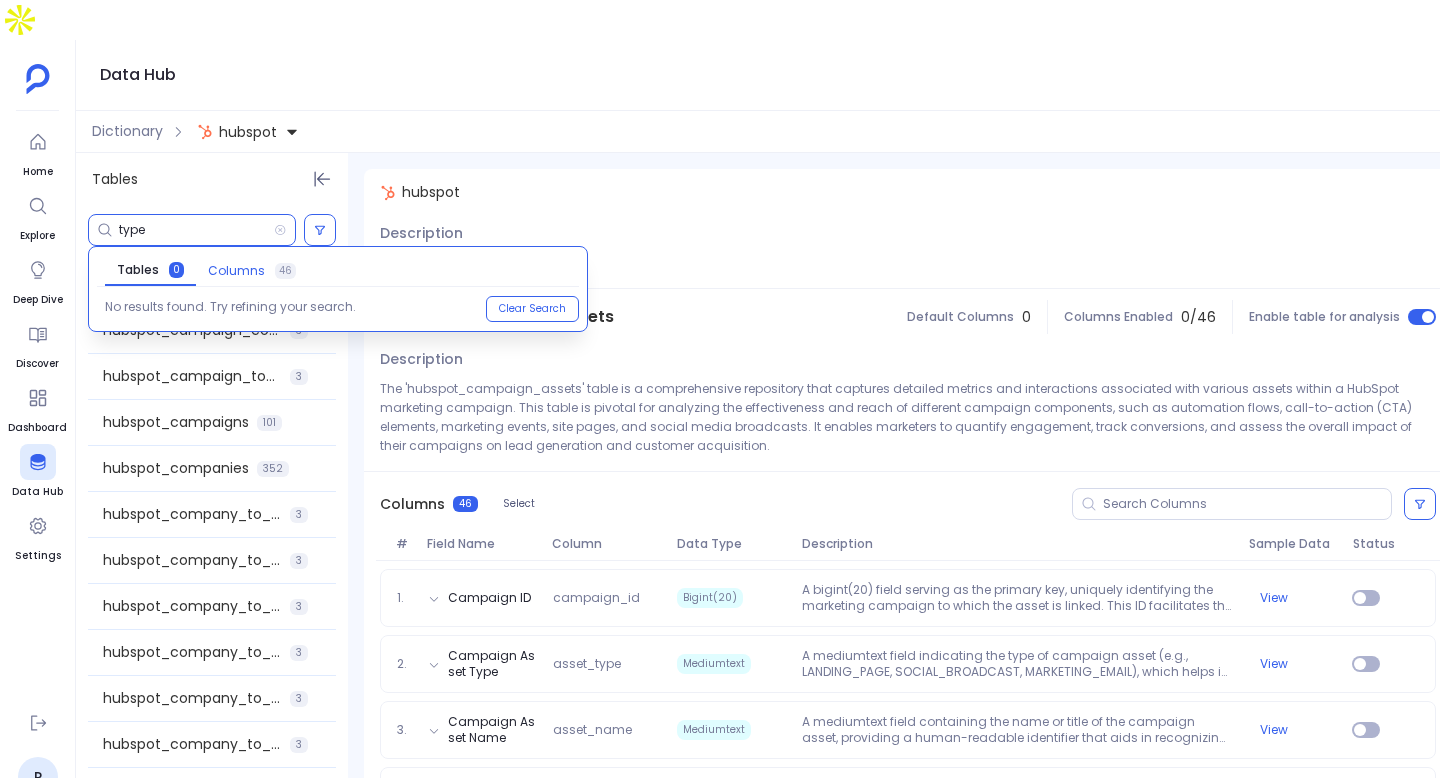 click on "Columns 46" at bounding box center (252, 271) 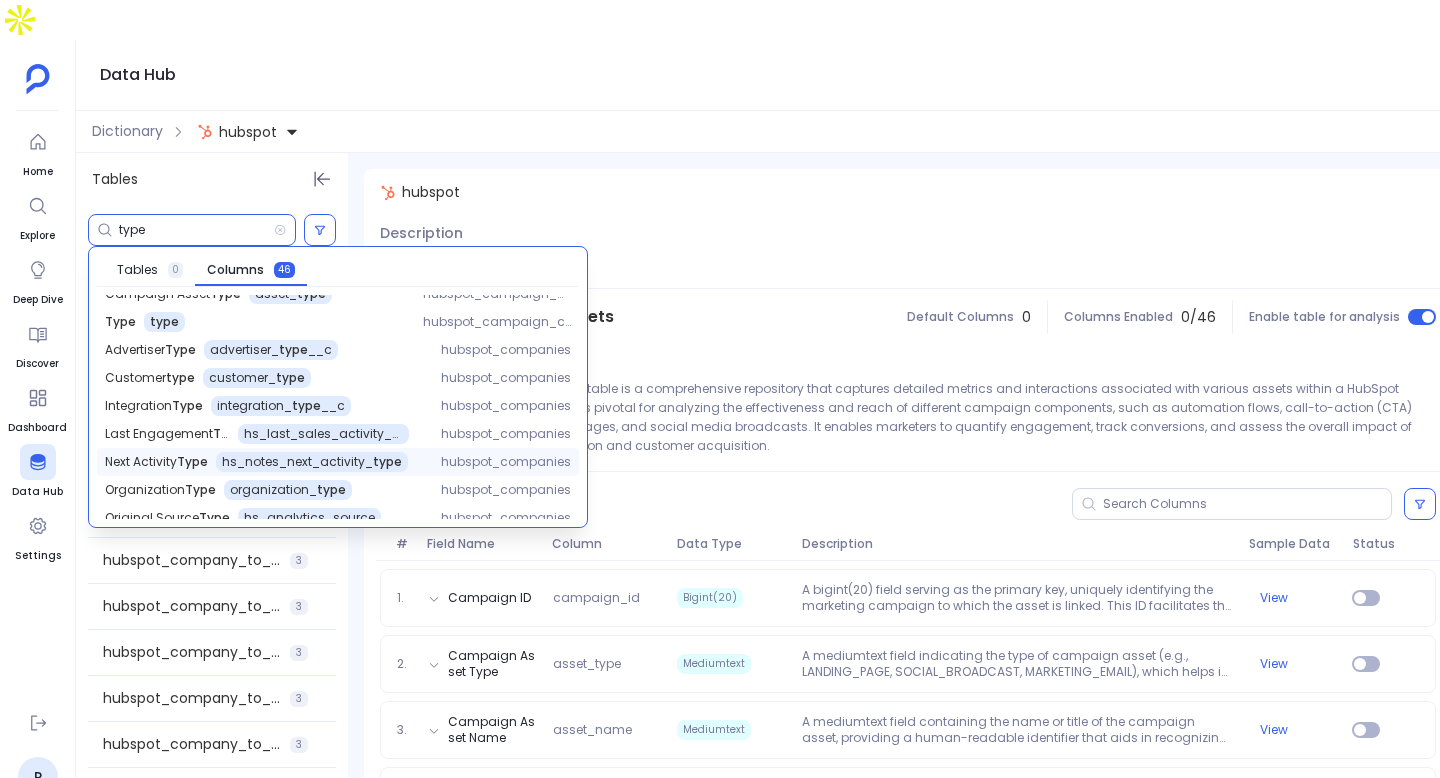 scroll, scrollTop: 5, scrollLeft: 0, axis: vertical 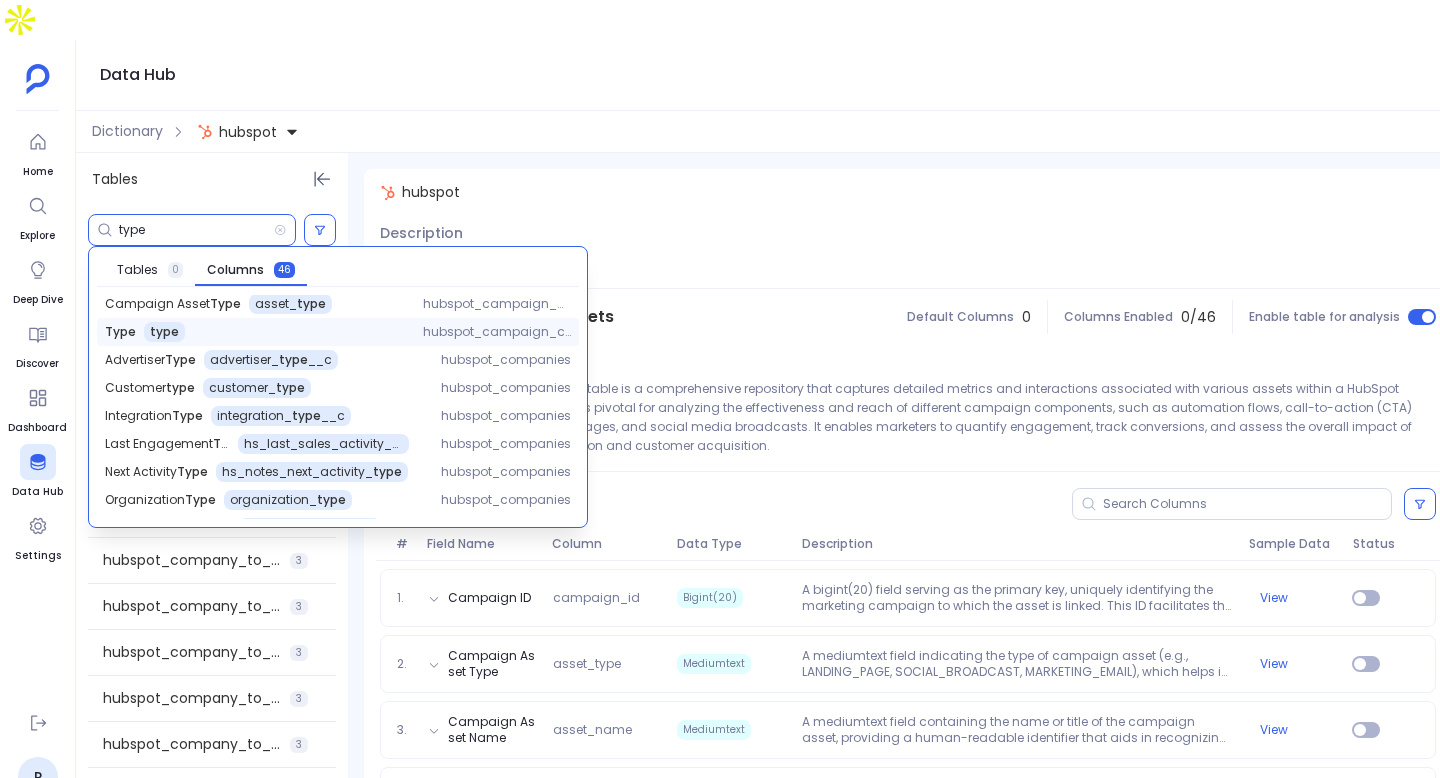 click on "Type type hubspot_campaign_contacts" at bounding box center [338, 332] 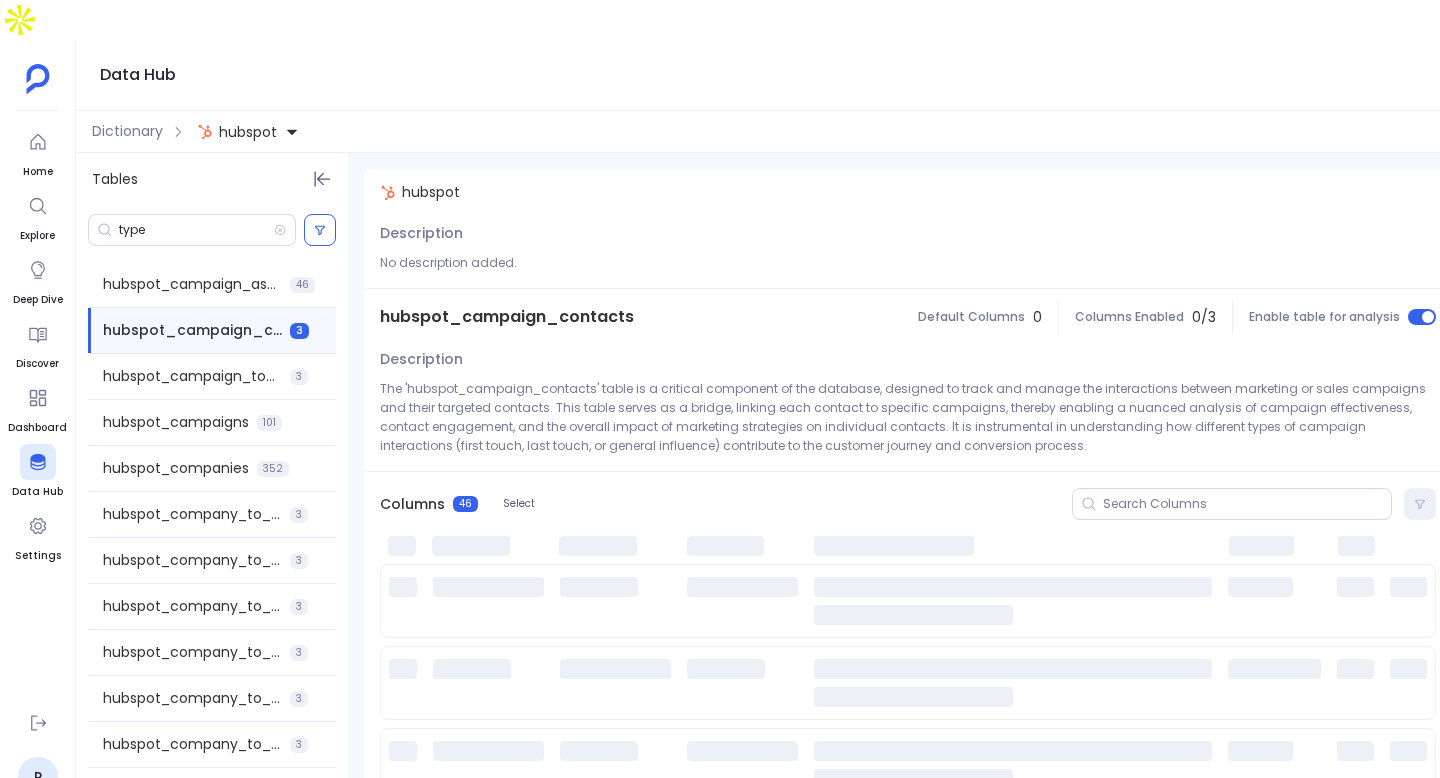 scroll, scrollTop: 0, scrollLeft: 0, axis: both 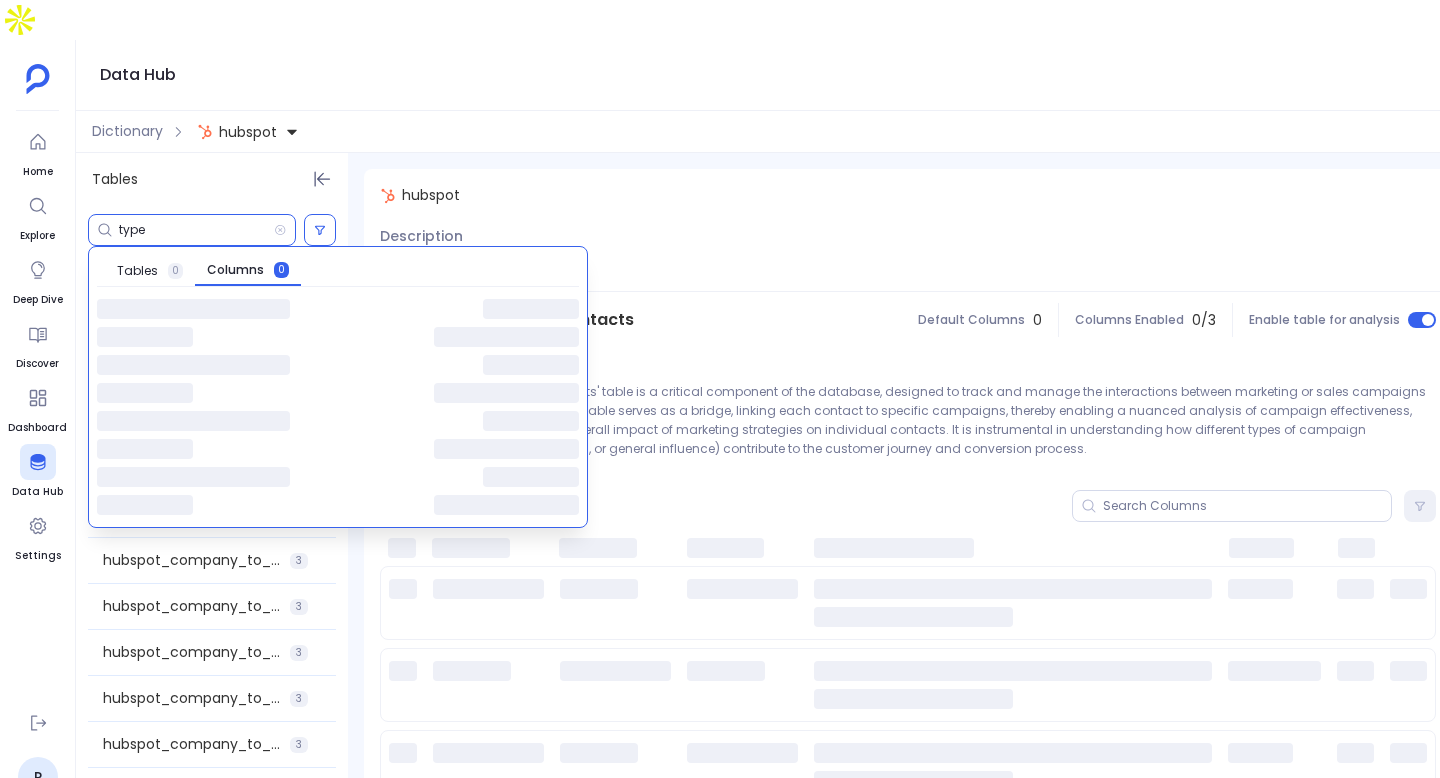 click on "type" at bounding box center (196, 230) 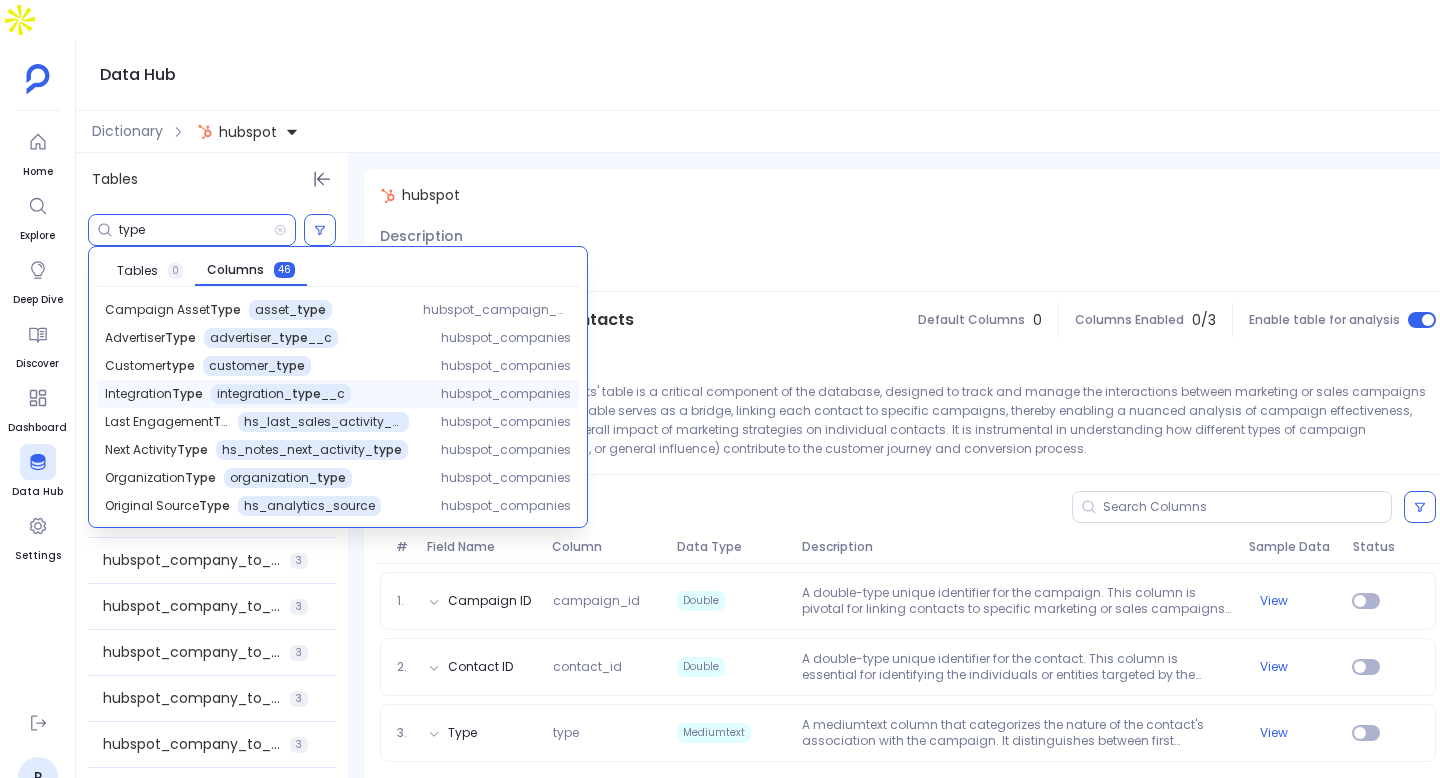 scroll, scrollTop: 29, scrollLeft: 0, axis: vertical 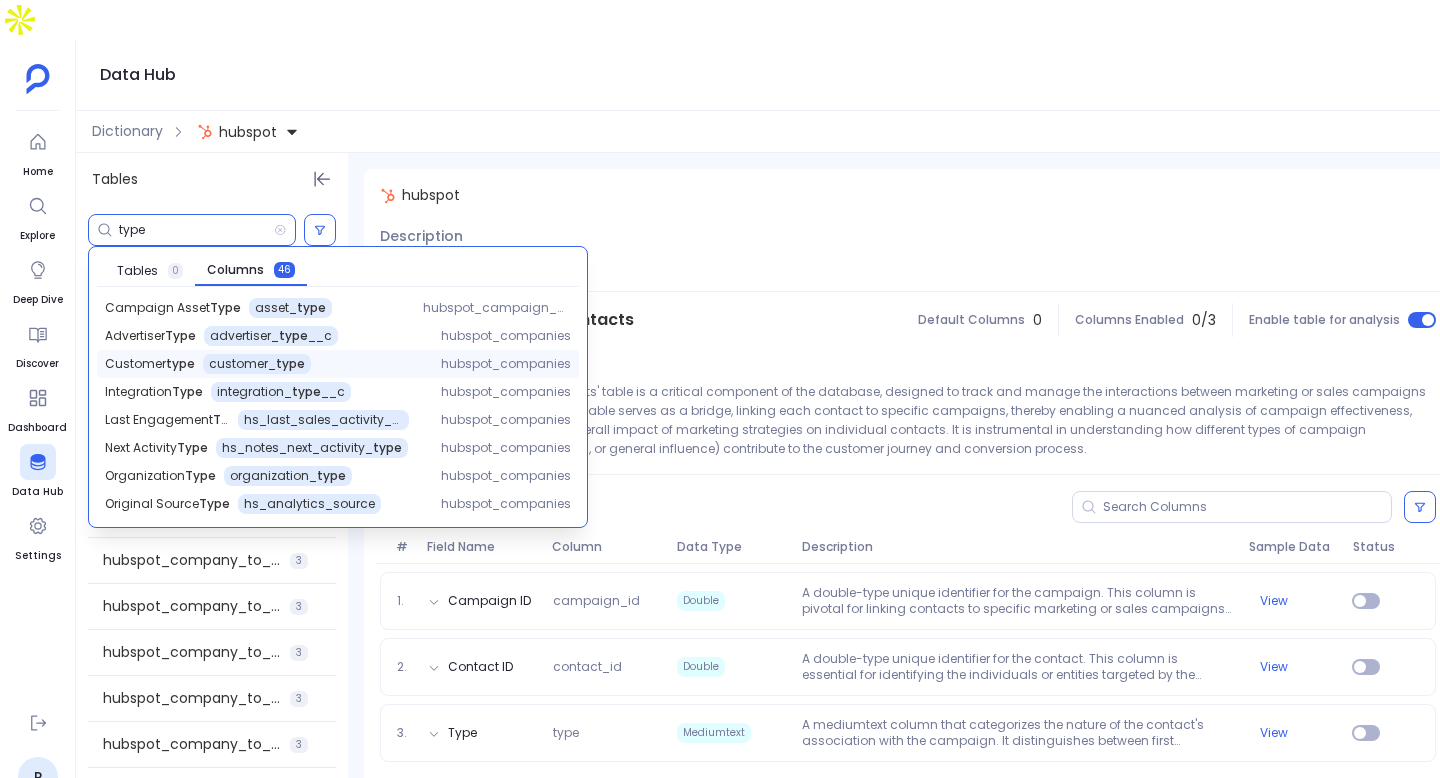 click on "customer_ type" at bounding box center [164, 280] 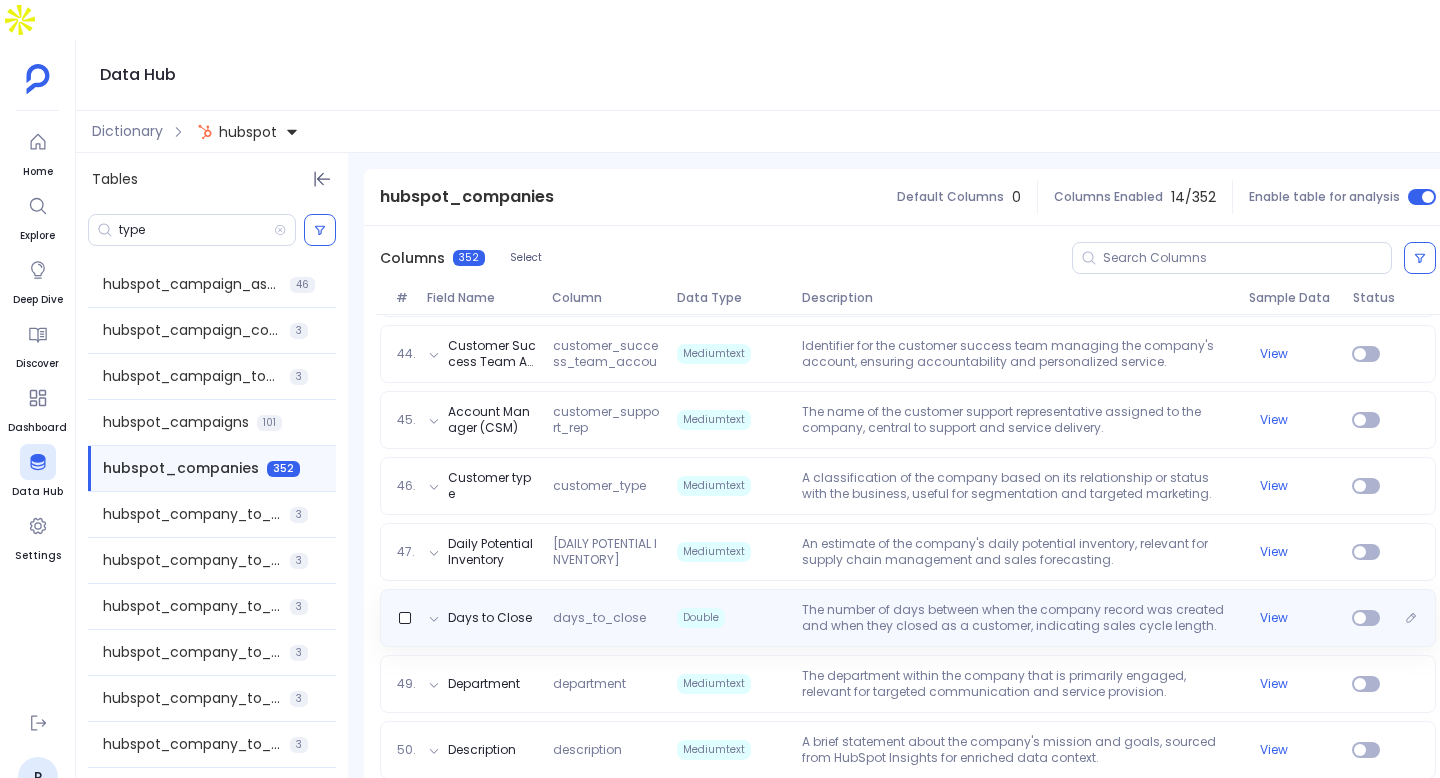 scroll, scrollTop: 3080, scrollLeft: 0, axis: vertical 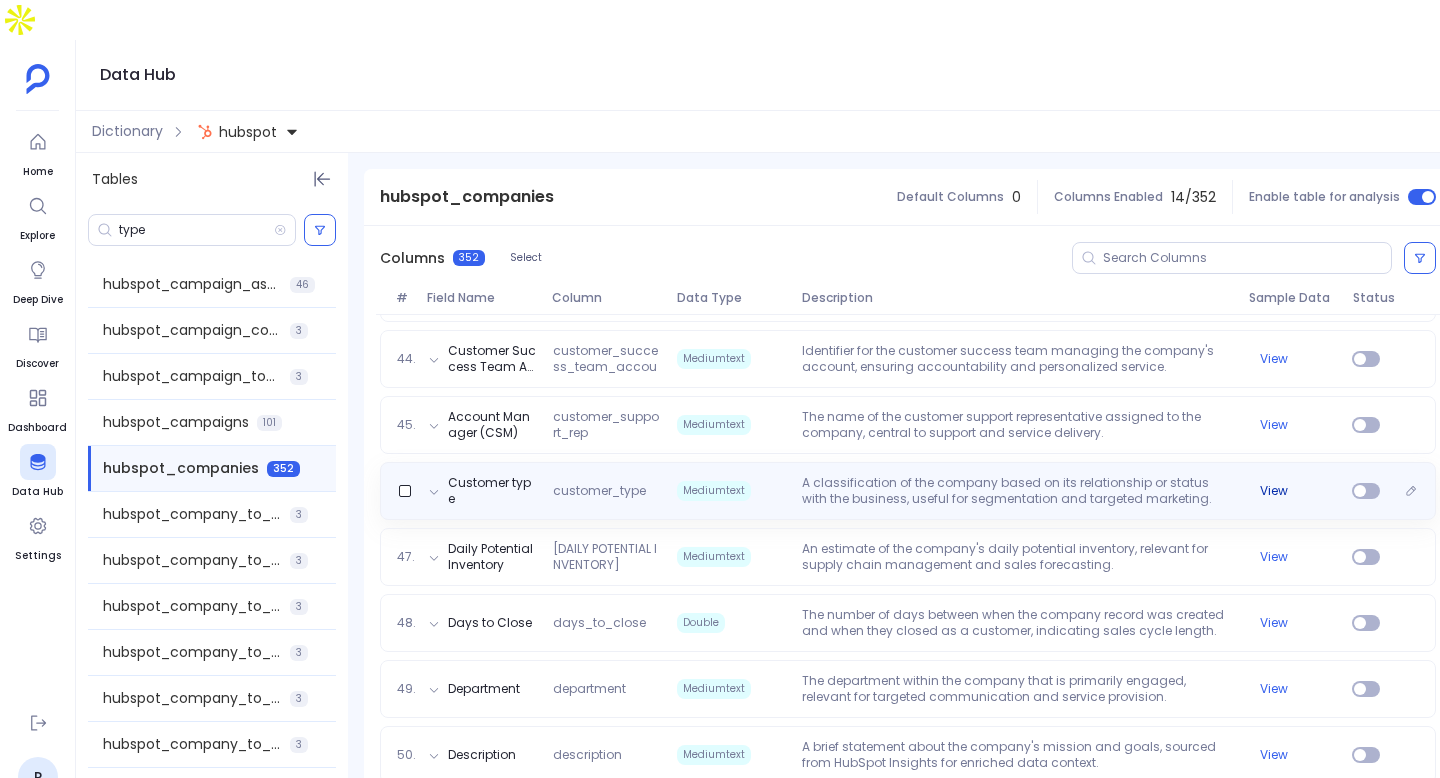 click on "View" at bounding box center (1274, 491) 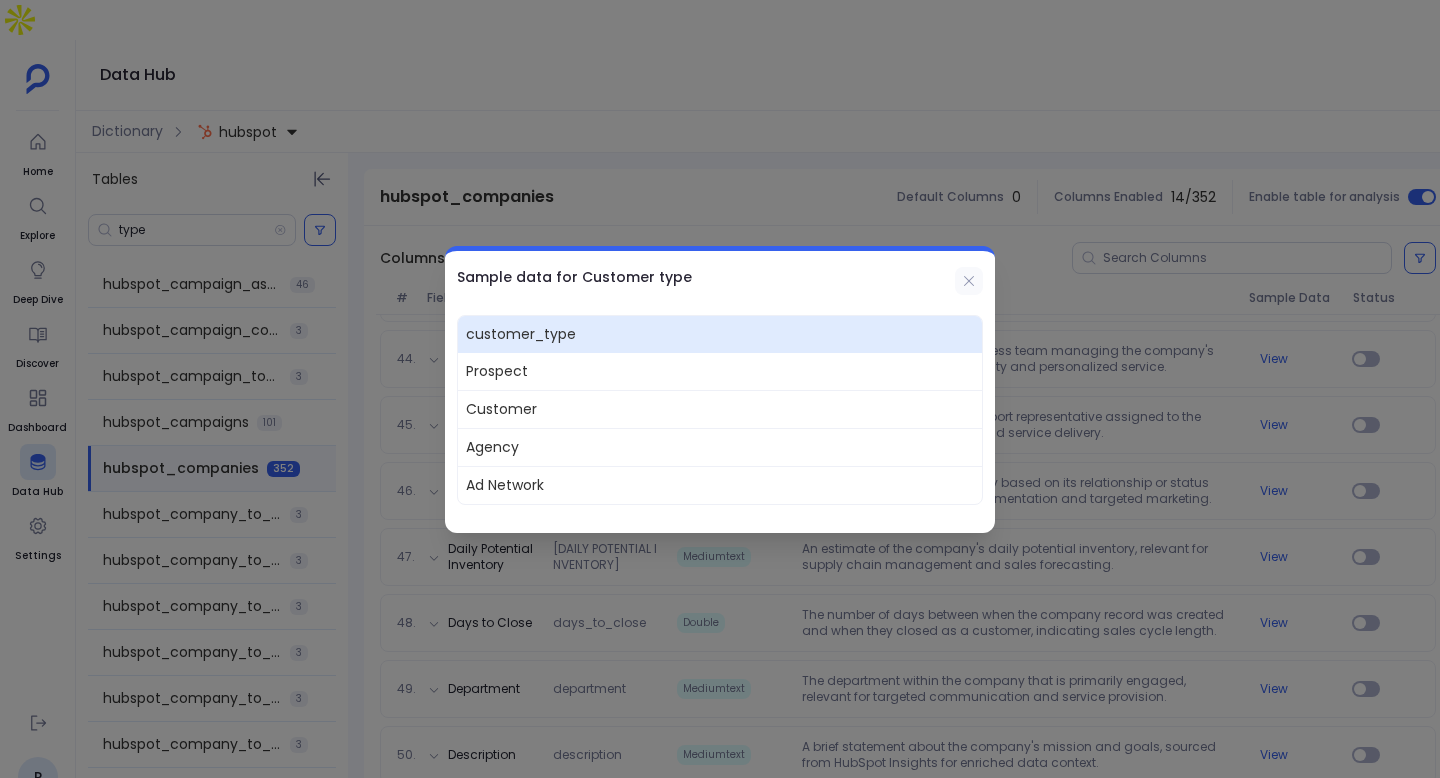 click at bounding box center (969, 281) 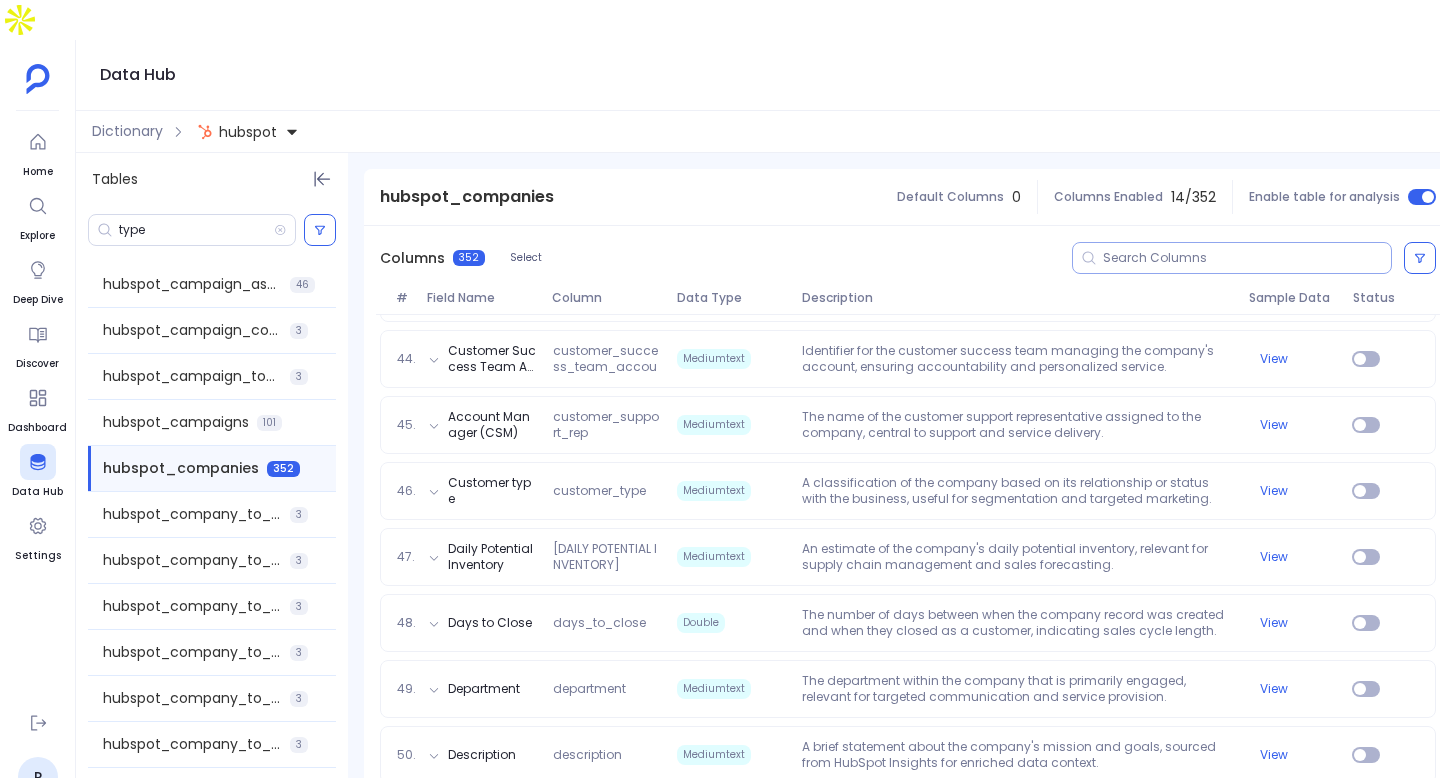 click at bounding box center (1247, 258) 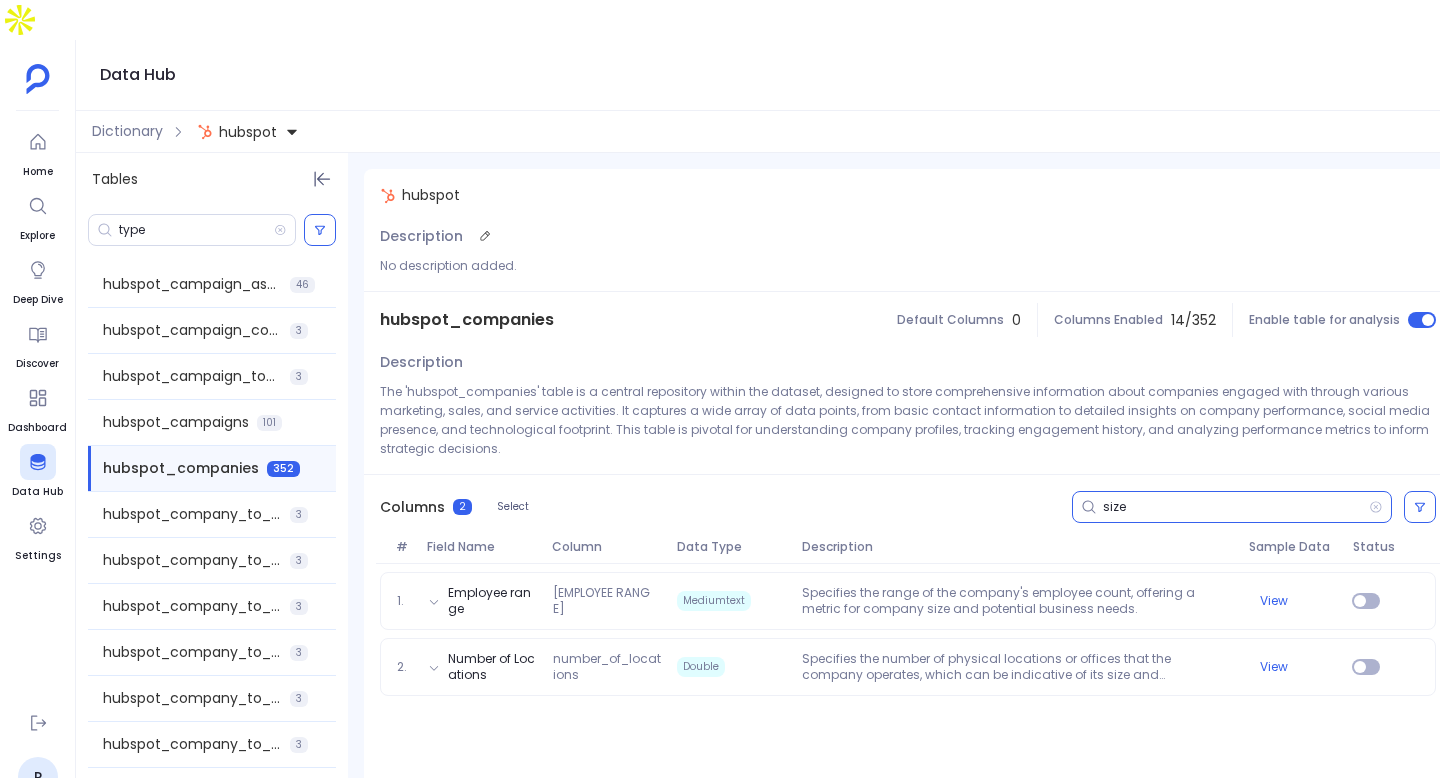 scroll, scrollTop: 0, scrollLeft: 0, axis: both 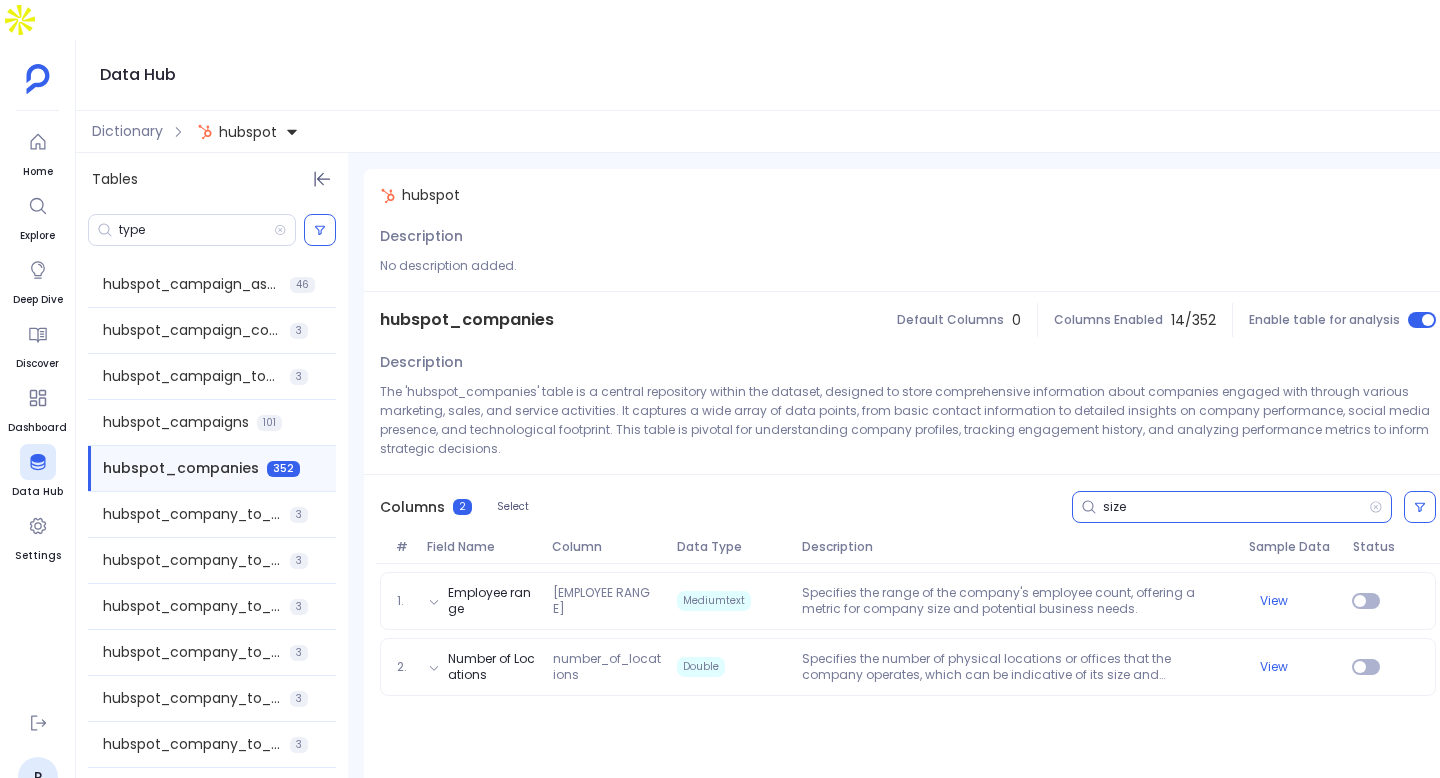 click on "size" at bounding box center [1236, 507] 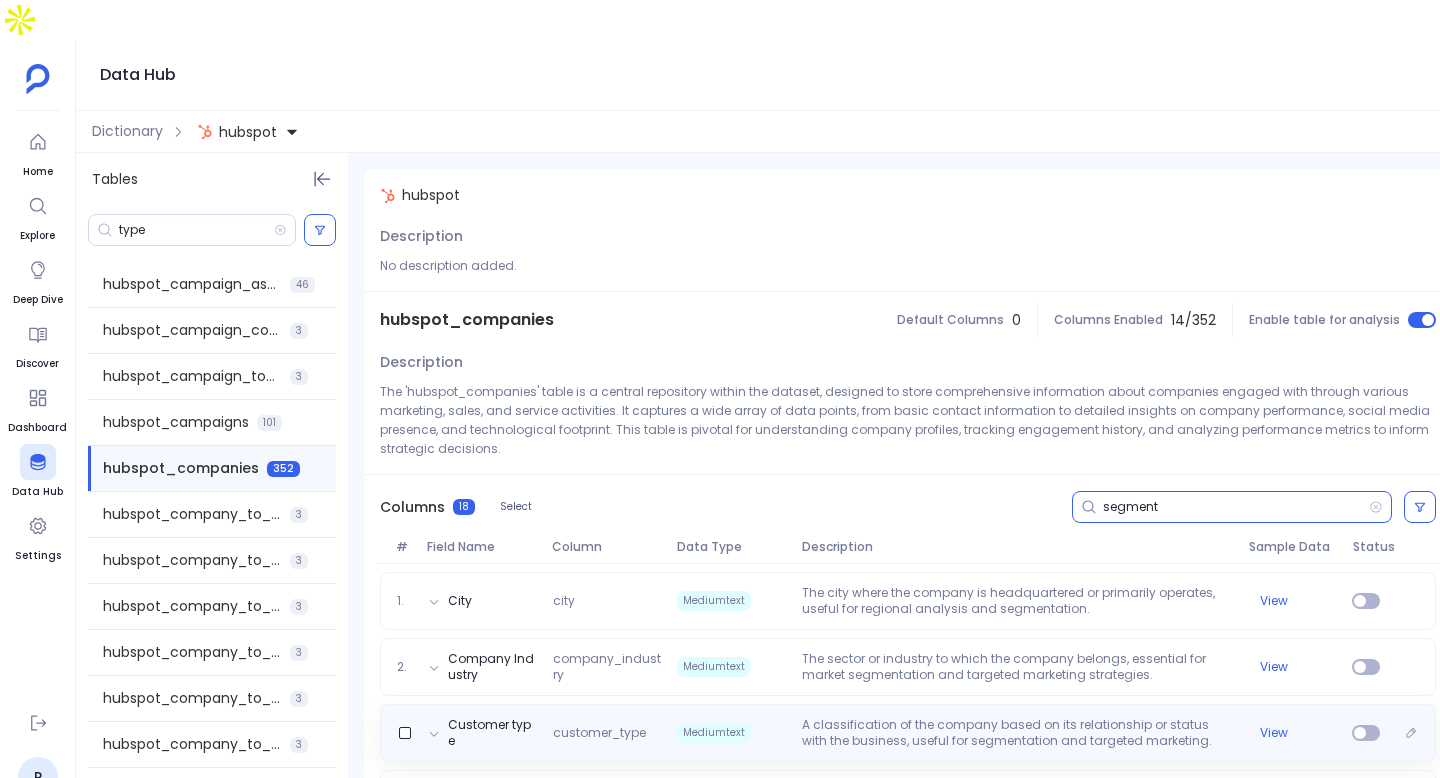 click on "A classification of the company based on its relationship or status with the business, useful for segmentation and targeted marketing." at bounding box center [1017, 733] 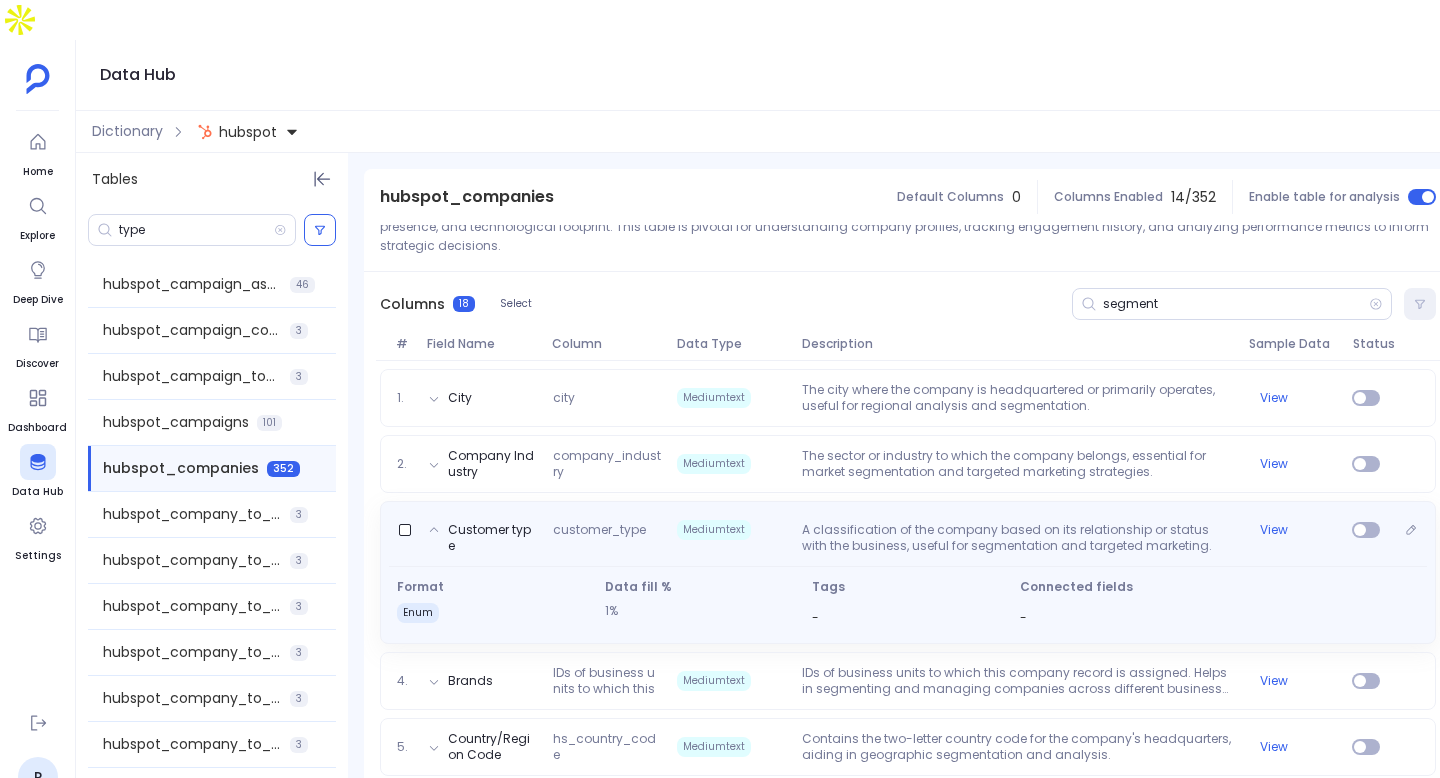 scroll, scrollTop: 215, scrollLeft: 0, axis: vertical 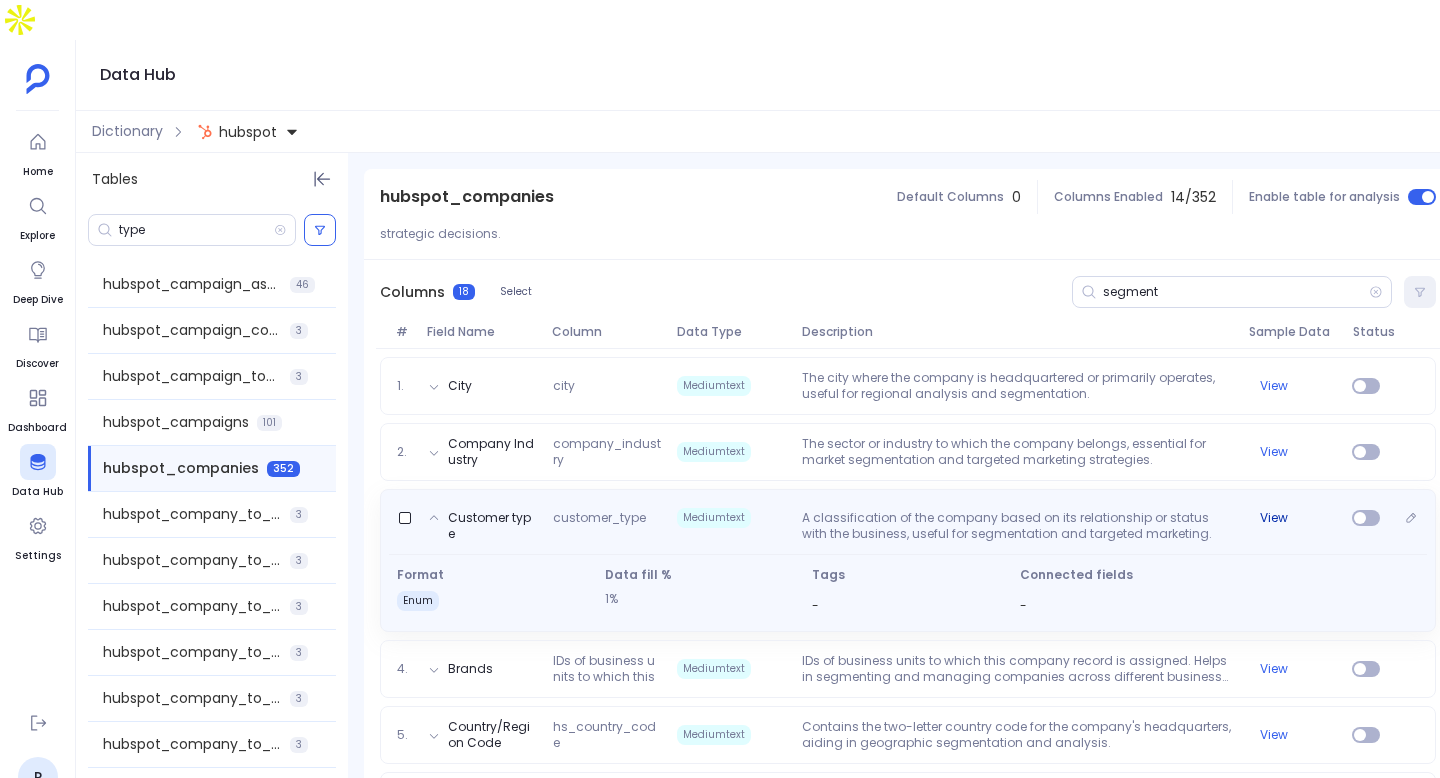 click on "View" at bounding box center [1274, 518] 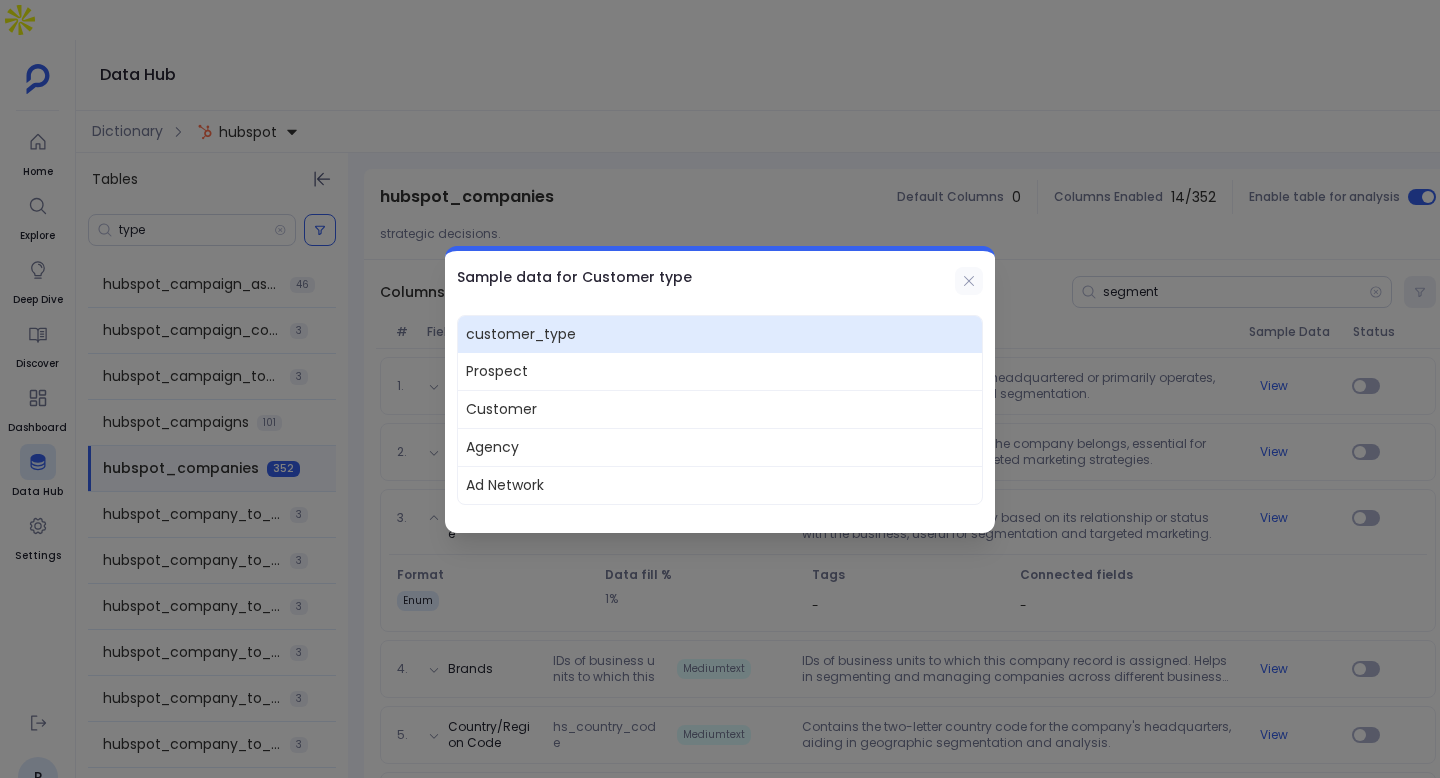 click at bounding box center (969, 281) 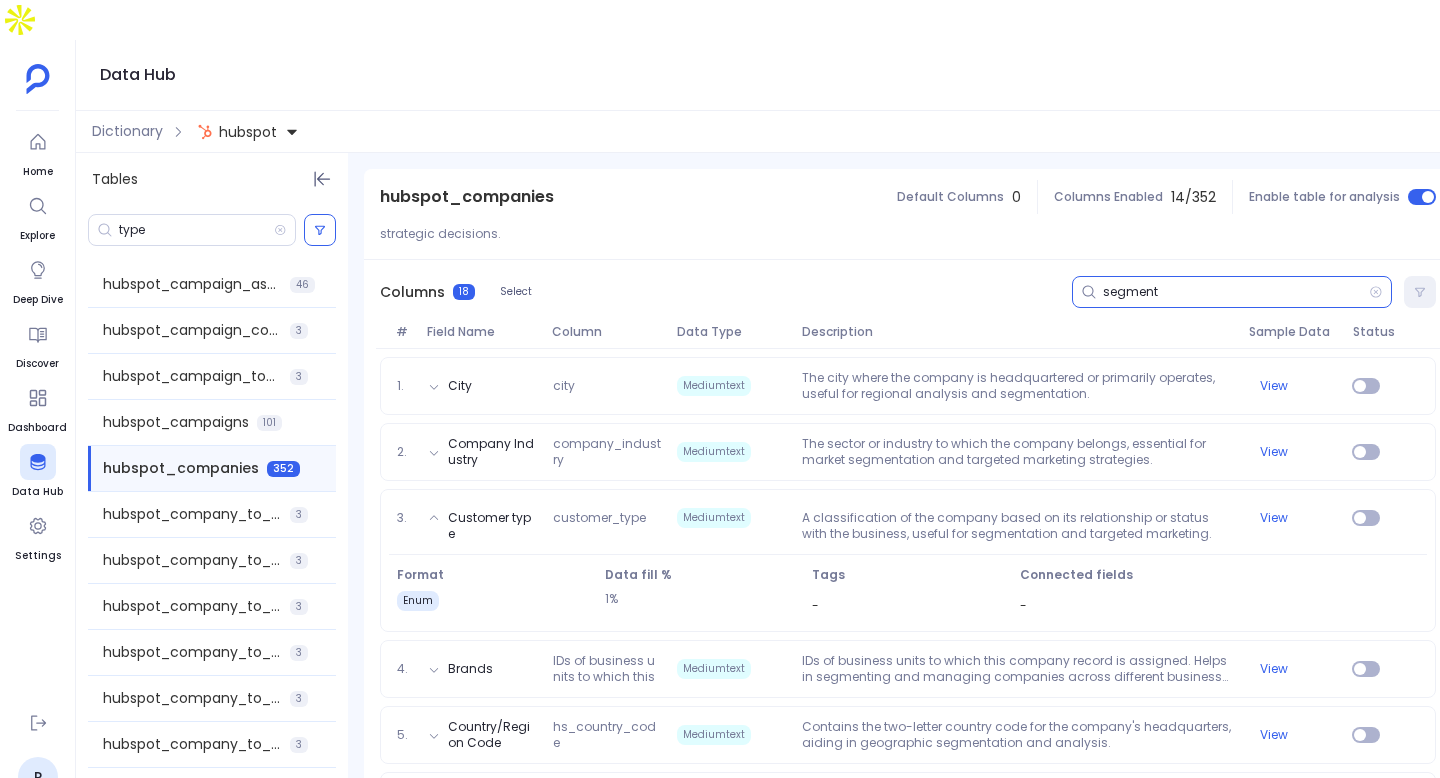 click on "segment" at bounding box center [1236, 292] 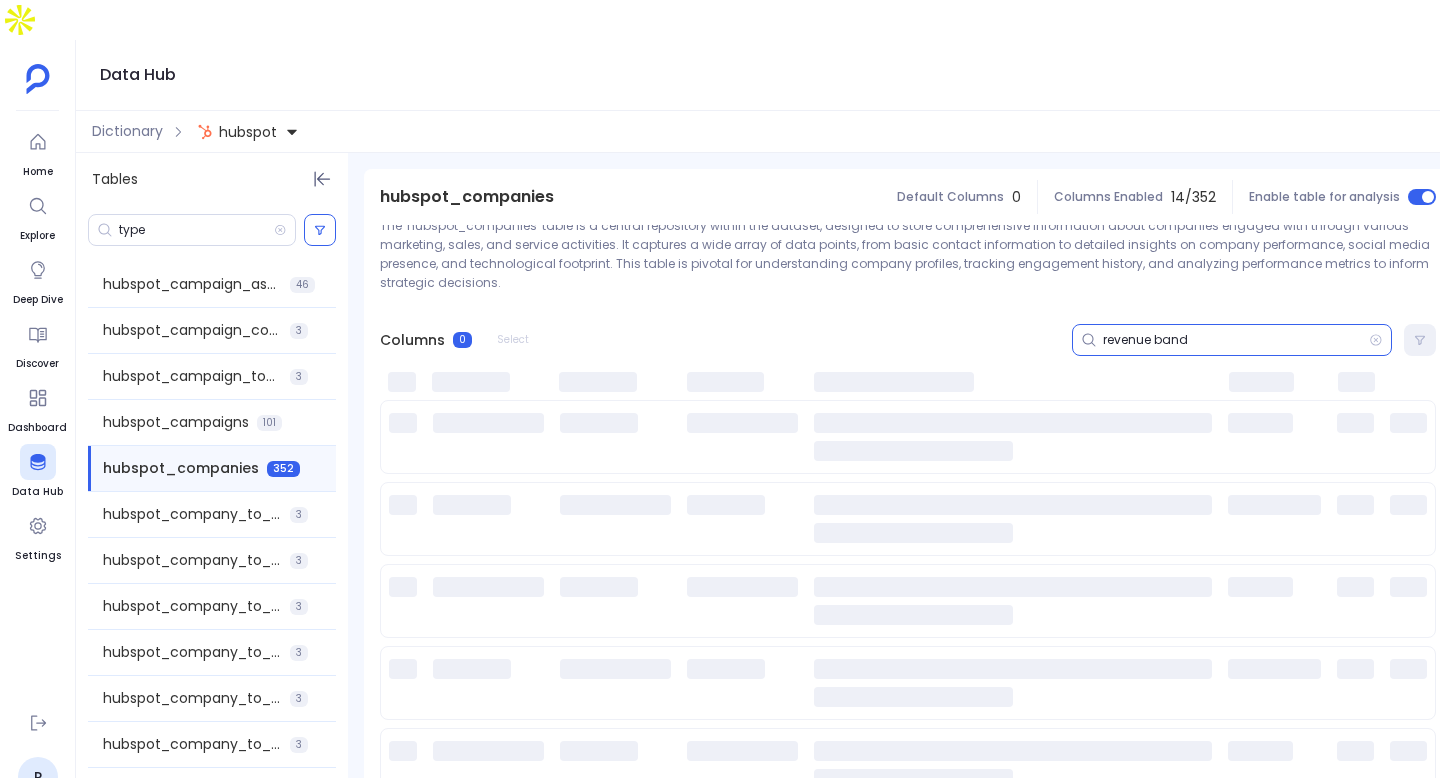 scroll, scrollTop: 0, scrollLeft: 0, axis: both 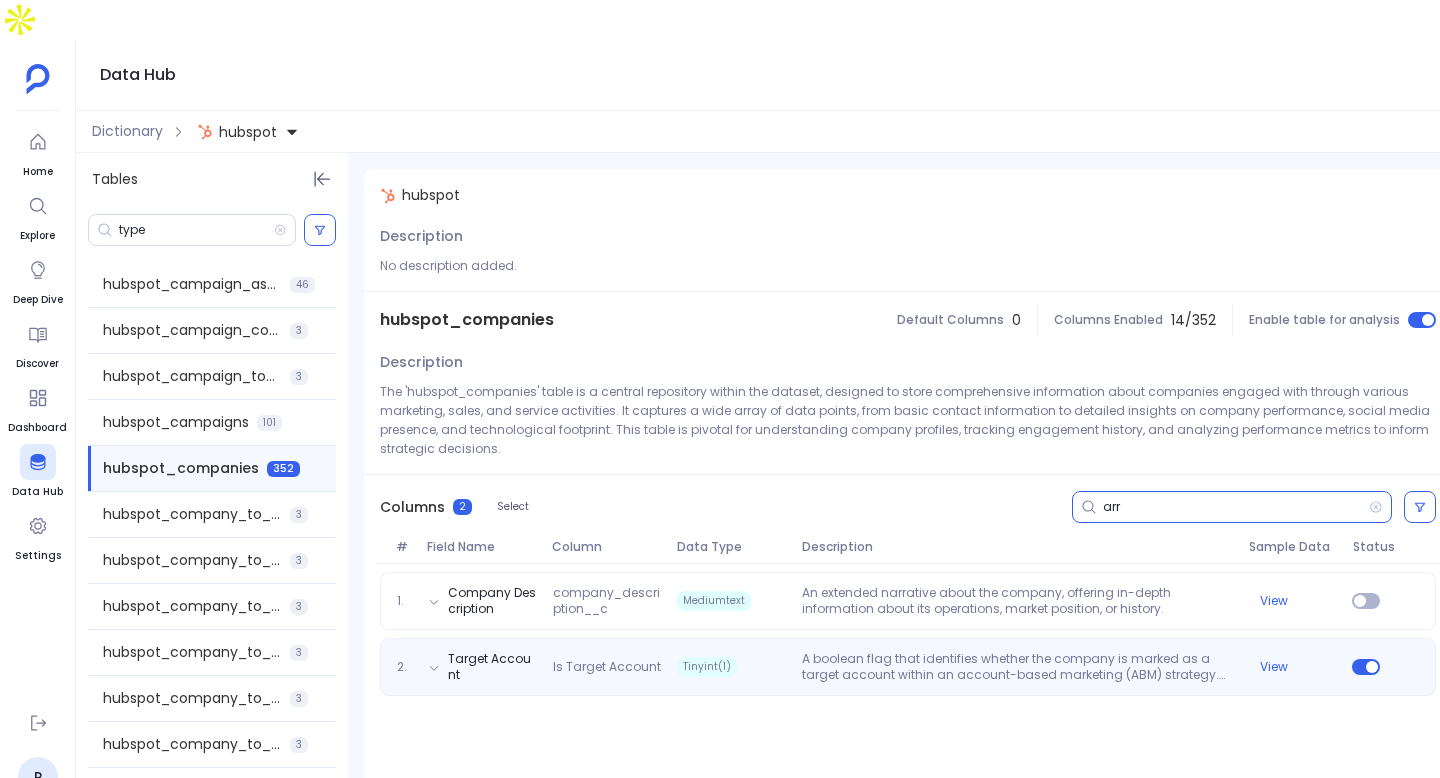 click on "A boolean flag that identifies whether the company is marked as a target account within an account-based marketing (ABM) strategy. Target accounts are companies that have been identified as high-value prospects, warranting customized marketing and sales approaches." at bounding box center (1017, 601) 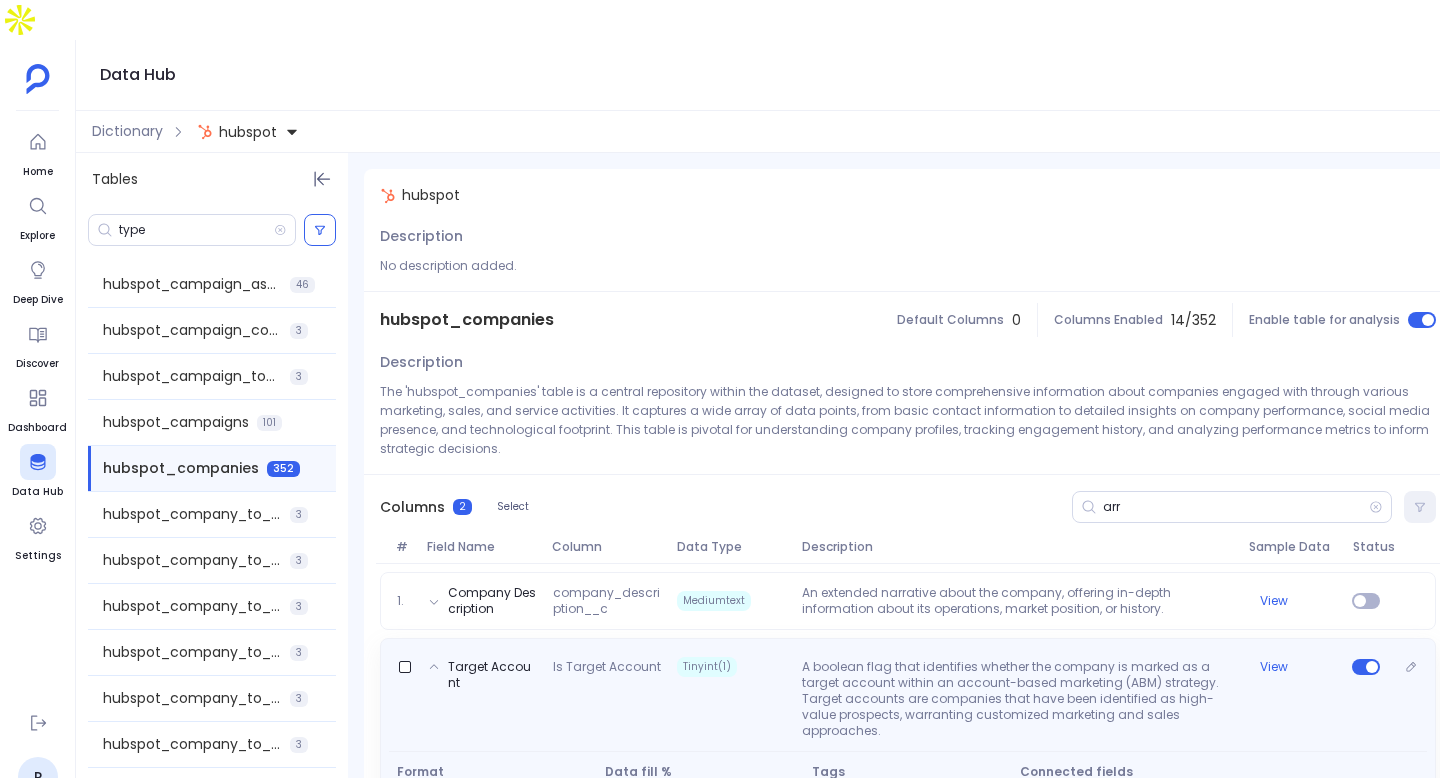 scroll, scrollTop: 43, scrollLeft: 0, axis: vertical 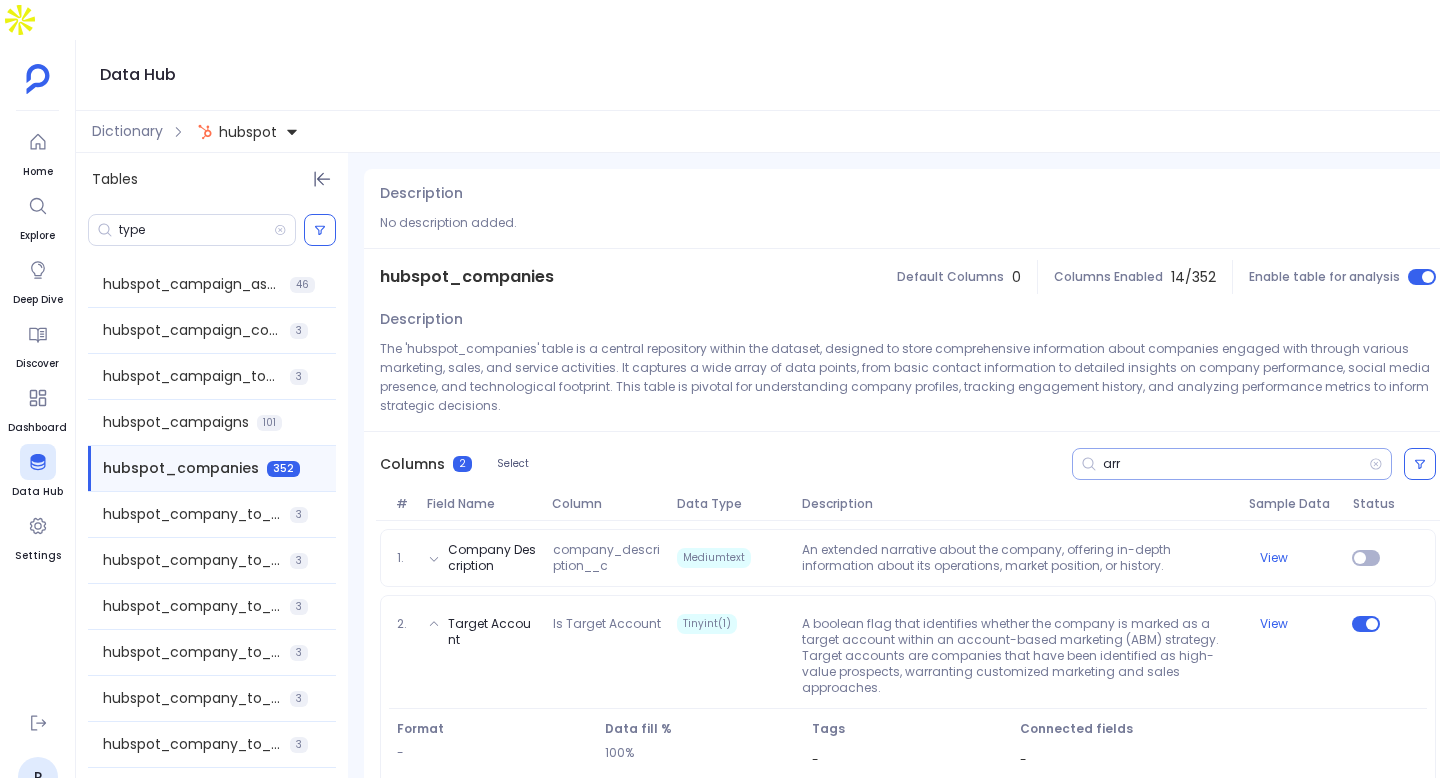 click on "arr" at bounding box center [1236, 464] 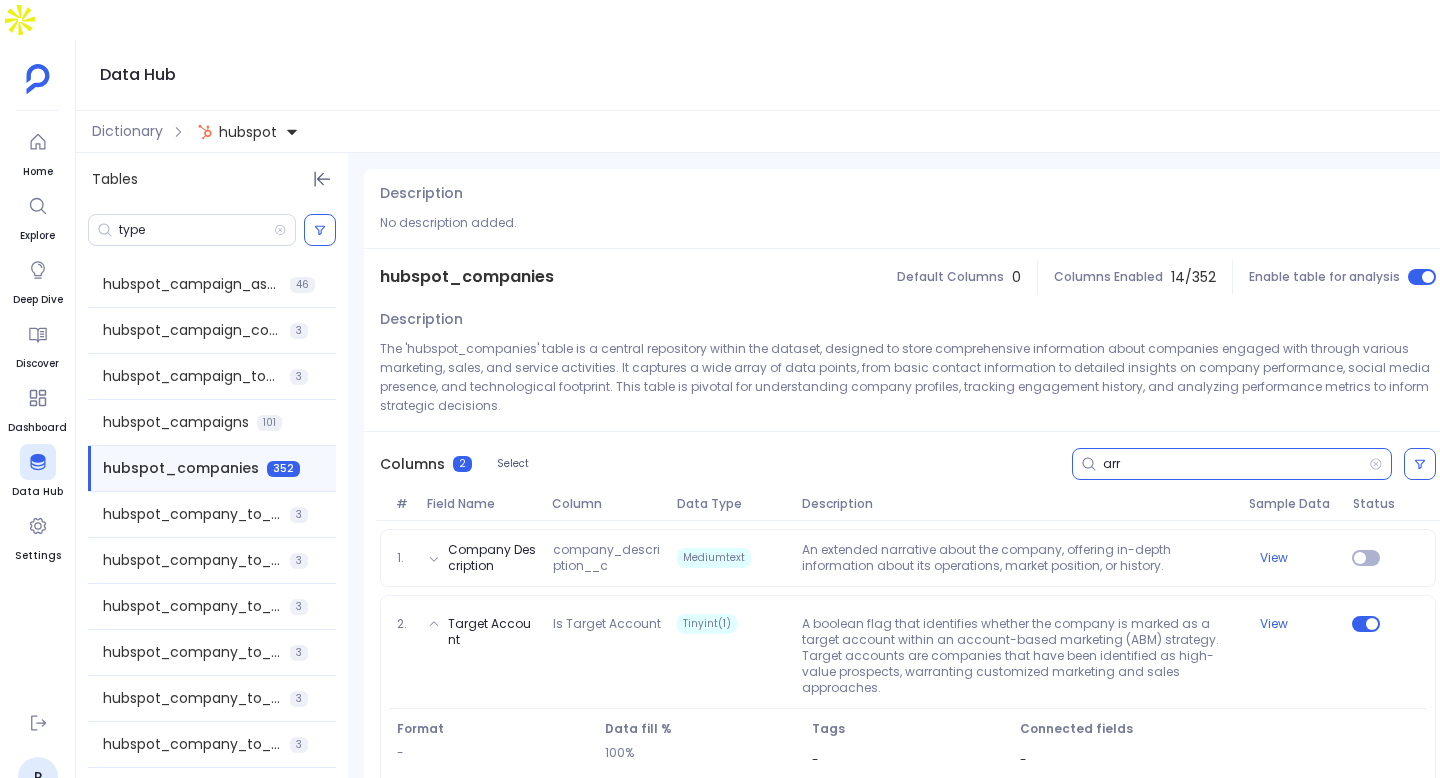 click on "arr" at bounding box center (1236, 464) 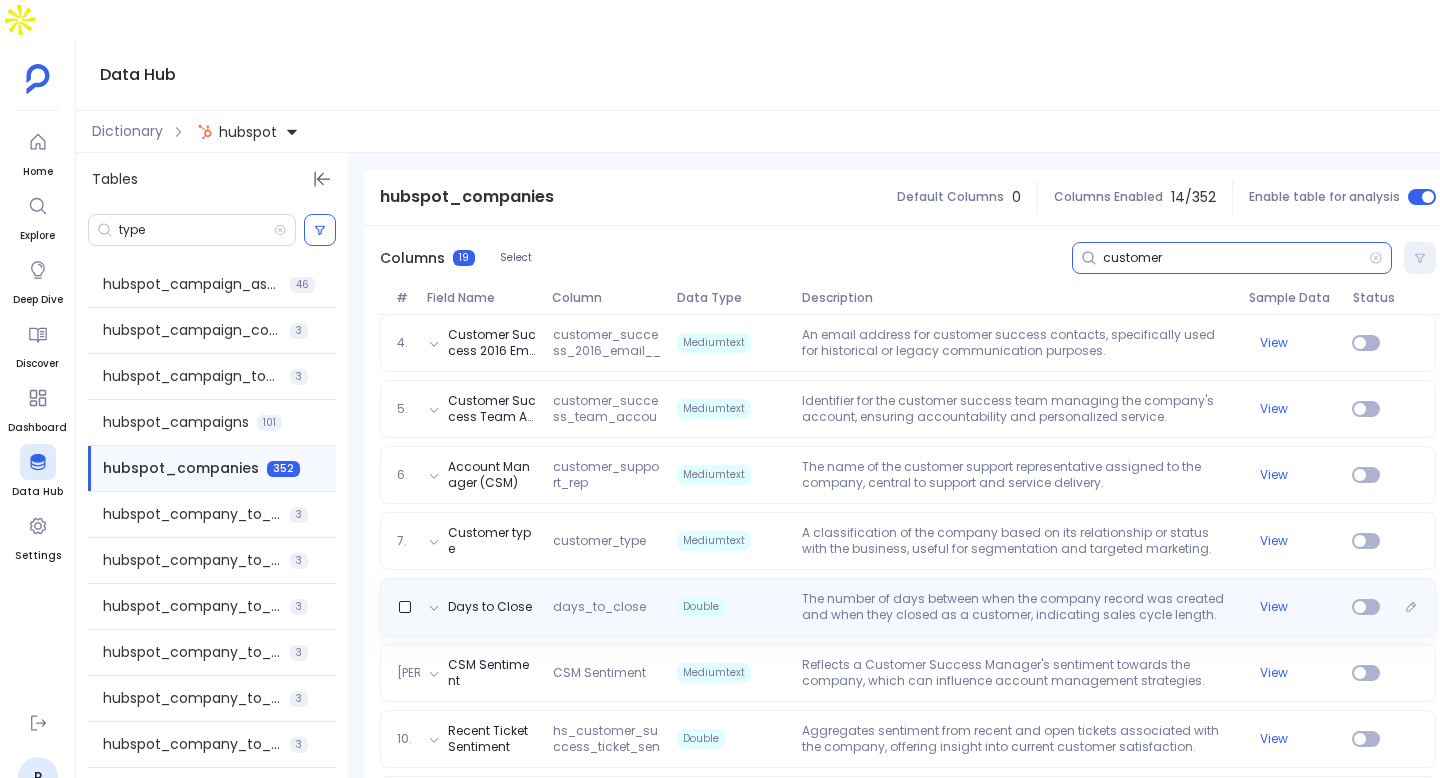scroll, scrollTop: 465, scrollLeft: 0, axis: vertical 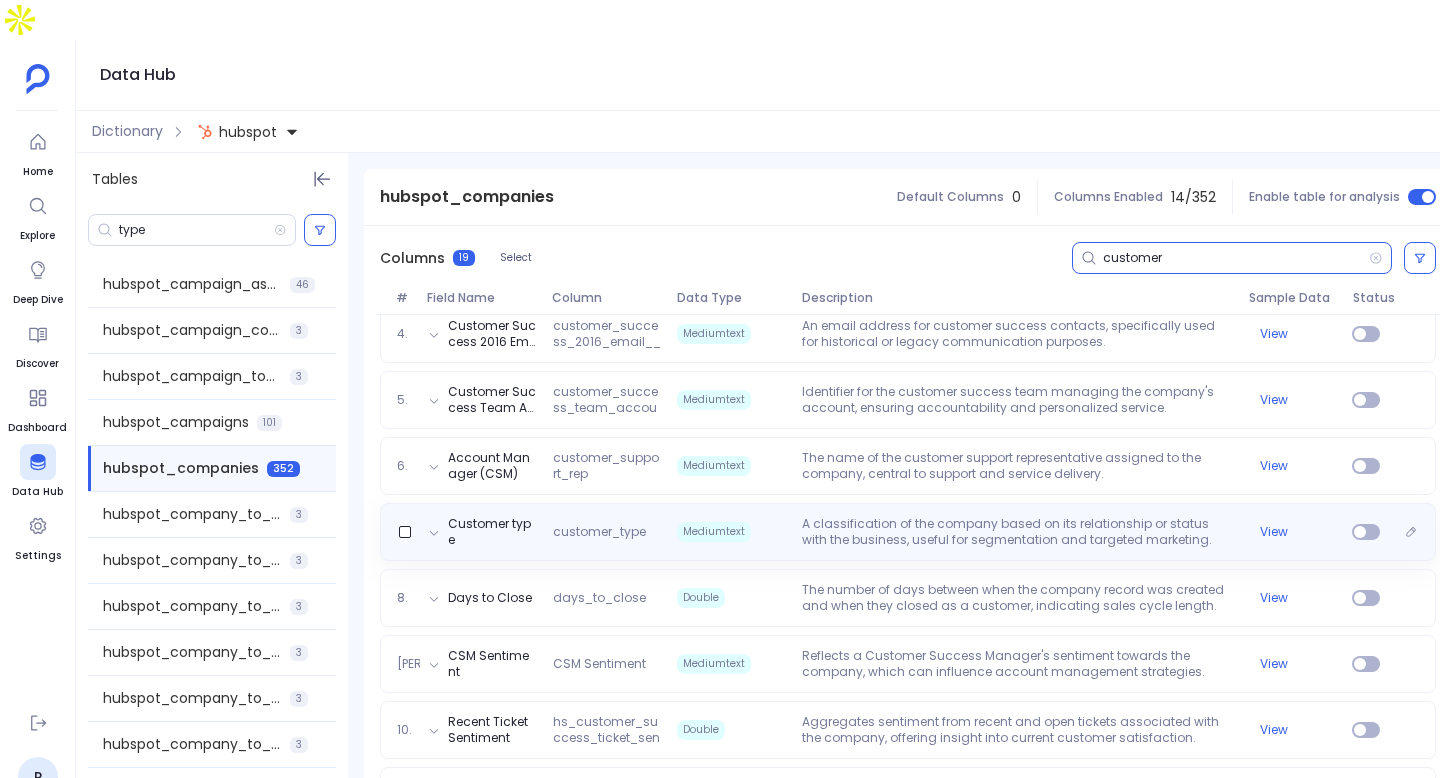 type on "customer" 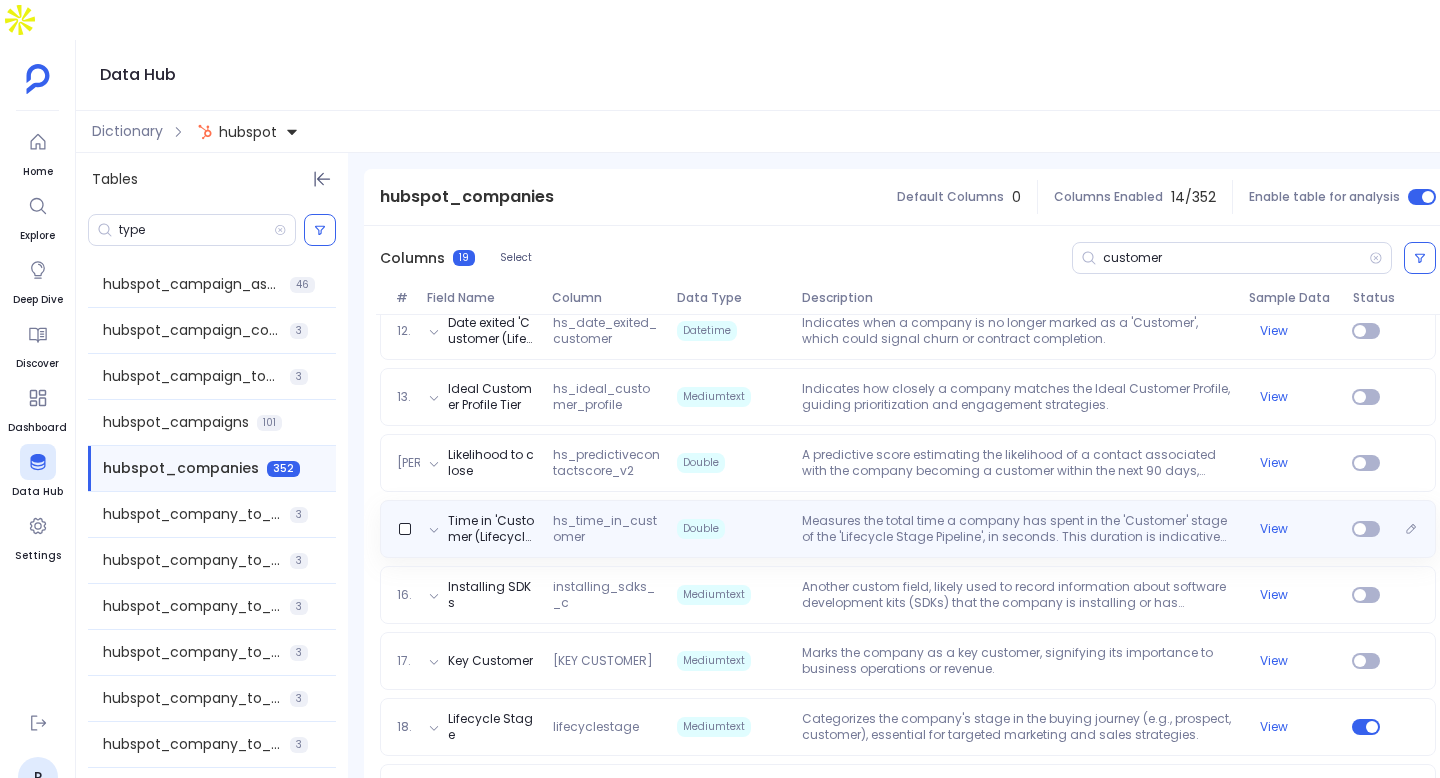 scroll, scrollTop: 1117, scrollLeft: 0, axis: vertical 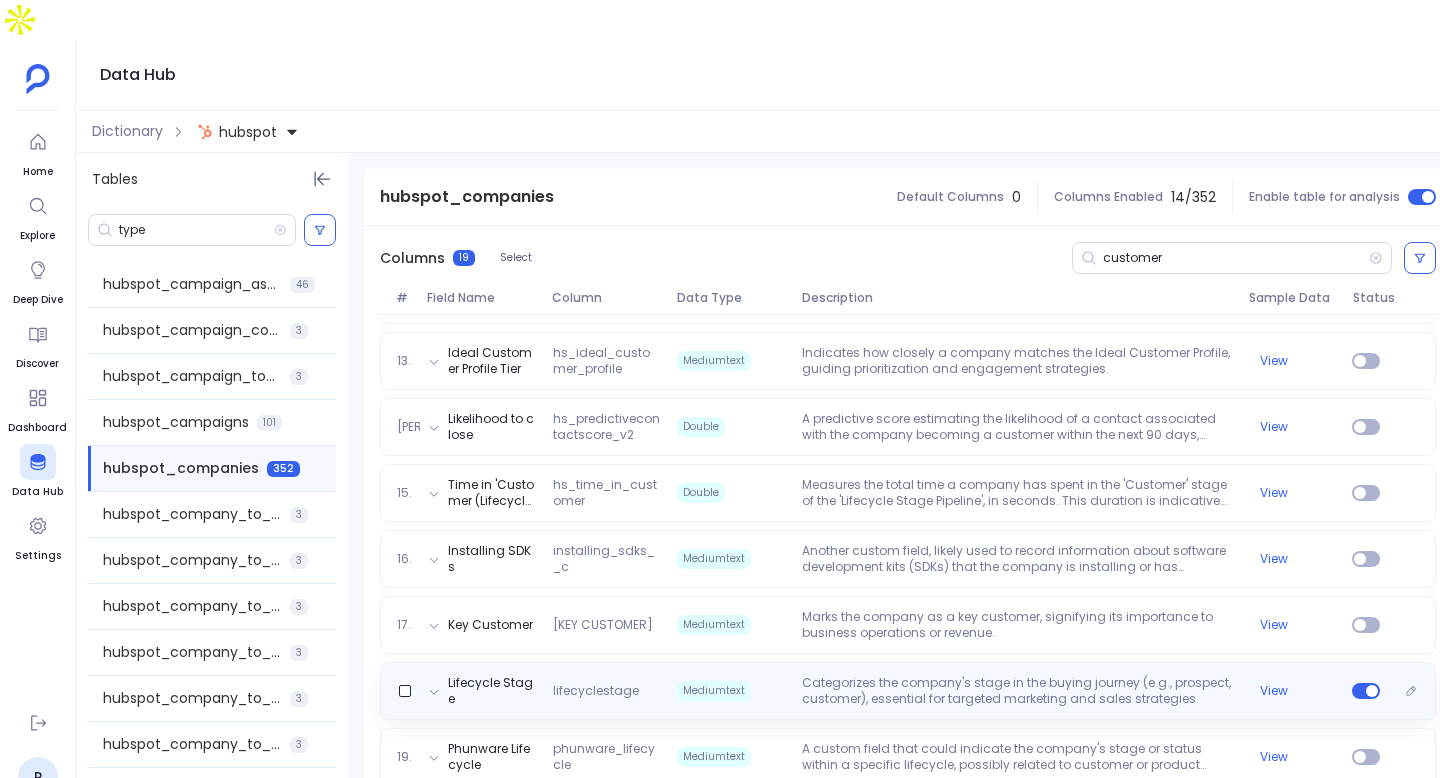 click on "Categorizes the company's stage in the buying journey (e.g., prospect, customer), essential for targeted marketing and sales strategies." at bounding box center (1017, 691) 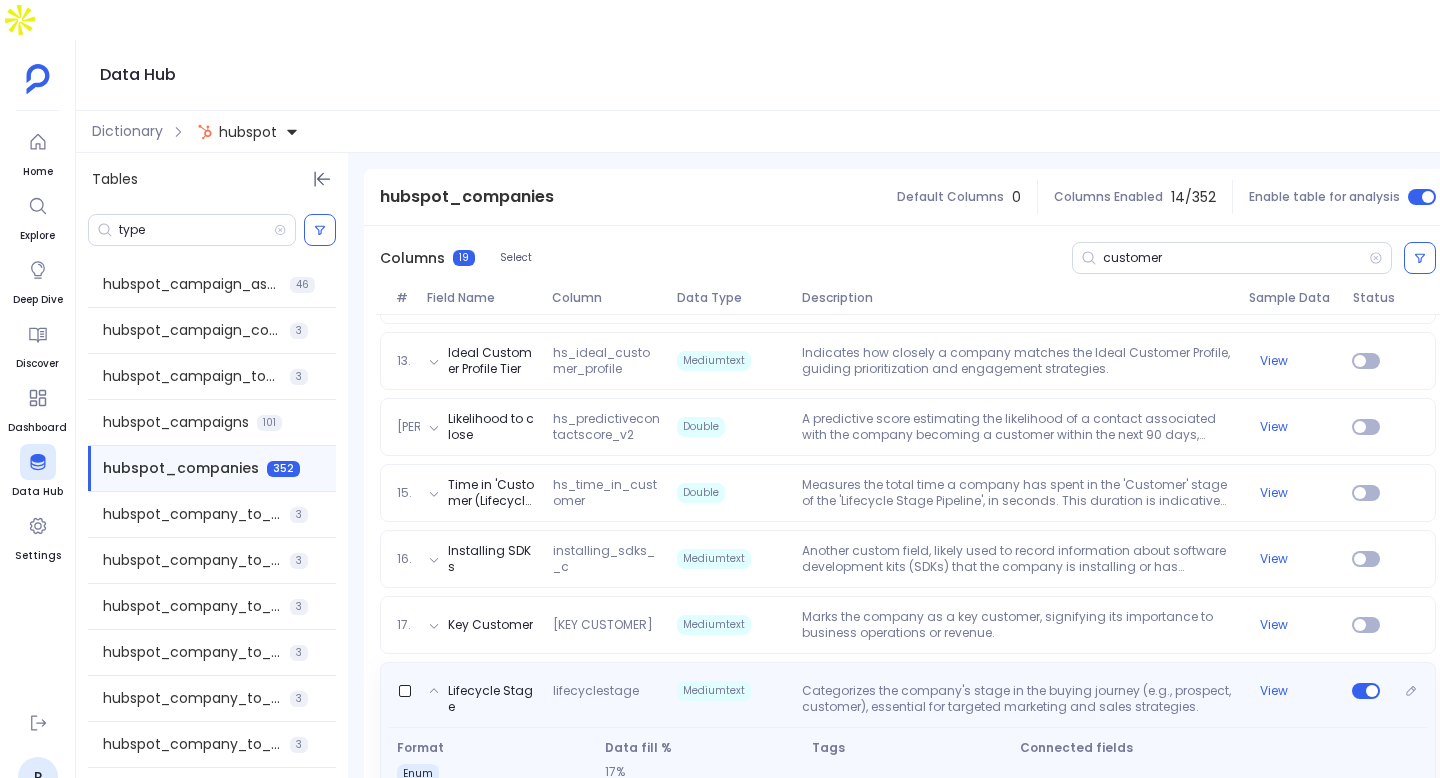 scroll, scrollTop: 1117, scrollLeft: 0, axis: vertical 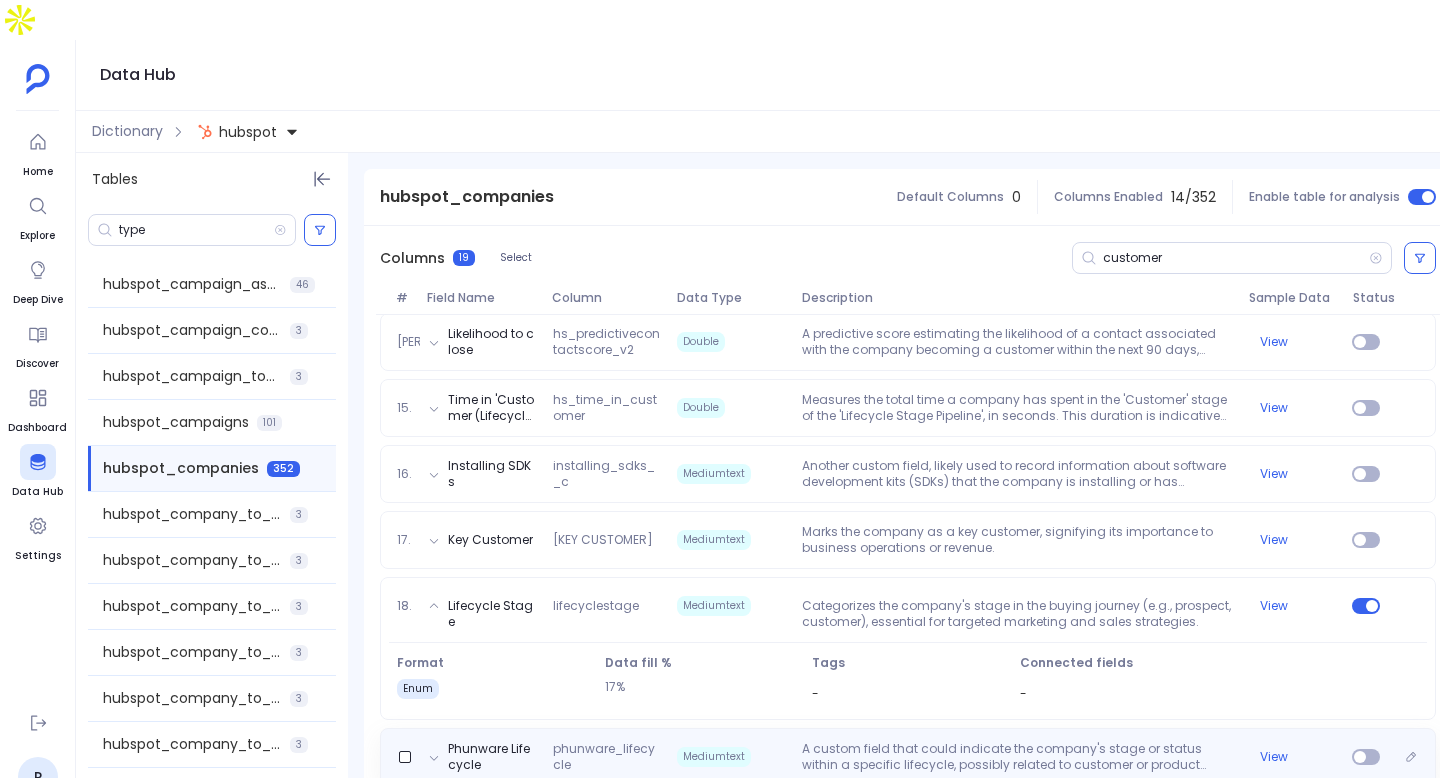 click on "A custom field that could indicate the company's stage or status within a specific lifecycle, possibly related to customer or product lifecycle management." at bounding box center [1017, 757] 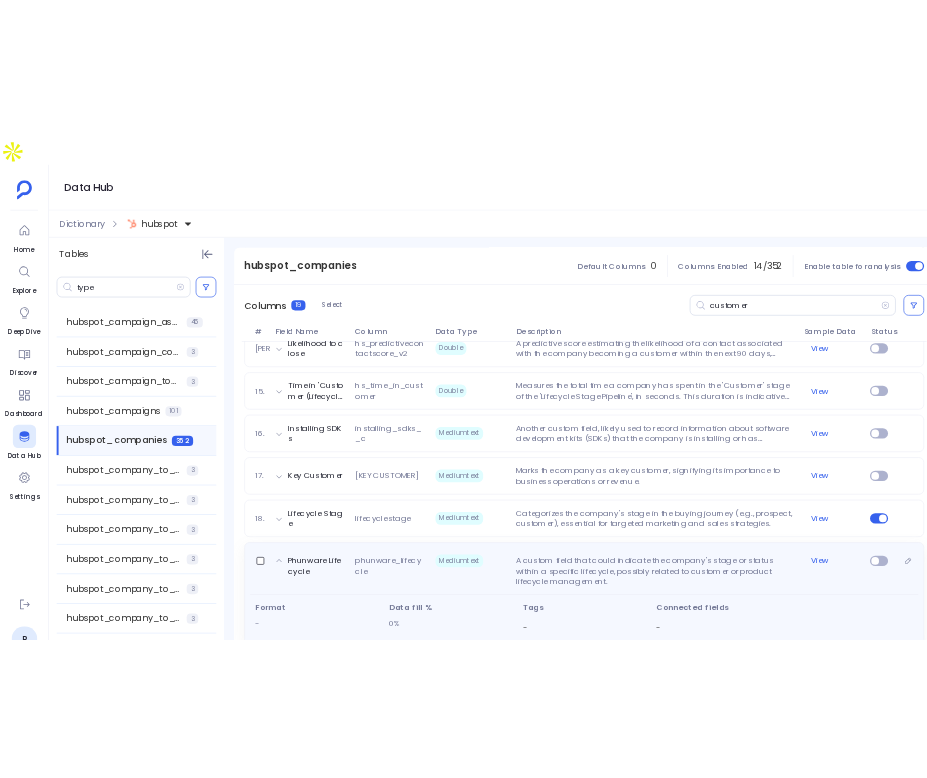 scroll, scrollTop: 1132, scrollLeft: 0, axis: vertical 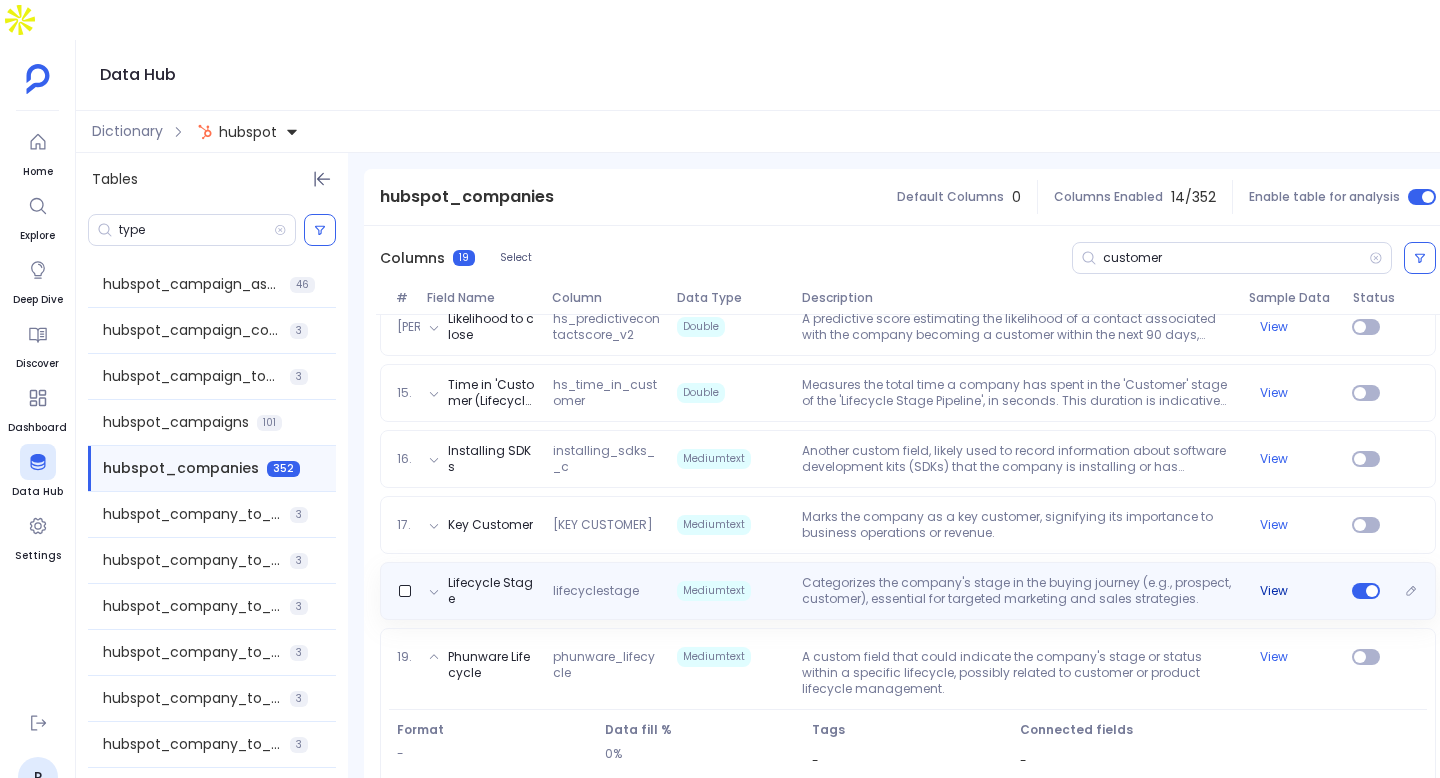 click on "[VIEW]" at bounding box center (1274, 591) 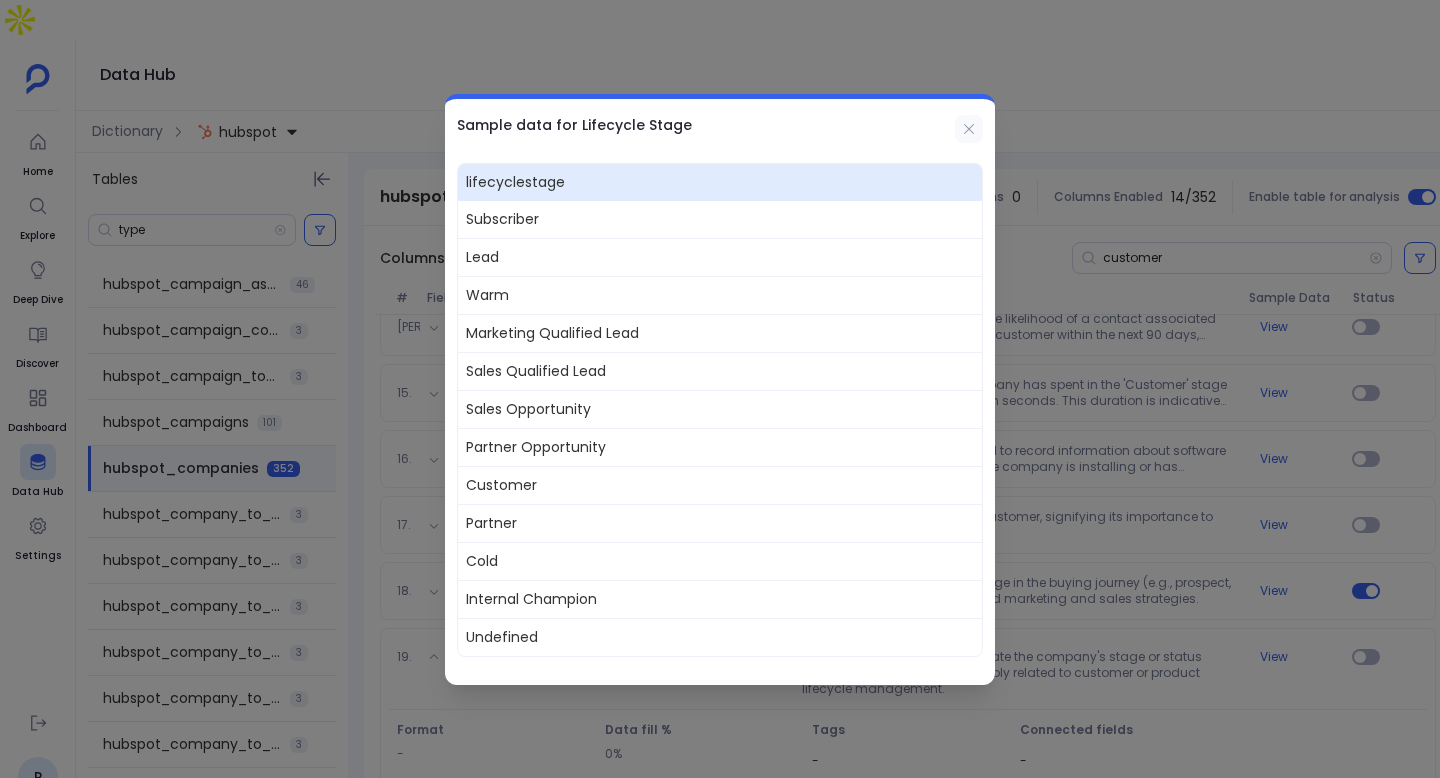 click at bounding box center [969, 129] 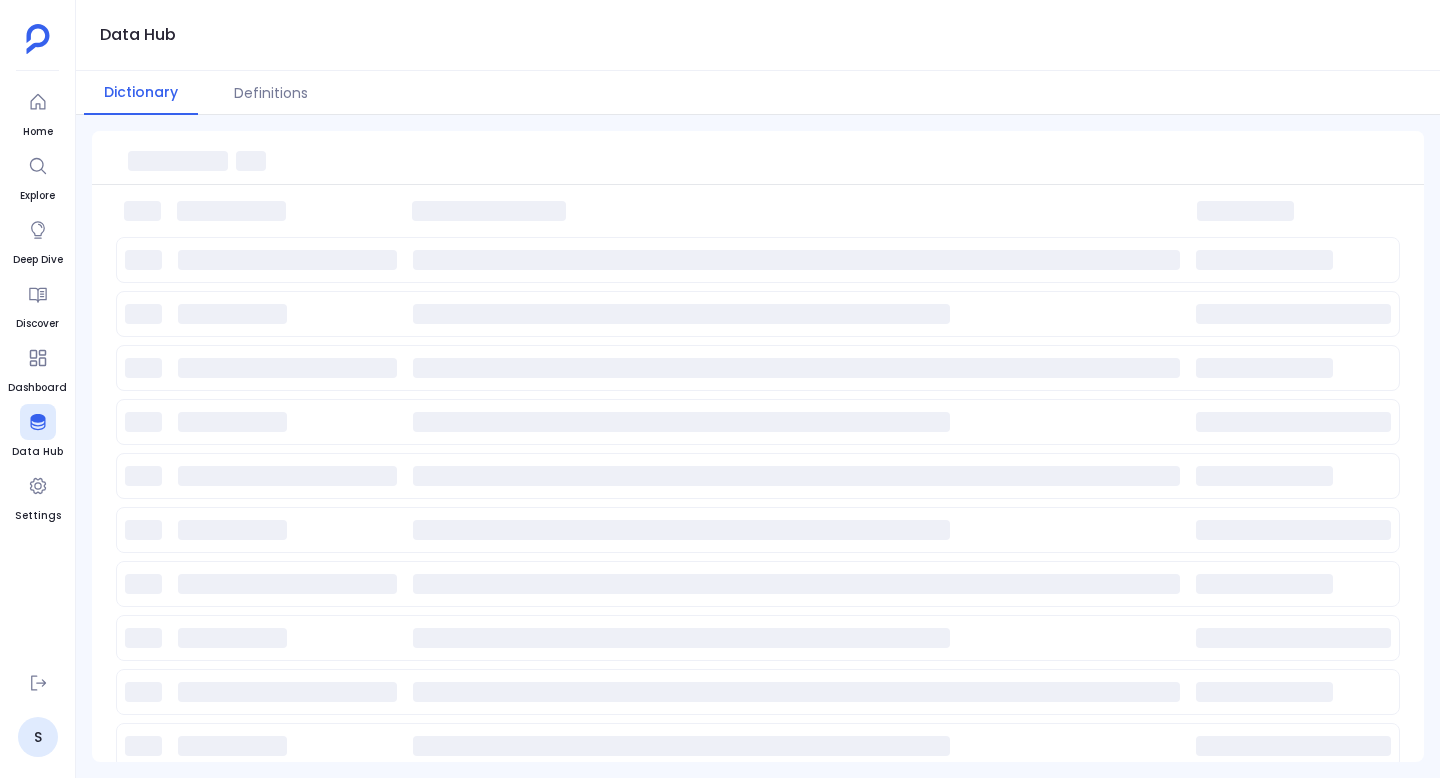 scroll, scrollTop: 0, scrollLeft: 0, axis: both 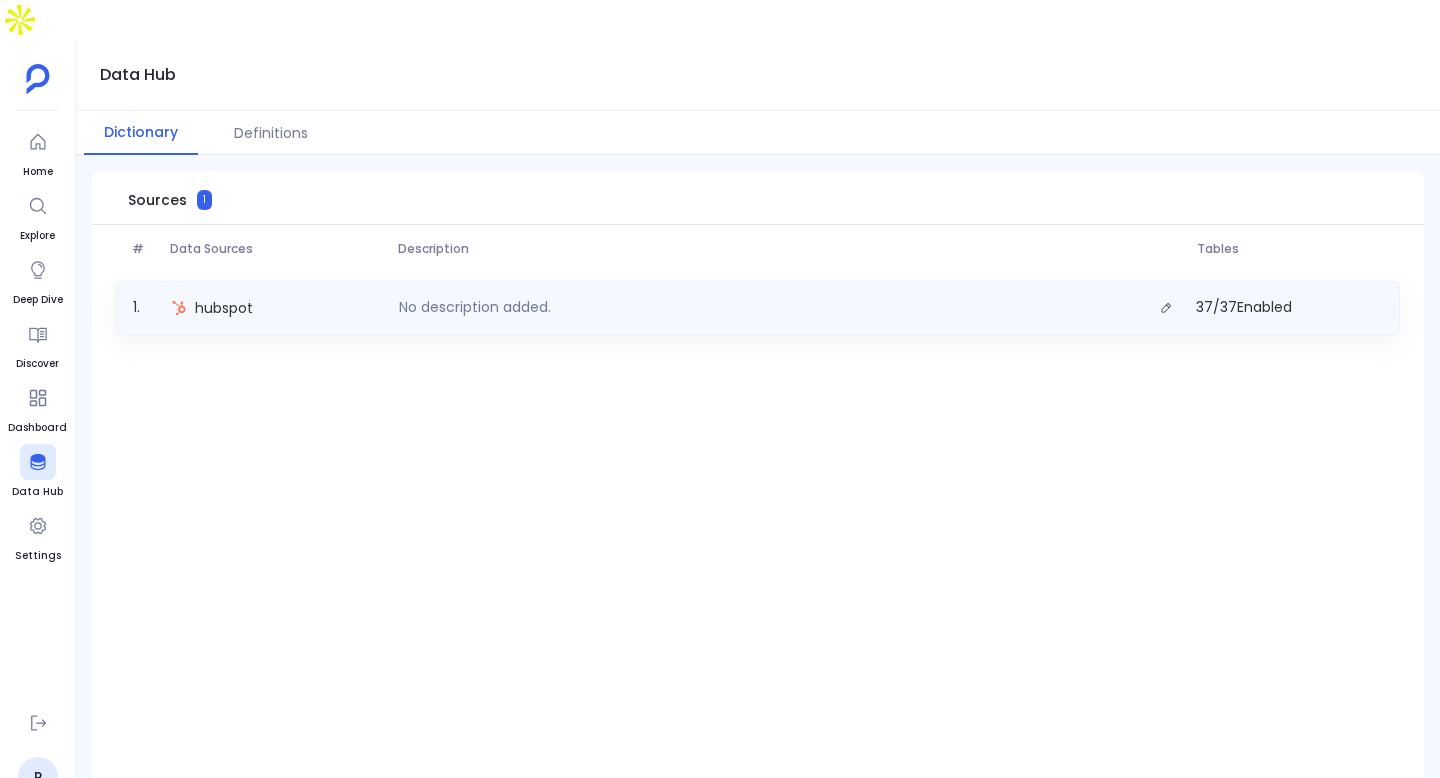 click on "hubspot" at bounding box center [277, 308] 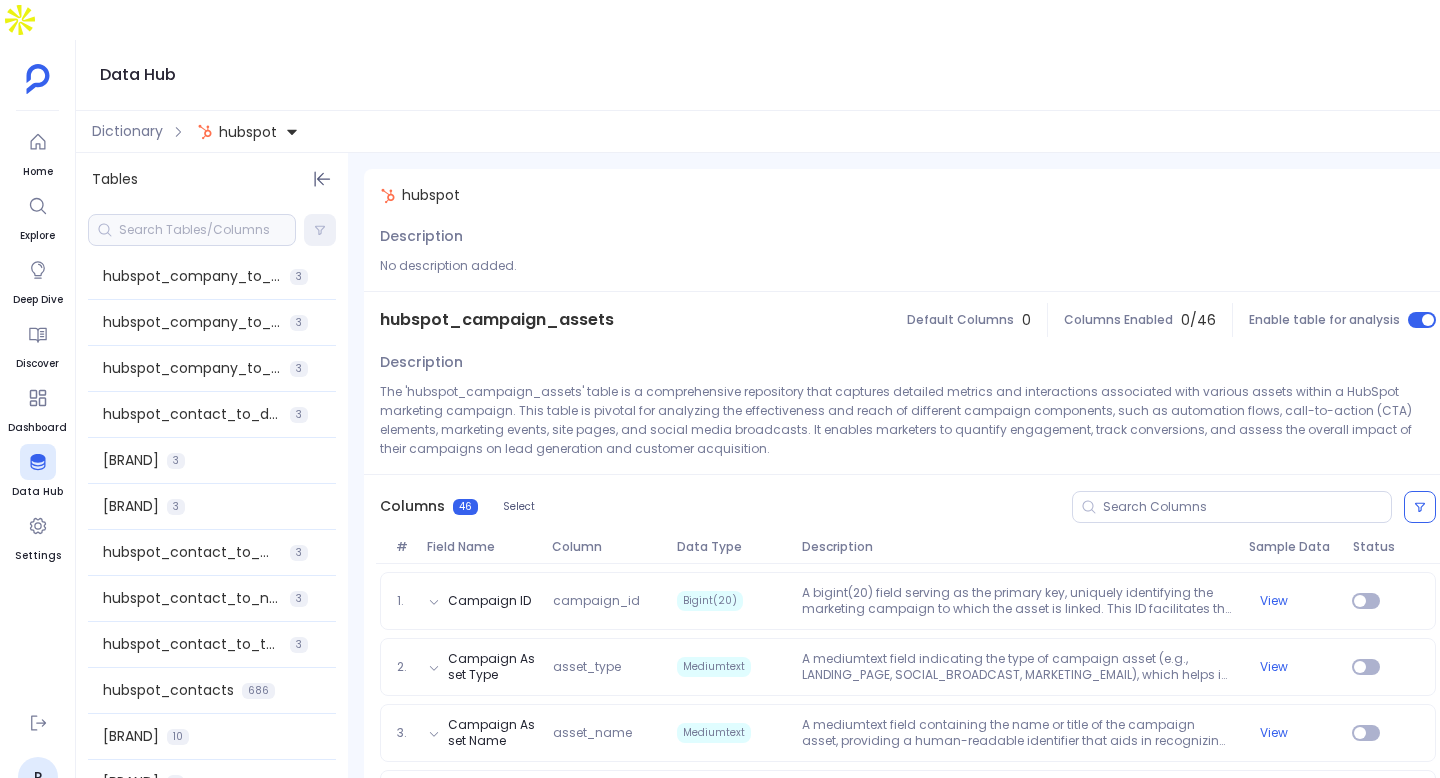 scroll, scrollTop: 455, scrollLeft: 0, axis: vertical 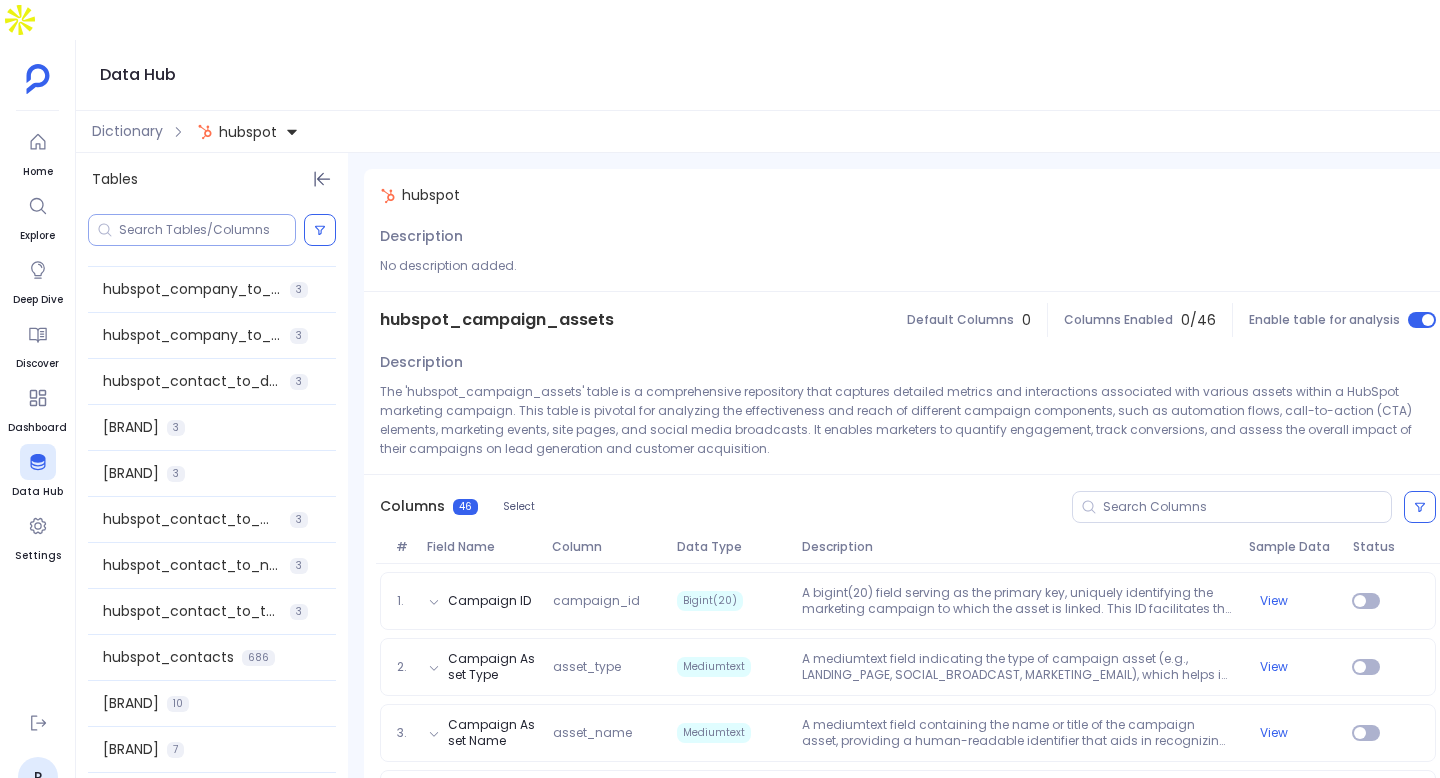 click at bounding box center (207, 230) 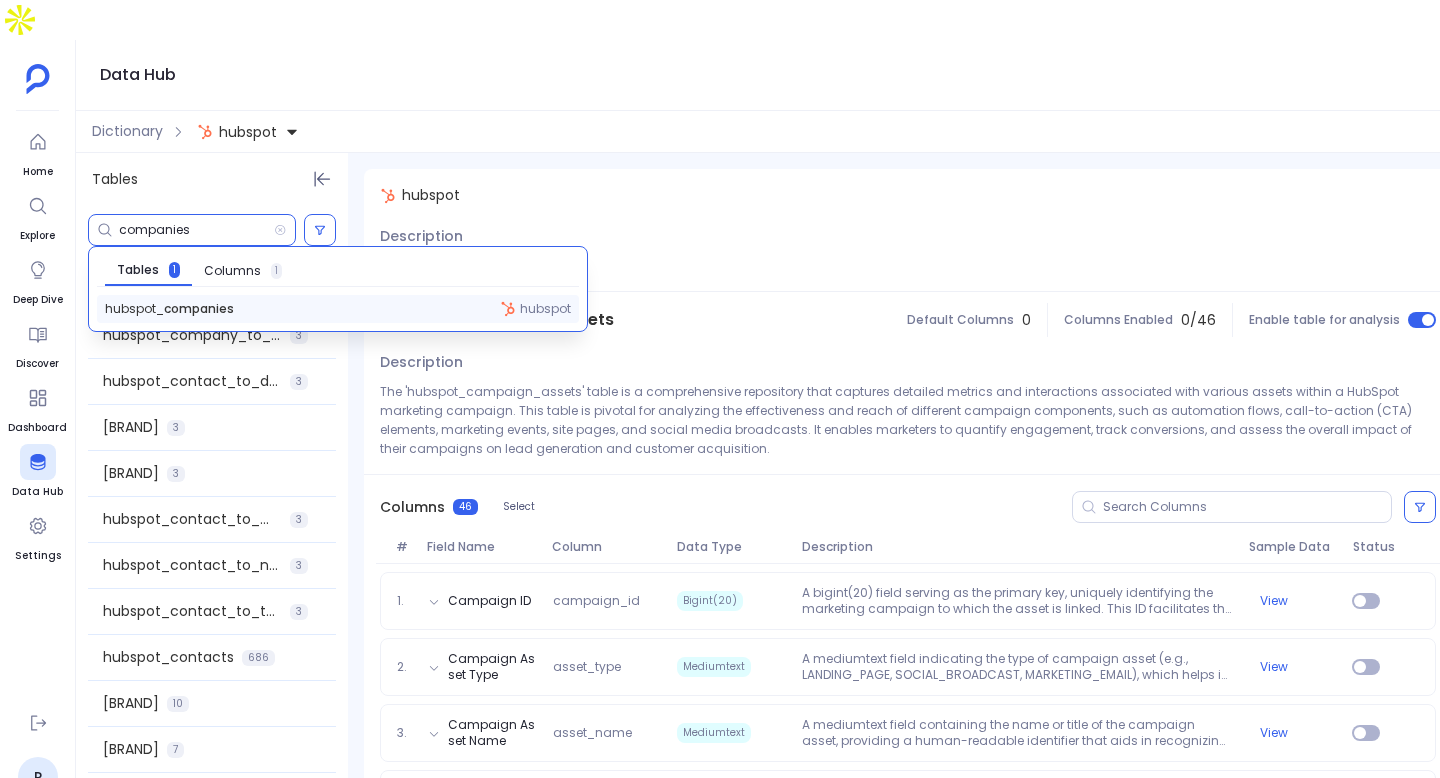 type on "companies" 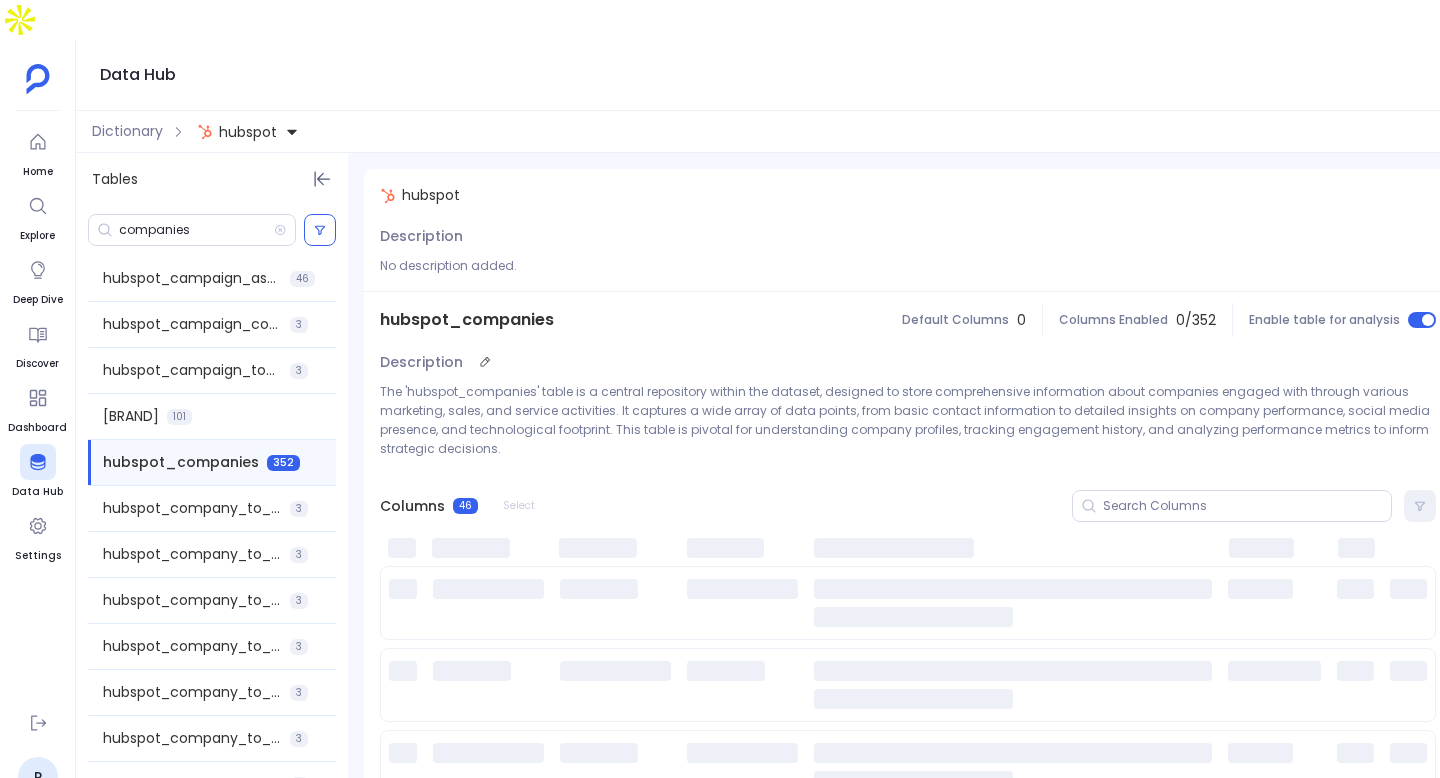 scroll, scrollTop: 0, scrollLeft: 0, axis: both 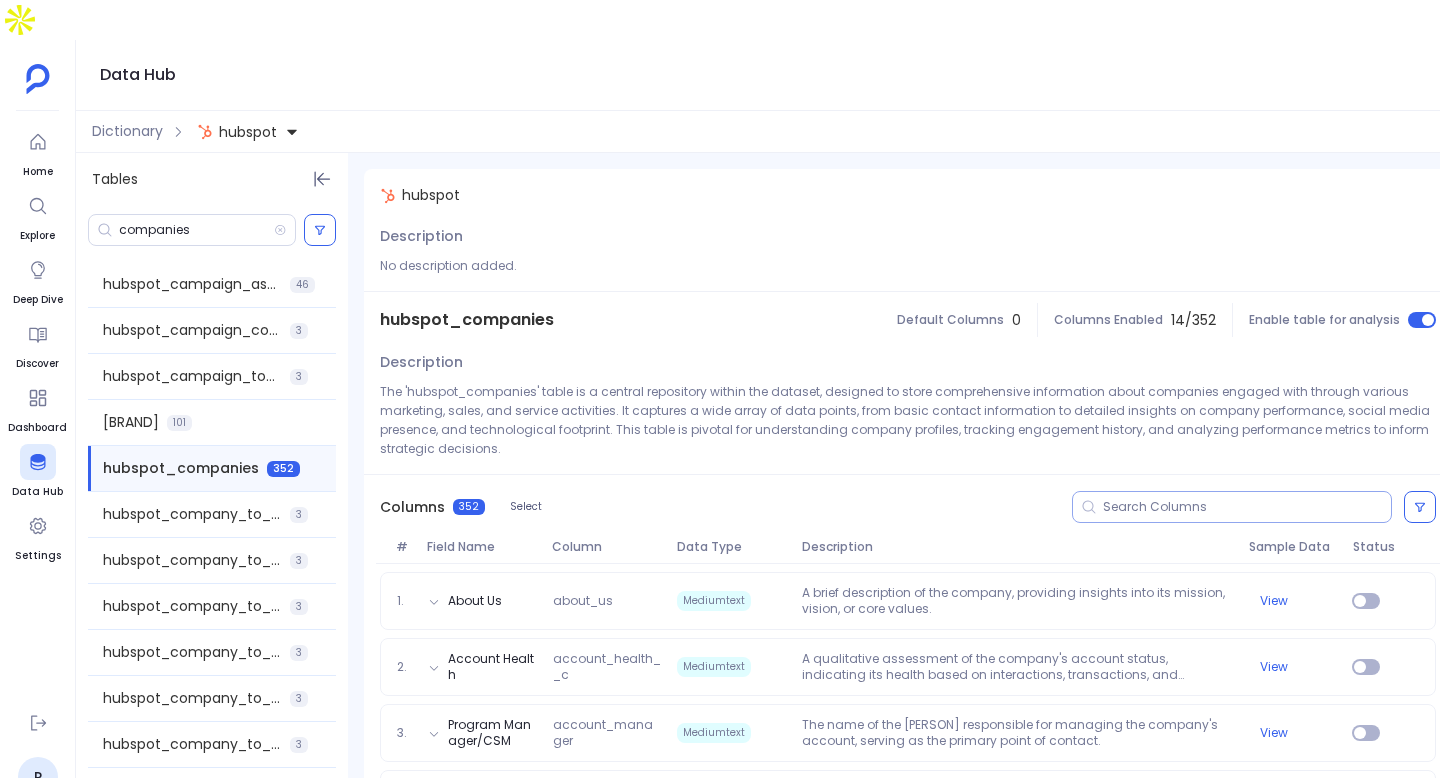 click at bounding box center [1247, 507] 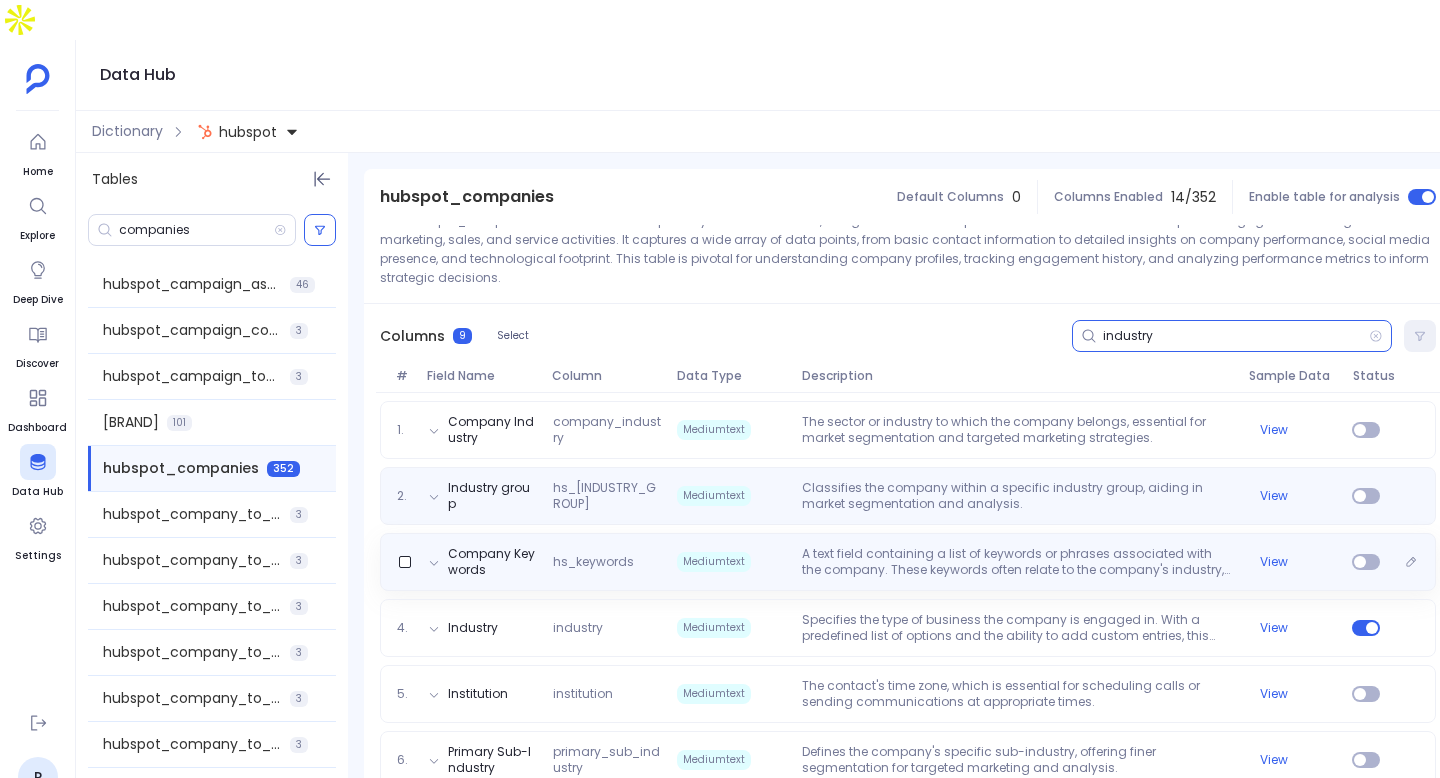 scroll, scrollTop: 192, scrollLeft: 0, axis: vertical 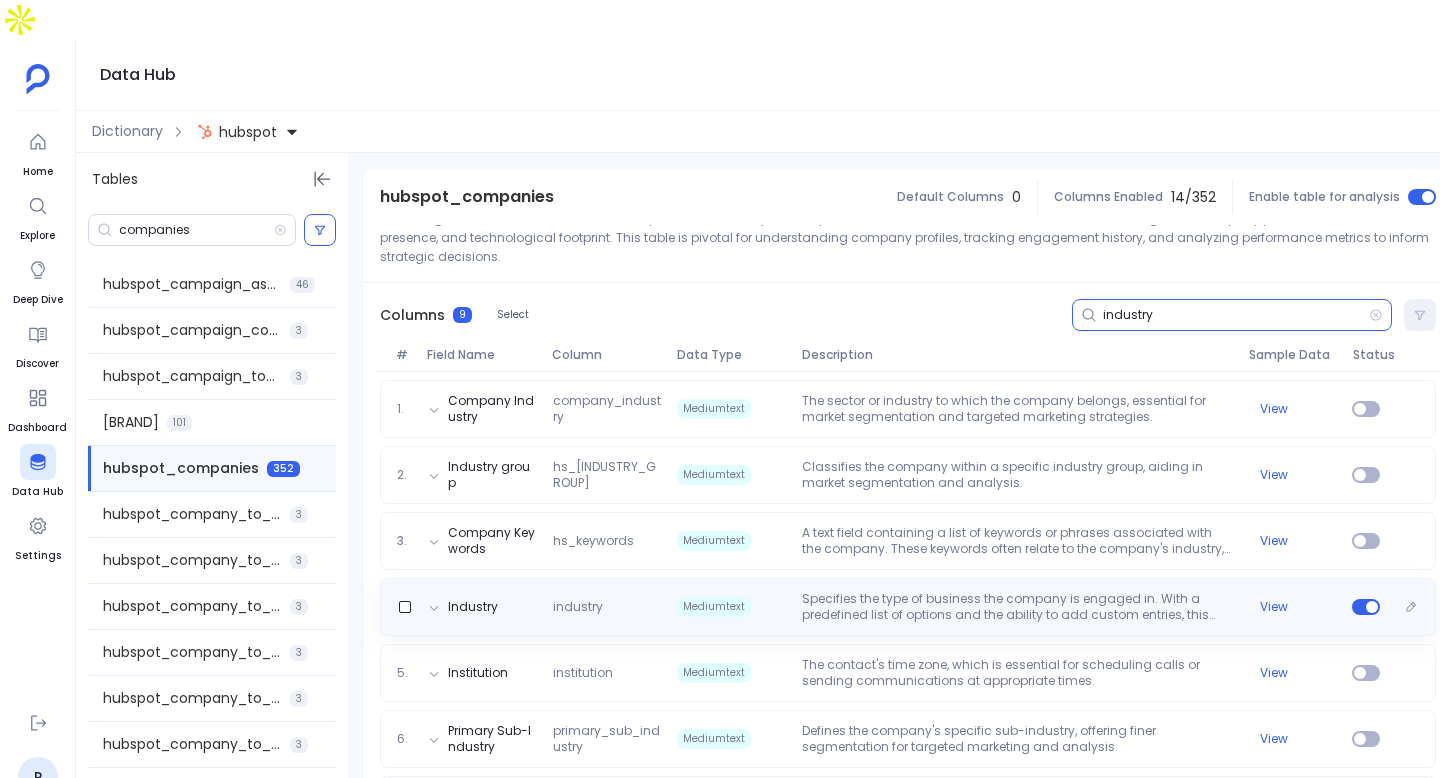 type on "industry" 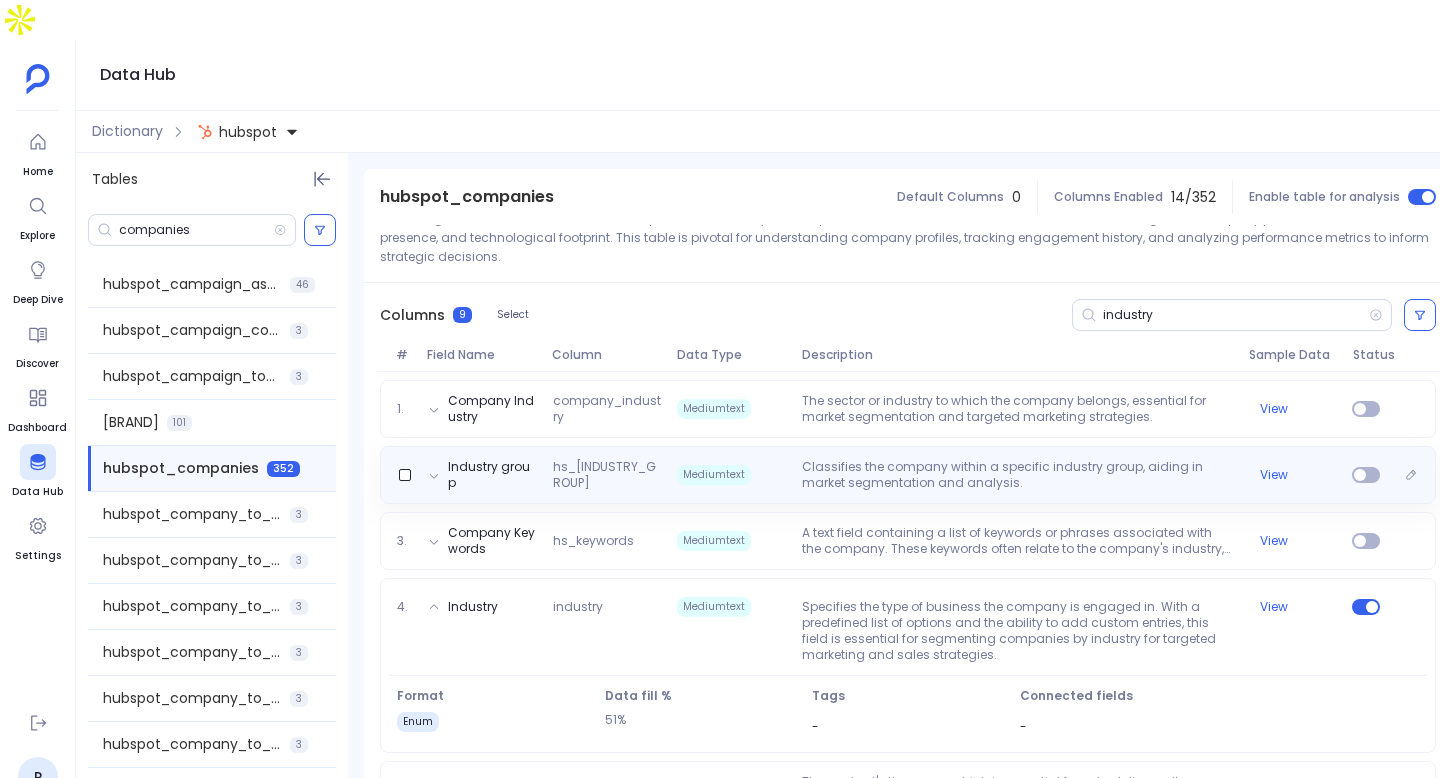 click on "Classifies the company within a specific industry group, aiding in market segmentation and analysis." at bounding box center (1017, 475) 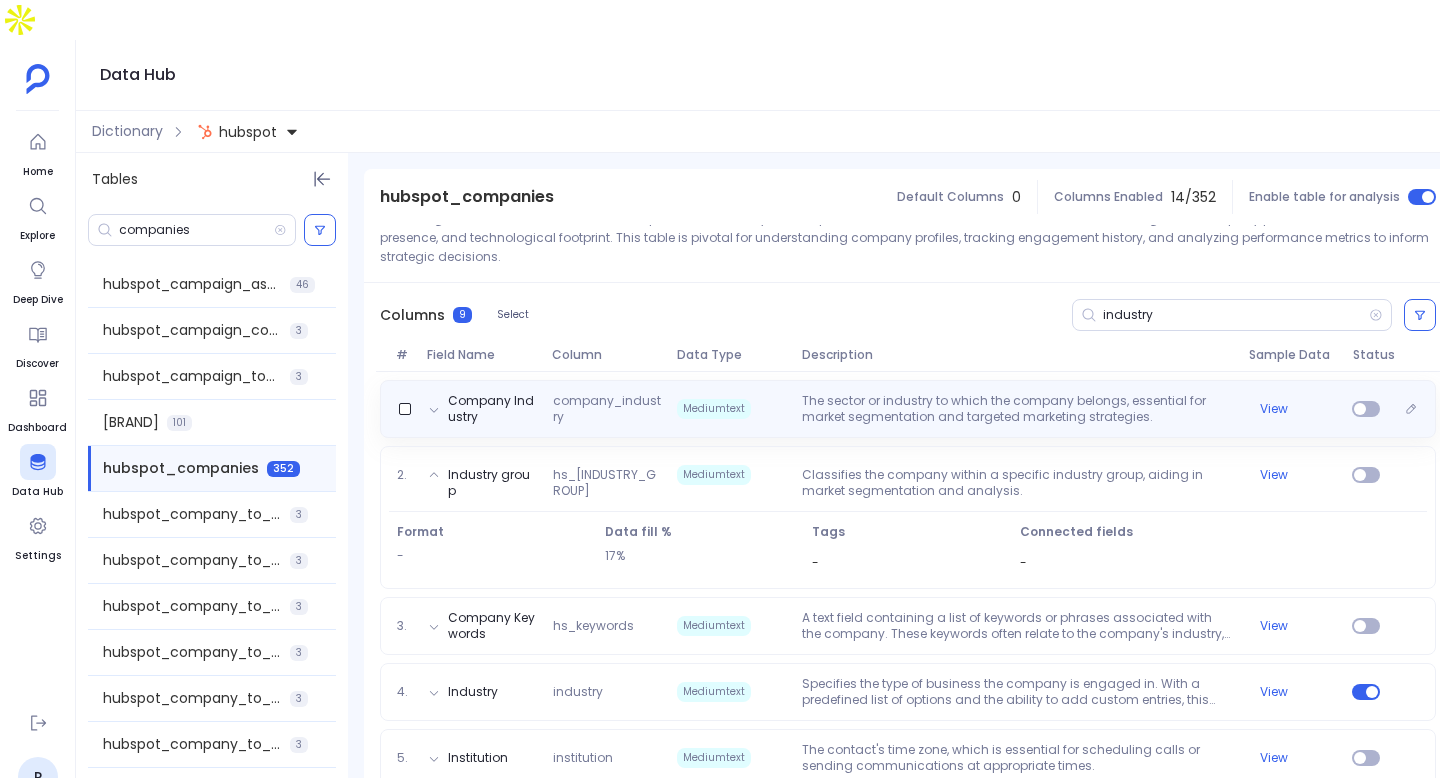 click on "The sector or industry to which the company belongs, essential for market segmentation and targeted marketing strategies." at bounding box center [1017, 409] 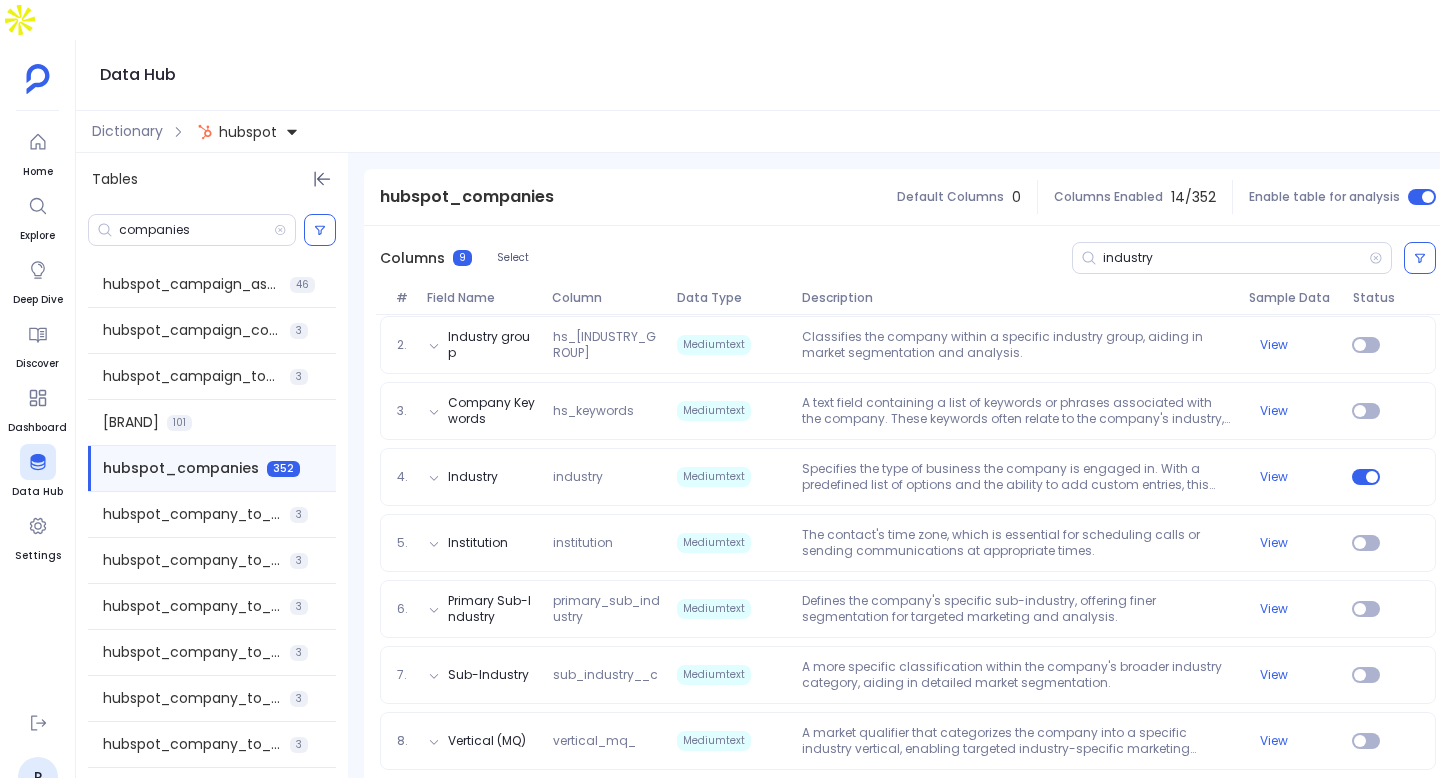 scroll, scrollTop: 457, scrollLeft: 0, axis: vertical 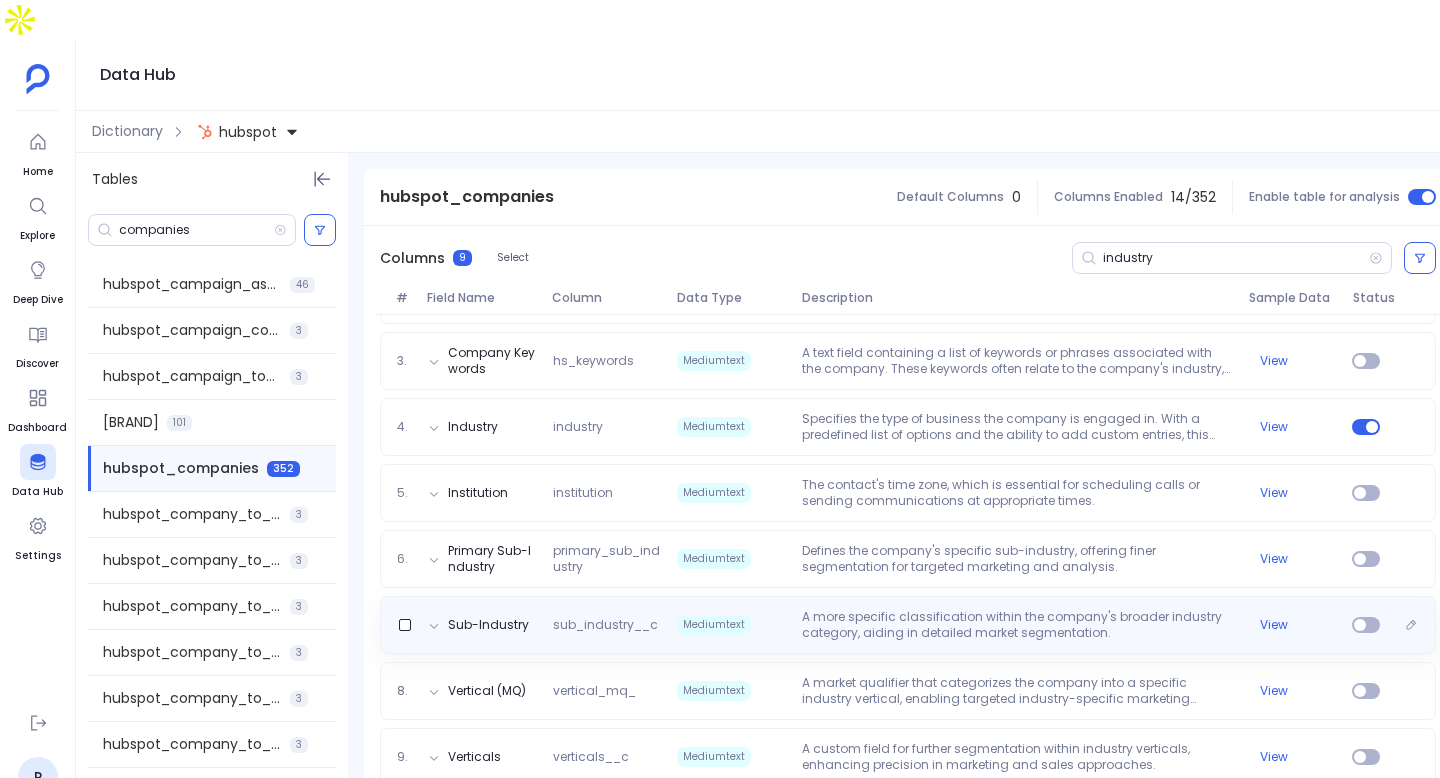click on "A more specific classification within the company's broader industry category, aiding in detailed market segmentation." at bounding box center (1017, 625) 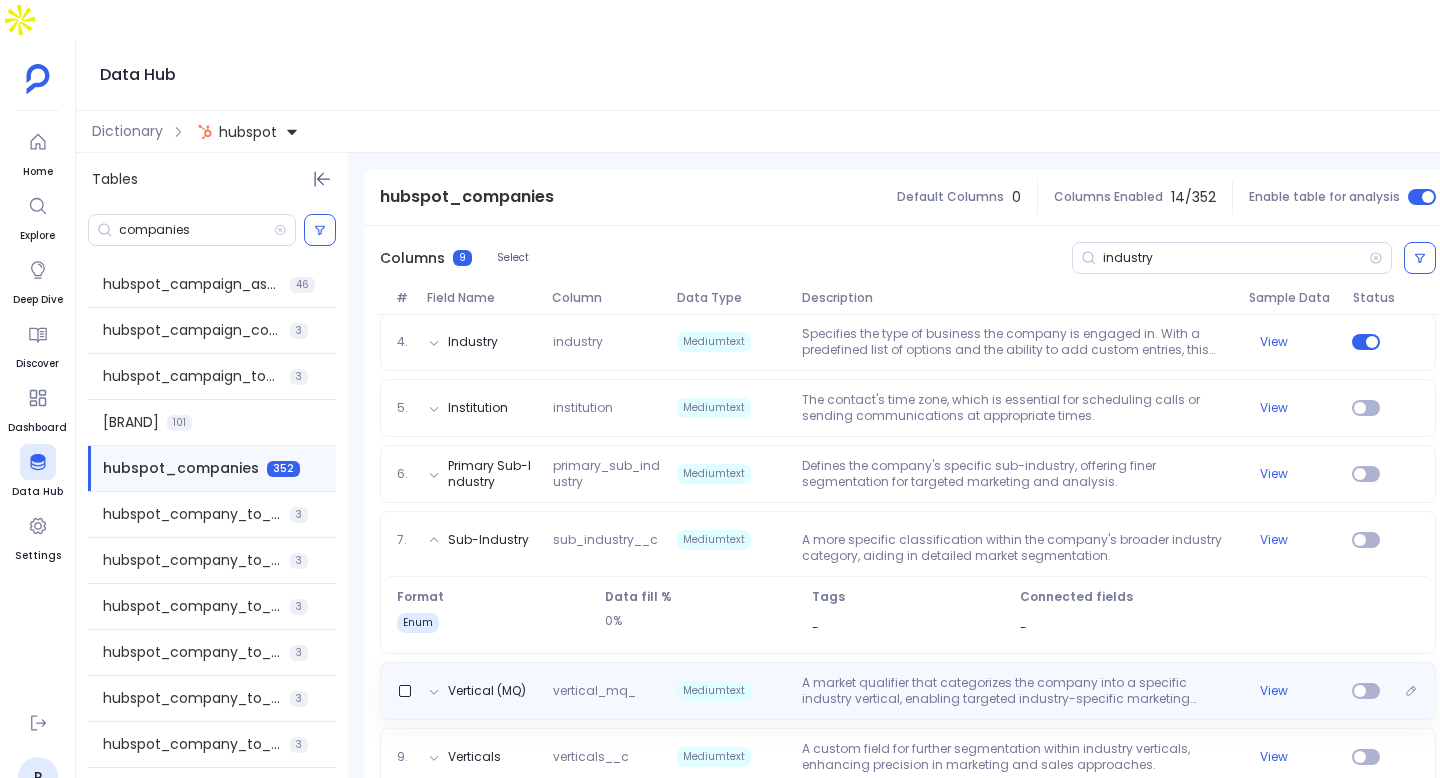 click on "A market qualifier that categorizes the company into a specific industry vertical, enabling targeted industry-specific marketing efforts." at bounding box center (1017, 691) 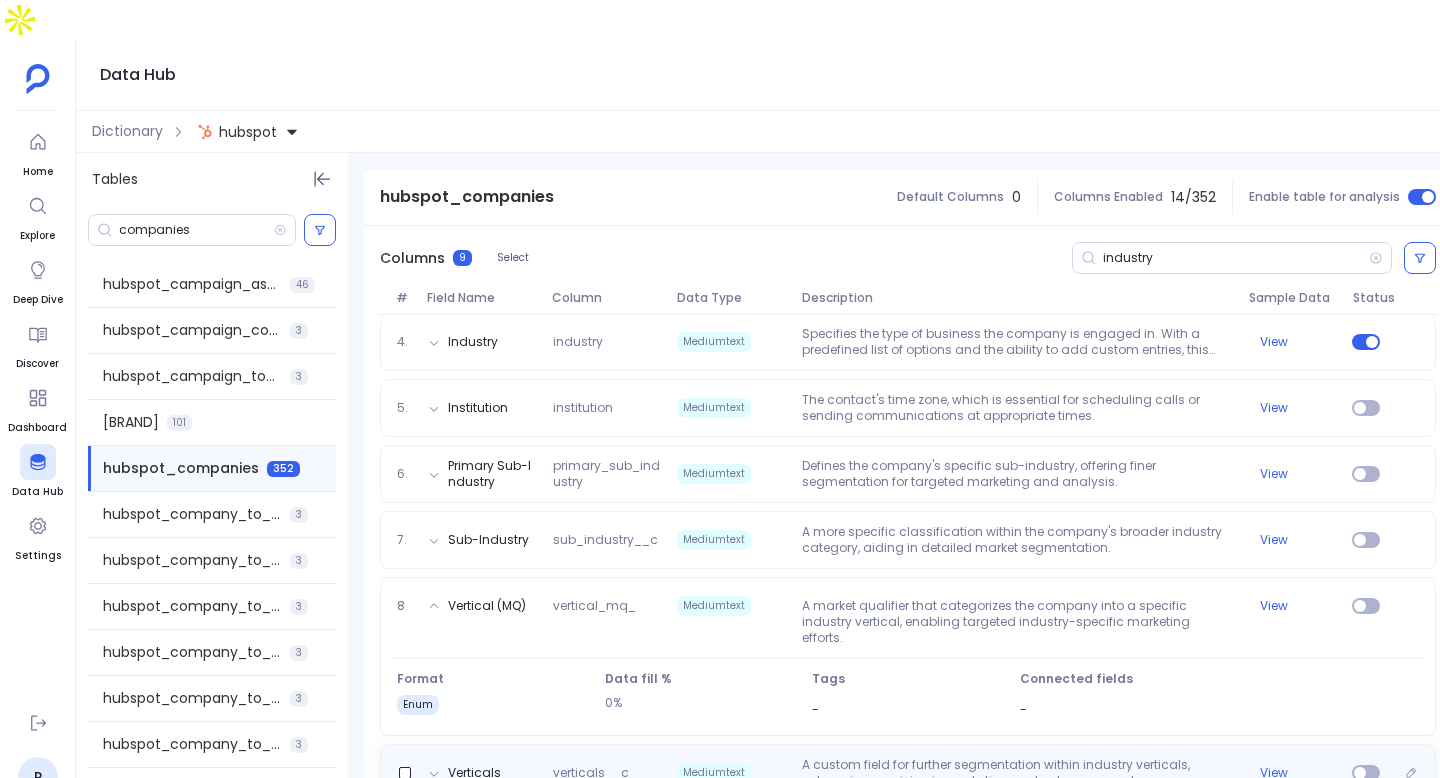 click on "A custom field for further segmentation within industry verticals, enhancing precision in marketing and sales approaches." at bounding box center [1017, 773] 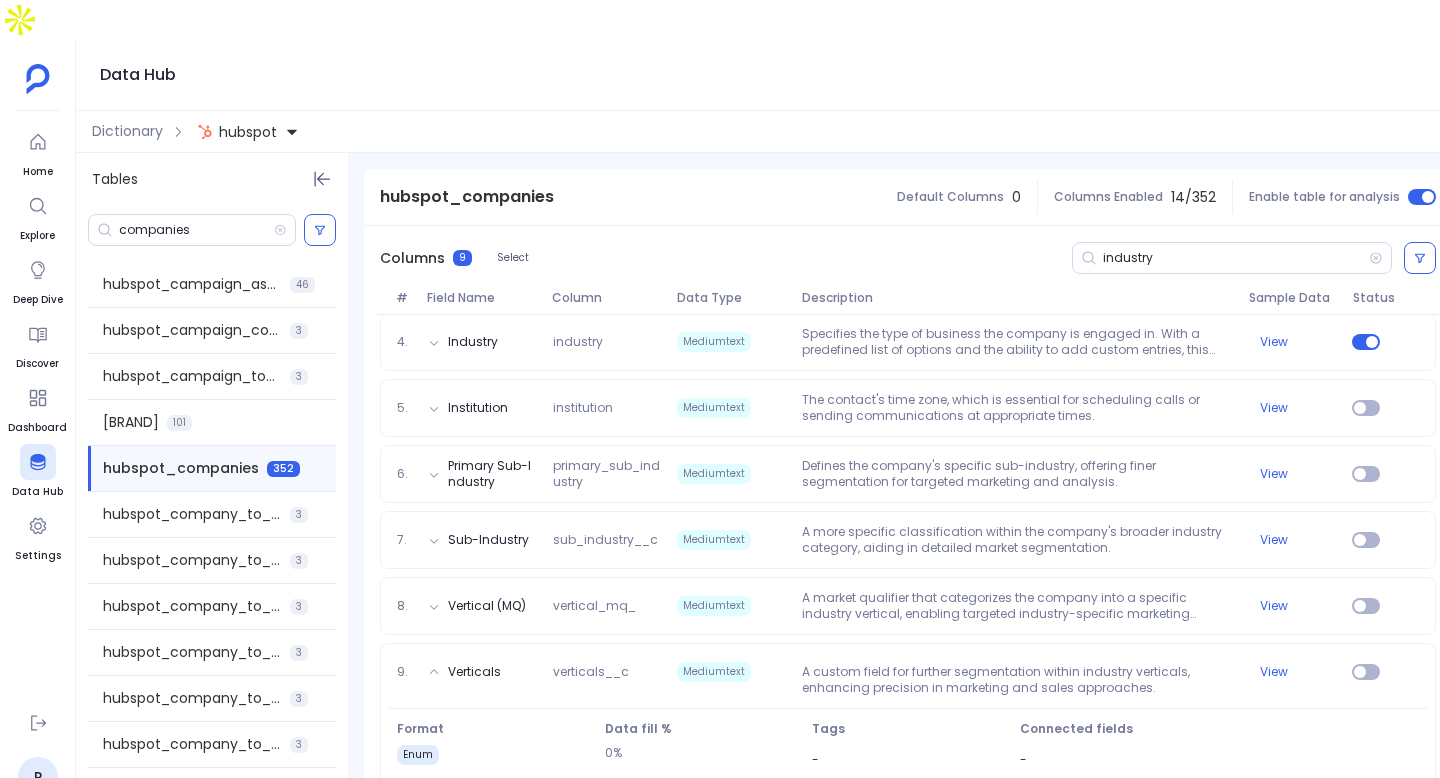 scroll, scrollTop: 168, scrollLeft: 0, axis: vertical 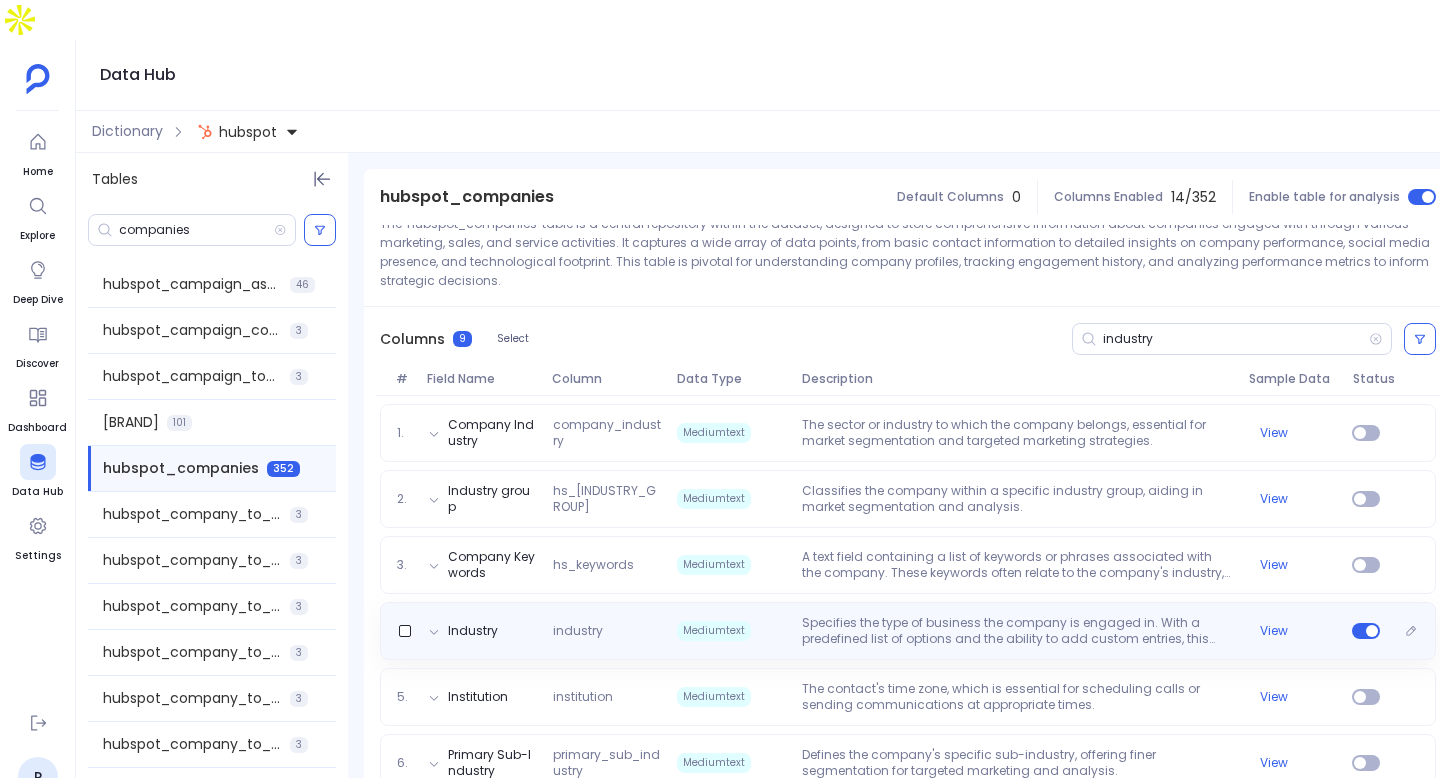 click on "Industry industry Mediumtext Specifies the type of business the company is engaged in. With a predefined list of options and the ability to add custom entries, this field is essential for segmenting companies by industry for targeted marketing and sales strategies. View" at bounding box center (908, 631) 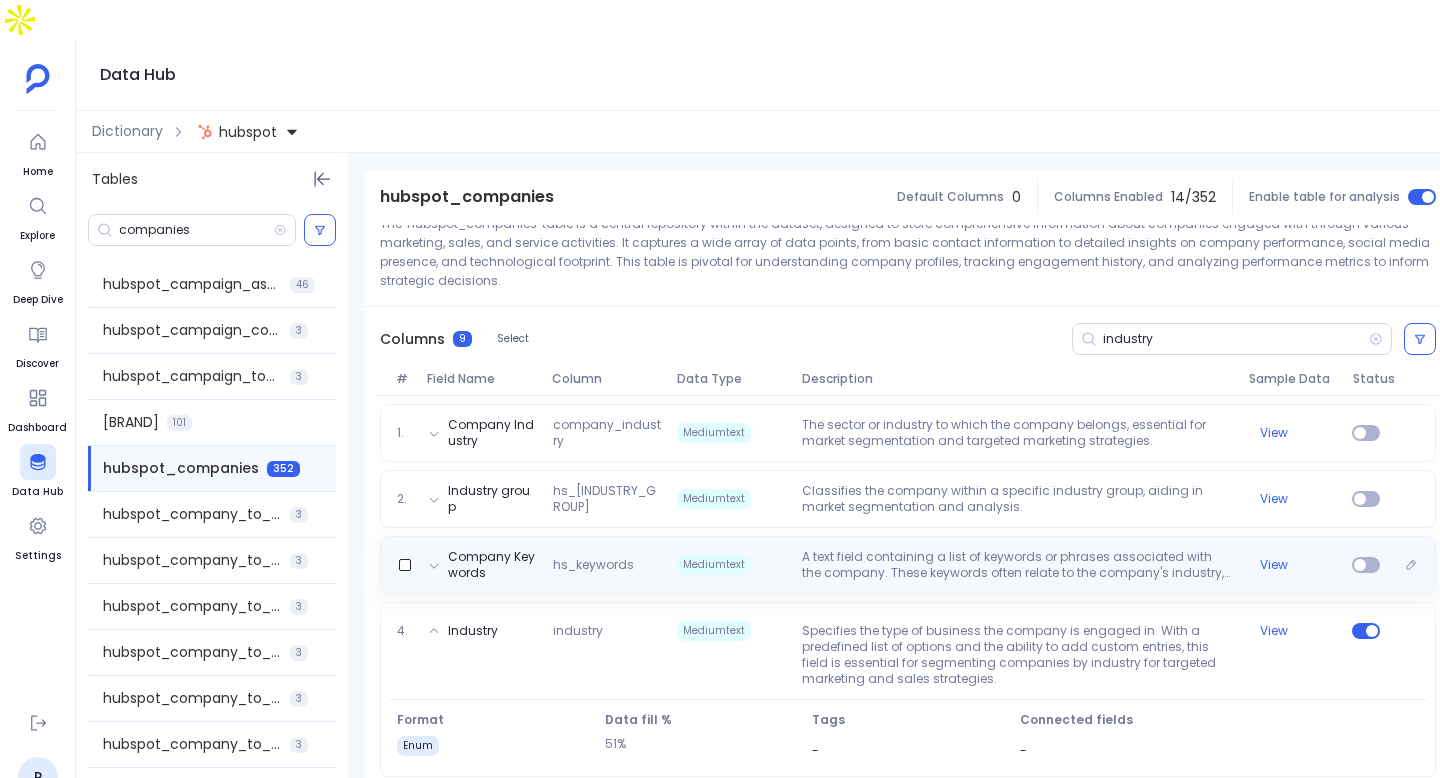 click on "A text field containing a list of keywords or phrases associated with the company. These keywords often relate to the company's industry, products, or market focus, and can be used for segmentation, targeting, and search optimization purposes." at bounding box center (1017, 565) 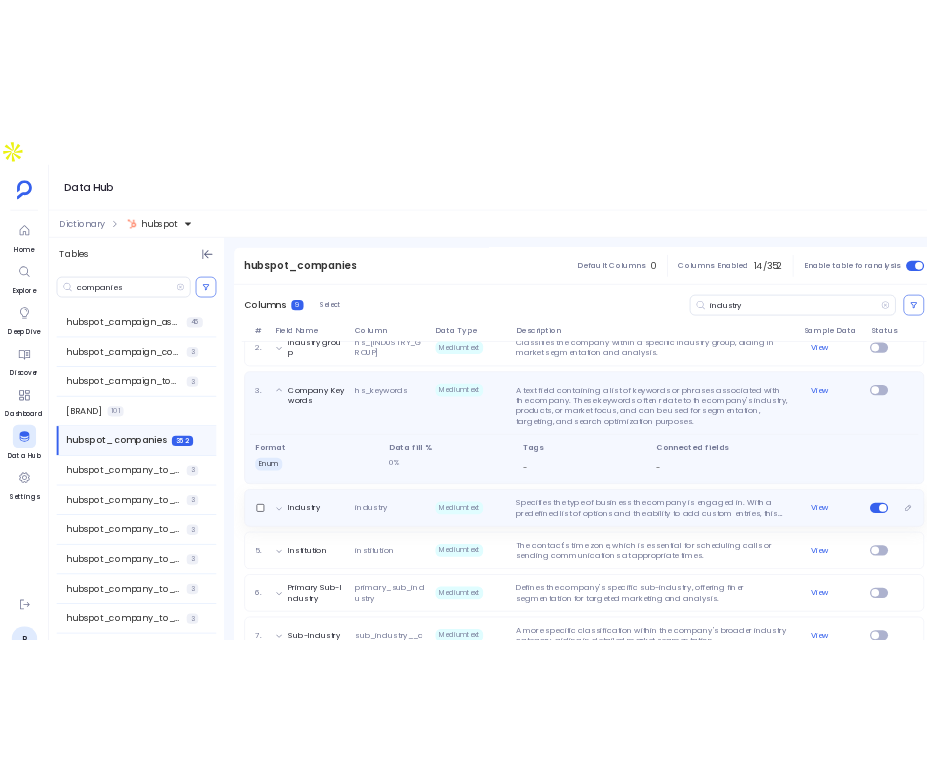 scroll, scrollTop: 342, scrollLeft: 0, axis: vertical 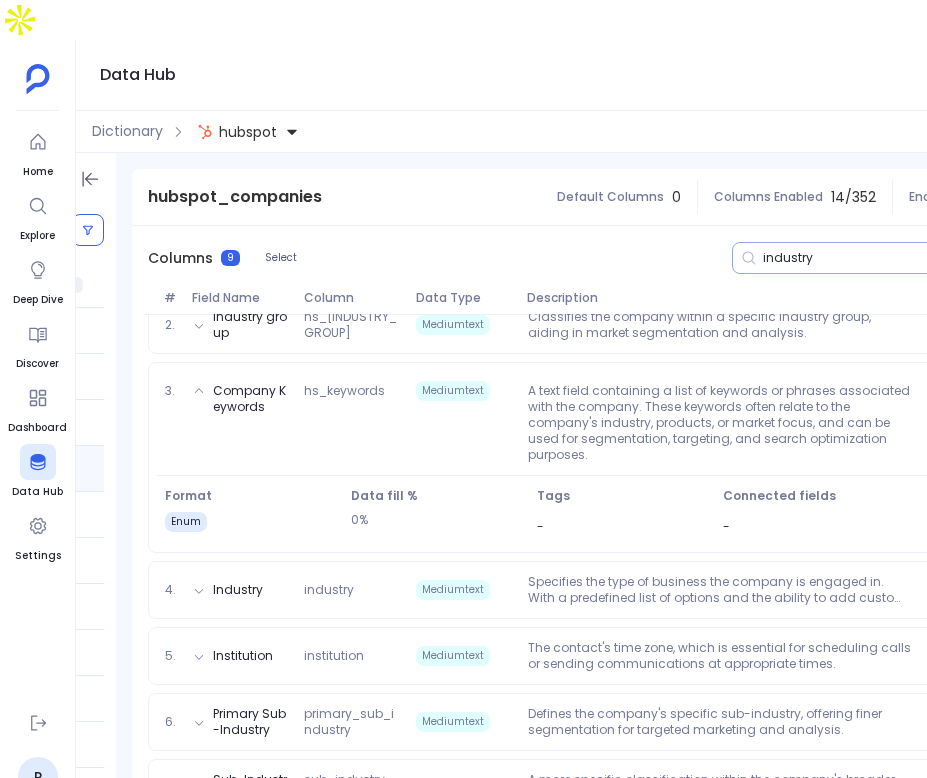 click on "industry" at bounding box center [896, 258] 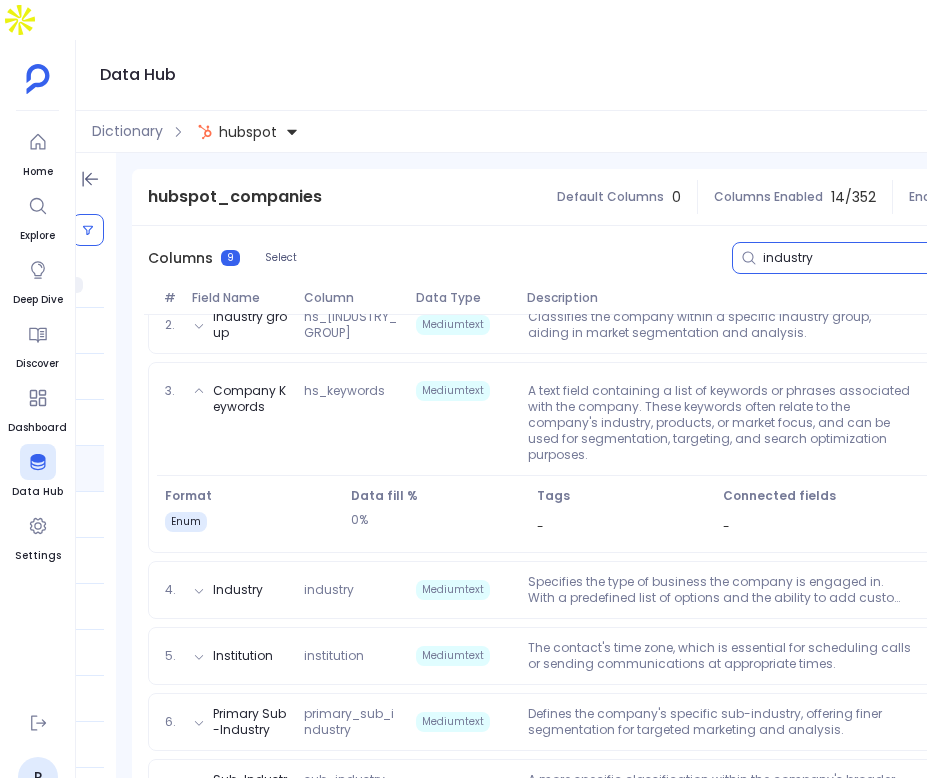 click on "industry" at bounding box center (896, 258) 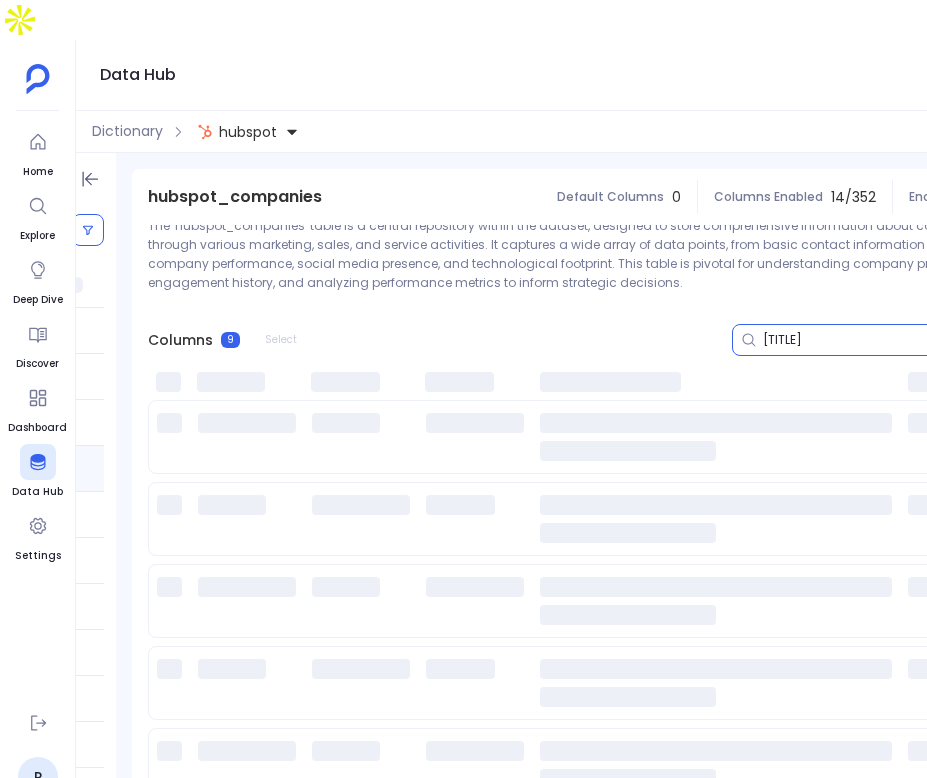 scroll, scrollTop: 0, scrollLeft: 0, axis: both 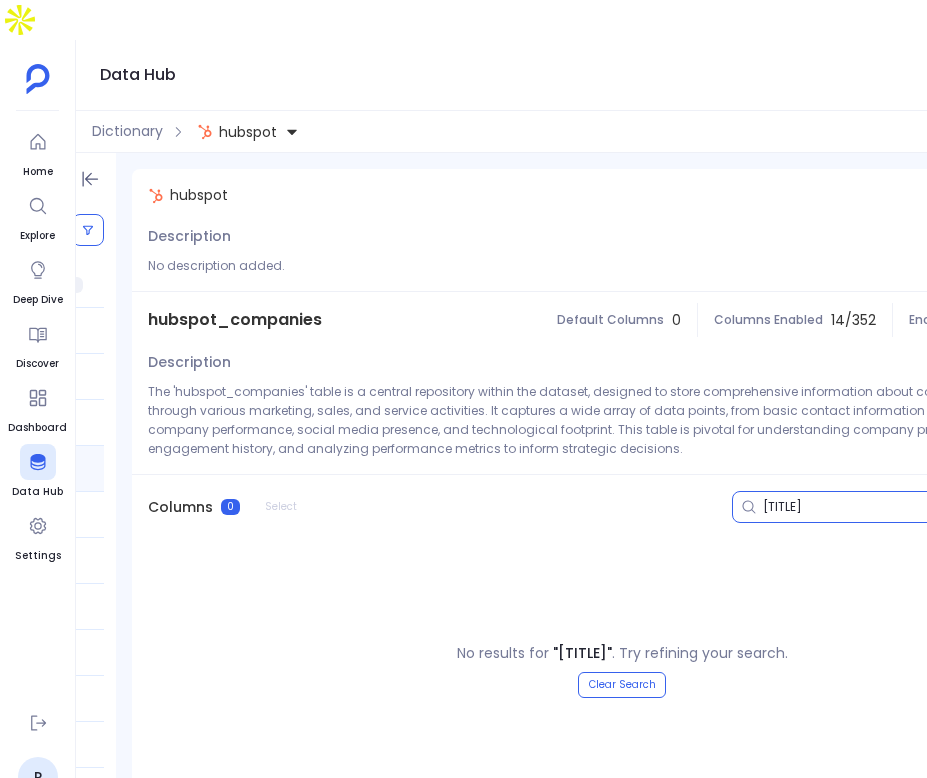 click on "title" at bounding box center [896, 507] 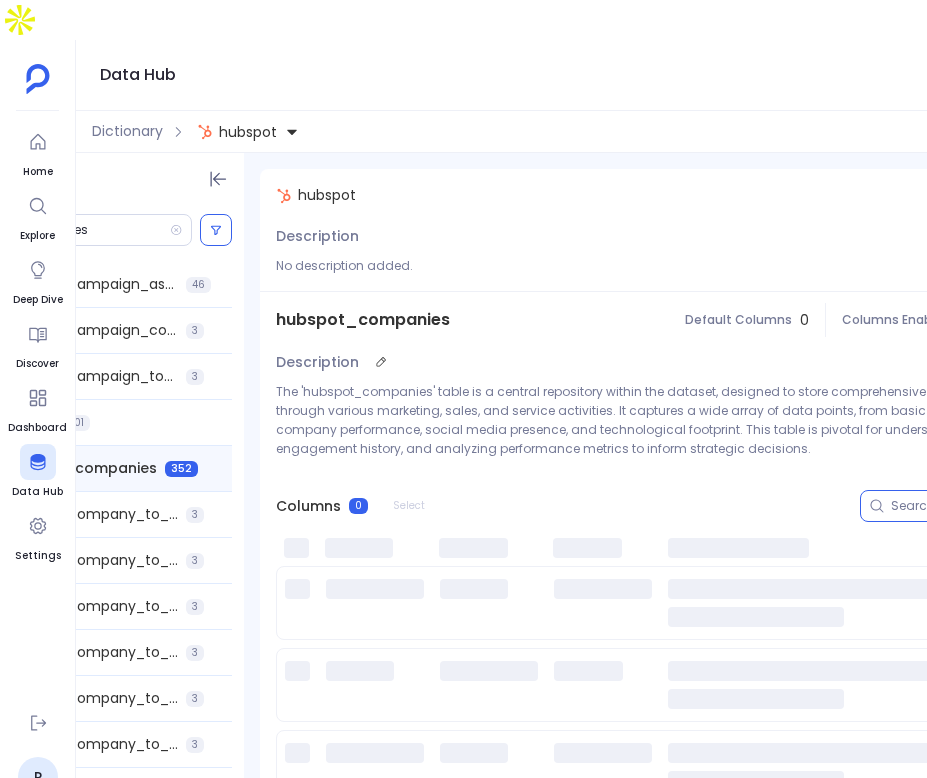 scroll, scrollTop: 0, scrollLeft: 0, axis: both 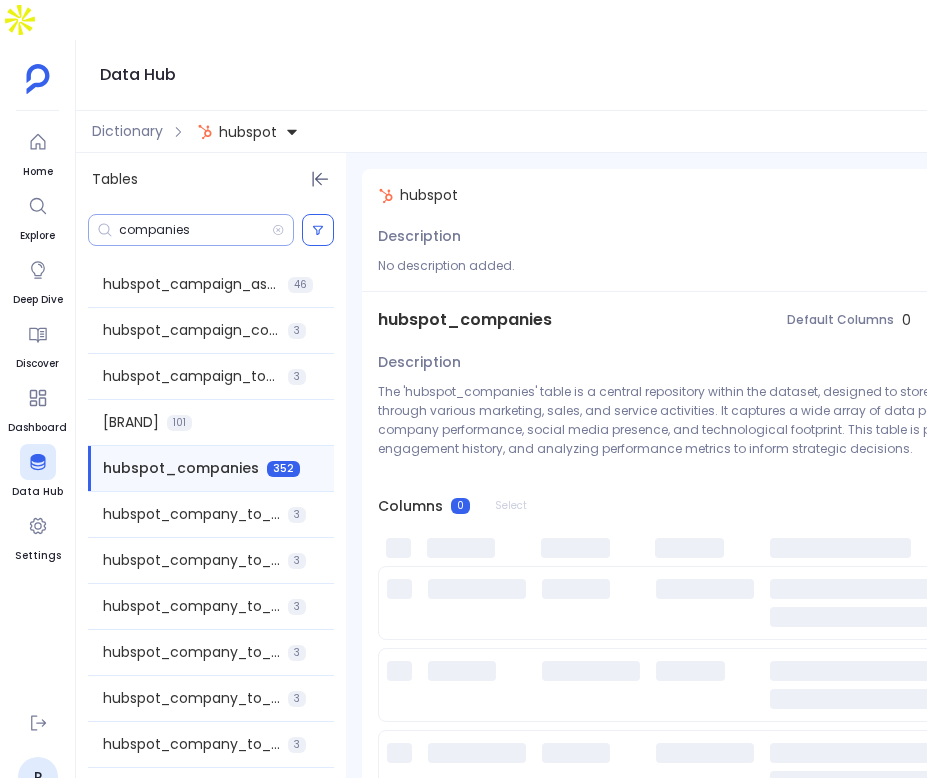 type 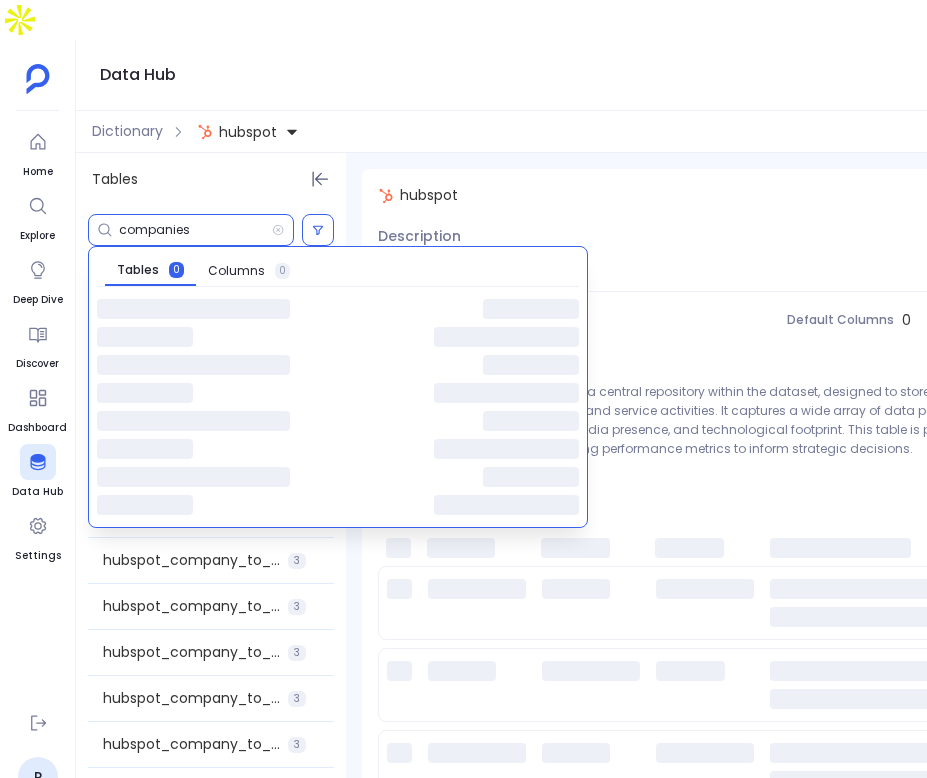 click on "companies" at bounding box center [195, 230] 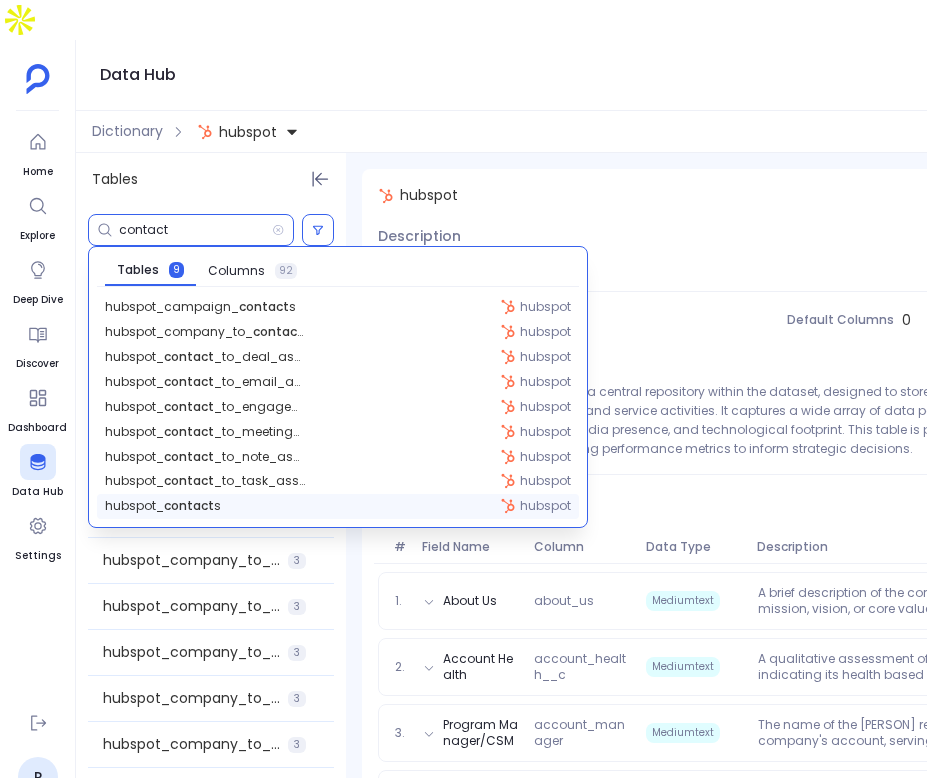 type on "contact" 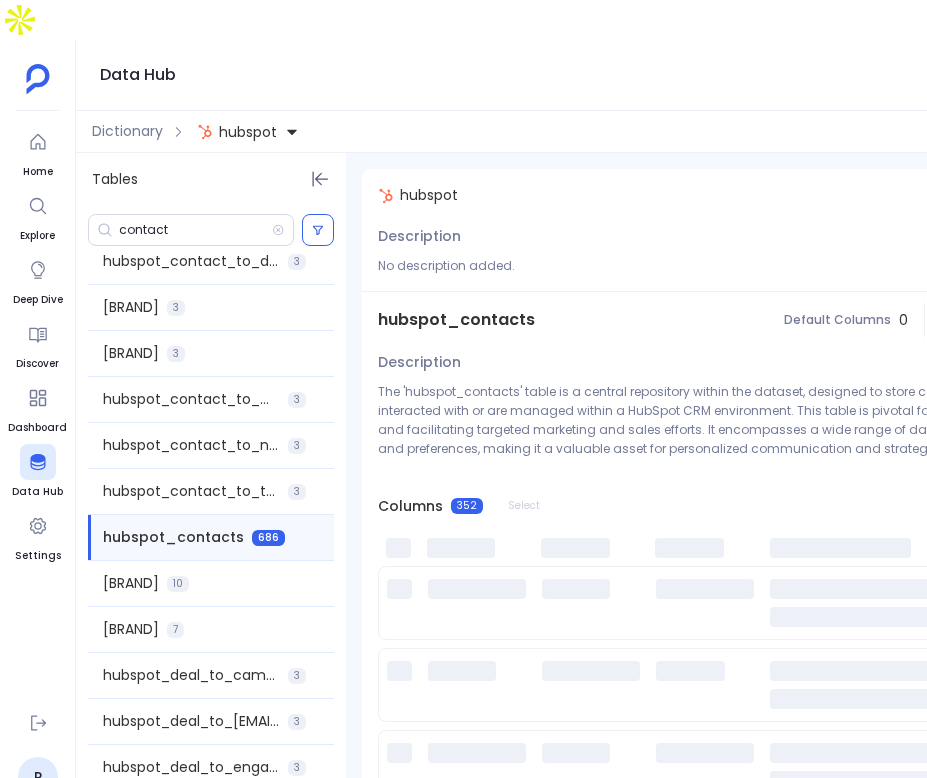 scroll, scrollTop: 575, scrollLeft: 0, axis: vertical 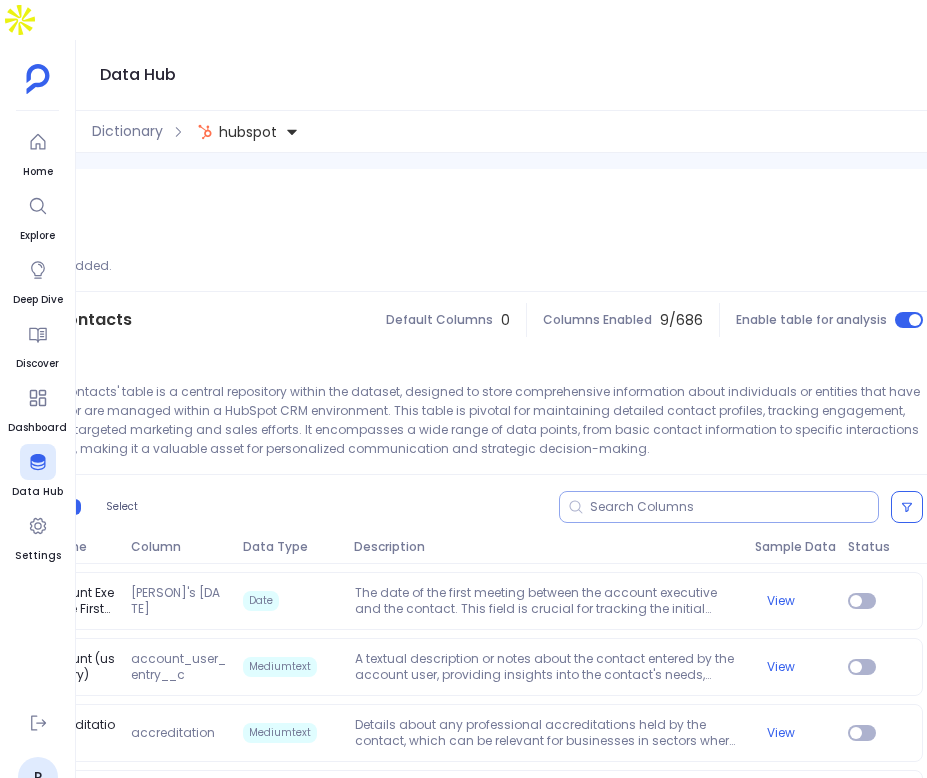 click at bounding box center (734, 507) 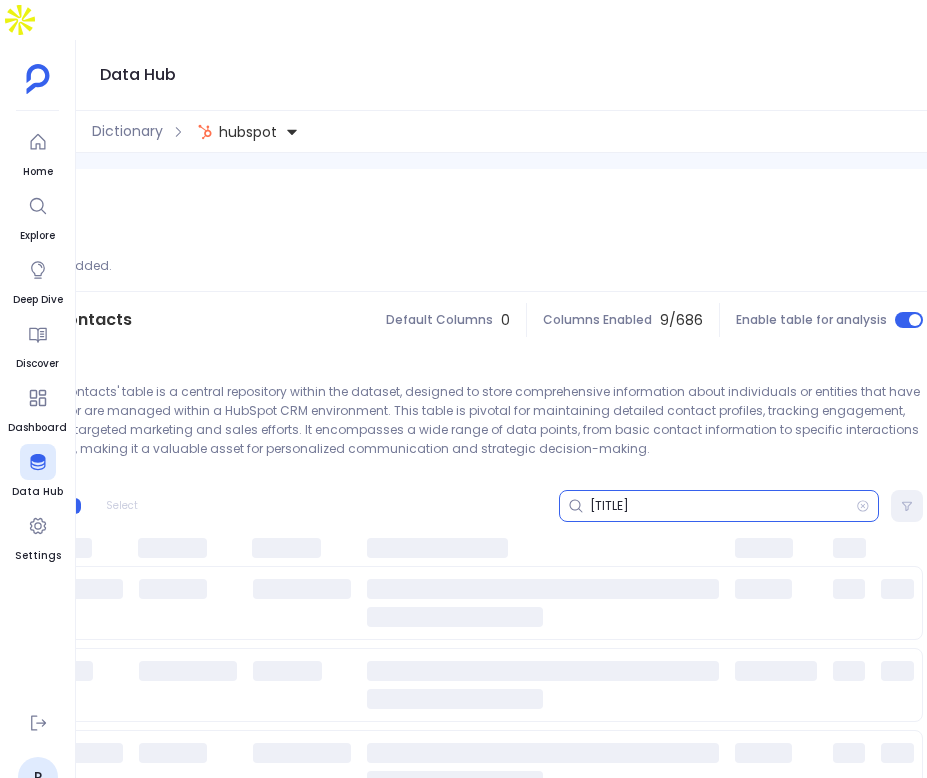 scroll, scrollTop: 166, scrollLeft: 0, axis: vertical 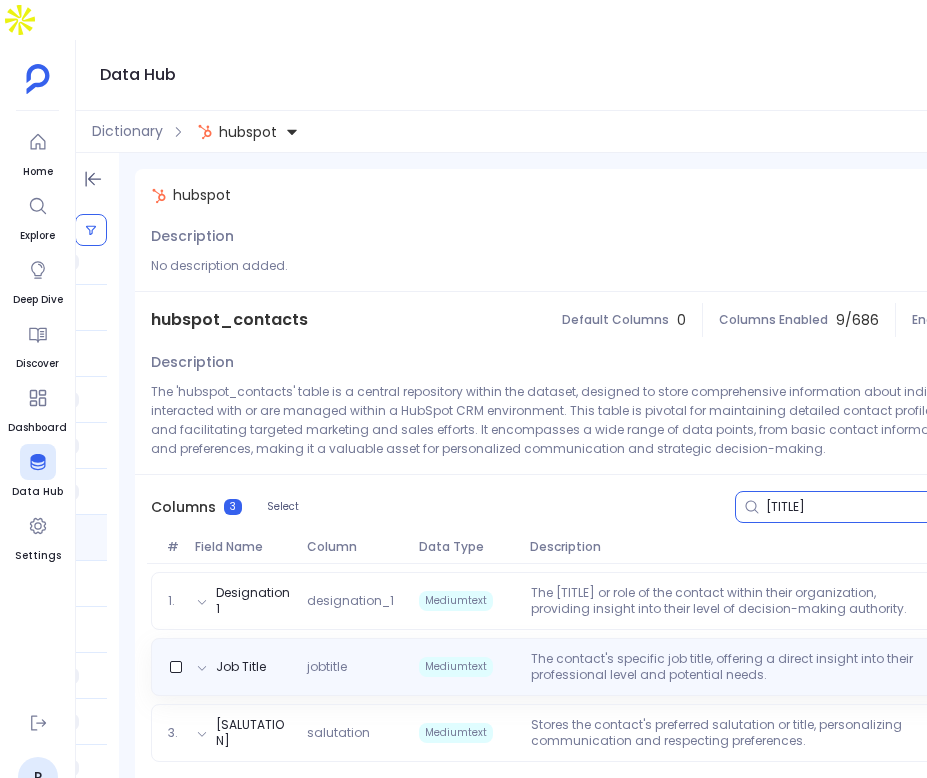 type on "title" 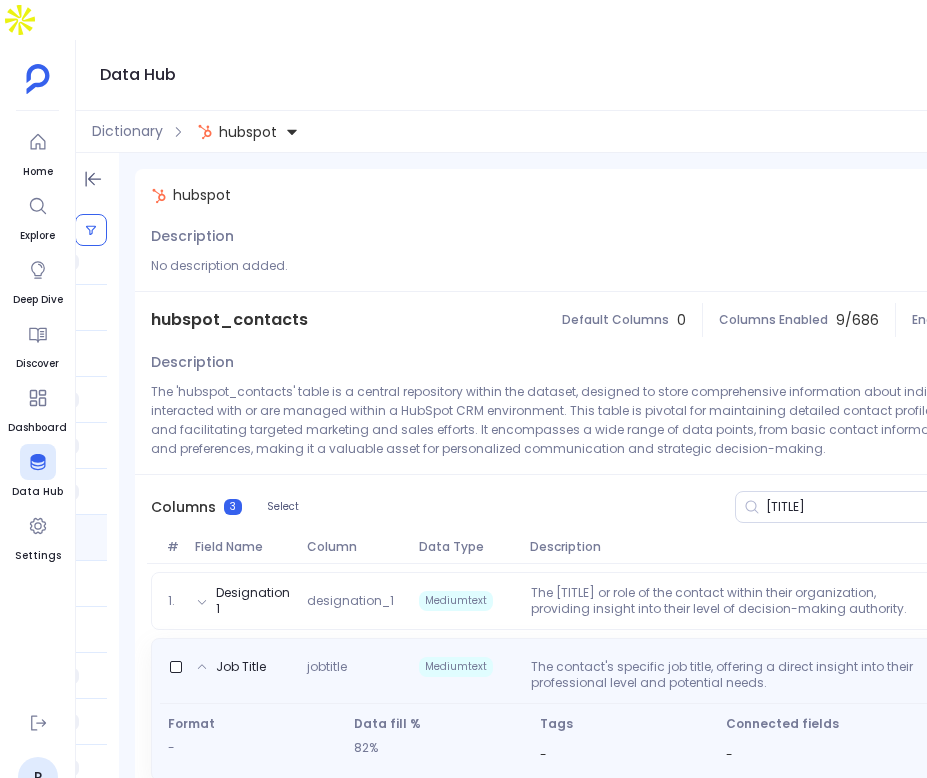 scroll, scrollTop: 61, scrollLeft: 0, axis: vertical 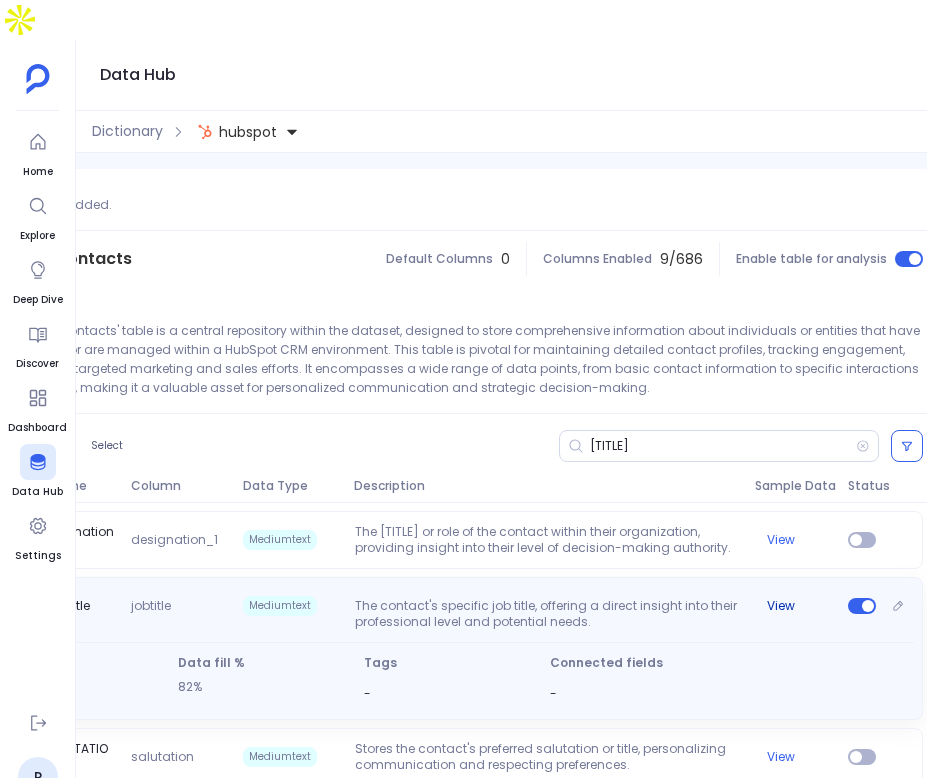 click on "View" at bounding box center (781, 606) 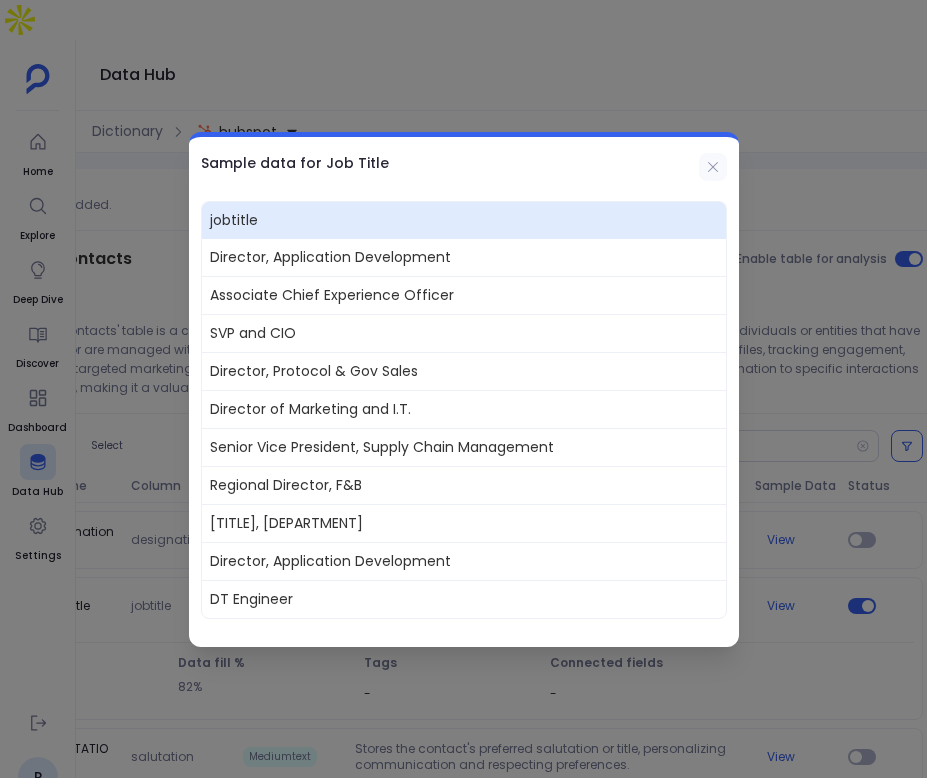 click at bounding box center [713, 167] 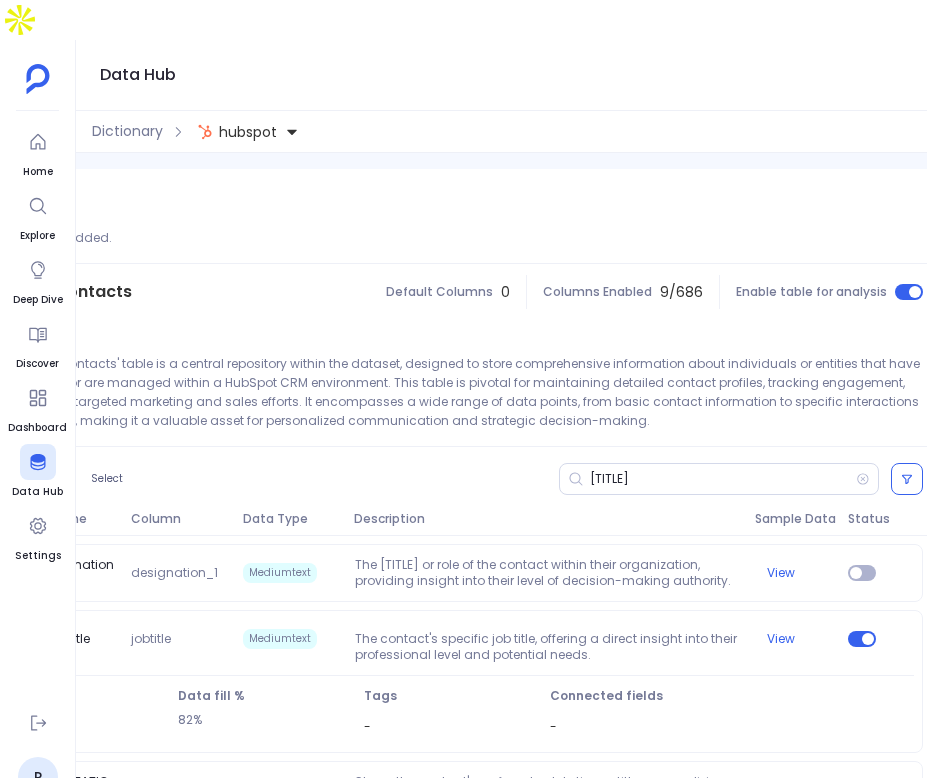 scroll, scrollTop: 61, scrollLeft: 0, axis: vertical 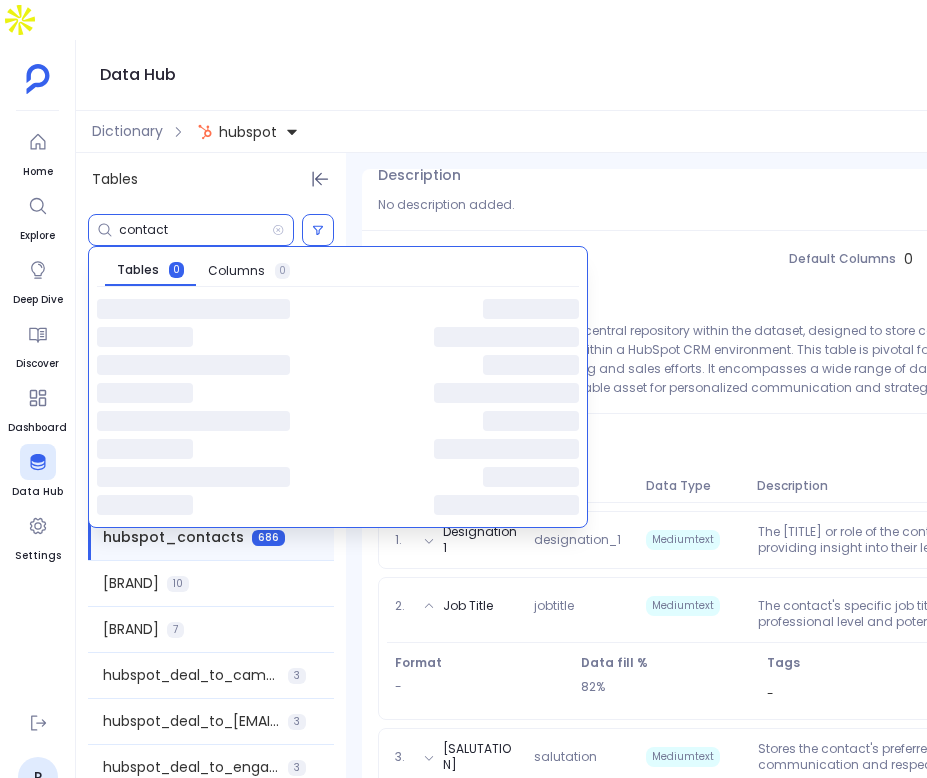 click on "contact" at bounding box center [195, 230] 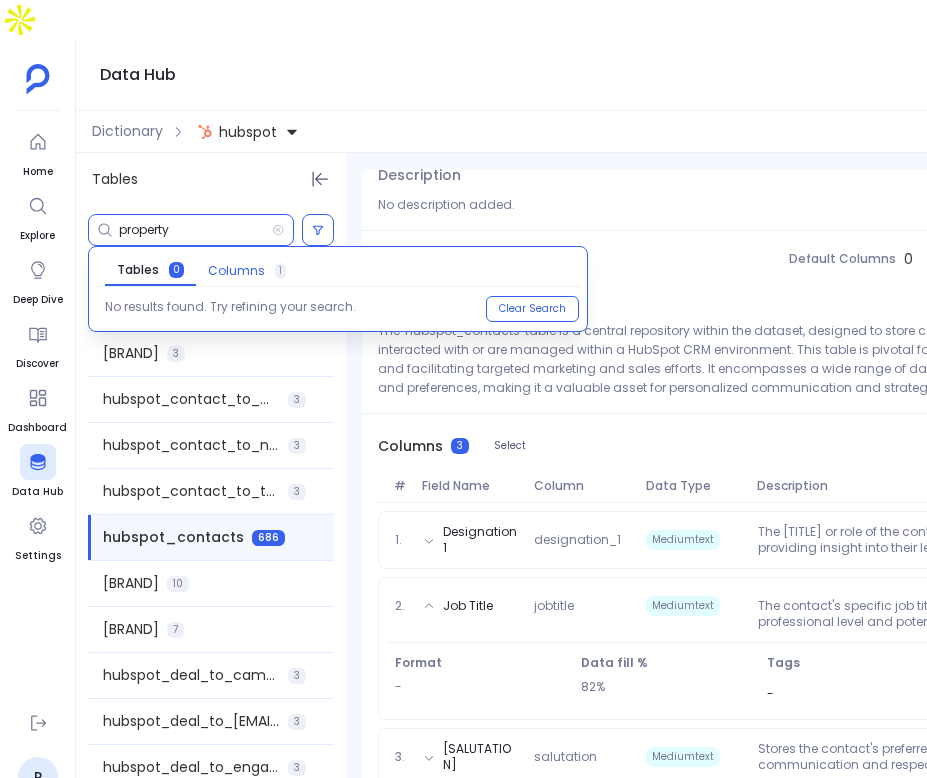 click on "Columns 1" at bounding box center (247, 271) 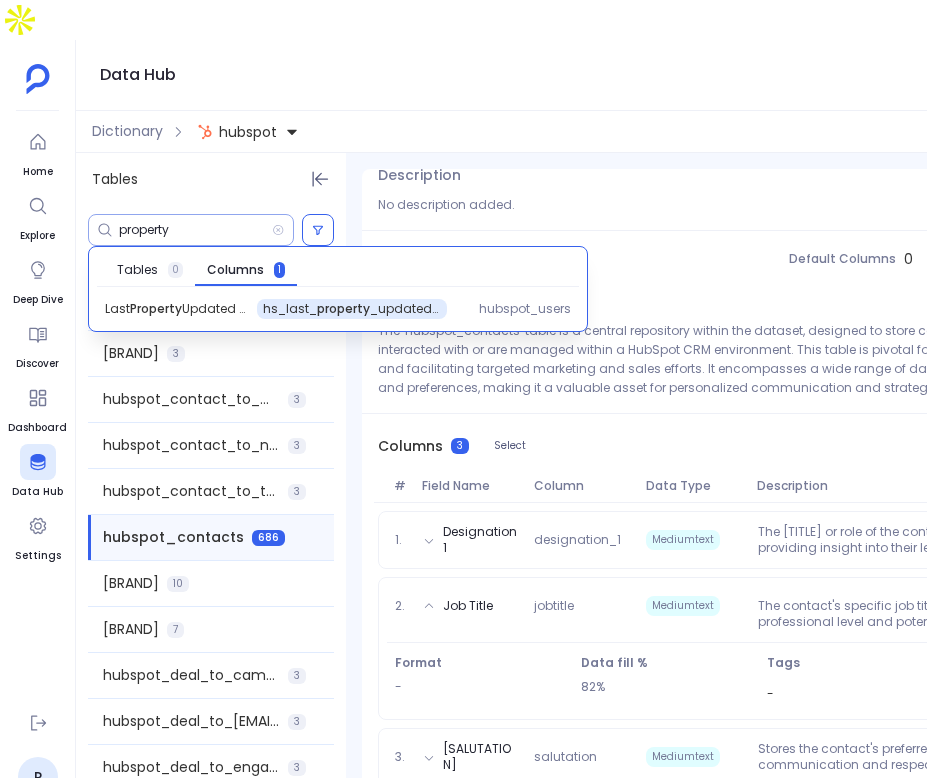 click on "property" at bounding box center [191, 230] 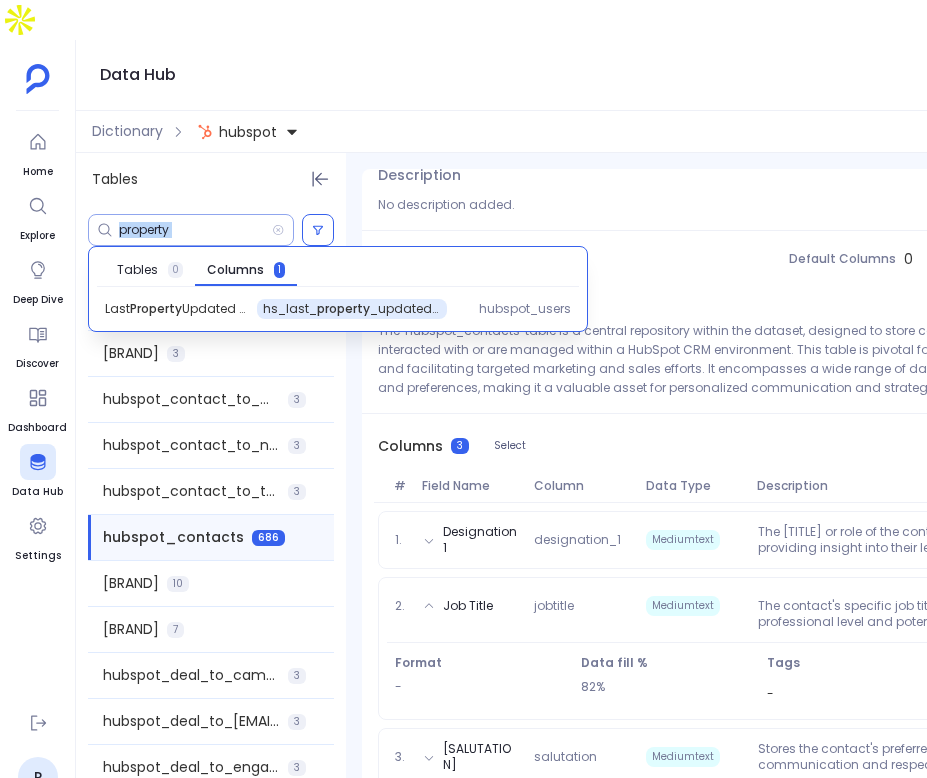click on "property" at bounding box center (191, 230) 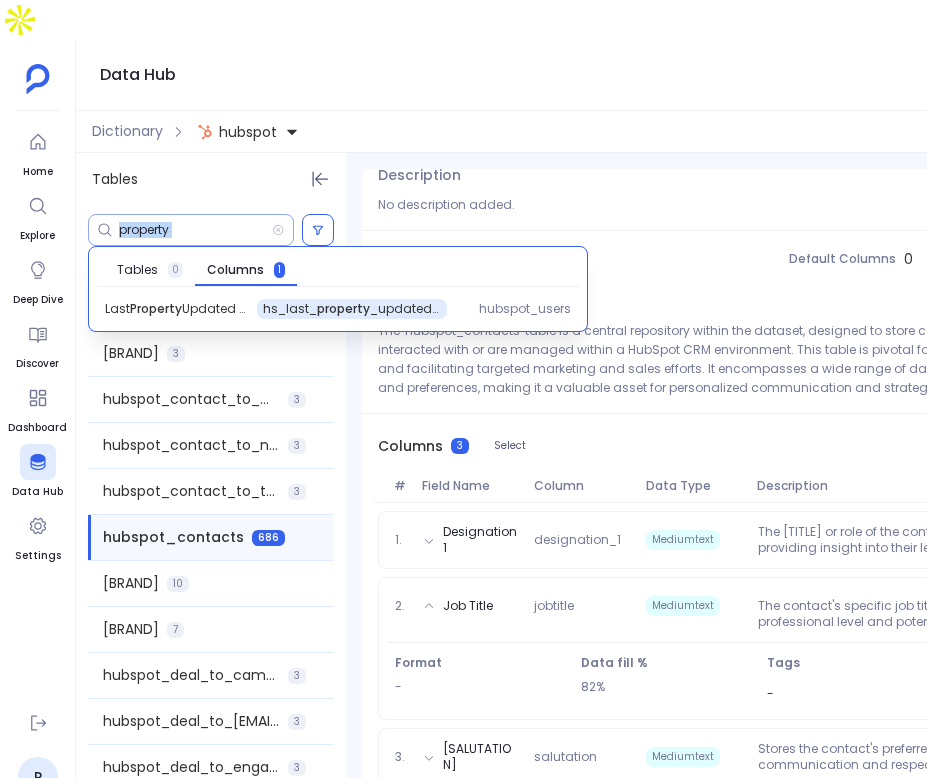 click on "property" at bounding box center (195, 230) 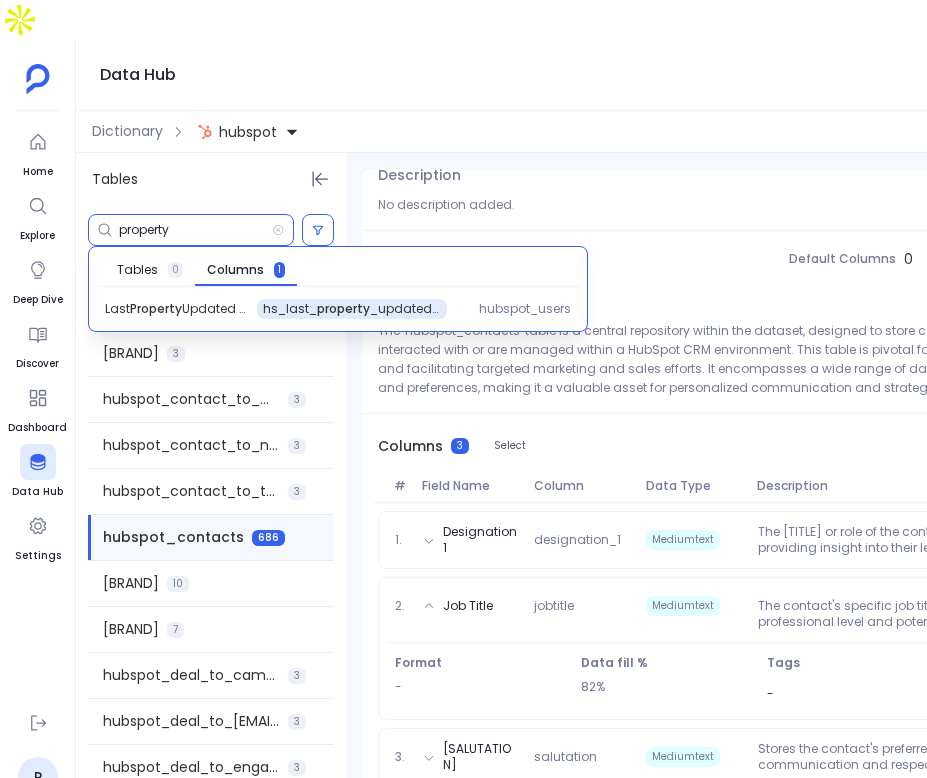click on "property" at bounding box center [195, 230] 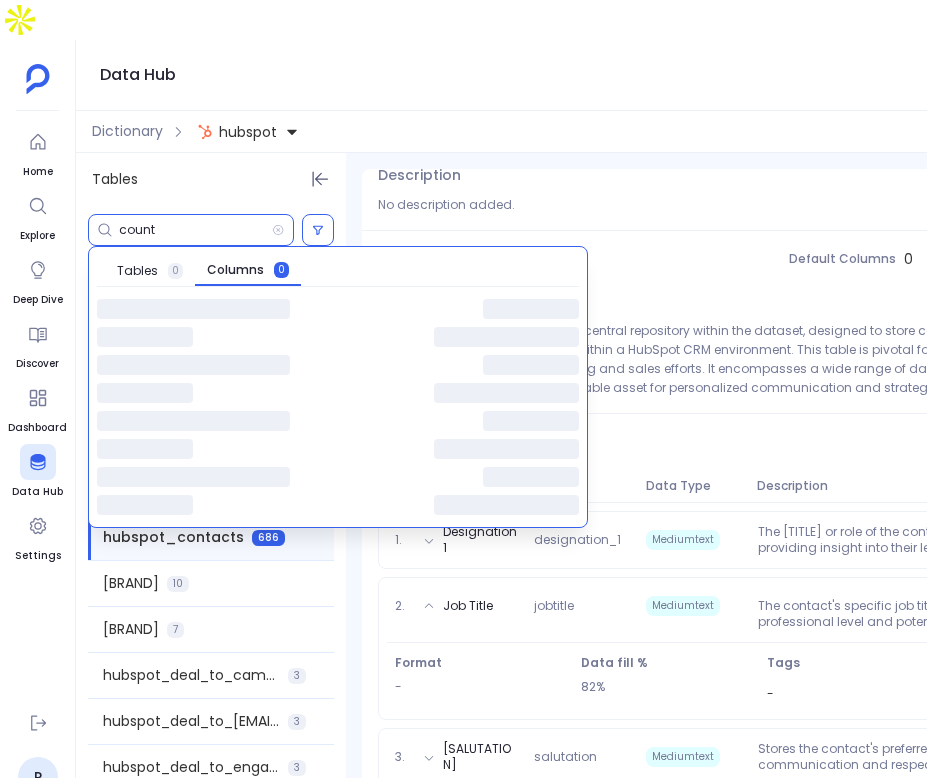 type on "count" 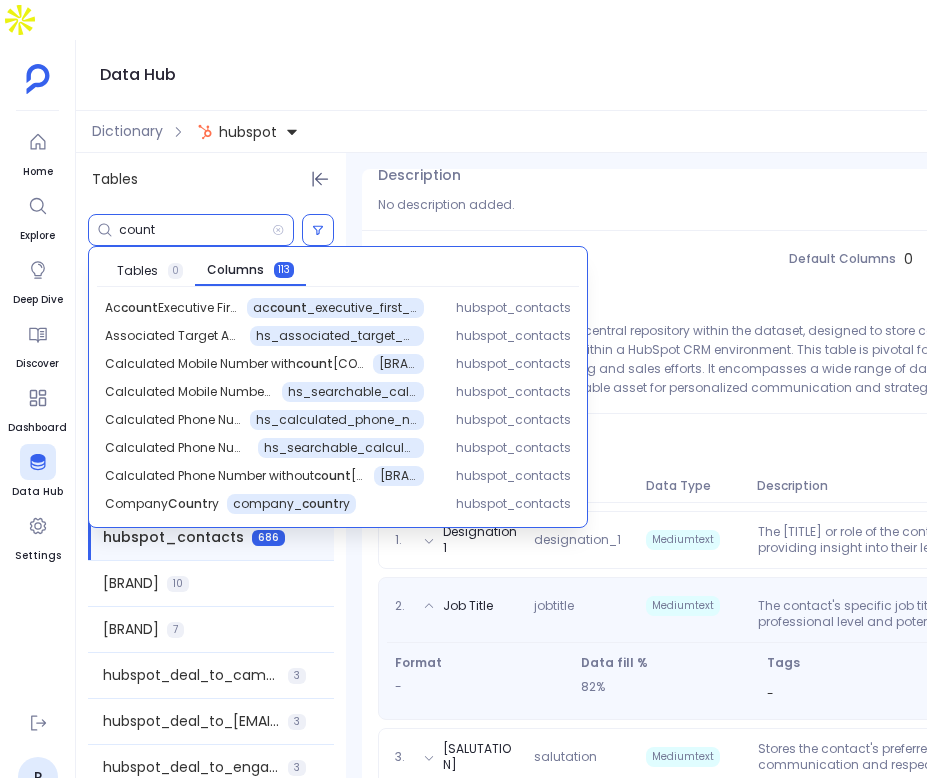 scroll, scrollTop: 33, scrollLeft: 0, axis: vertical 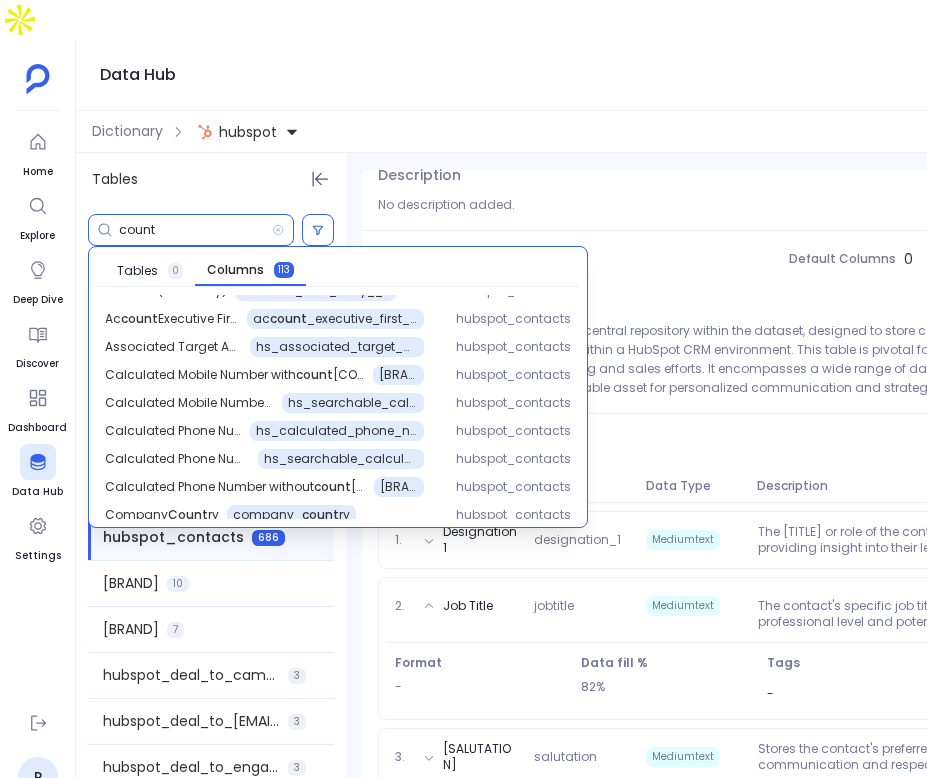 click on "count" at bounding box center (195, 230) 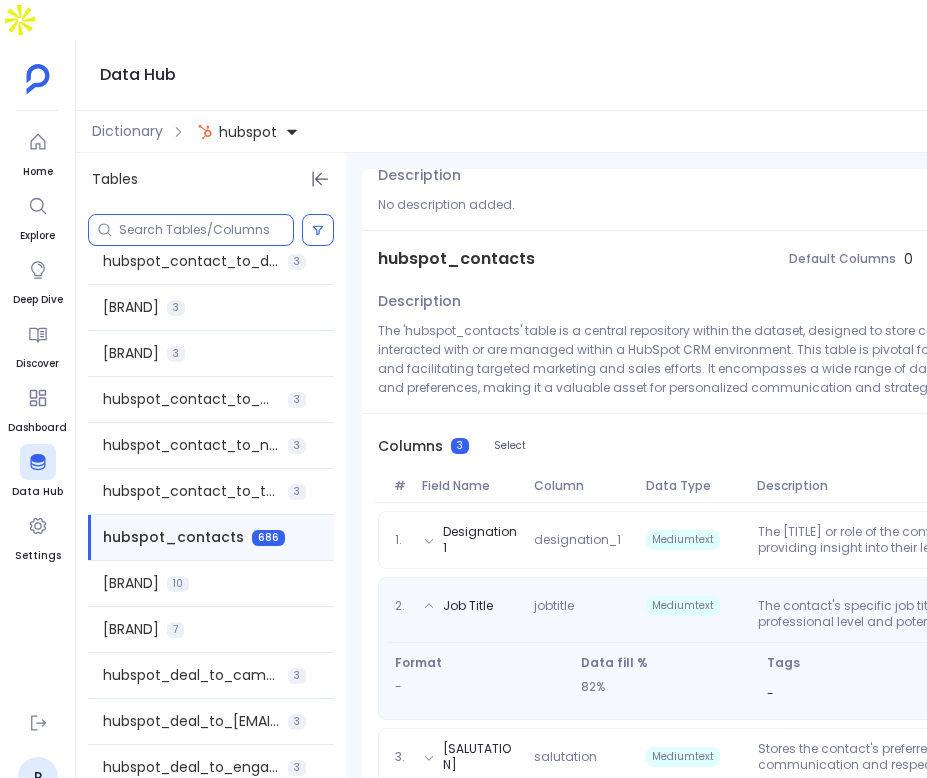 type 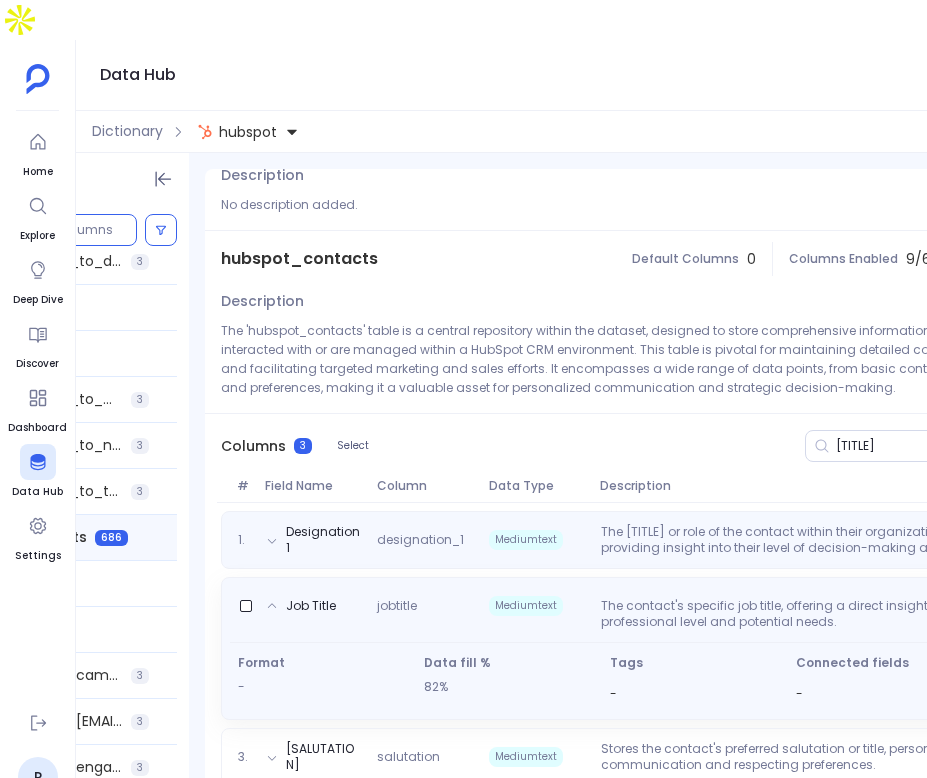 scroll, scrollTop: 0, scrollLeft: 170, axis: horizontal 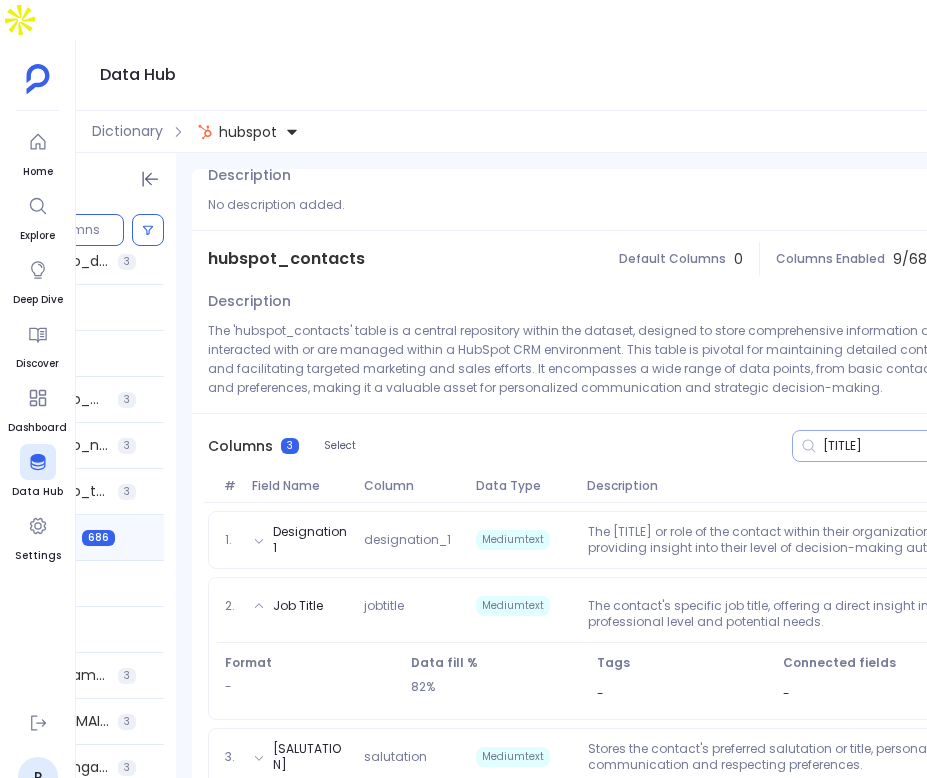 click on "title" at bounding box center [956, 446] 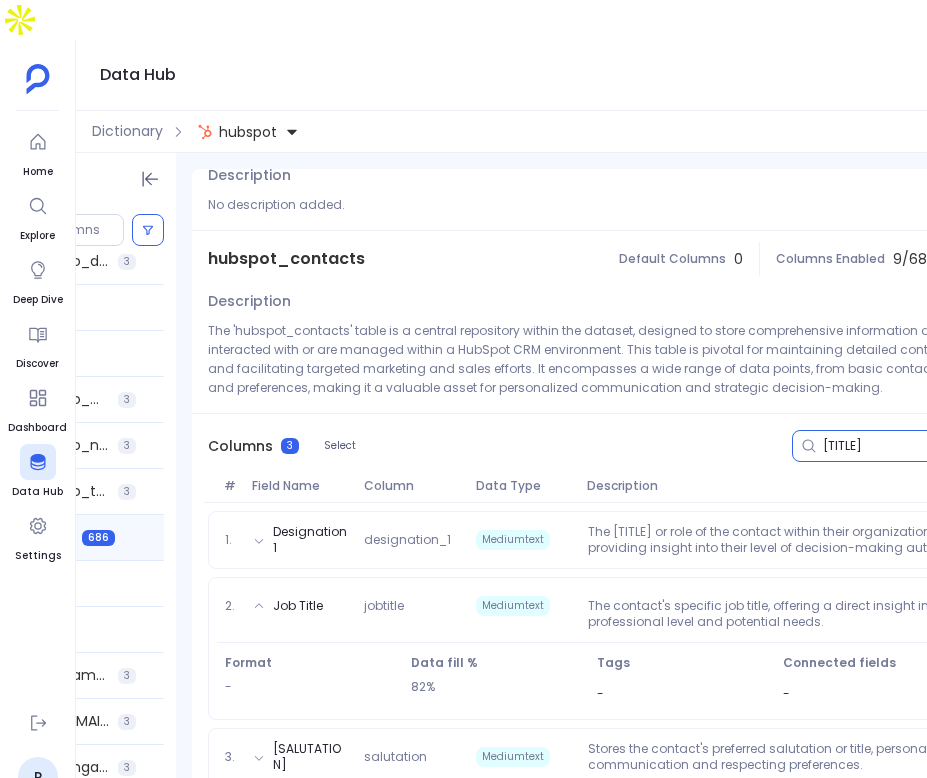 click on "title" at bounding box center (956, 446) 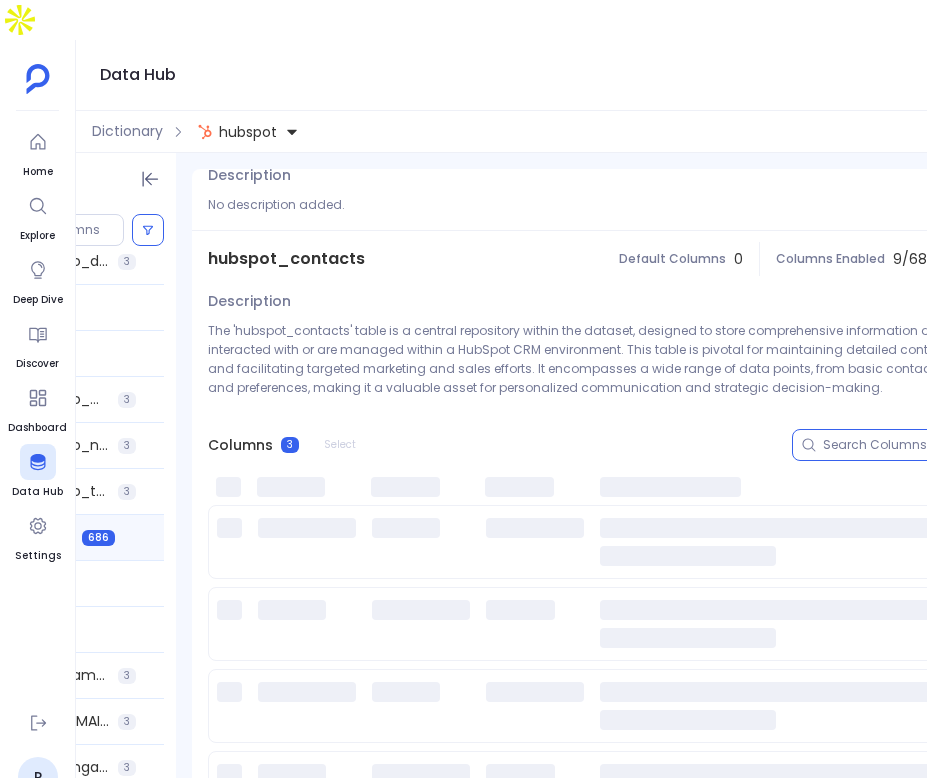 type 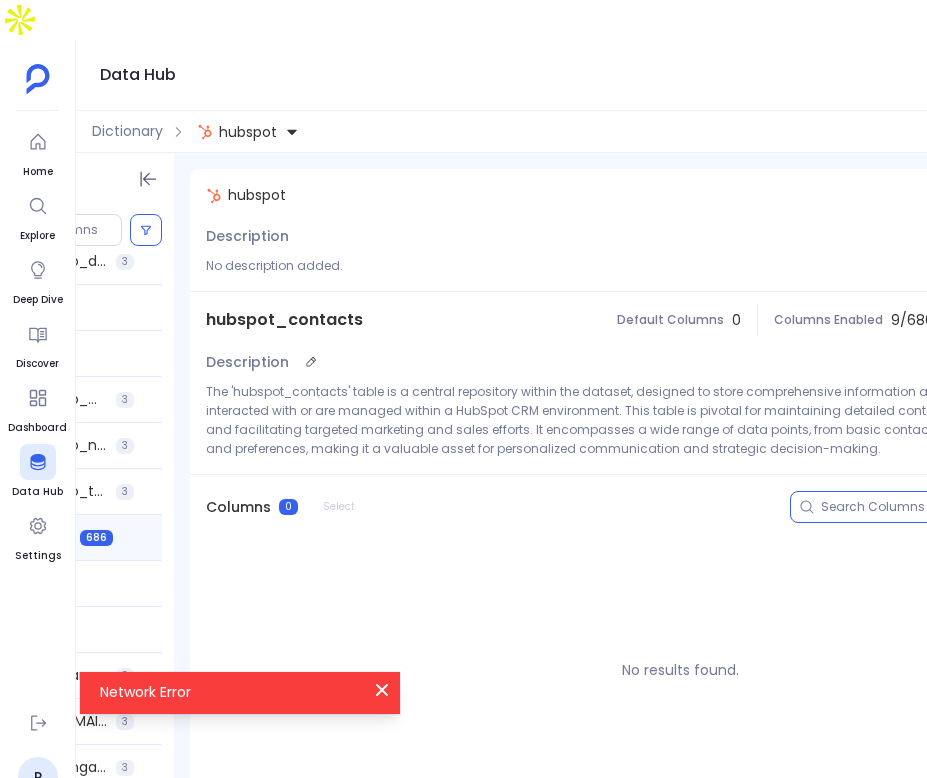 scroll, scrollTop: 0, scrollLeft: 0, axis: both 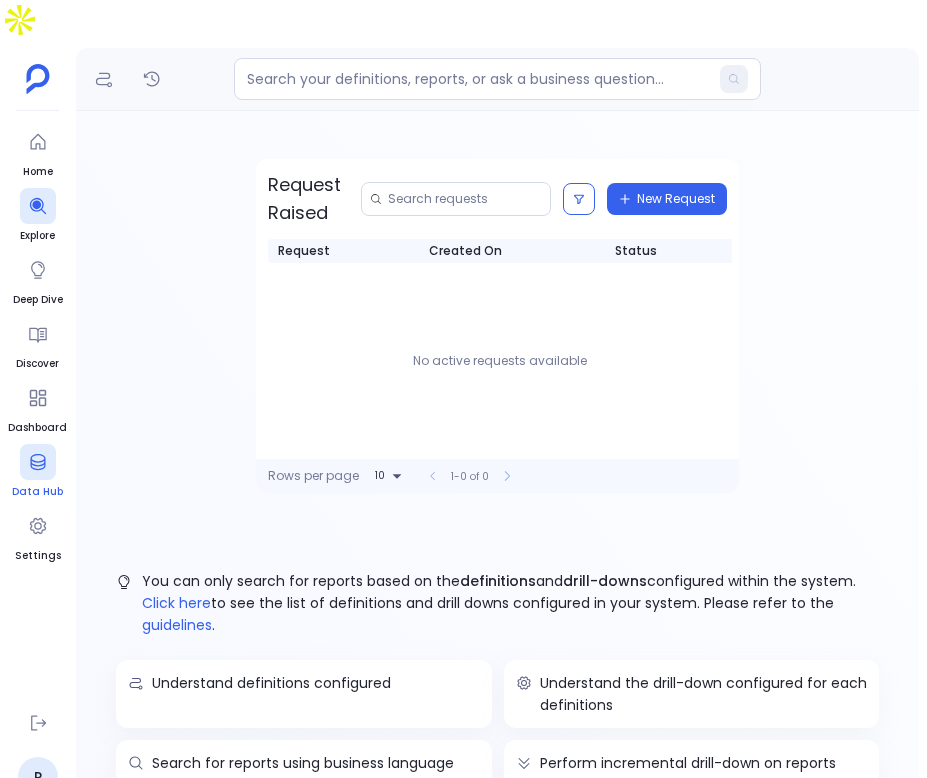 click on "Data Hub" at bounding box center [37, 492] 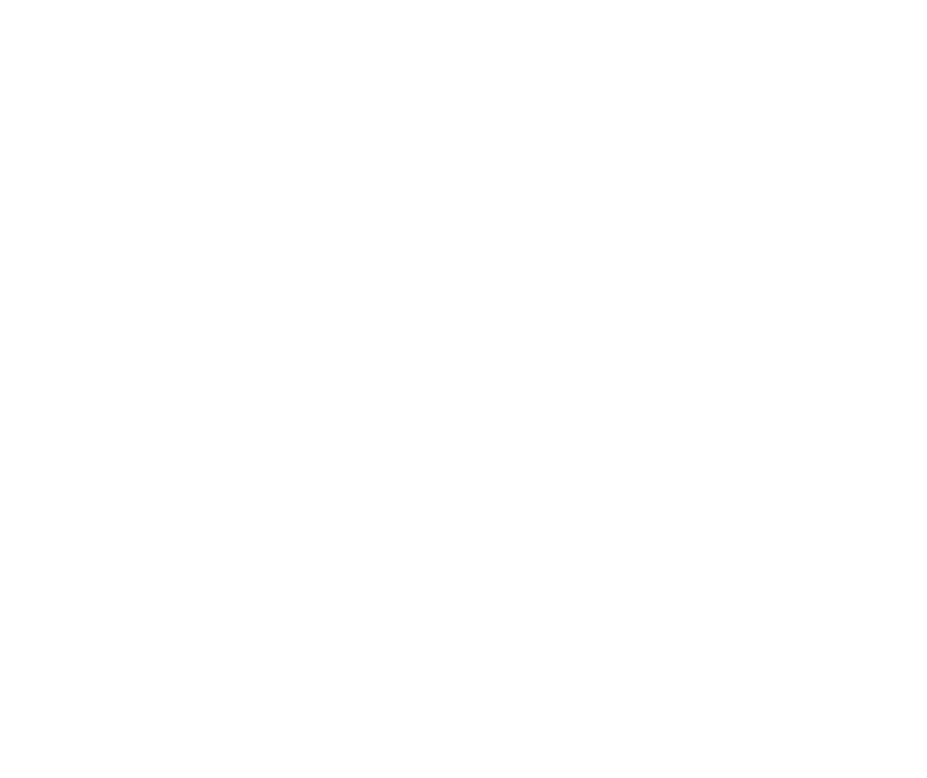 scroll, scrollTop: 0, scrollLeft: 0, axis: both 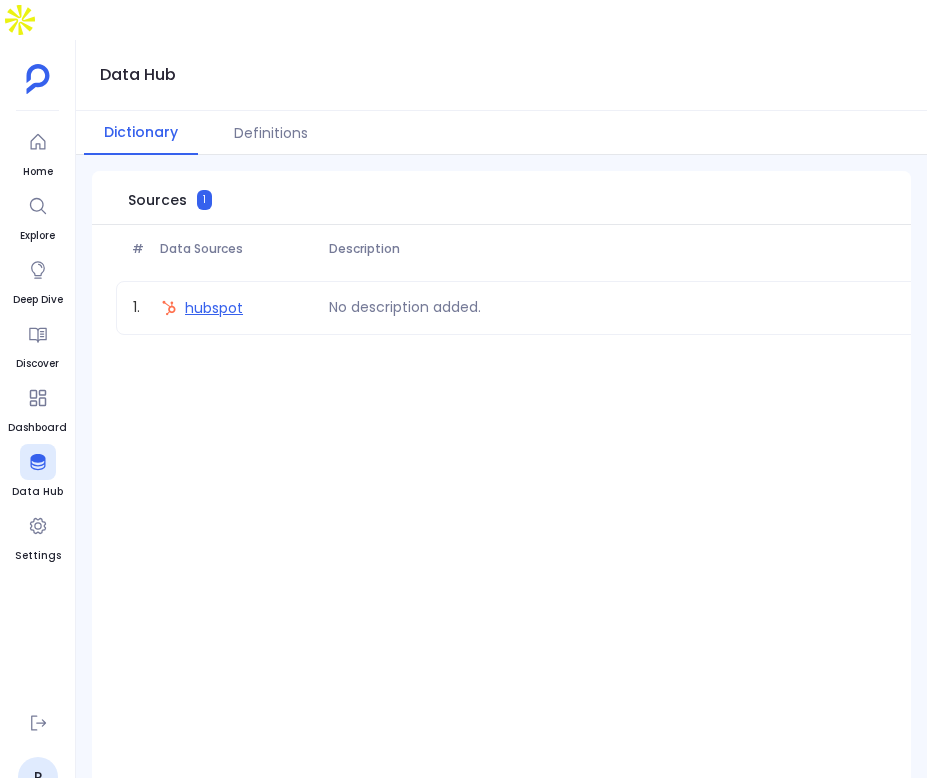 click on "hubspot" at bounding box center [214, 308] 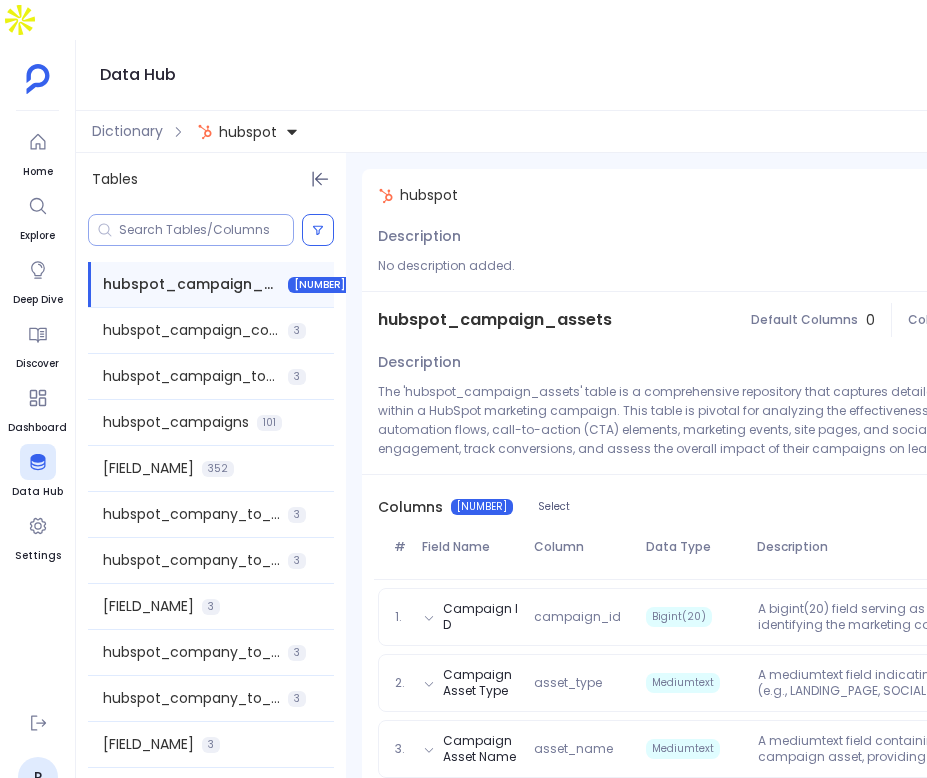 click at bounding box center (191, 230) 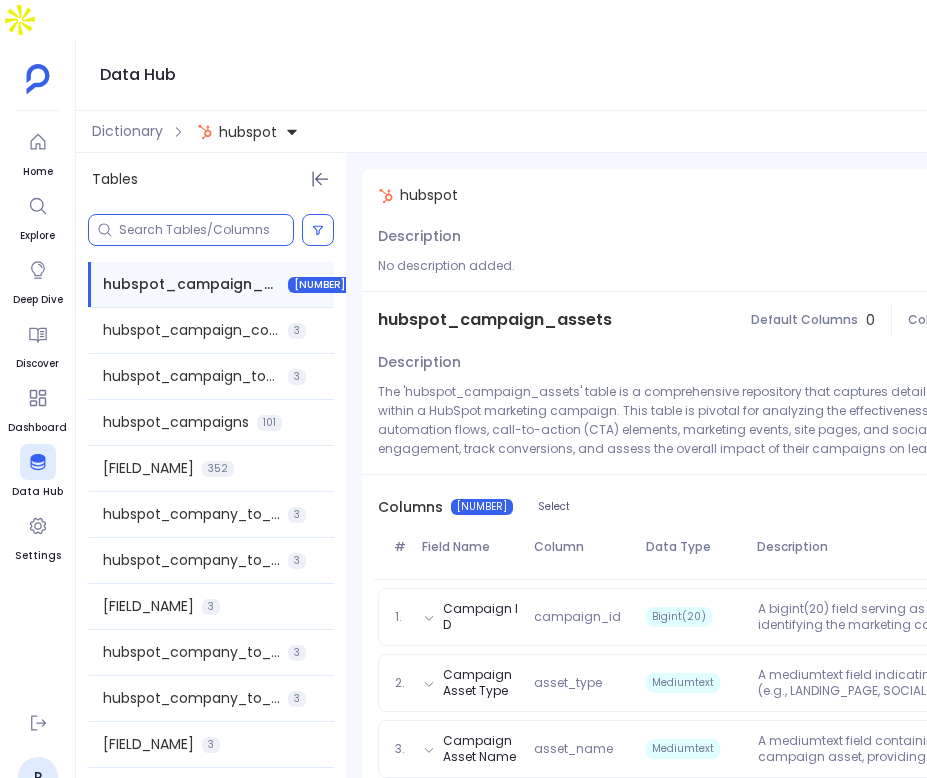 click at bounding box center [206, 230] 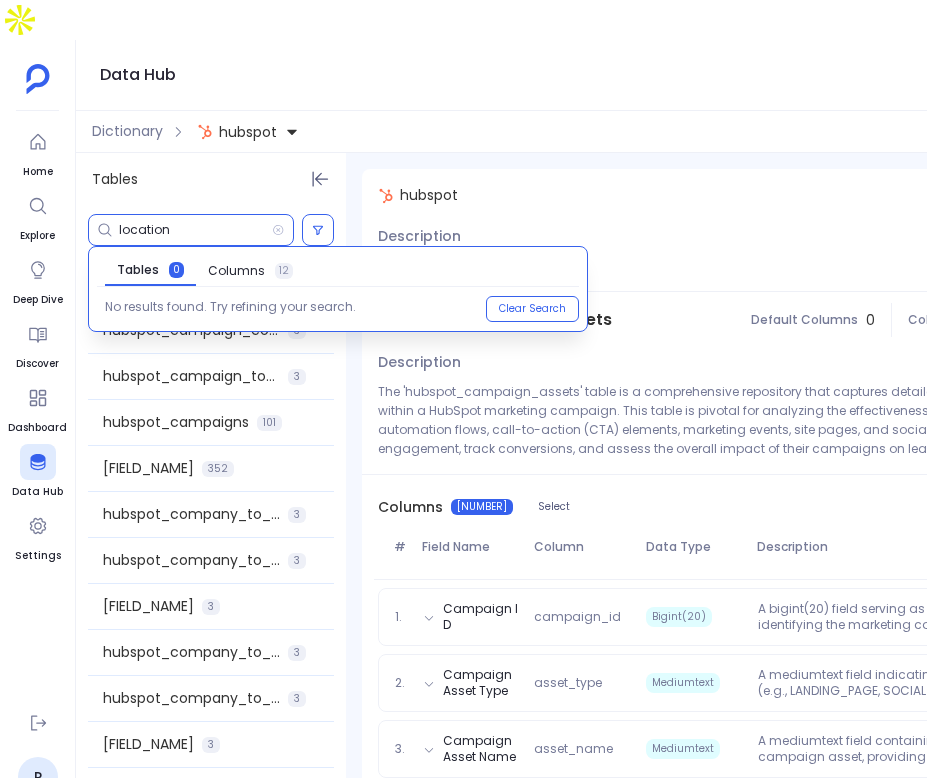 type on "location" 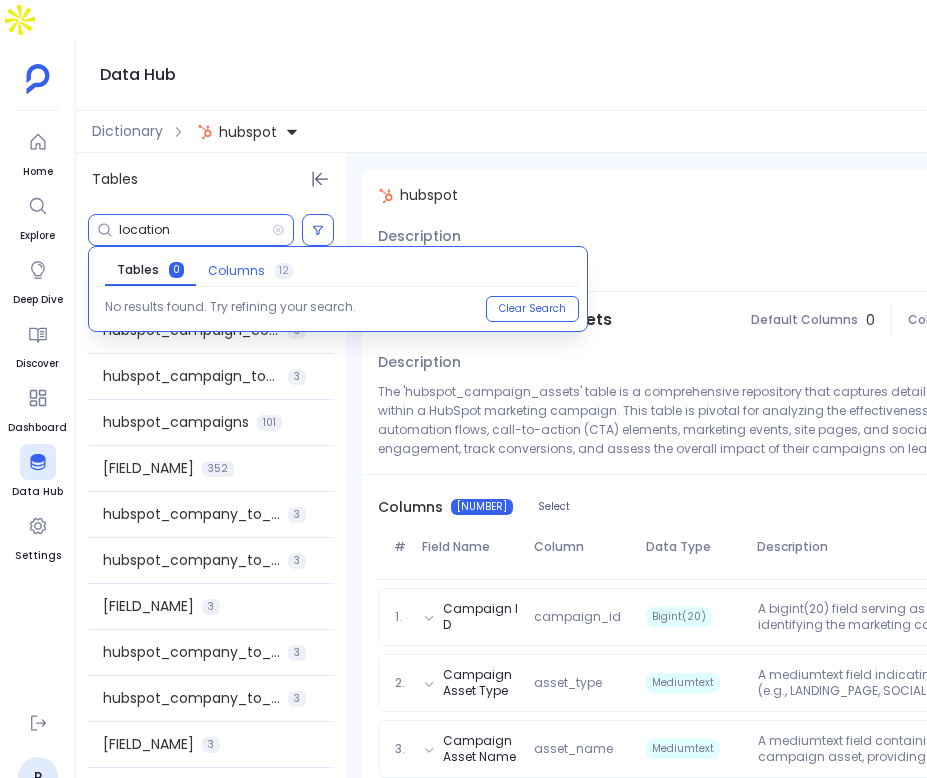 click on "Columns" at bounding box center [236, 271] 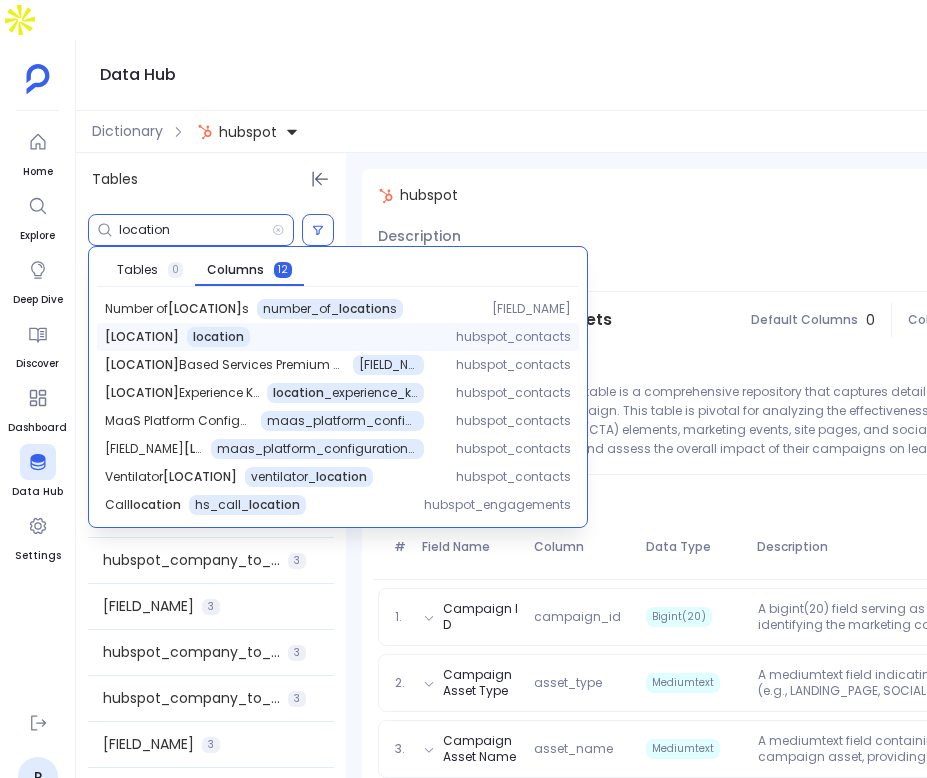 click on "[LOCATION] [LOCATION]" at bounding box center (282, 309) 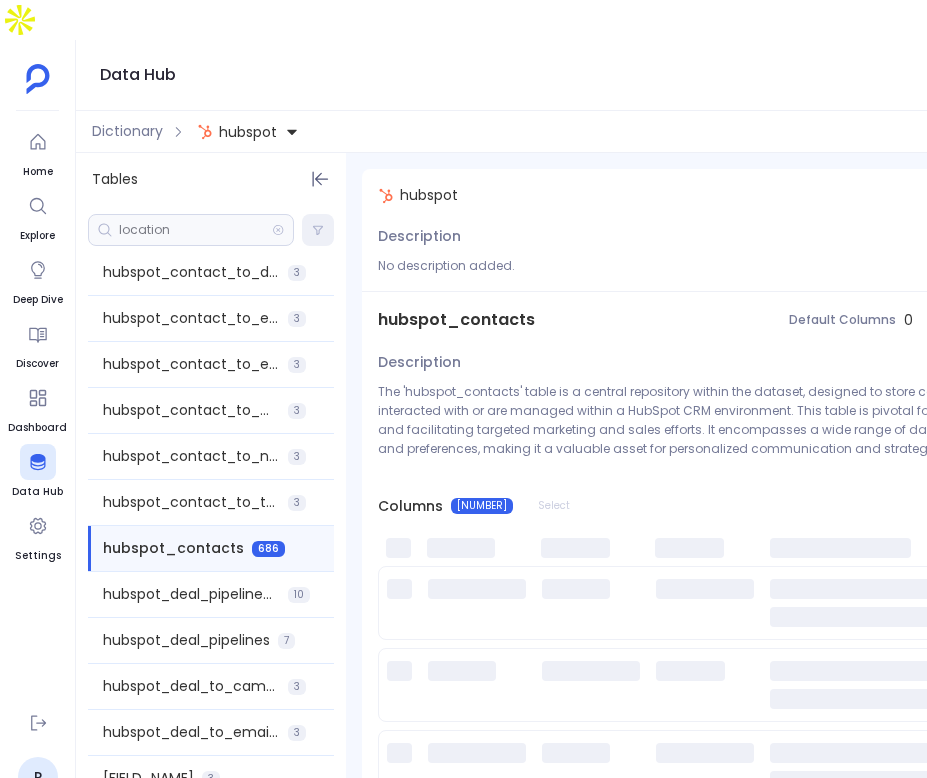 scroll, scrollTop: 576, scrollLeft: 0, axis: vertical 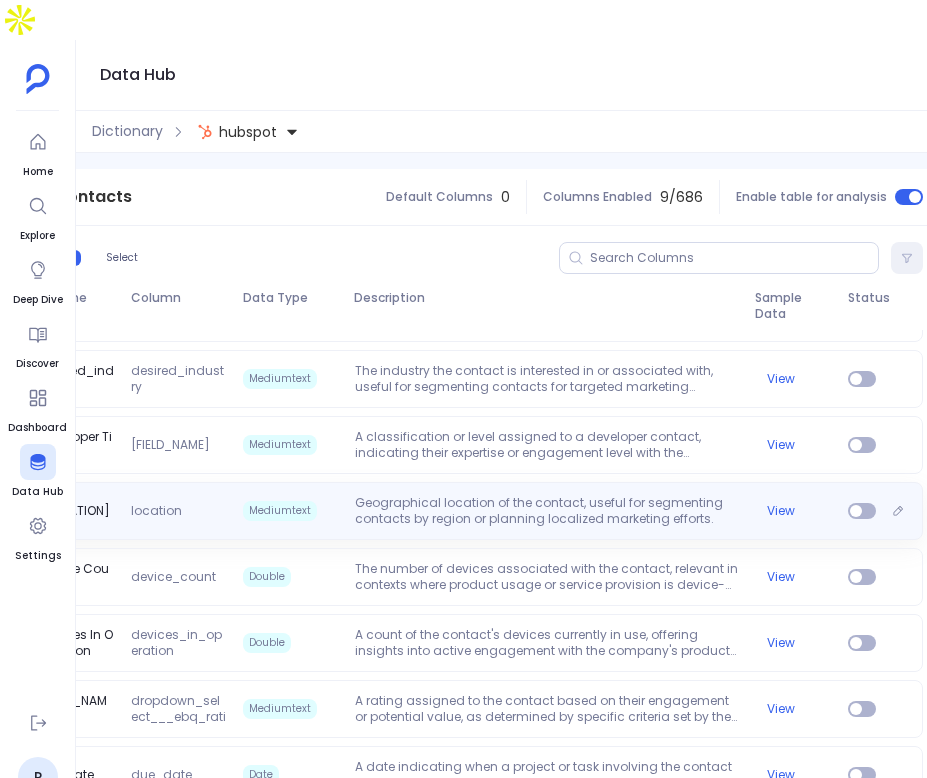 click on "Location location Mediumtext Geographical location of the contact, useful for segmenting contacts by region or planning localized marketing efforts. View" at bounding box center (449, 511) 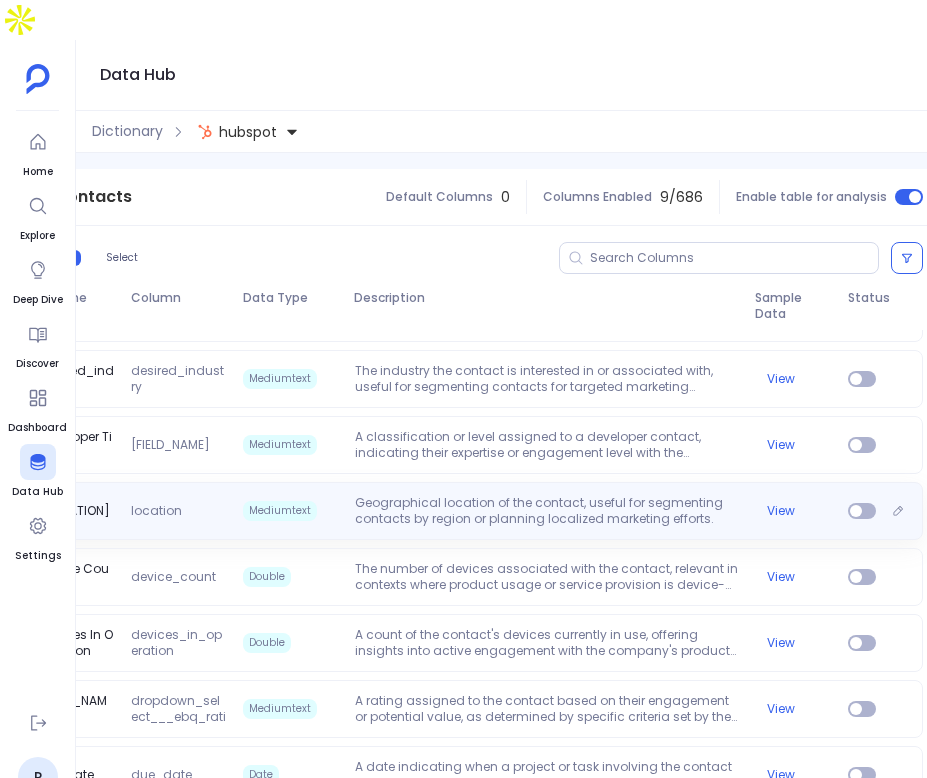 scroll, scrollTop: 0, scrollLeft: 255, axis: horizontal 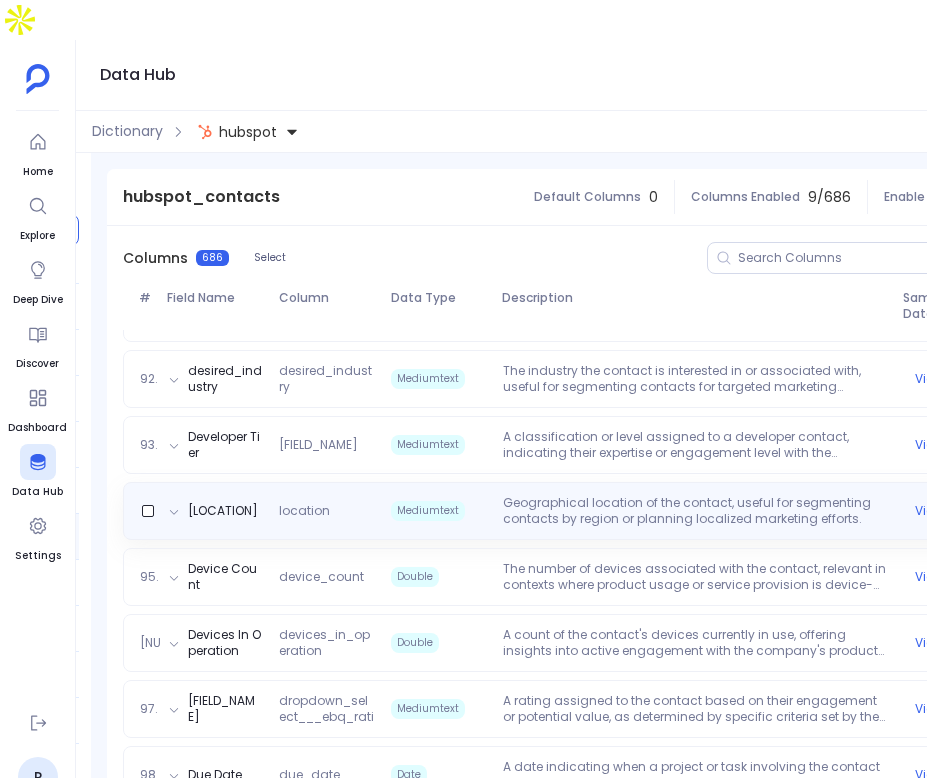 click on "Geographical location of the contact, useful for segmenting contacts by region or planning localized marketing efforts." at bounding box center [695, 511] 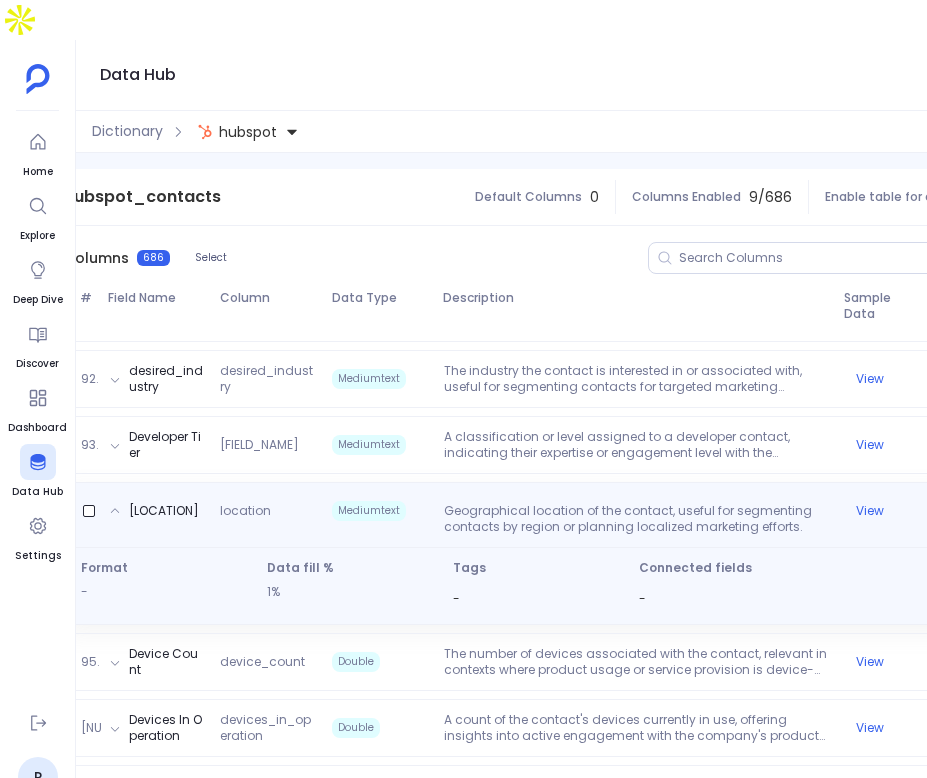 scroll, scrollTop: 0, scrollLeft: 403, axis: horizontal 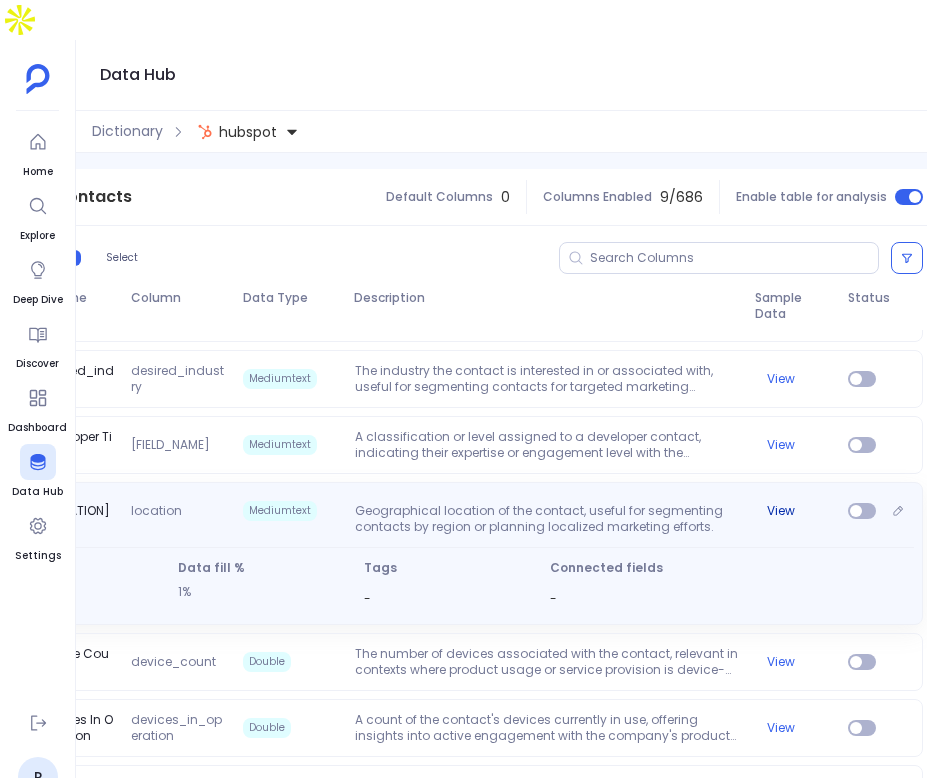 click on "View" at bounding box center [781, 511] 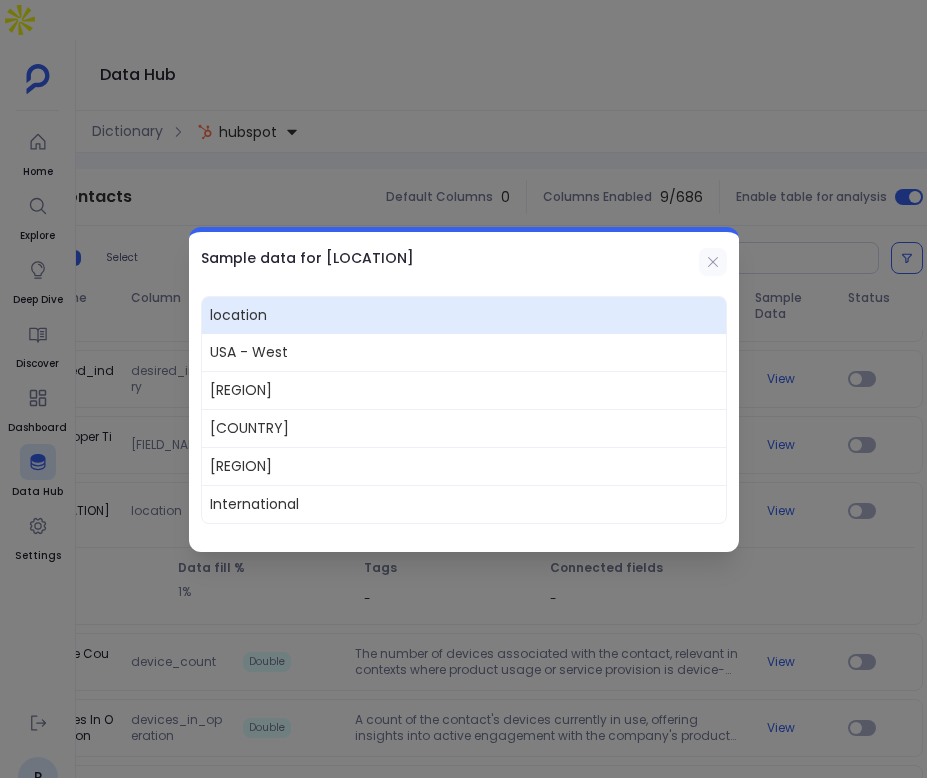 click at bounding box center [713, 262] 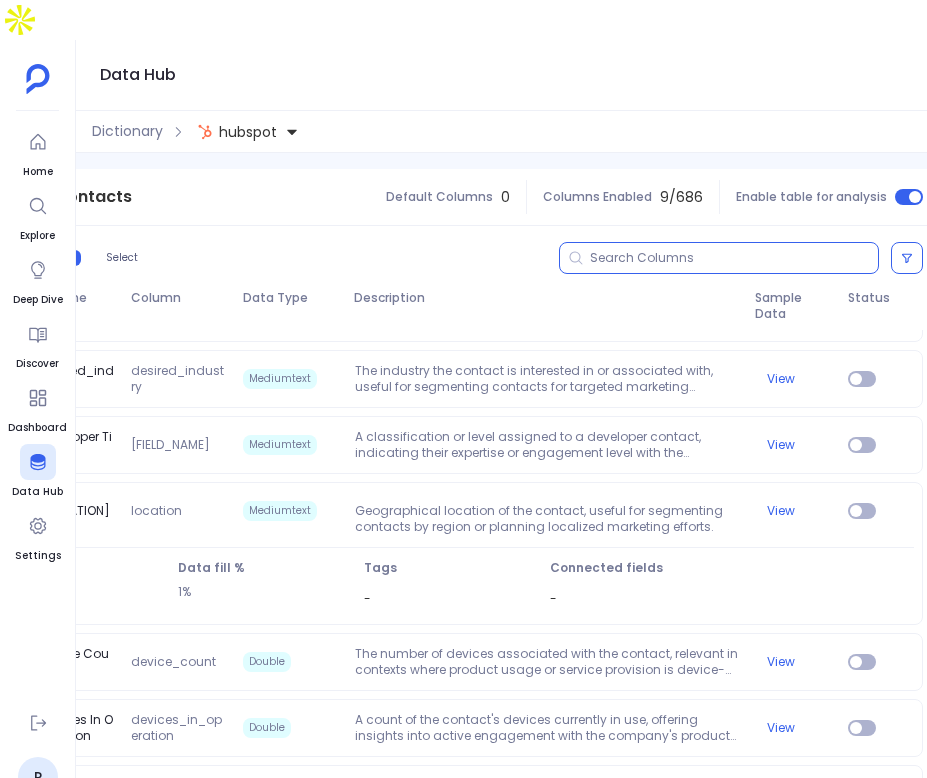click at bounding box center (734, 258) 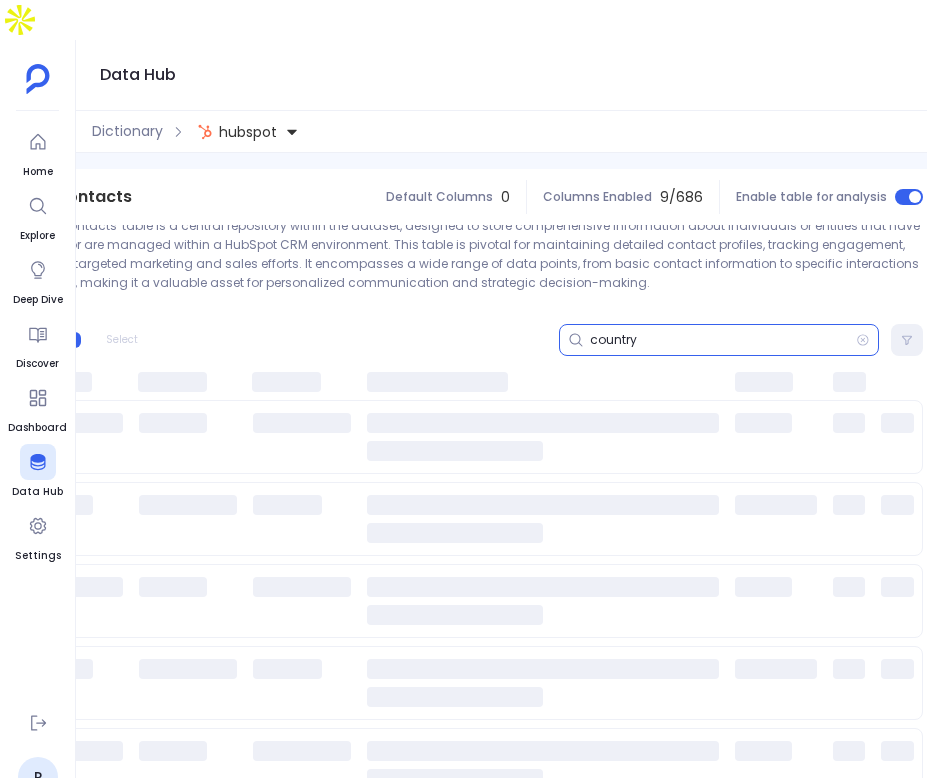 scroll, scrollTop: 166, scrollLeft: 0, axis: vertical 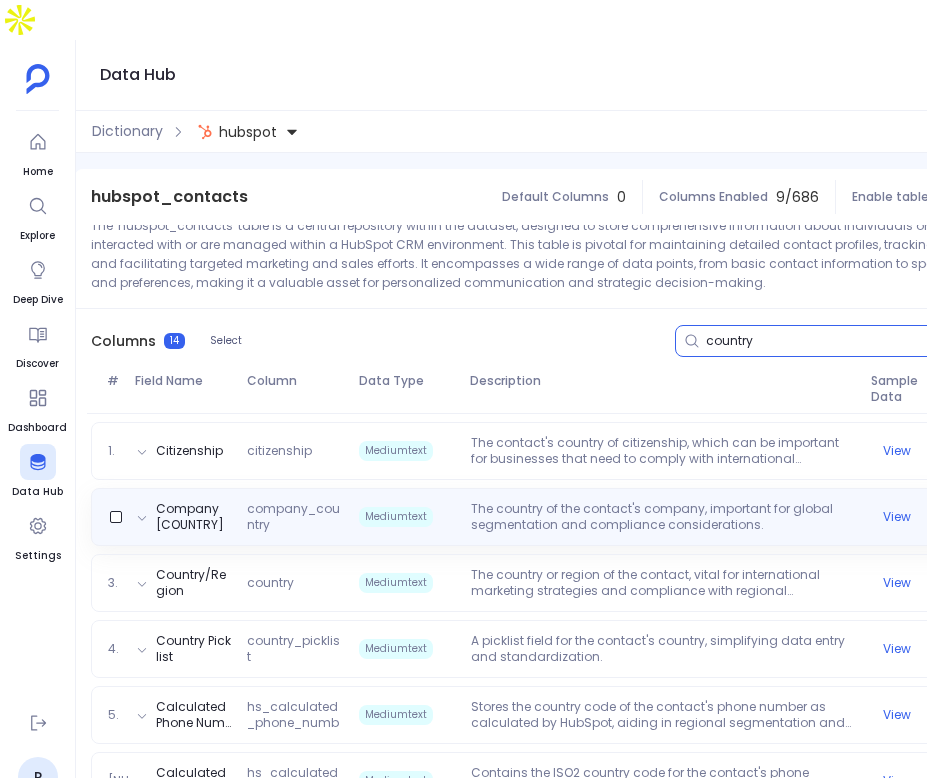 type on "country" 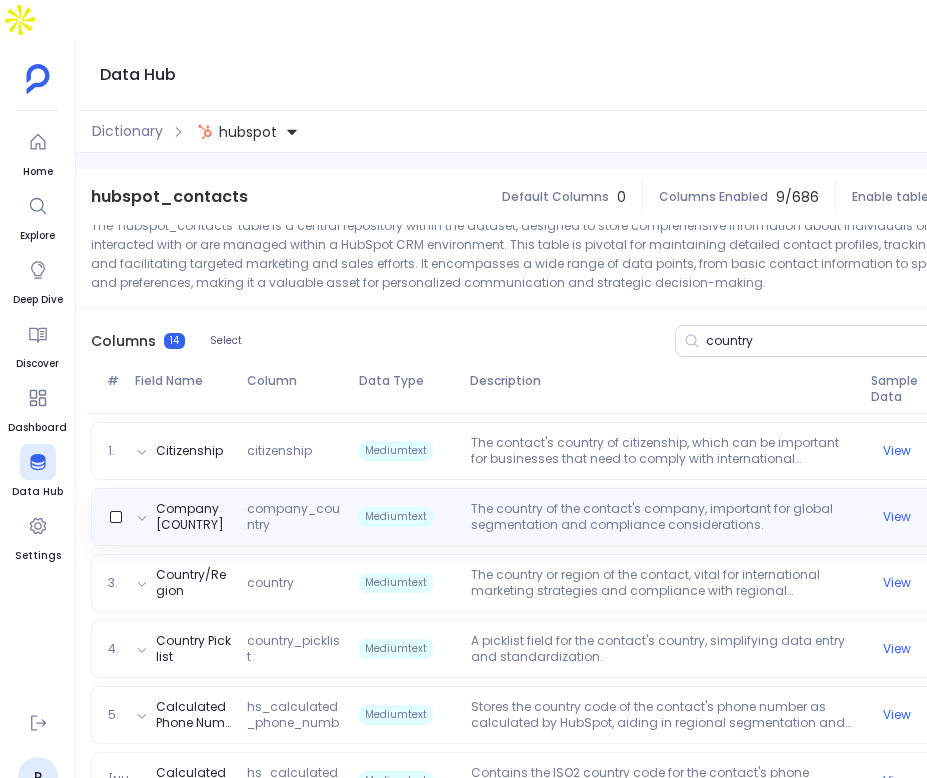 click on "The country of the contact's company, important for global segmentation and compliance considerations." at bounding box center (663, 517) 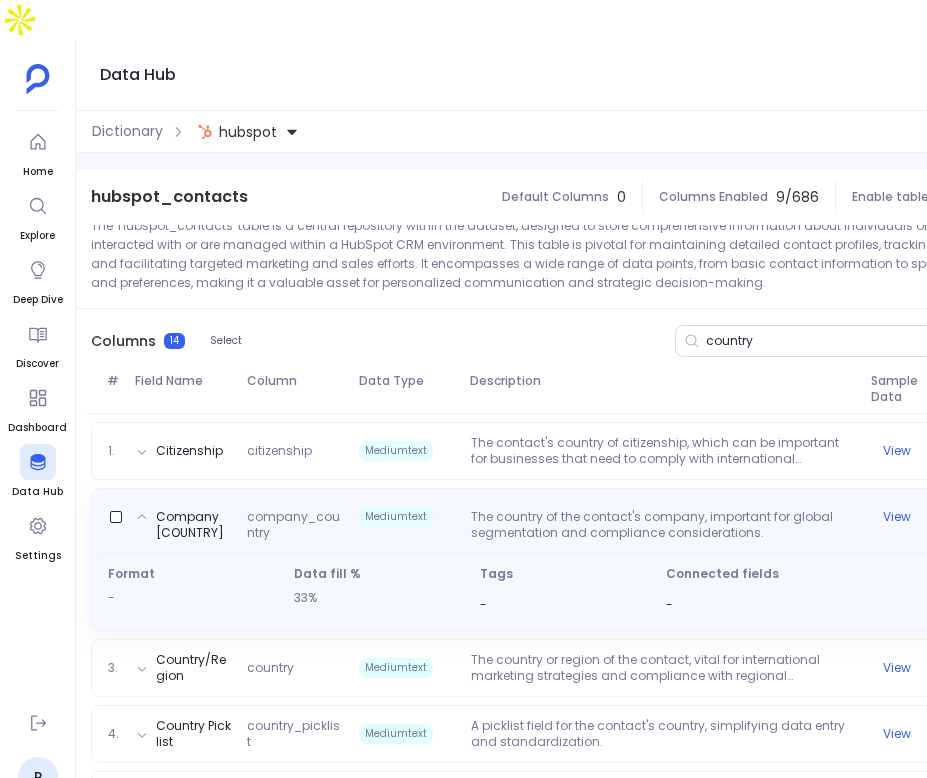 scroll, scrollTop: 361, scrollLeft: 0, axis: vertical 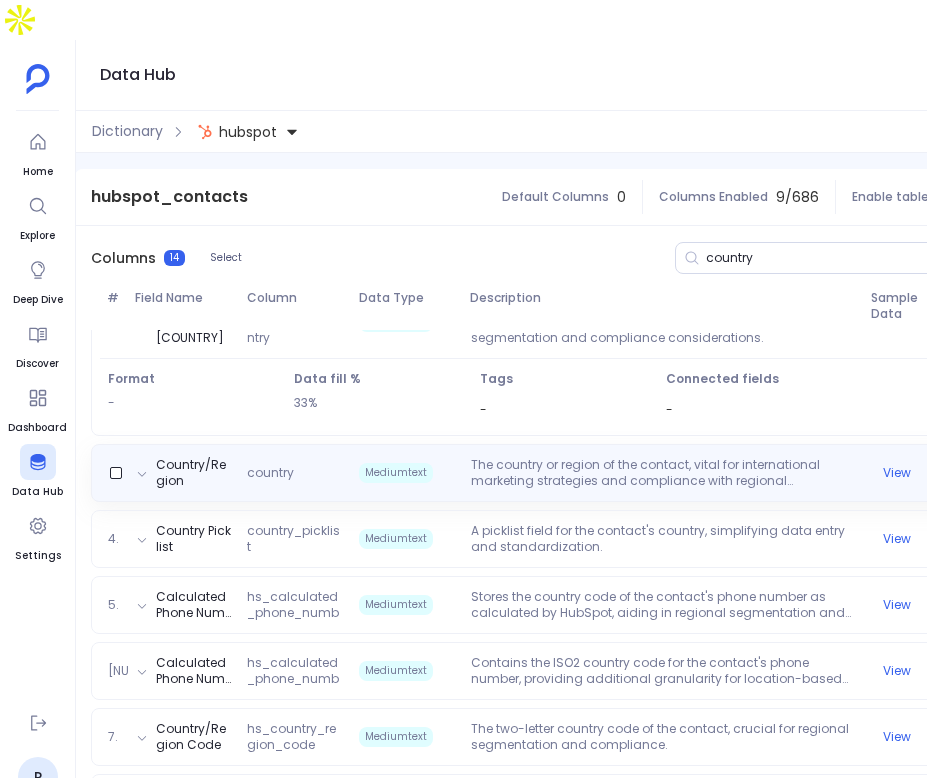 click on "The country or region of the contact, vital for international marketing strategies and compliance with regional regulations." at bounding box center [663, 473] 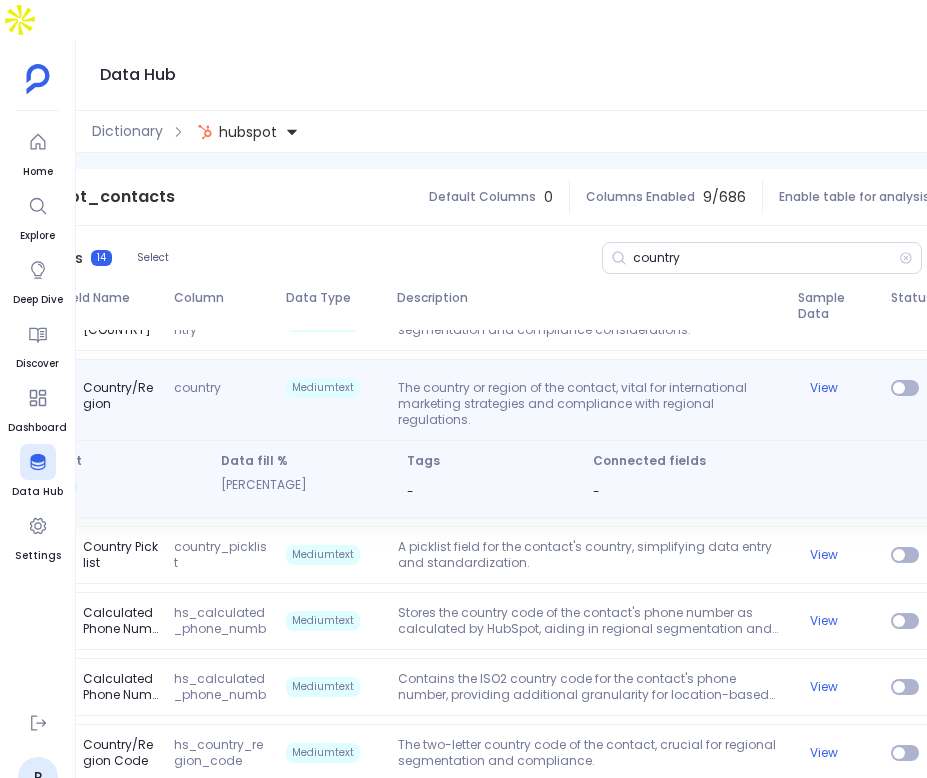 scroll, scrollTop: 0, scrollLeft: 392, axis: horizontal 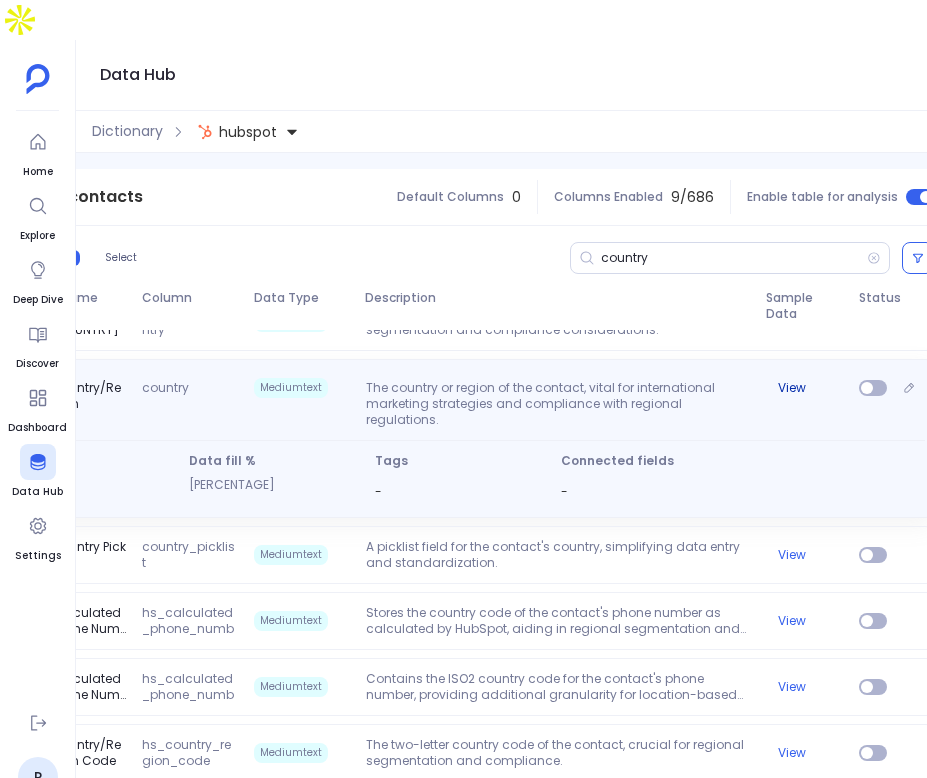 click on "View" at bounding box center (792, 388) 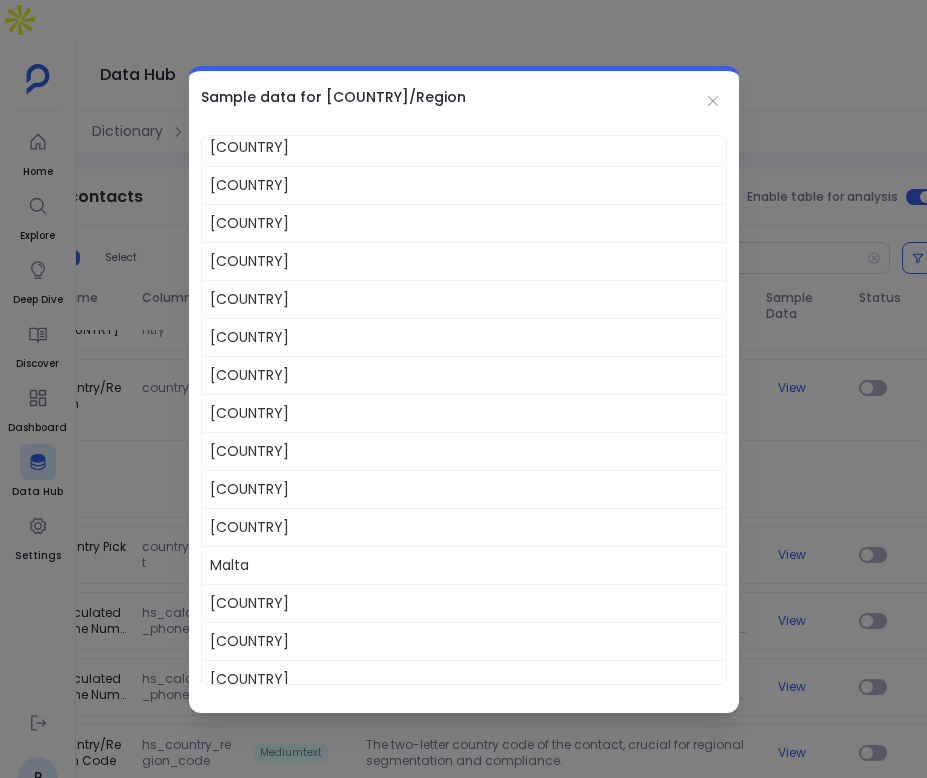 scroll, scrollTop: 3998, scrollLeft: 0, axis: vertical 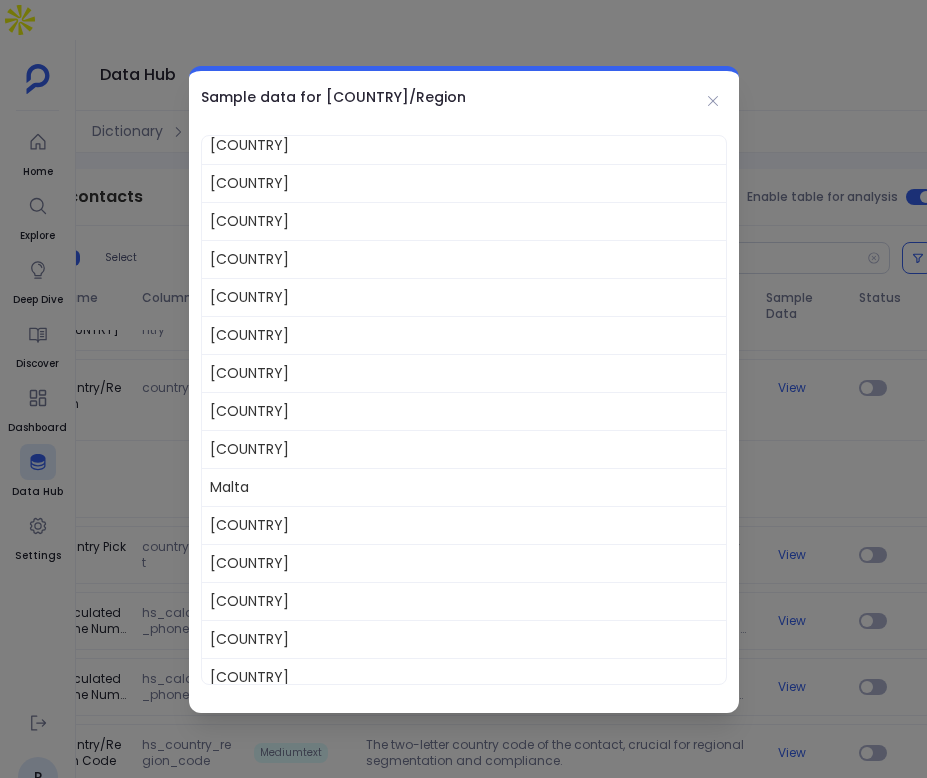 click on "Sample data for [COUNTRY]/Region" at bounding box center (464, 97) 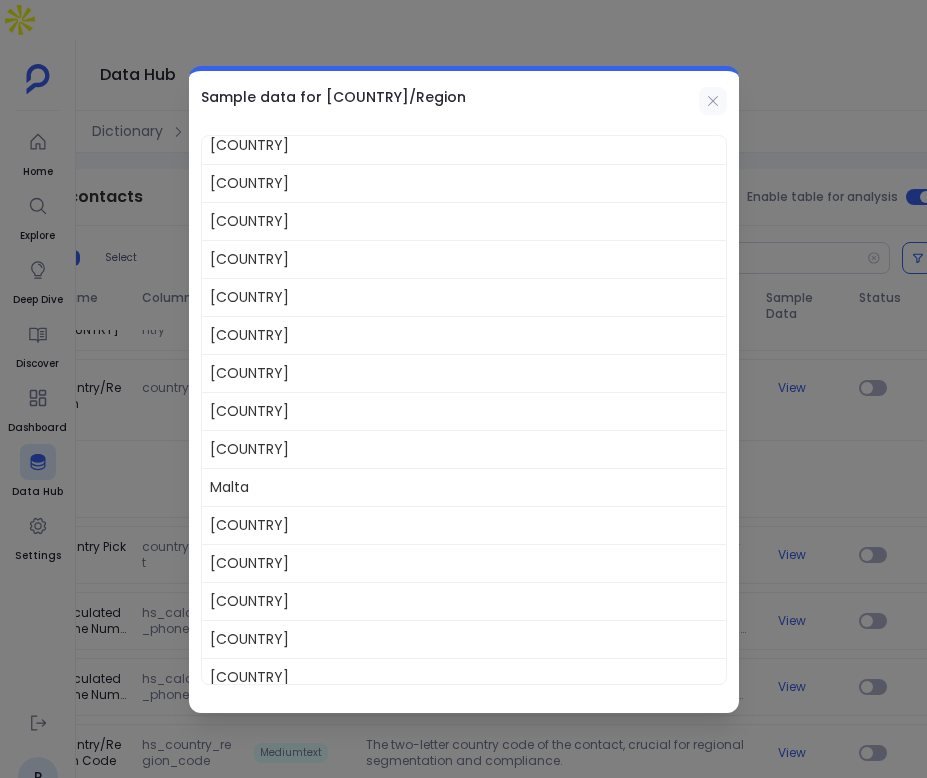 click at bounding box center [713, 101] 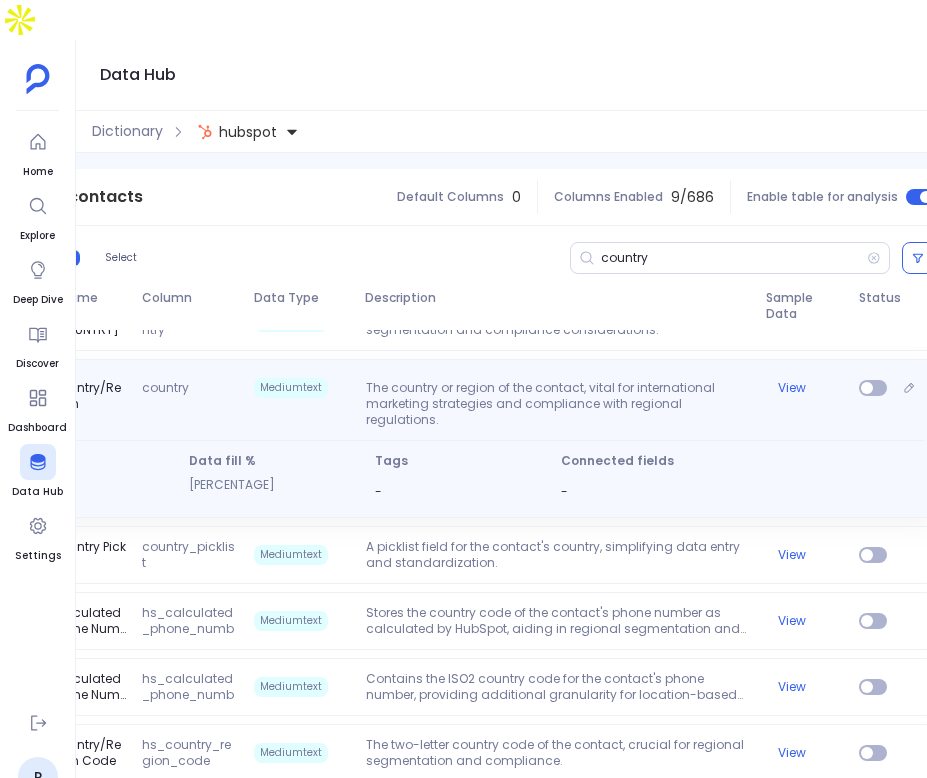 click at bounding box center (873, 404) 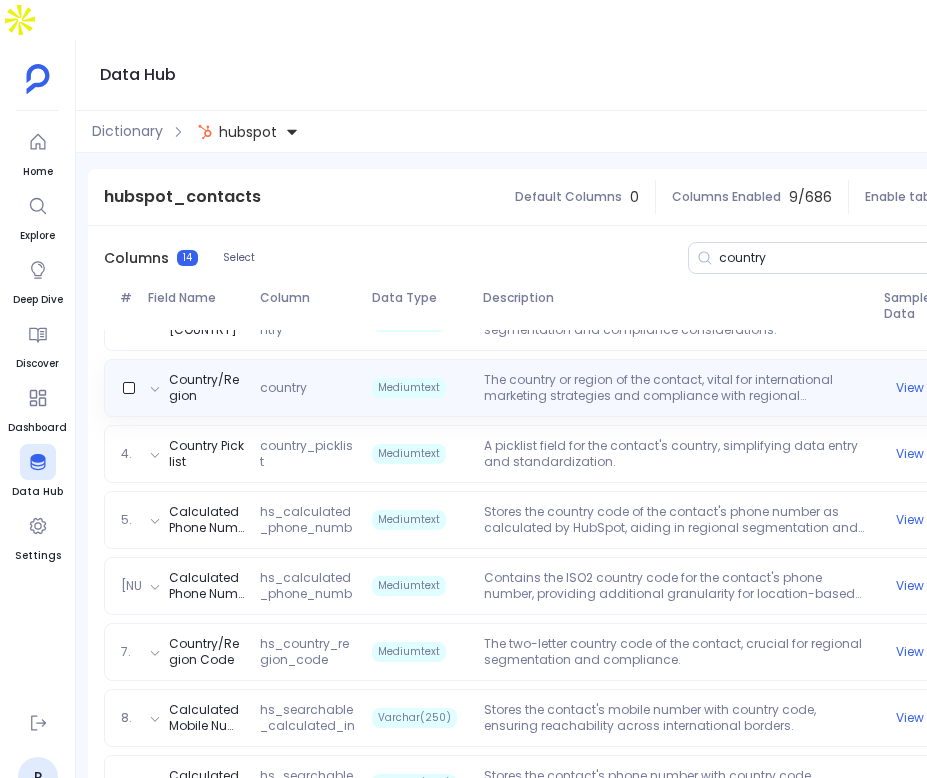 scroll, scrollTop: 0, scrollLeft: 278, axis: horizontal 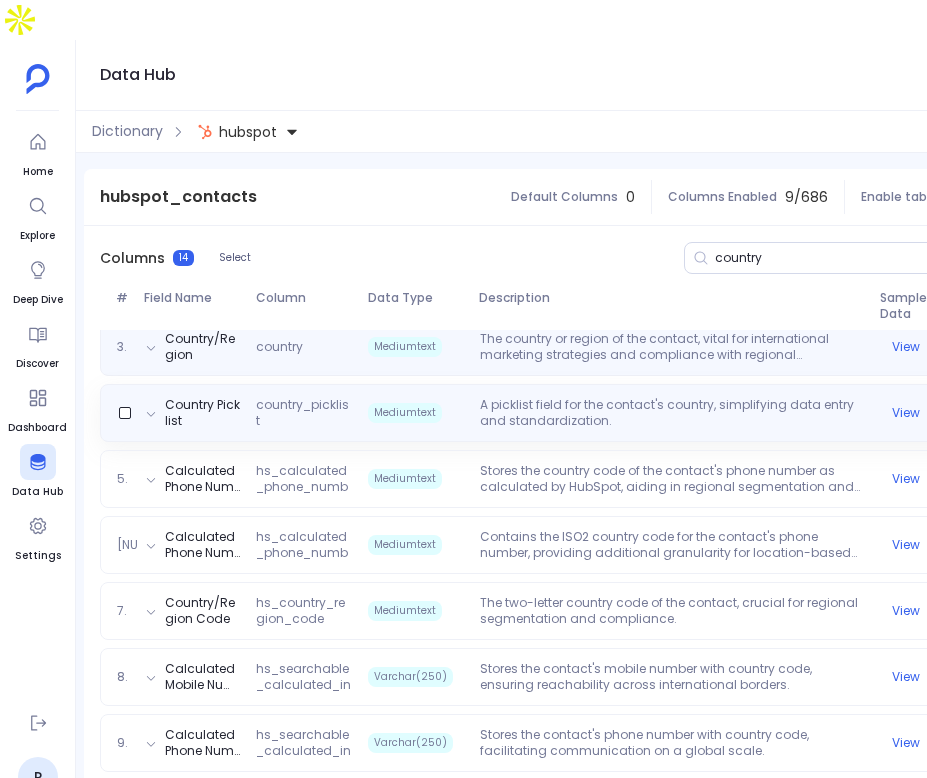 click on "A picklist field for the contact's country, simplifying data entry and standardization." at bounding box center [672, 413] 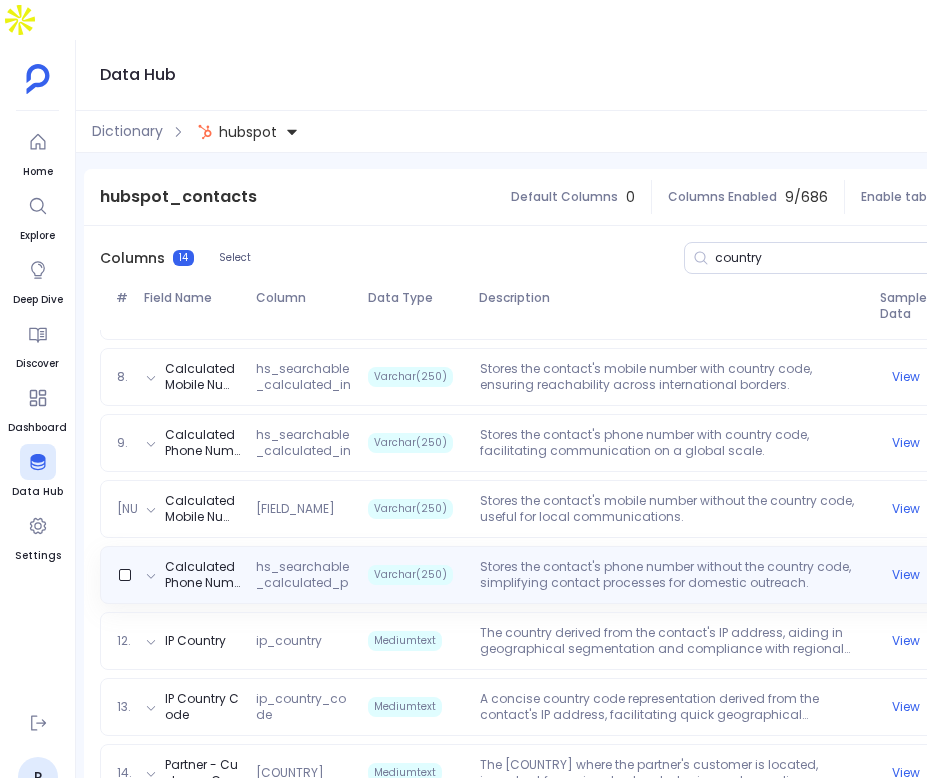 scroll, scrollTop: 0, scrollLeft: 0, axis: both 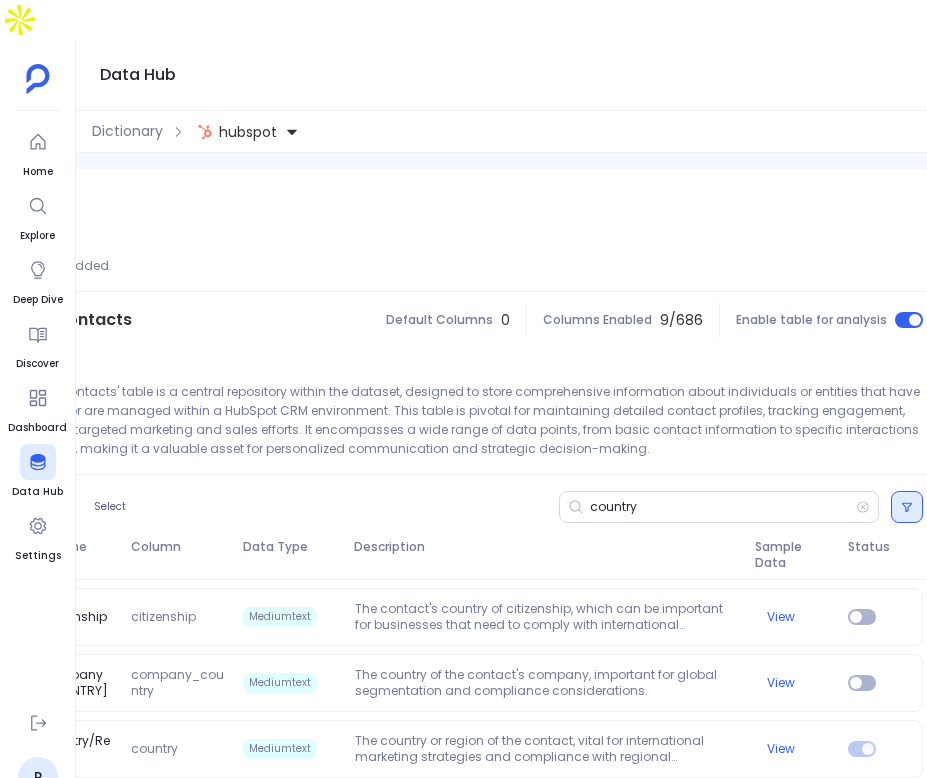 click at bounding box center (907, 507) 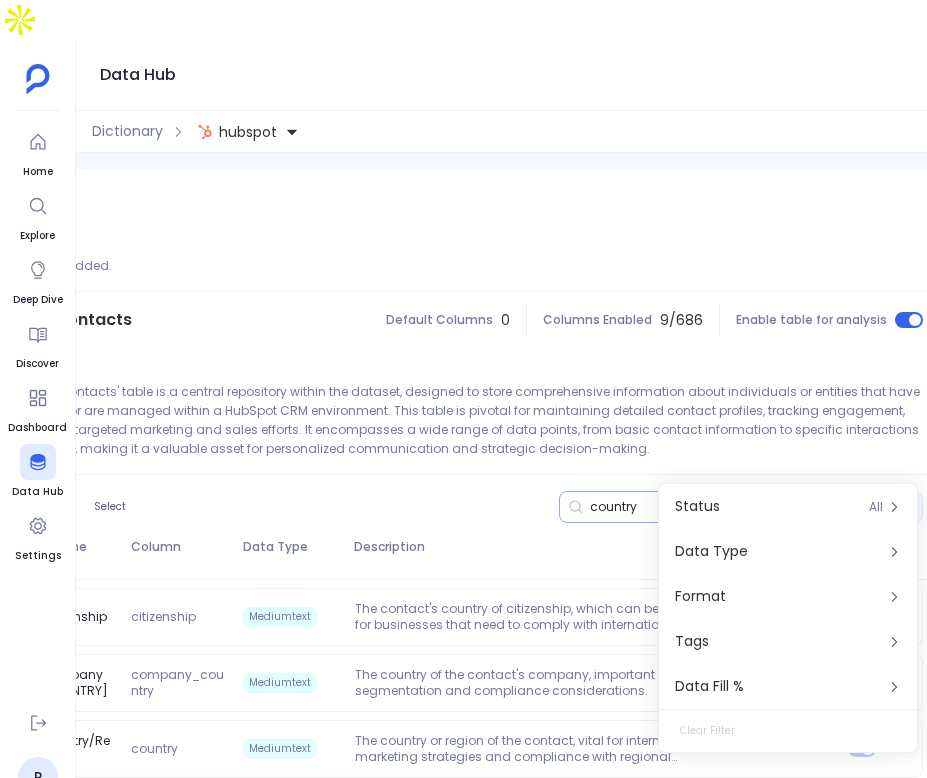 click on "country" at bounding box center [719, 507] 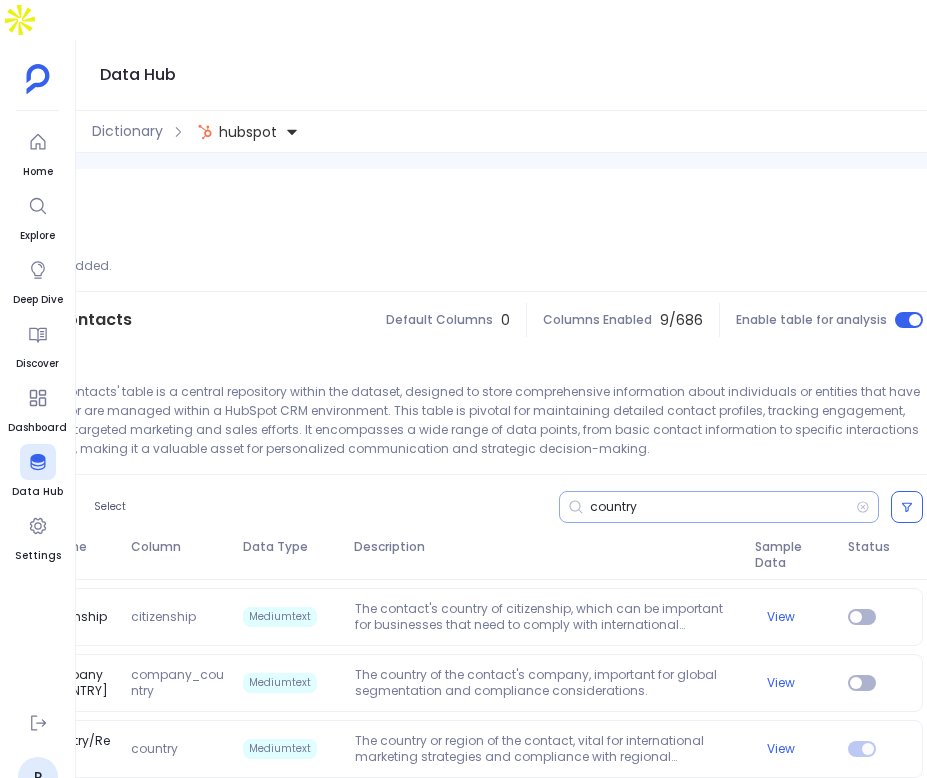 click on "country" at bounding box center [723, 507] 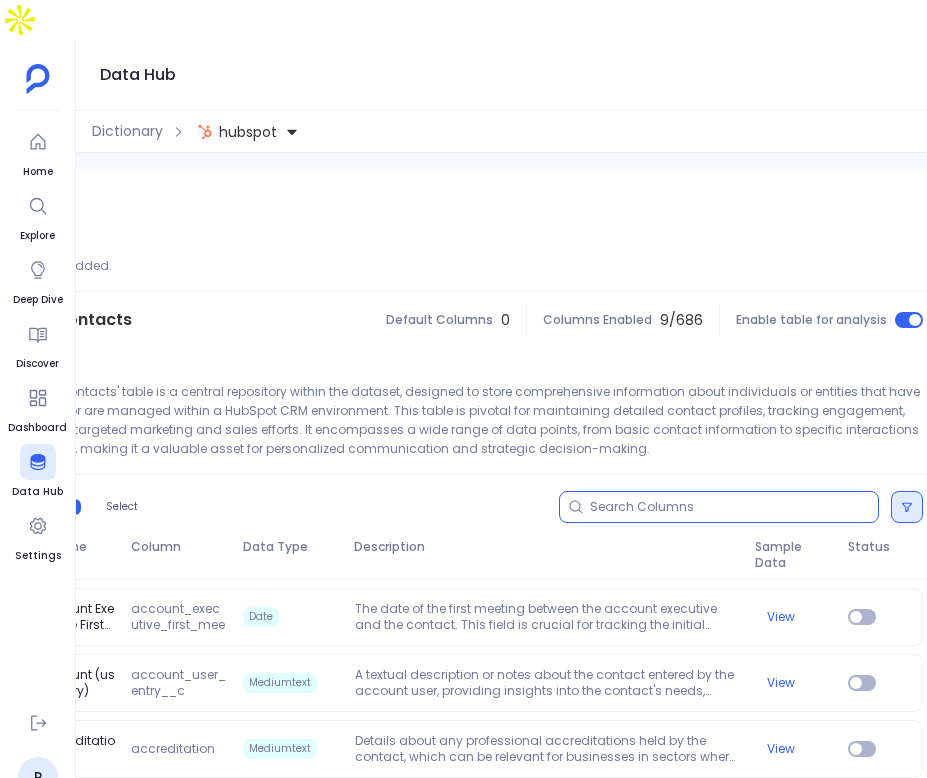 type 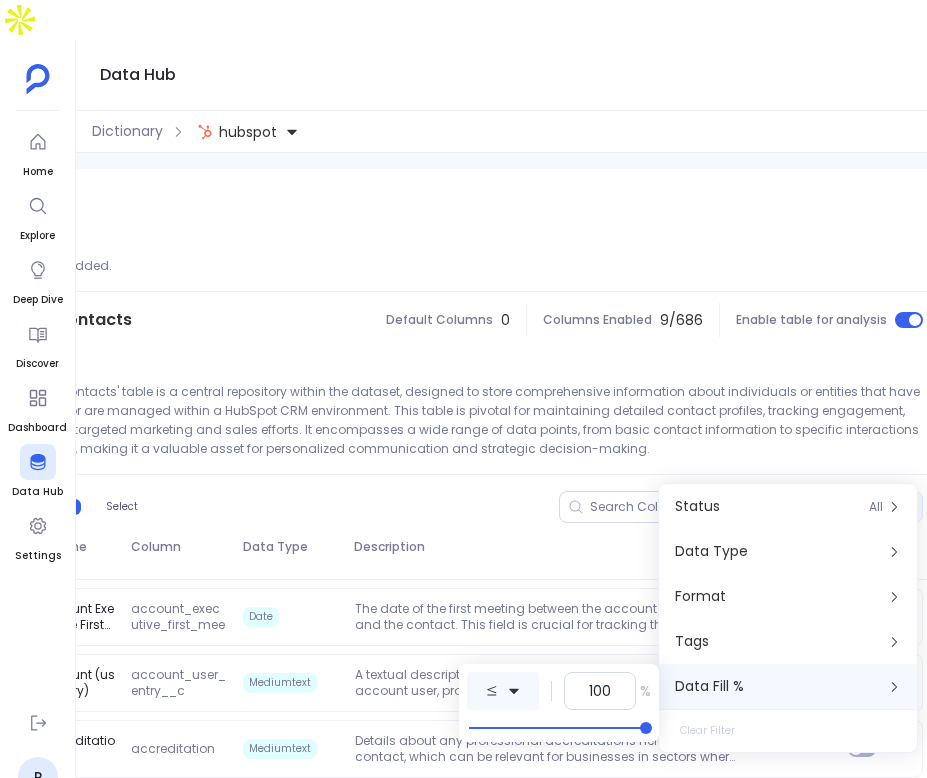 click at bounding box center [503, 691] 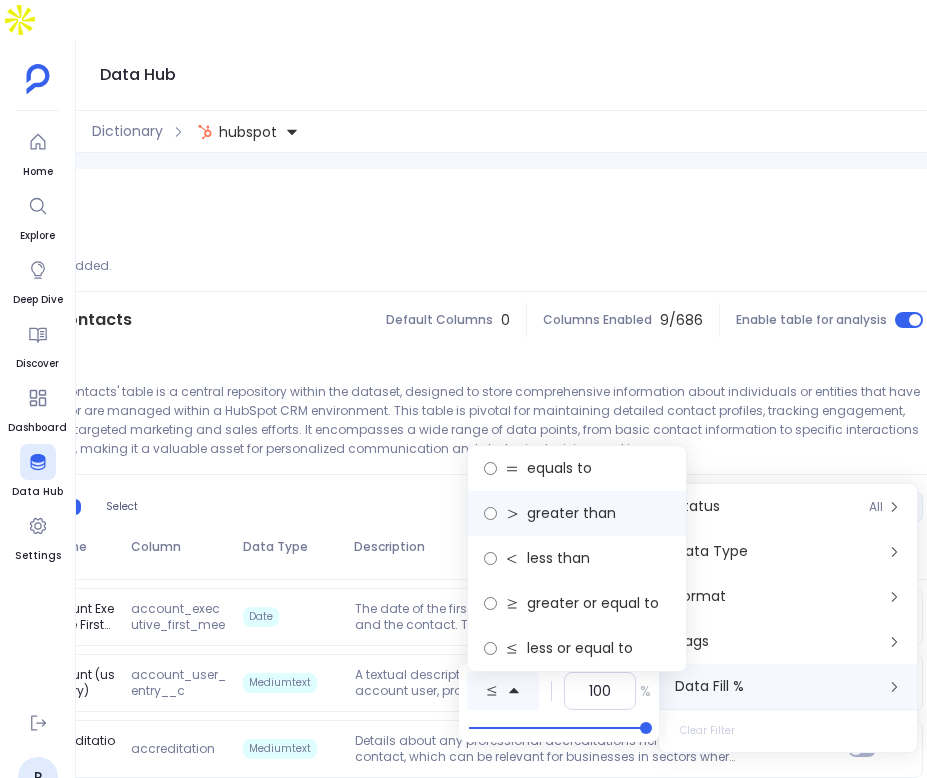 click on "greater than" at bounding box center [559, 468] 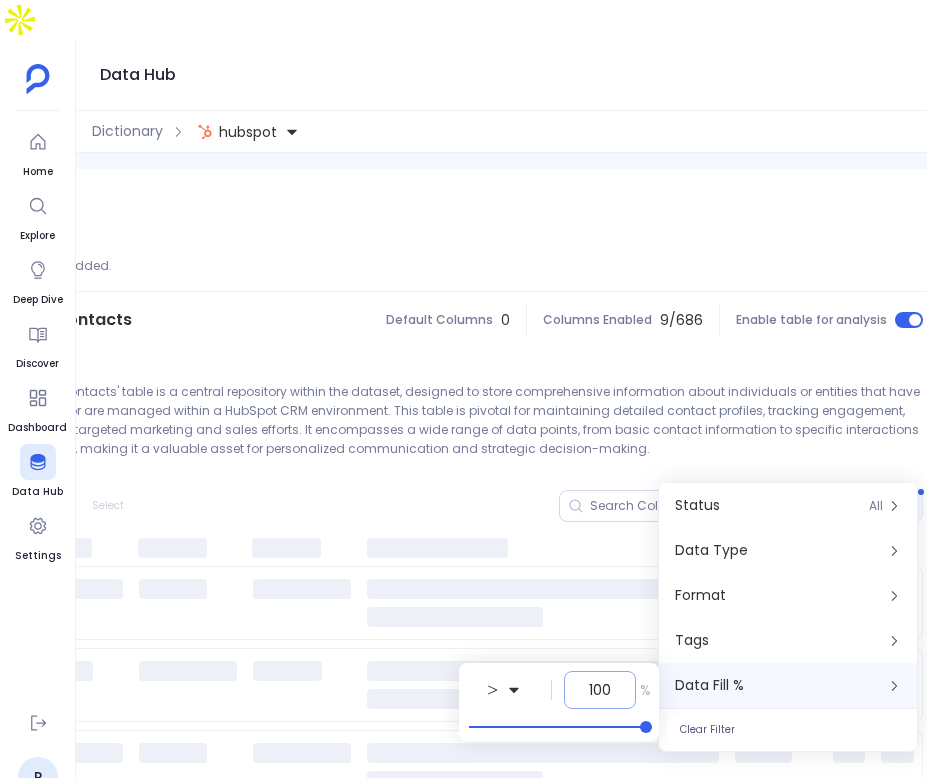 click on "100" at bounding box center [600, 690] 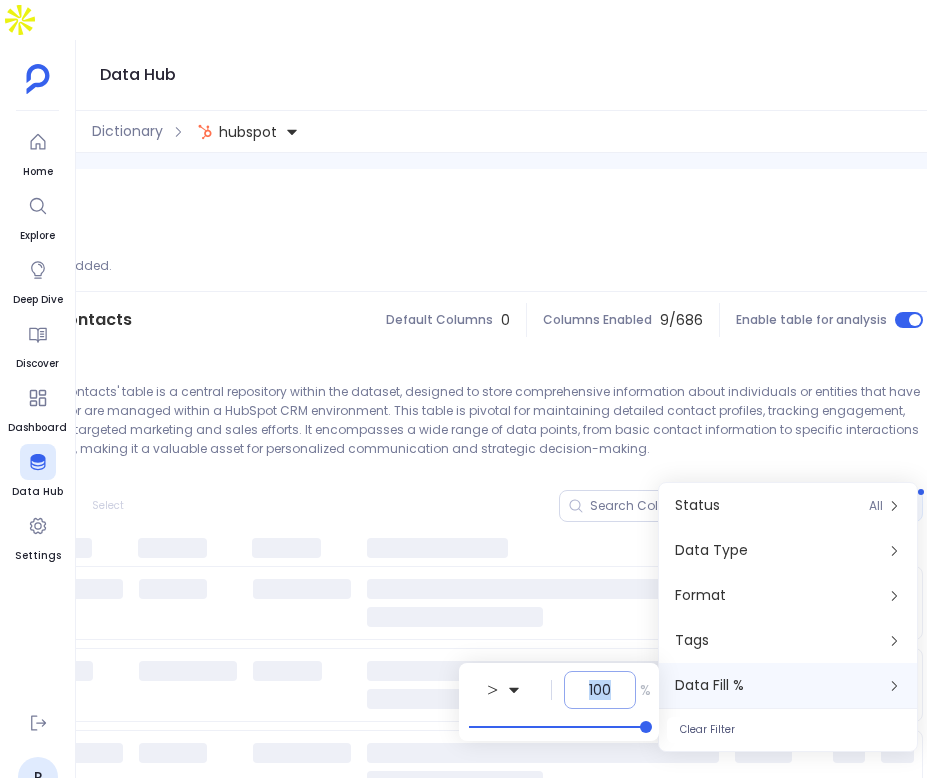 click on "100" at bounding box center (600, 690) 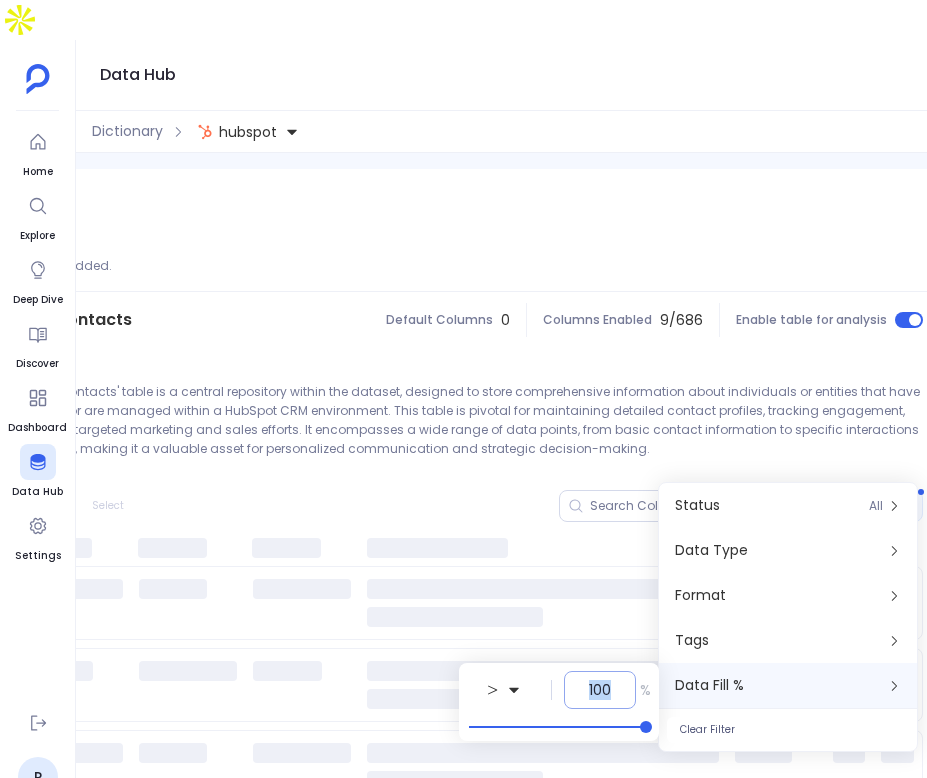 click on "100" at bounding box center [600, 690] 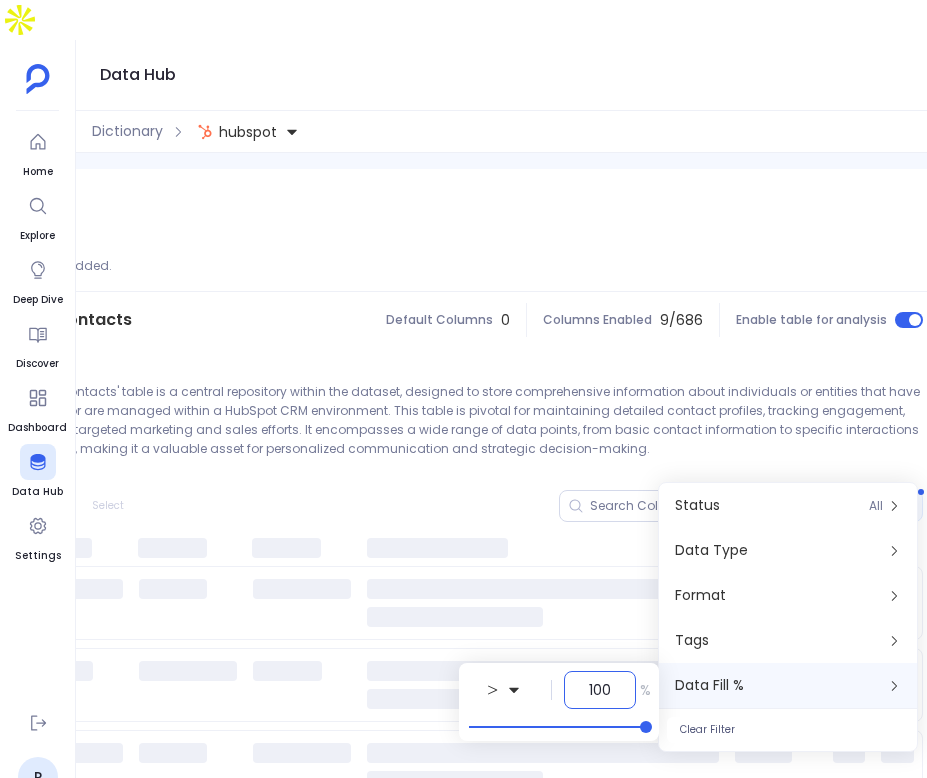 click on "100" at bounding box center (600, 690) 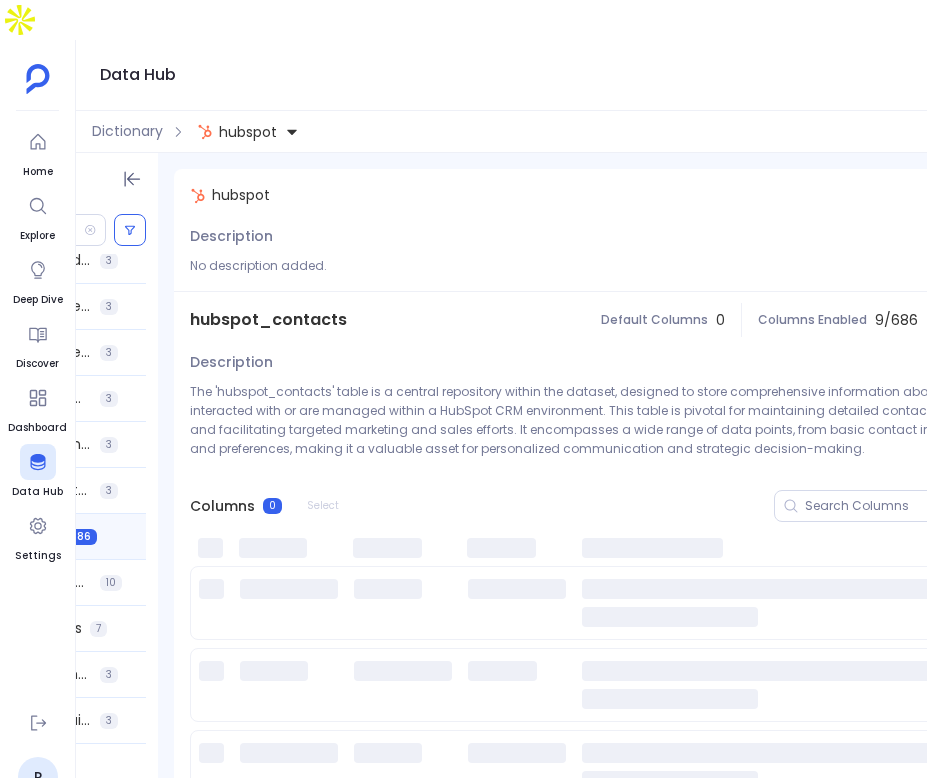 scroll, scrollTop: 0, scrollLeft: 68, axis: horizontal 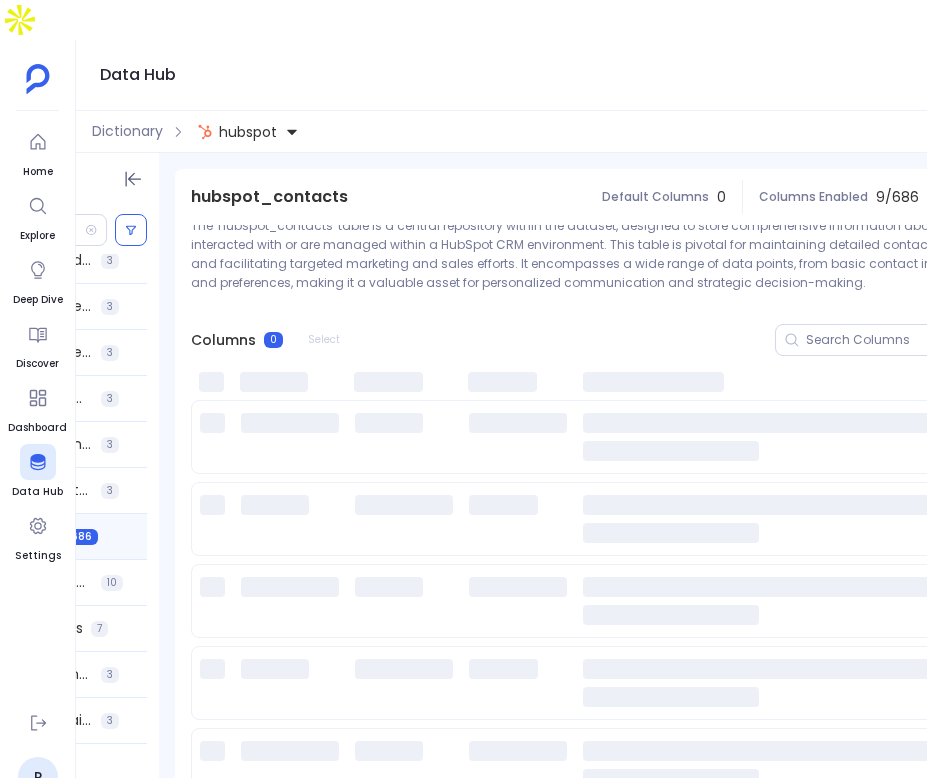 click on "Description The 'hubspot_contacts' table is a central repository within the dataset, designed to store comprehensive information about individuals or entities that have interacted with or are managed within a HubSpot CRM environment. This table is pivotal for maintaining detailed contact profiles, tracking engagement, and facilitating targeted marketing and sales efforts. It encompasses a wide range of data points, from basic contact information to specific interactions and preferences, making it a valuable asset for personalized communication and strategic decision-making." at bounding box center (665, 245) 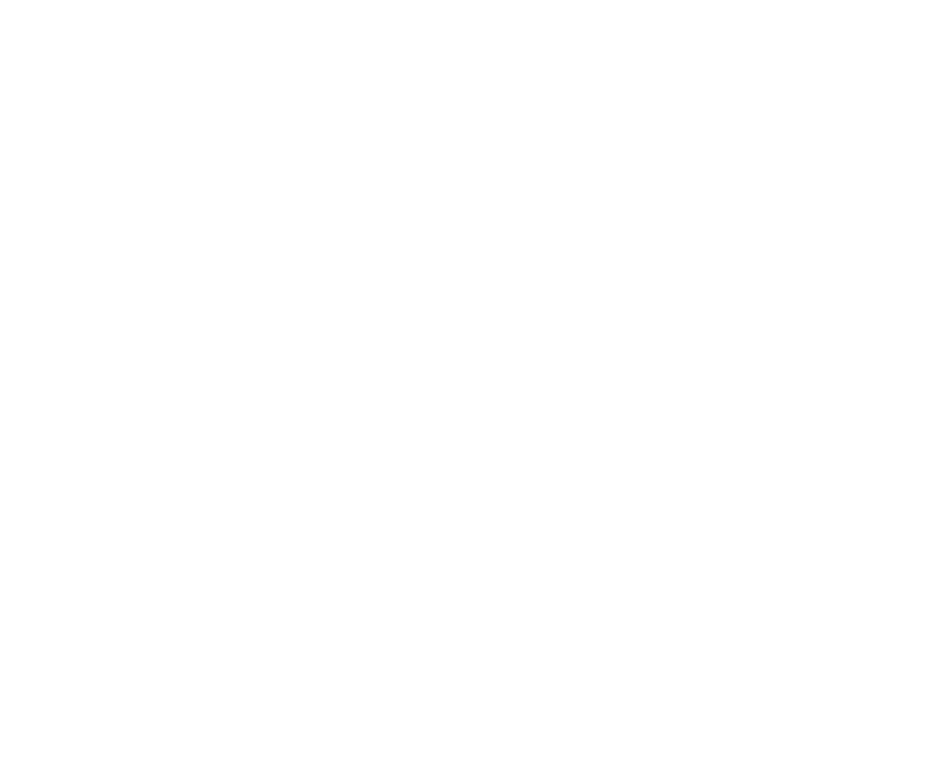 scroll, scrollTop: 0, scrollLeft: 0, axis: both 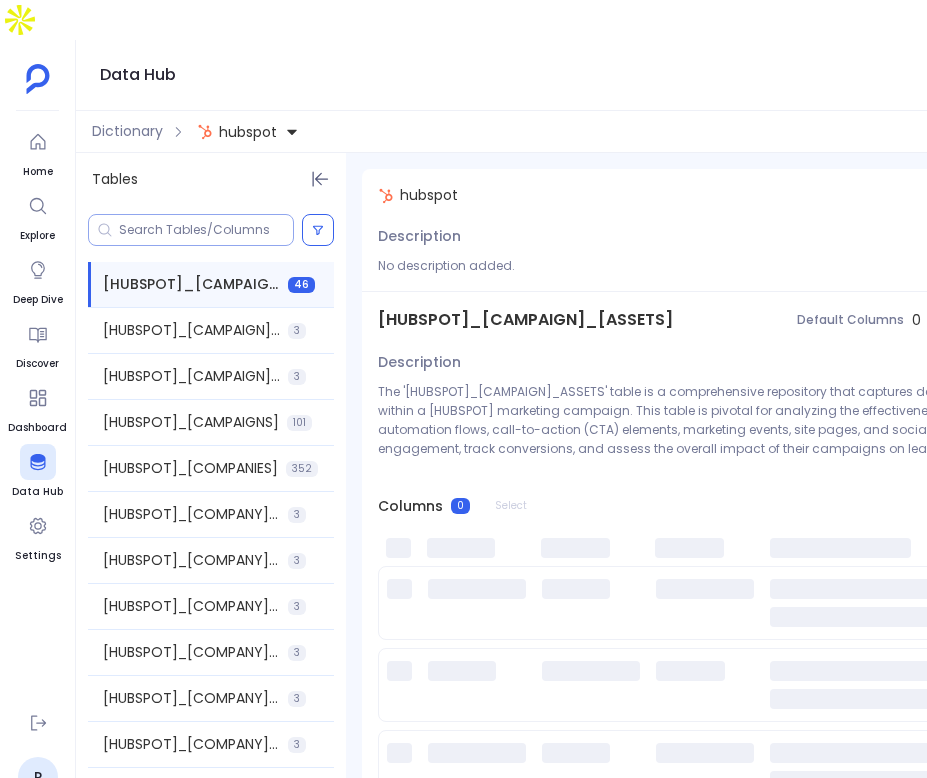 click at bounding box center [206, 230] 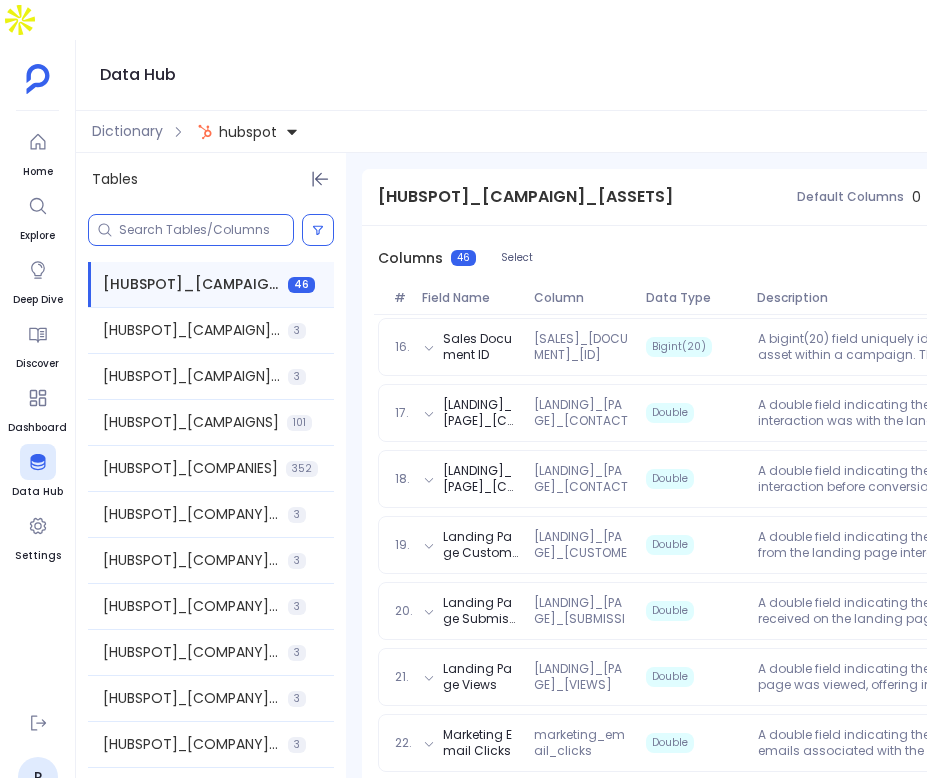 scroll, scrollTop: 1599, scrollLeft: 0, axis: vertical 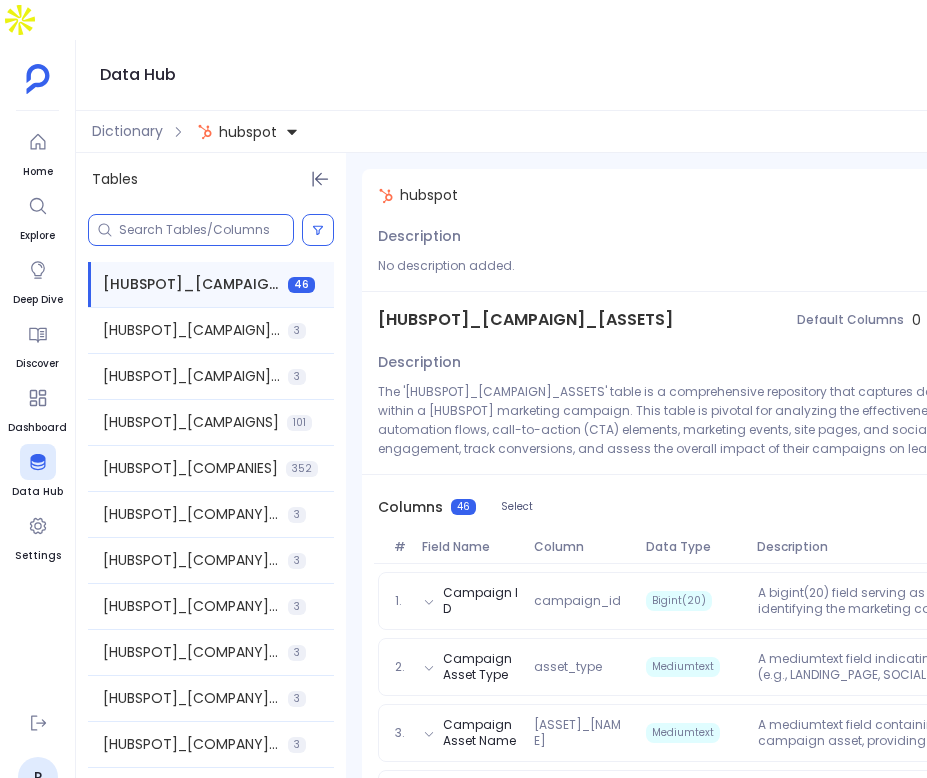 click at bounding box center [206, 230] 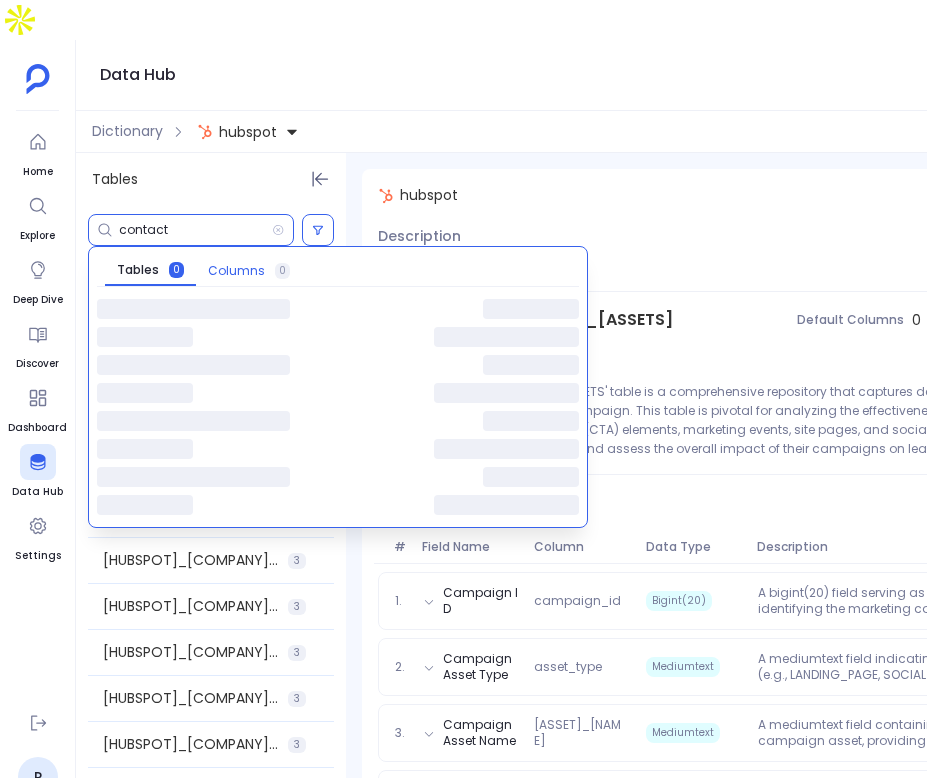 type on "contact" 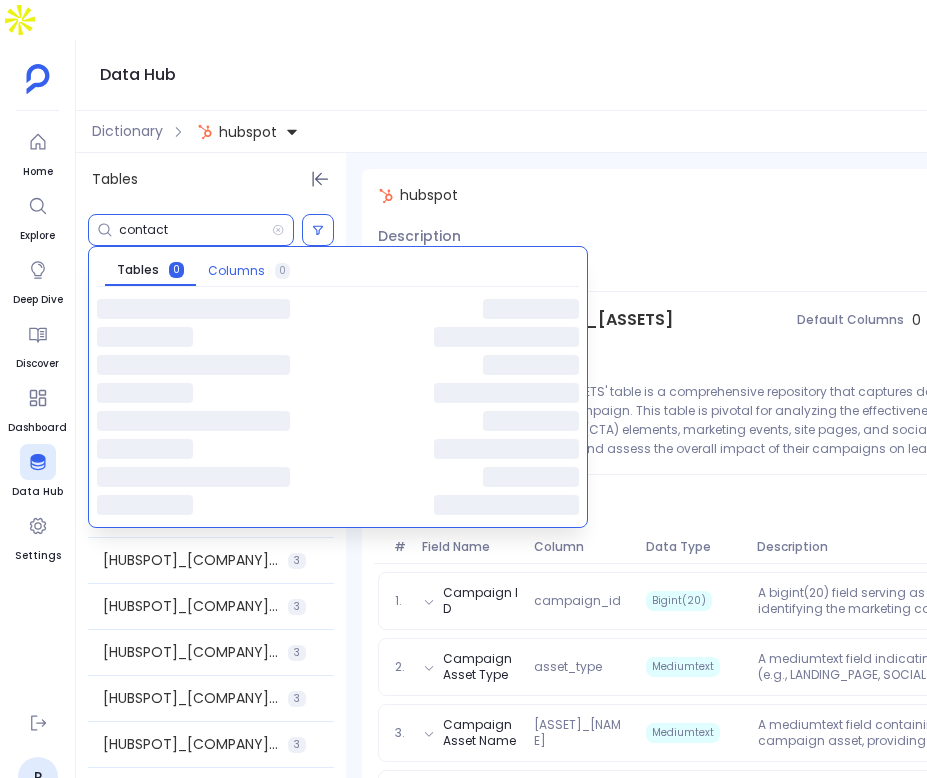 click on "[COLUMNS]" at bounding box center (236, 271) 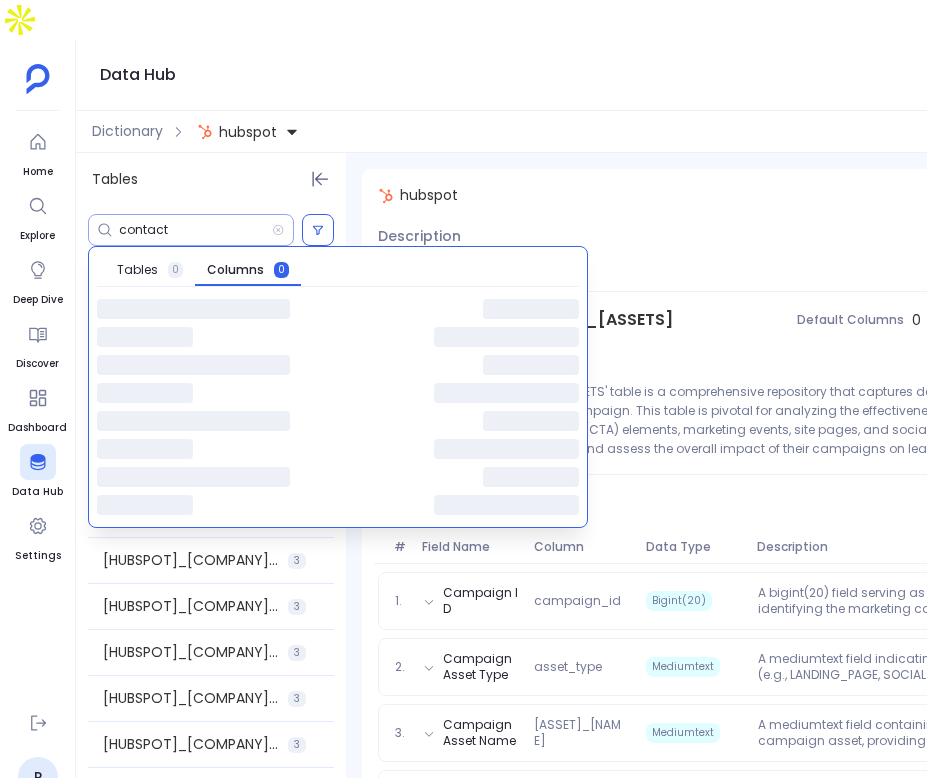 click on "contact" at bounding box center (191, 230) 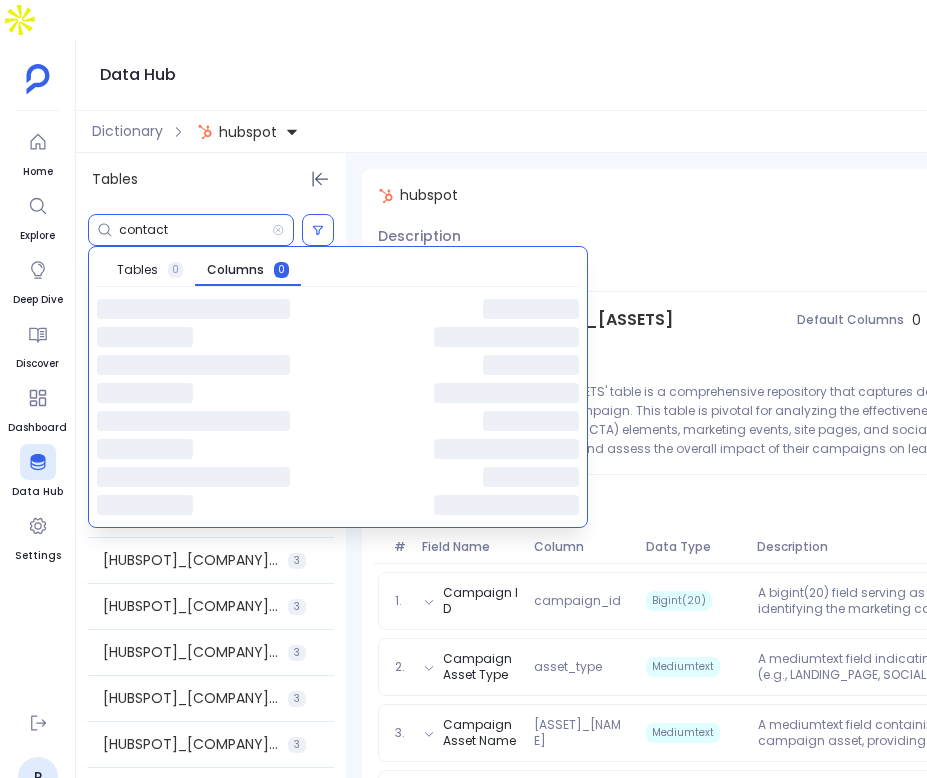 click on "contact" at bounding box center (195, 230) 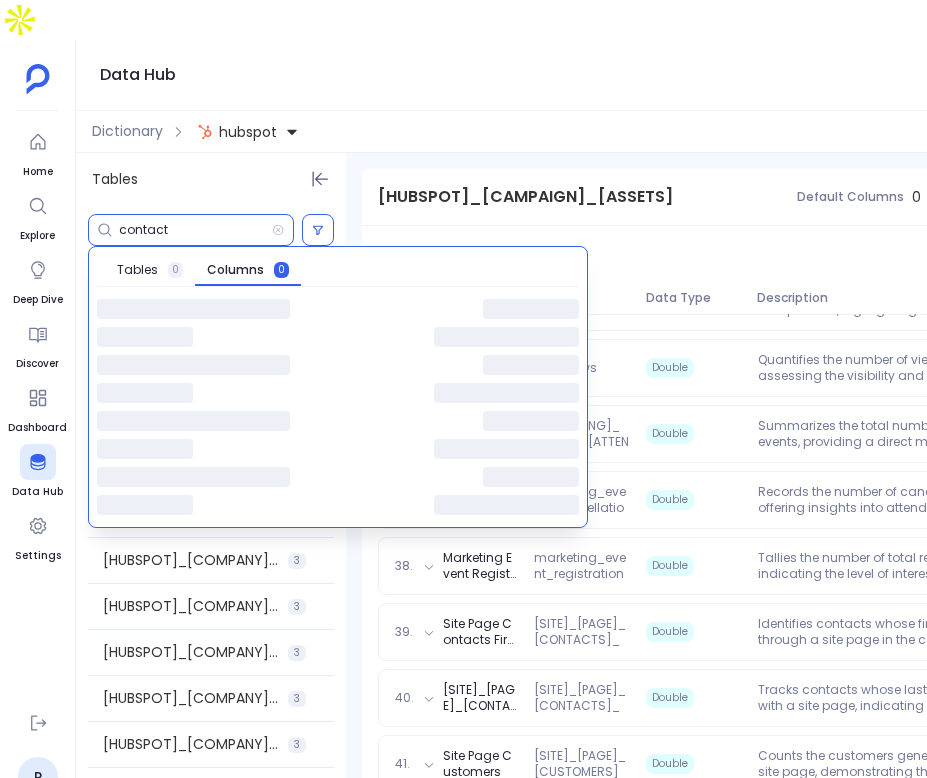 scroll, scrollTop: 2290, scrollLeft: 0, axis: vertical 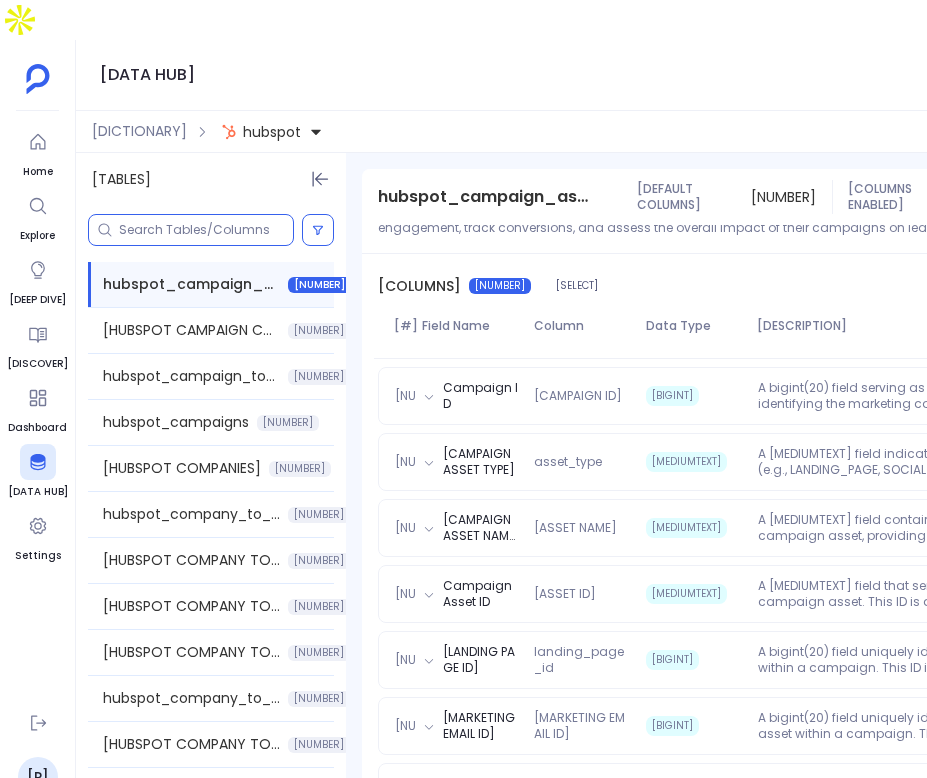 click at bounding box center (206, 230) 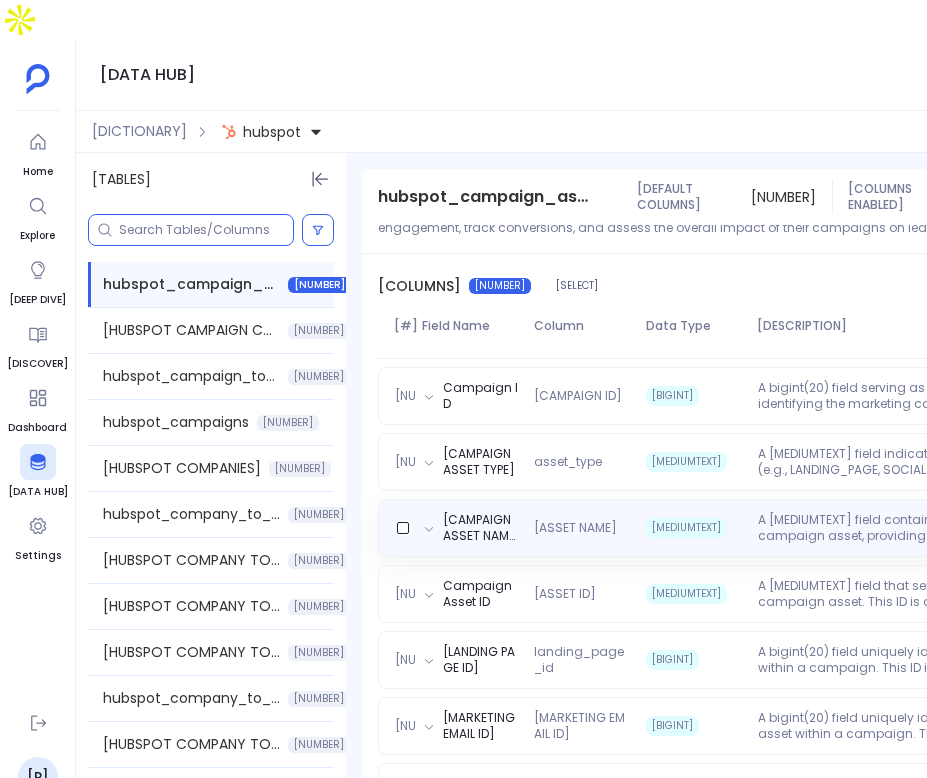 scroll, scrollTop: 247, scrollLeft: 0, axis: vertical 